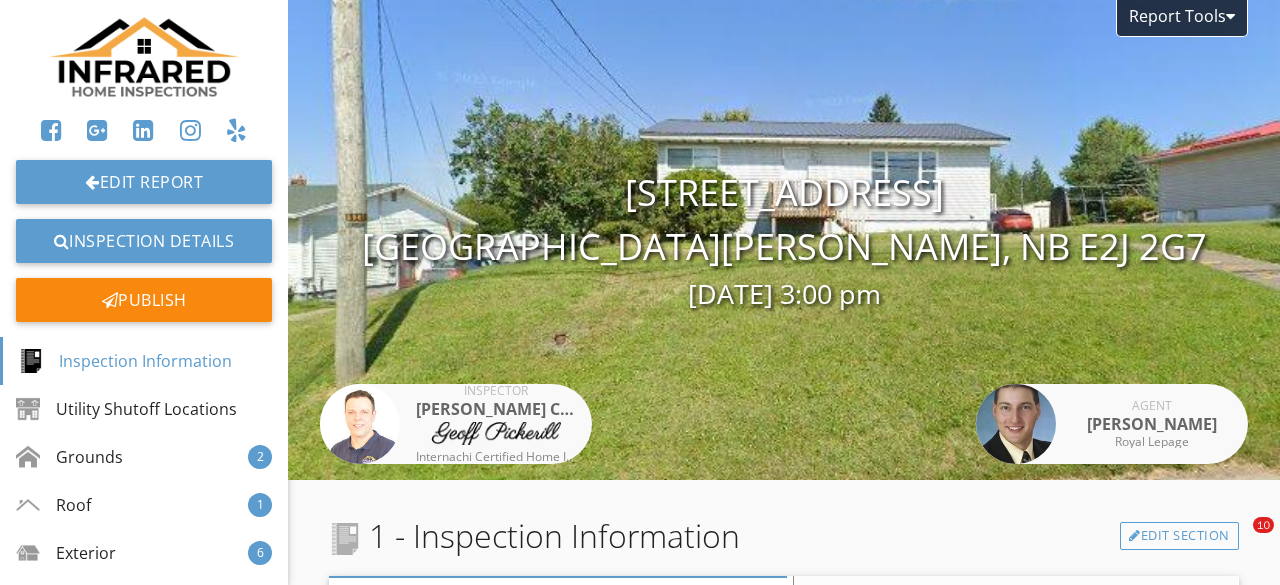 scroll, scrollTop: 0, scrollLeft: 0, axis: both 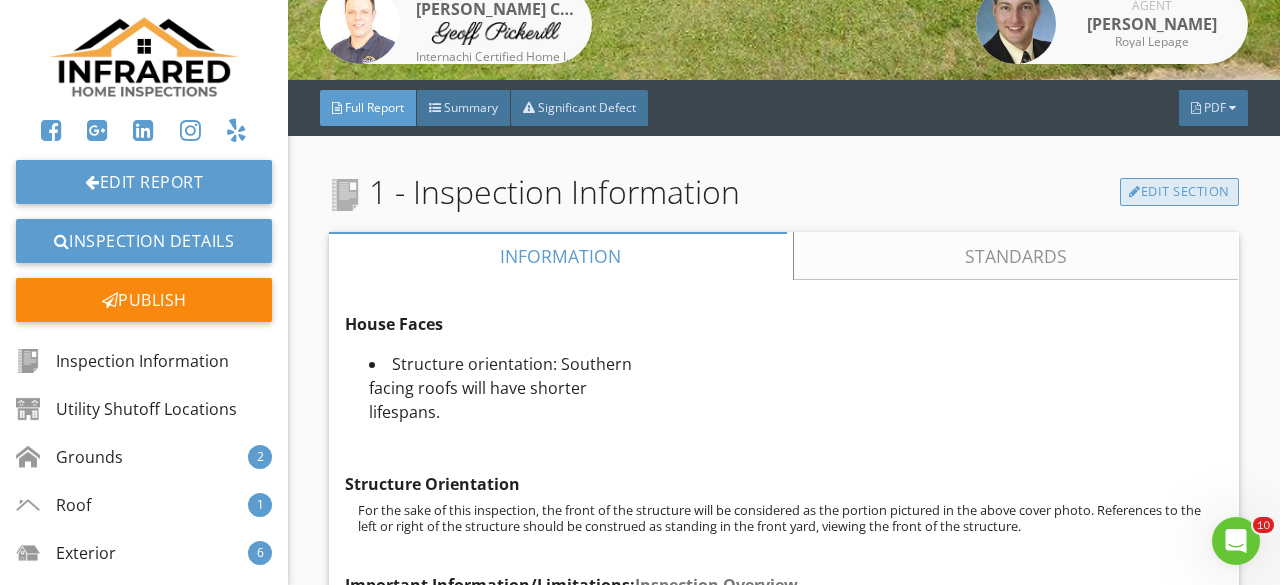 click on "Edit Section" at bounding box center [1179, 192] 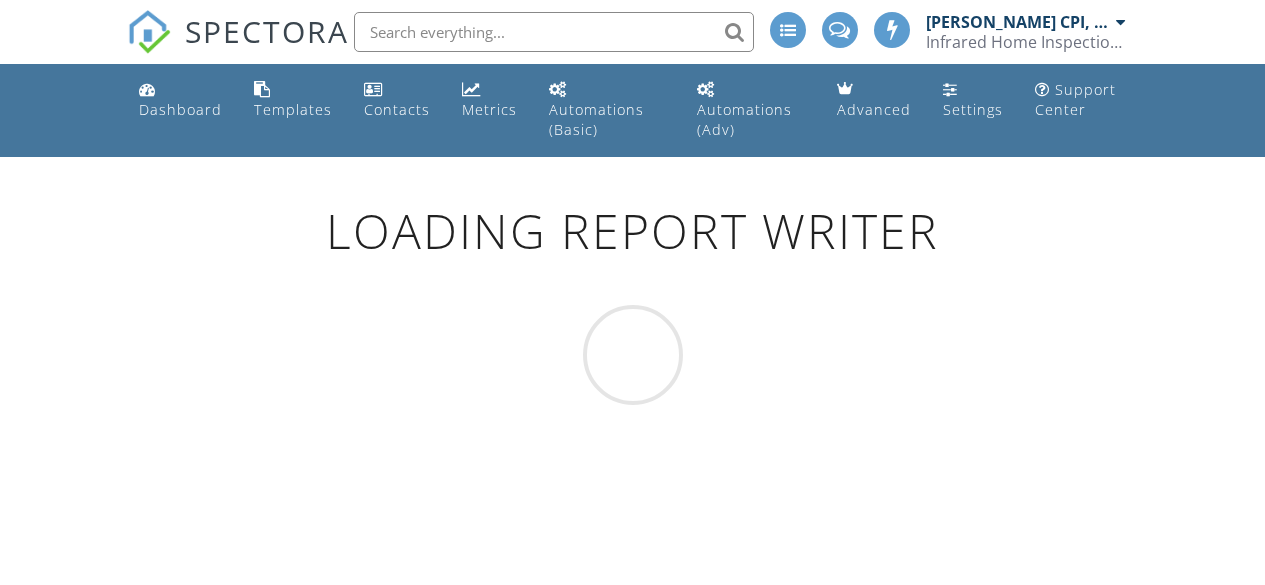 scroll, scrollTop: 0, scrollLeft: 0, axis: both 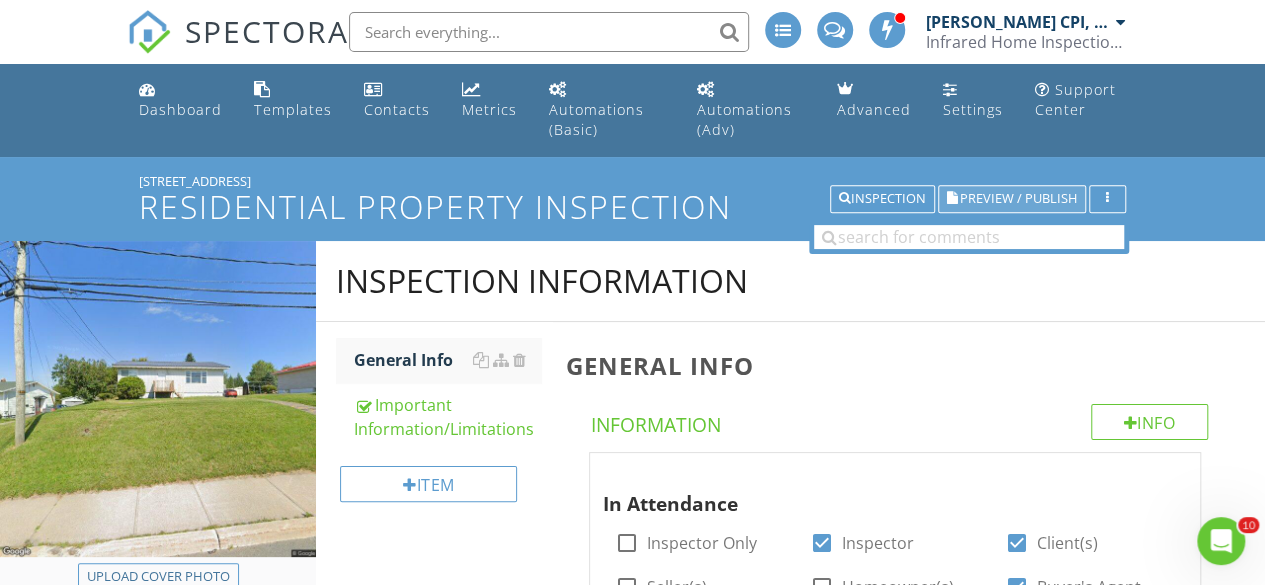 click on "Preview / Publish" at bounding box center [1012, 199] 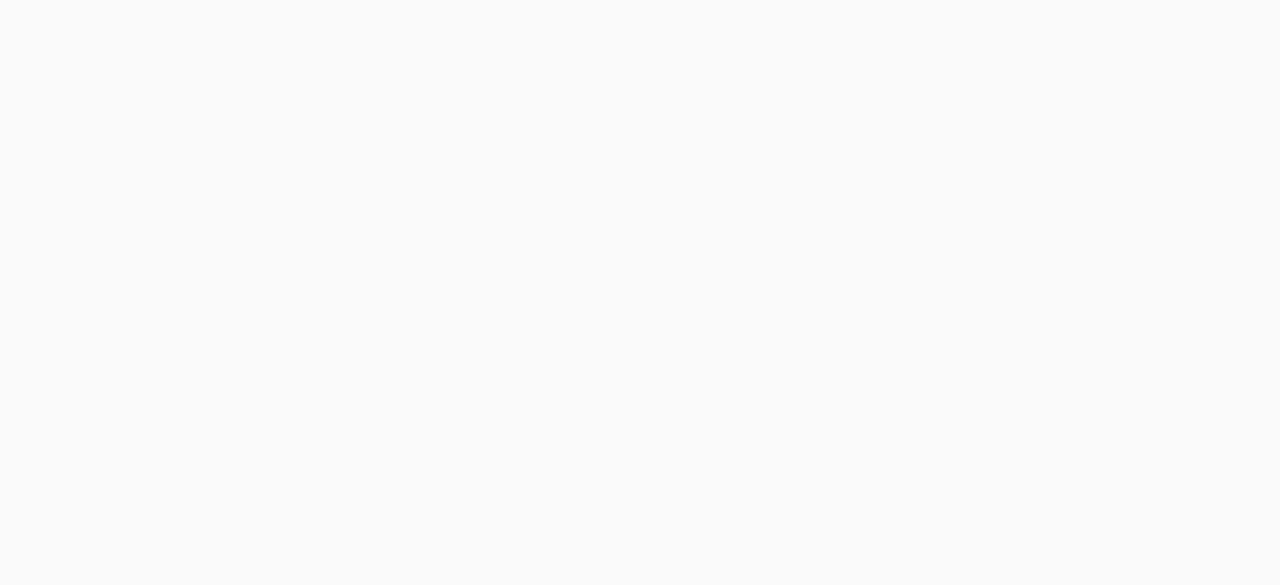 scroll, scrollTop: 0, scrollLeft: 0, axis: both 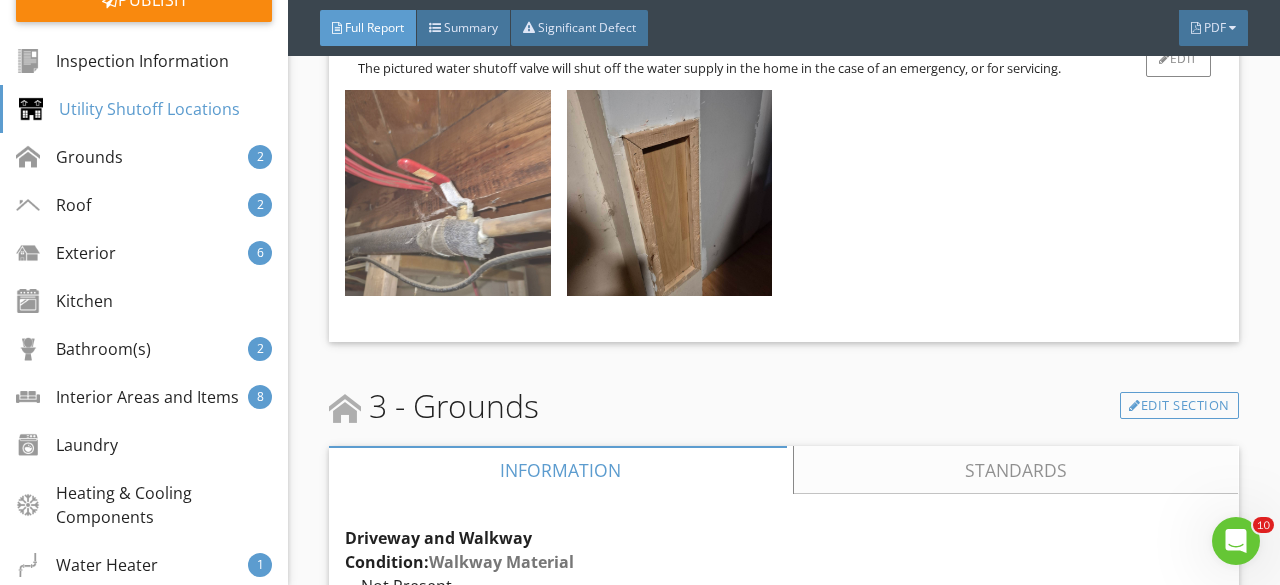 click at bounding box center (447, 192) 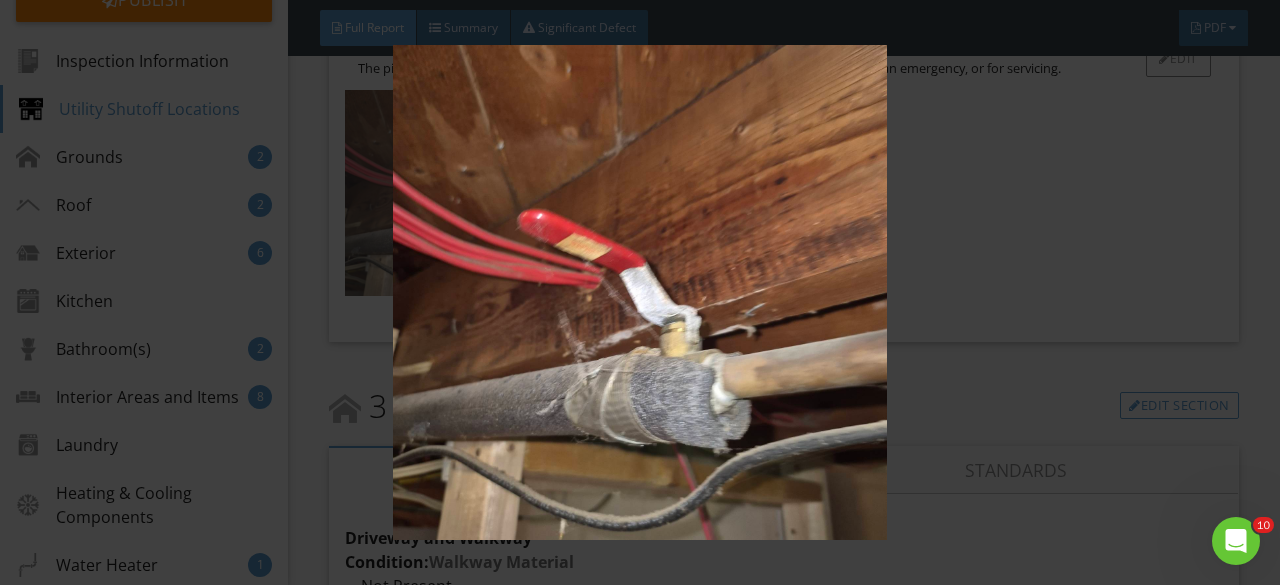 click at bounding box center (639, 292) 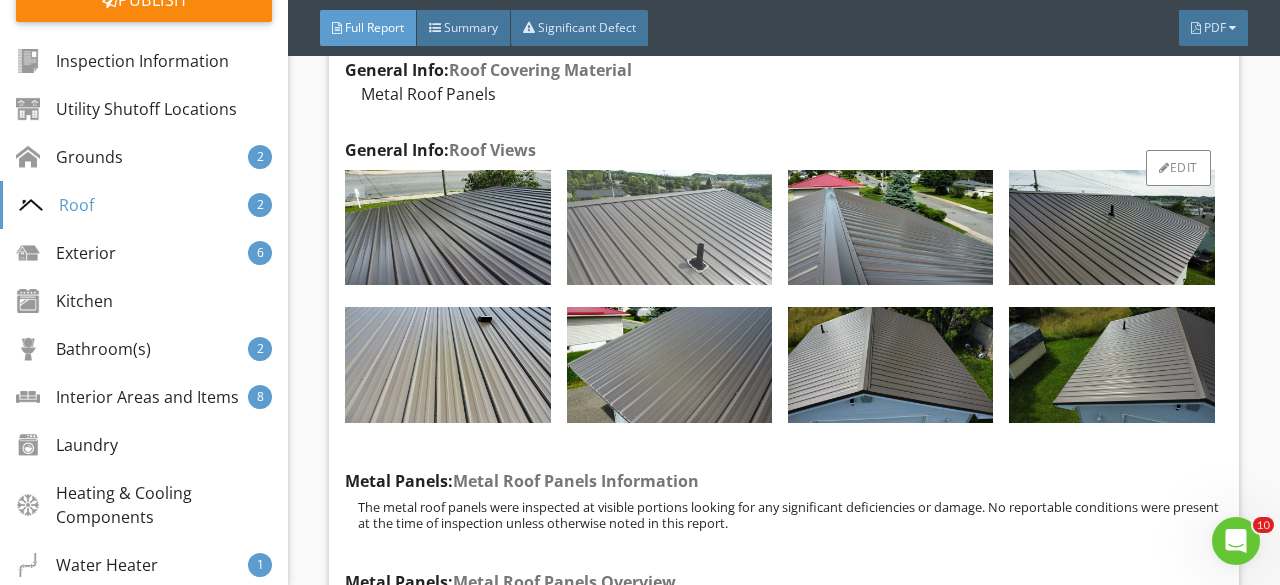 scroll, scrollTop: 8700, scrollLeft: 0, axis: vertical 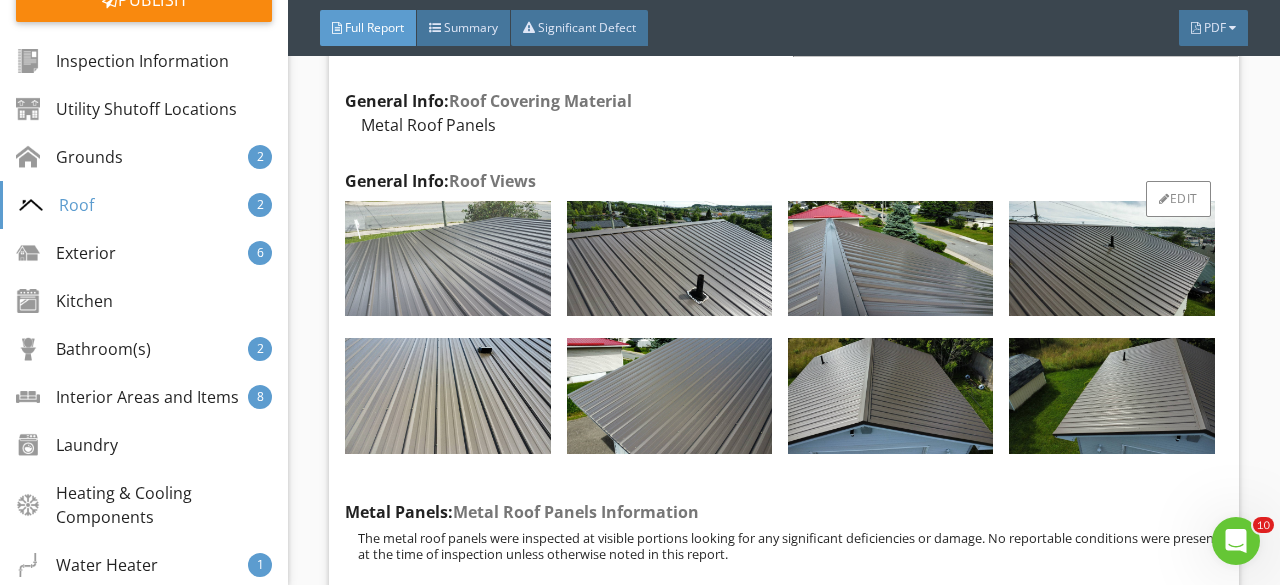 click at bounding box center (447, 259) 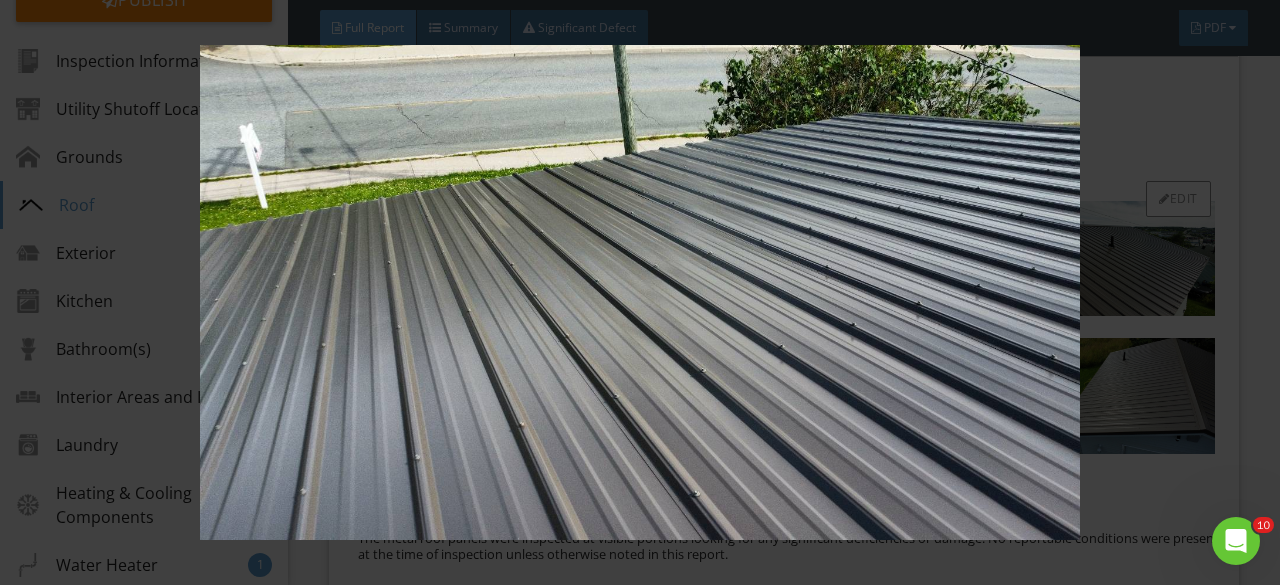 click at bounding box center [639, 292] 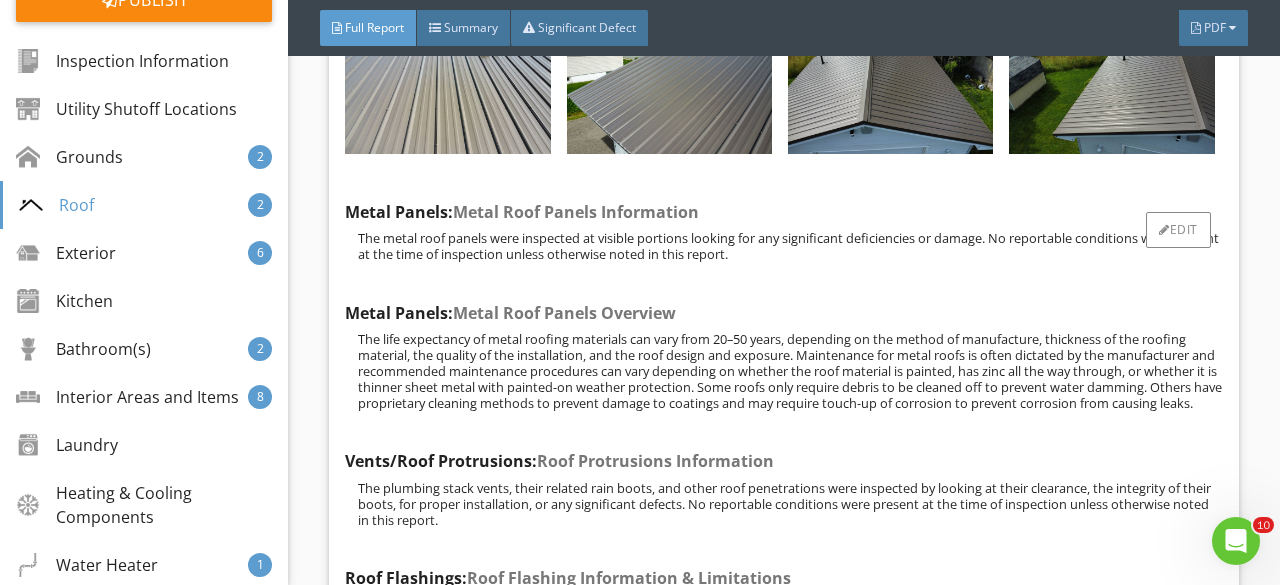 scroll, scrollTop: 9500, scrollLeft: 0, axis: vertical 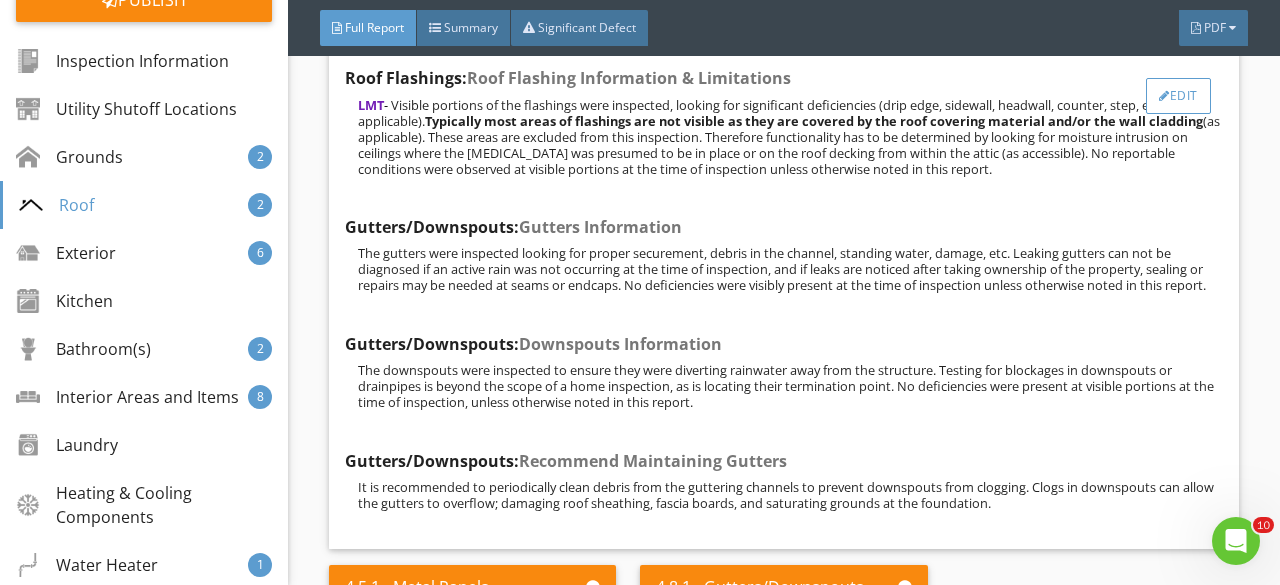 click on "Edit" at bounding box center (1178, 96) 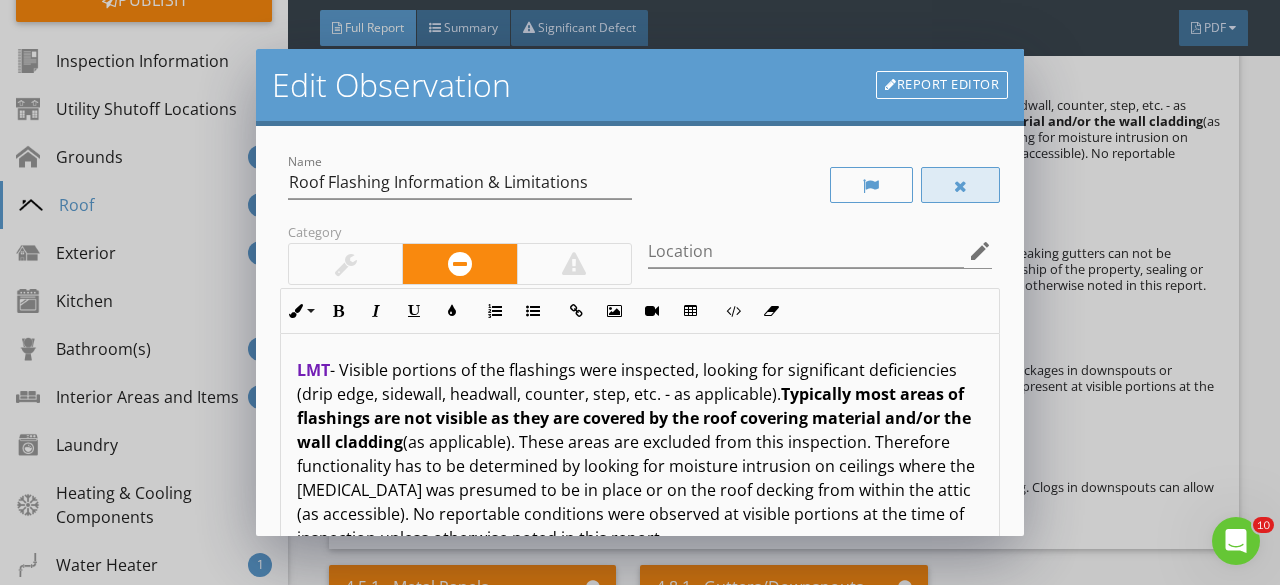 click at bounding box center [961, 186] 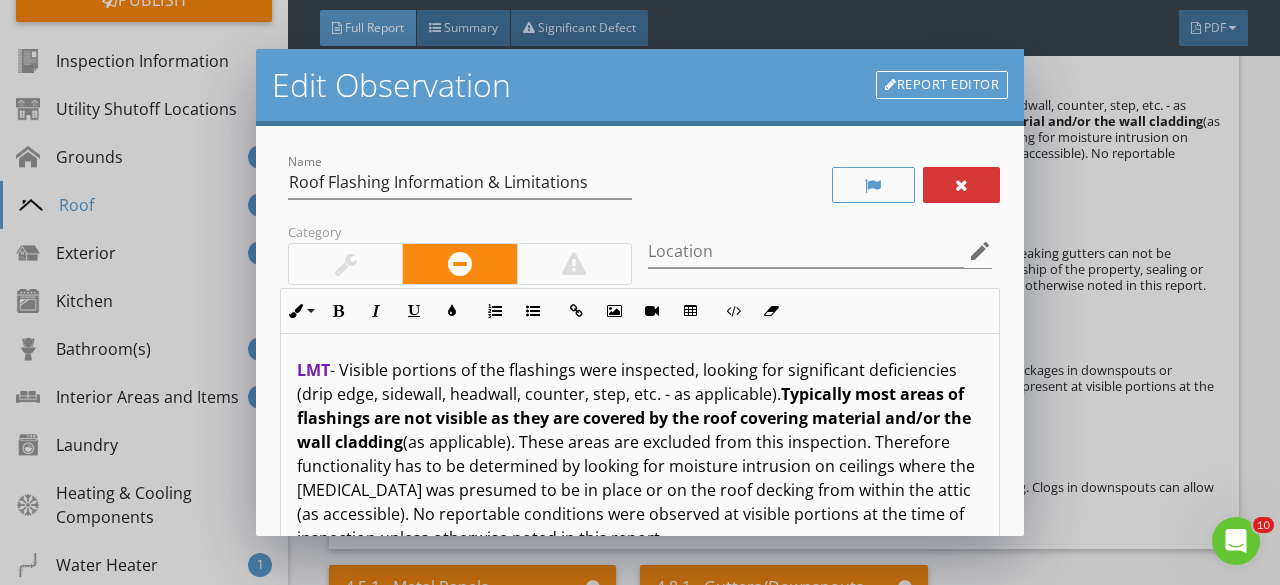 scroll, scrollTop: 375, scrollLeft: 0, axis: vertical 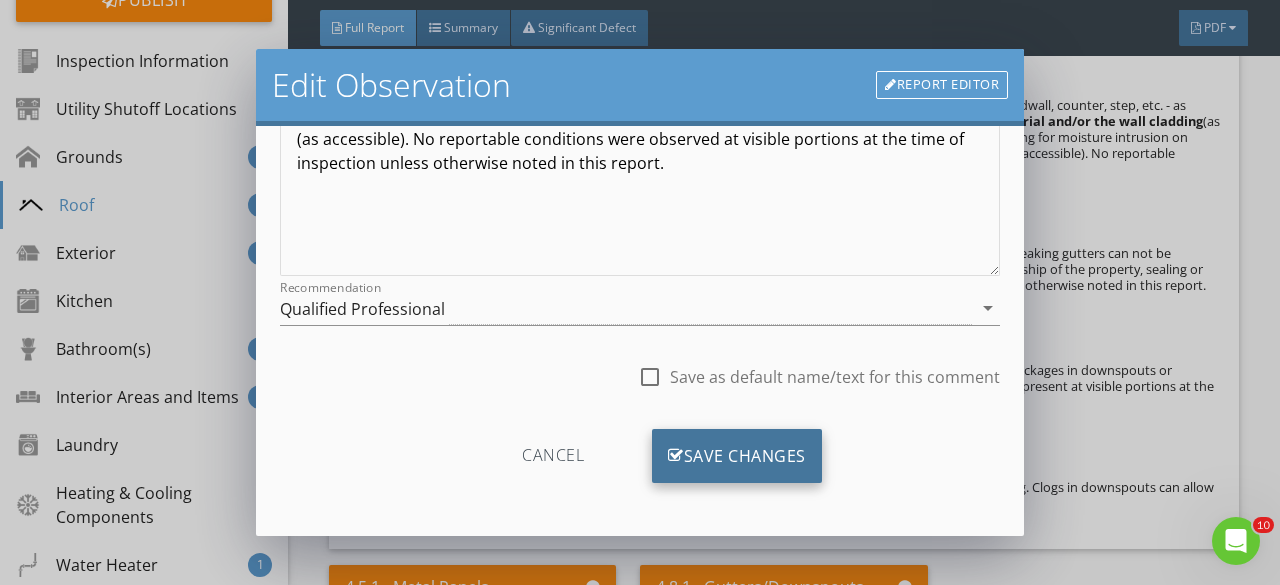 click at bounding box center (676, 456) 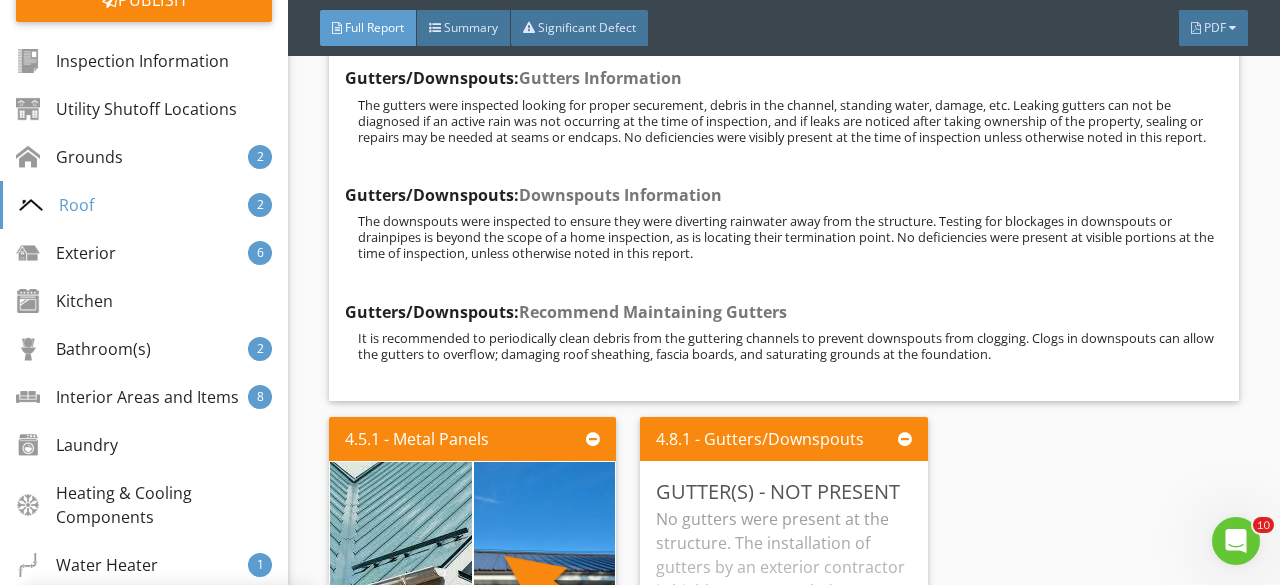 scroll, scrollTop: 139, scrollLeft: 0, axis: vertical 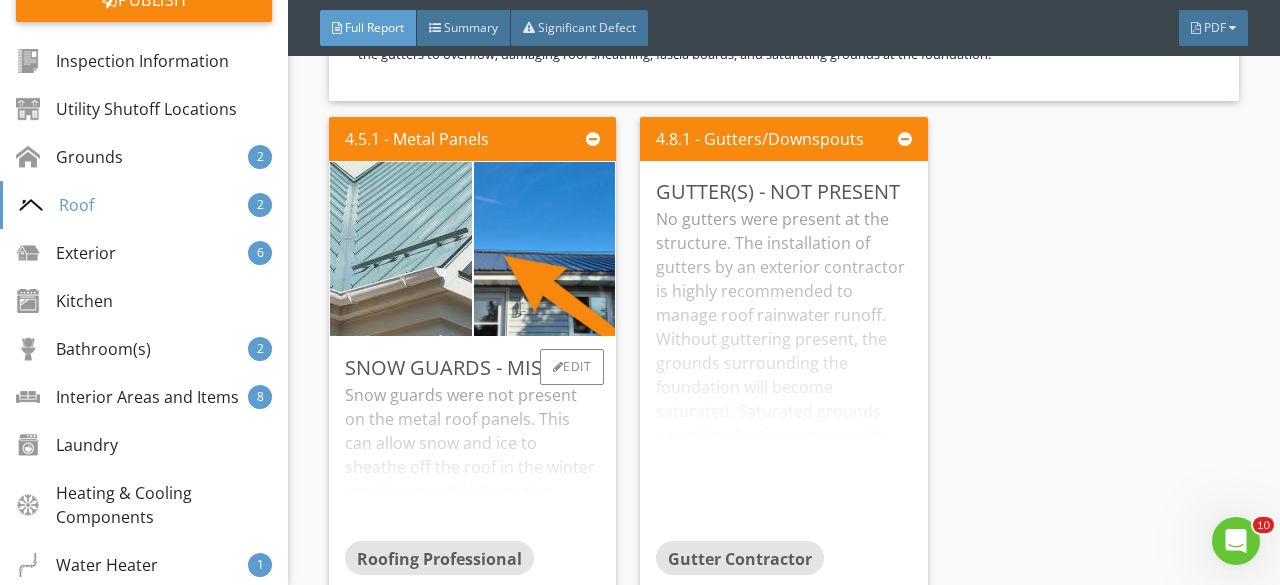 click at bounding box center [401, 249] 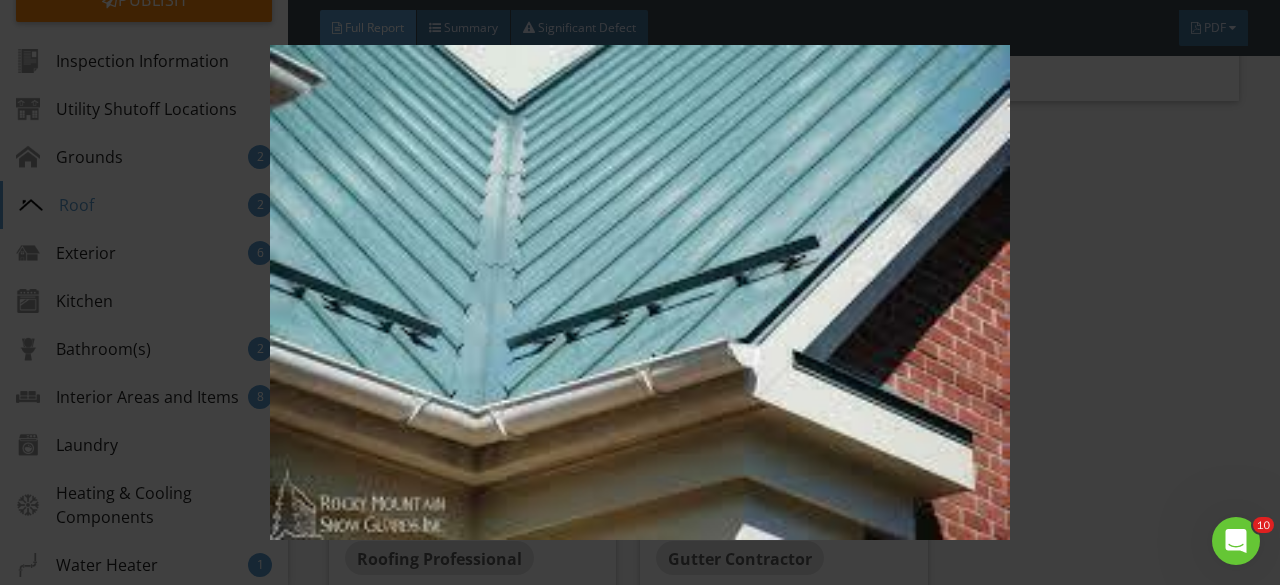 click at bounding box center (639, 292) 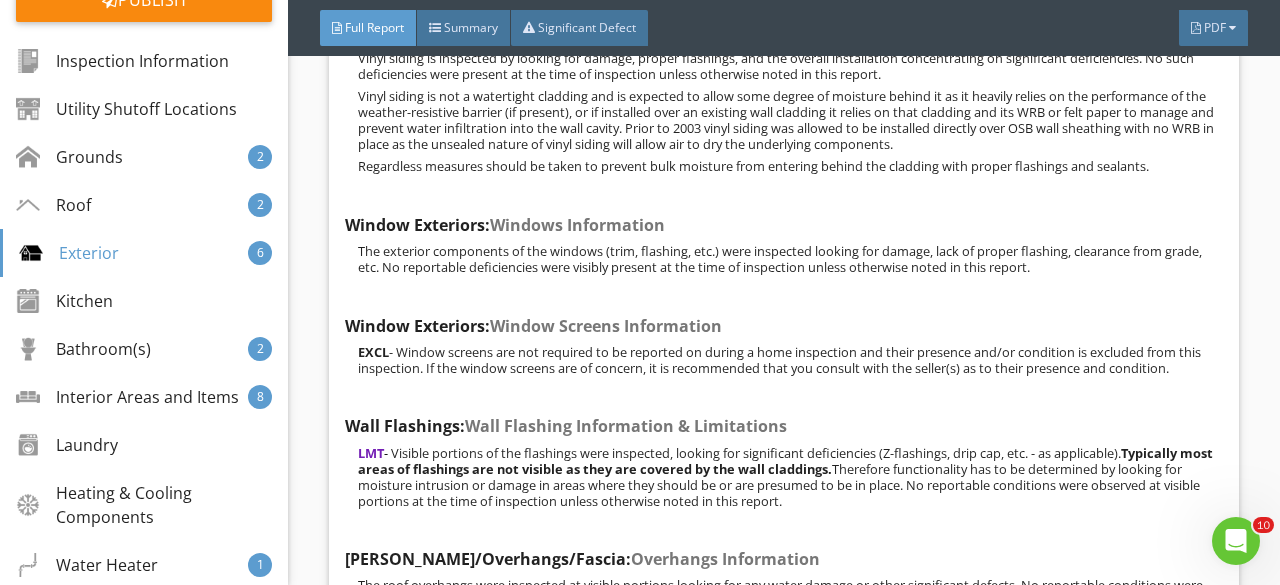 scroll, scrollTop: 11900, scrollLeft: 0, axis: vertical 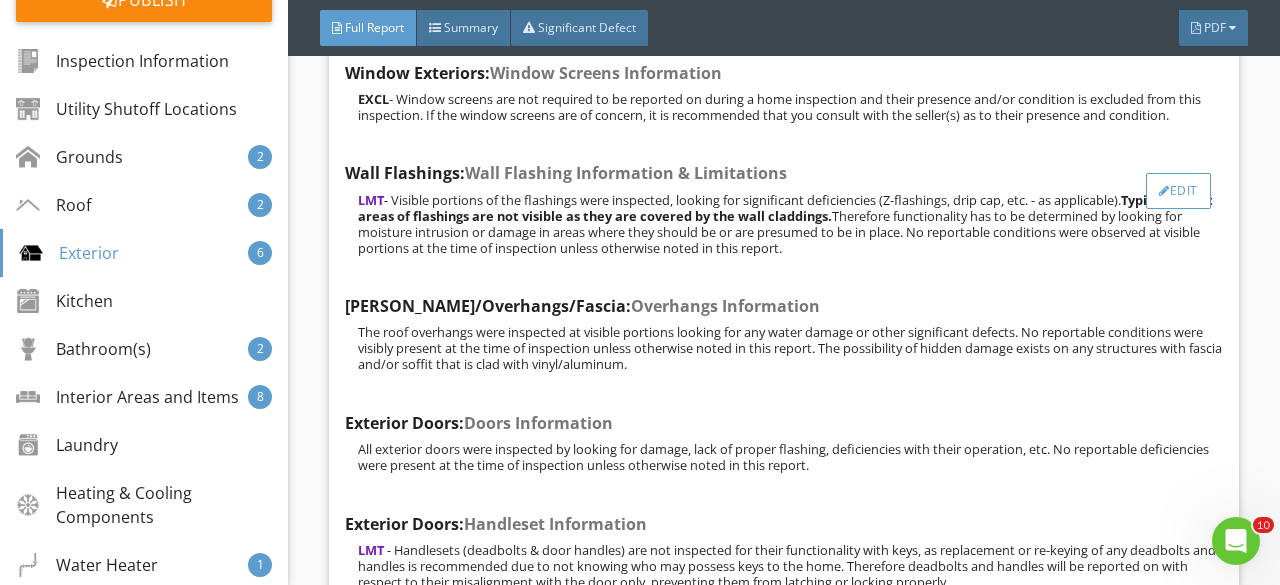 click on "Edit" at bounding box center [1178, 191] 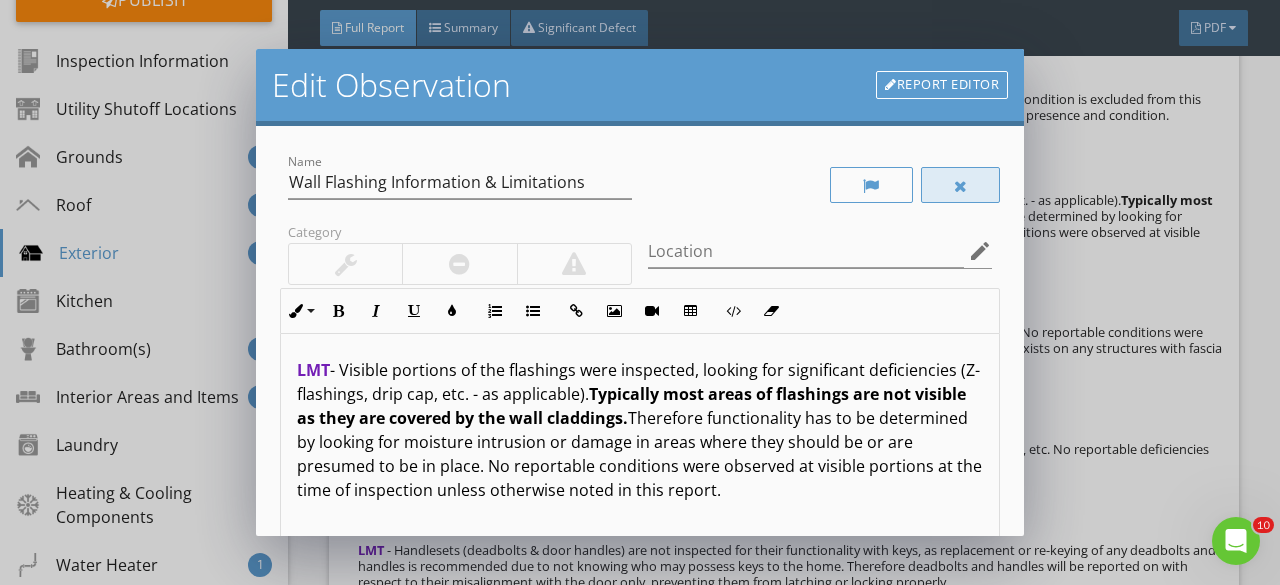 click at bounding box center (961, 185) 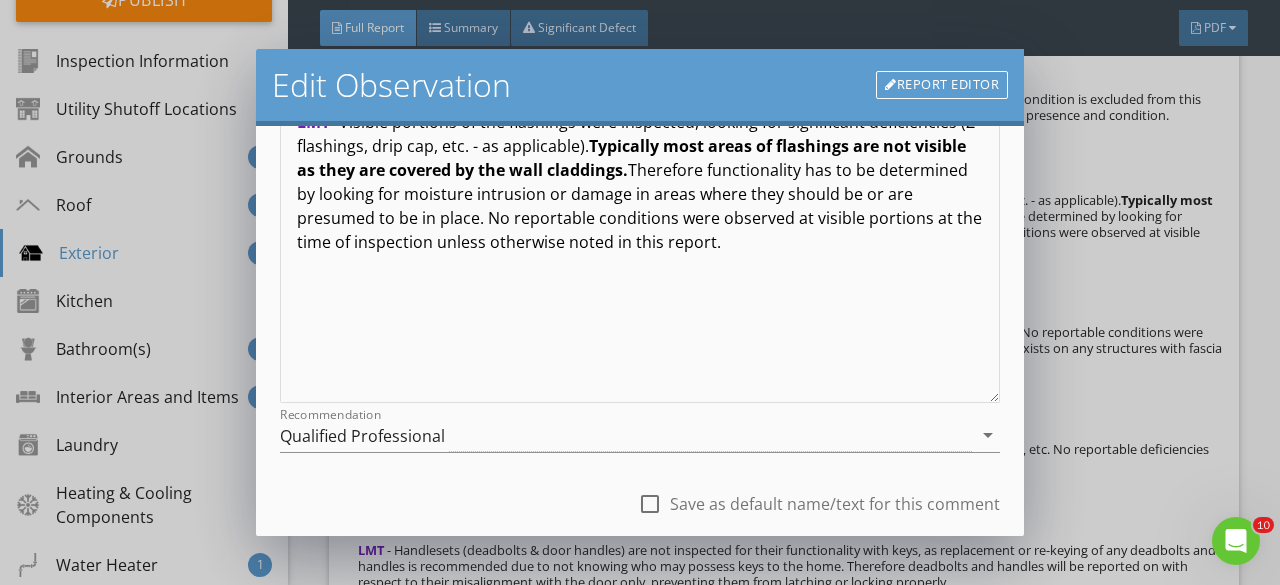 scroll, scrollTop: 375, scrollLeft: 0, axis: vertical 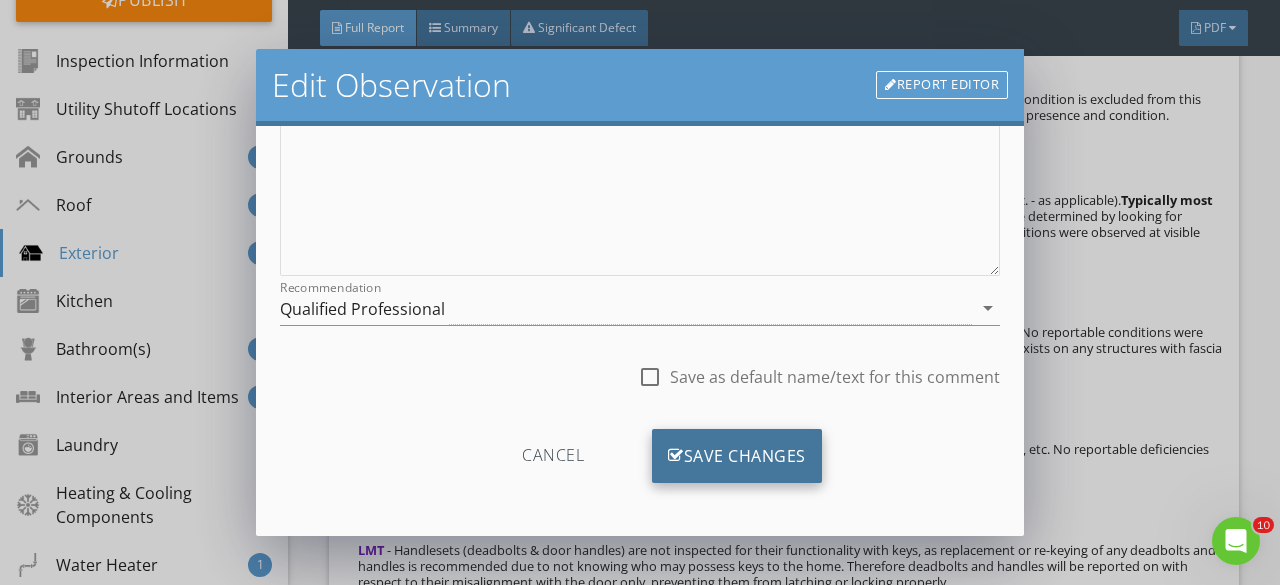 click on "Save Changes" at bounding box center (737, 456) 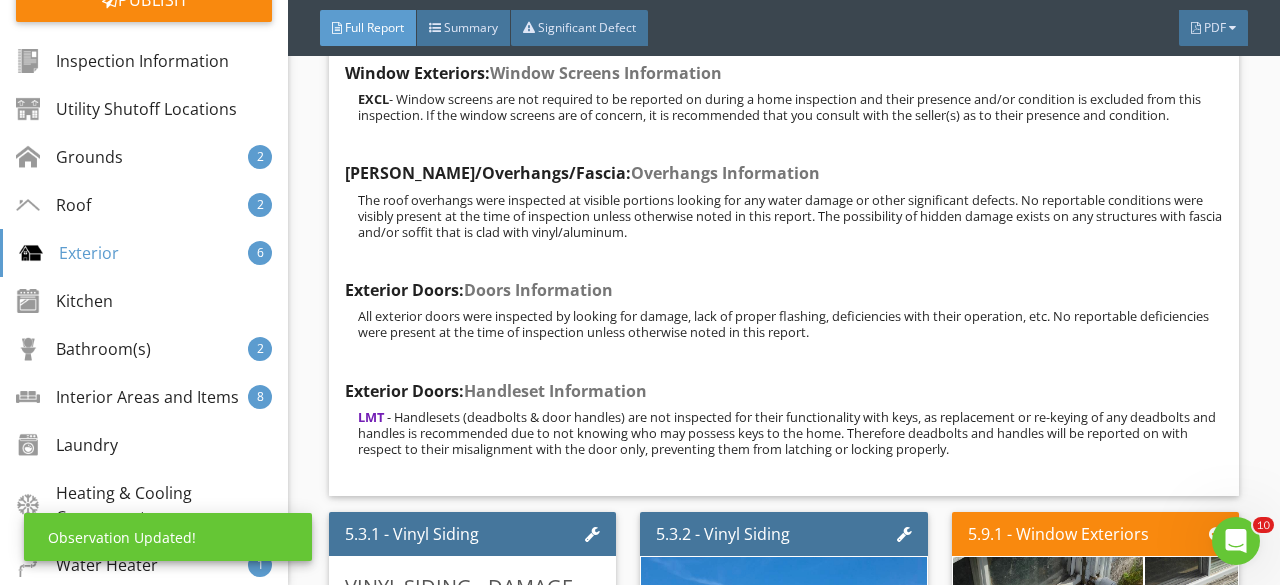 scroll, scrollTop: 139, scrollLeft: 0, axis: vertical 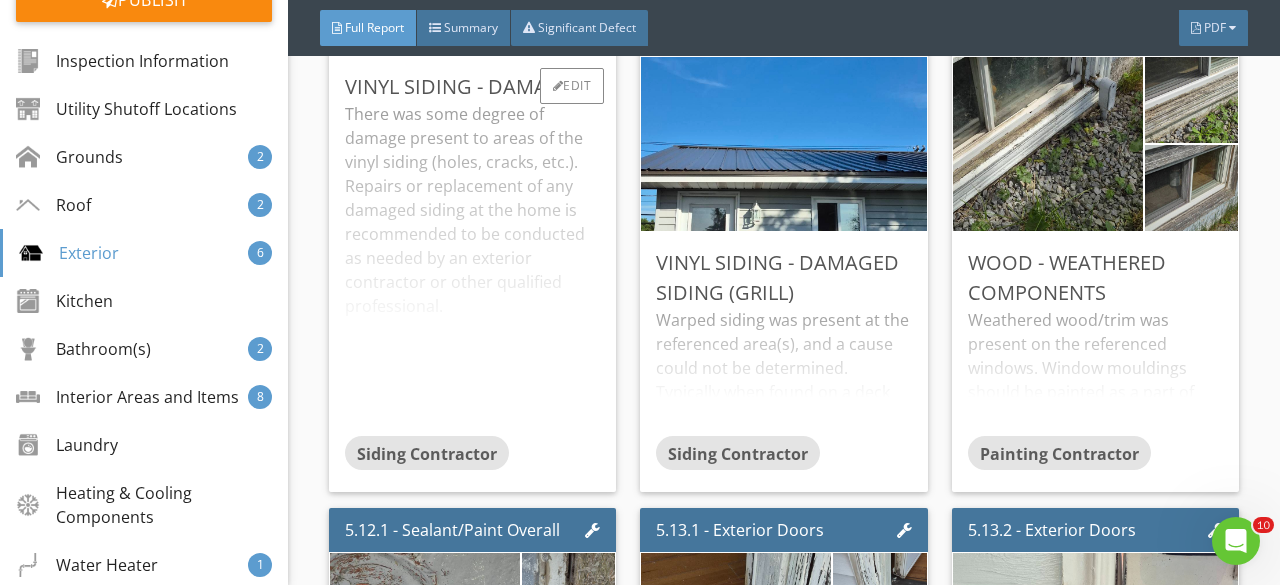 click on "There was some degree of damage present to areas of the vinyl siding (holes, cracks, etc.). Repairs or replacement of any damaged siding at the home is recommended to be conducted as needed by an exterior contractor or other qualified professional." at bounding box center [472, 269] 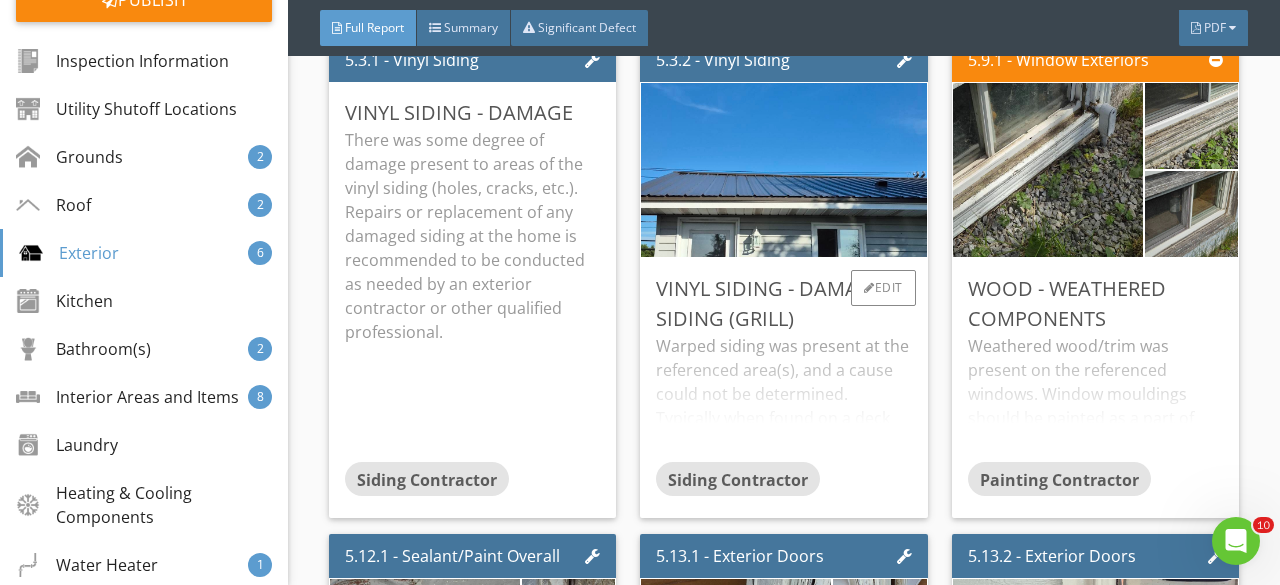 scroll, scrollTop: 12500, scrollLeft: 0, axis: vertical 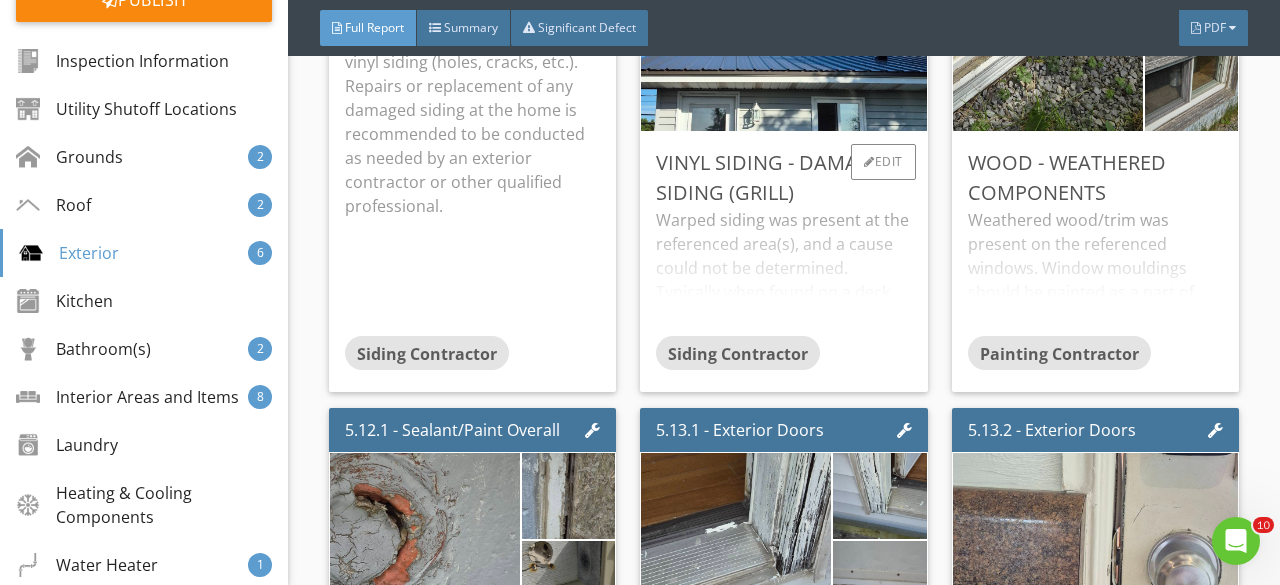 click on "Warped siding was present at the referenced area(s), and a cause could not be determined. Typically when found on a deck like this, heat from a grill is responsible, but can not be confirmed. Repairs to the siding as needed is recommended to be performed by a qualified siding contractor." at bounding box center [783, 272] 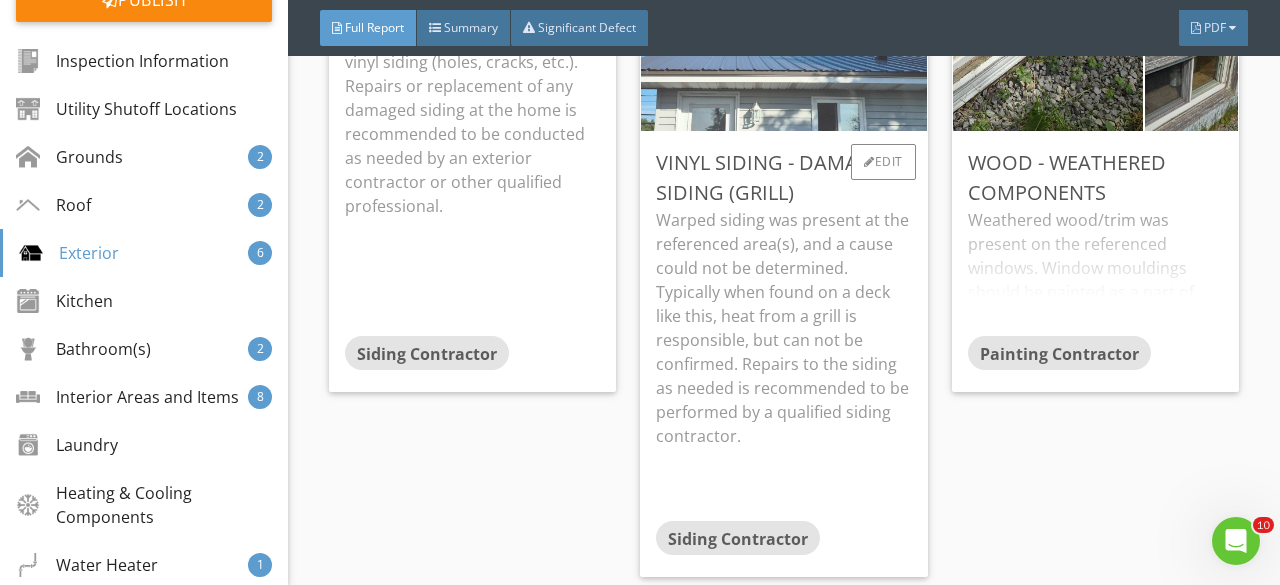 click at bounding box center (783, 43) 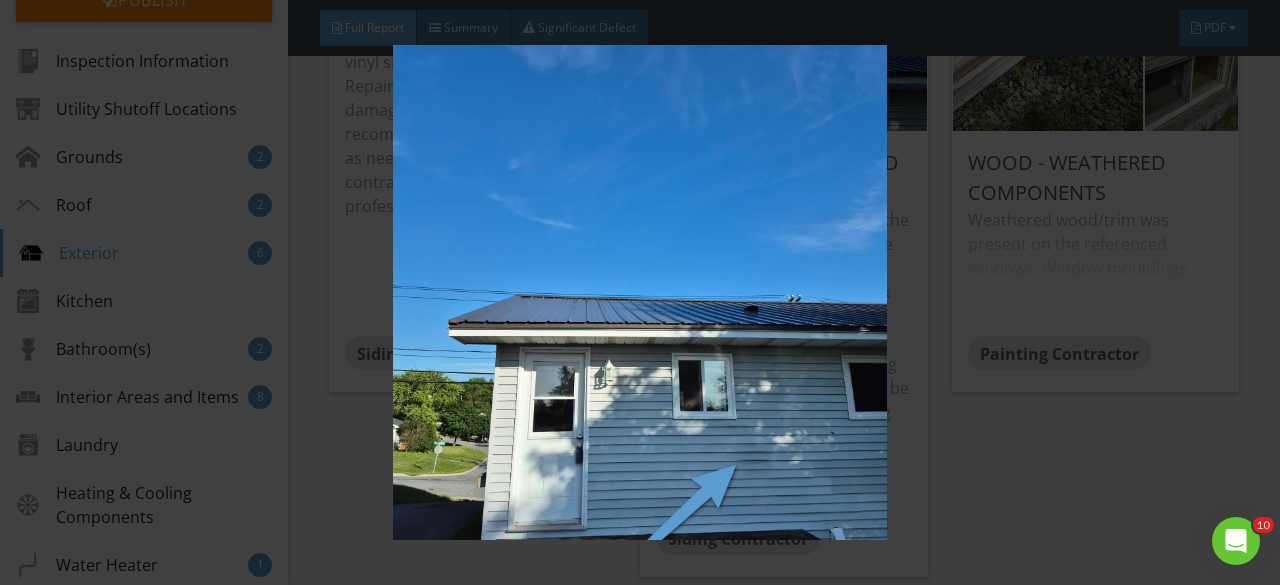 click at bounding box center [639, 292] 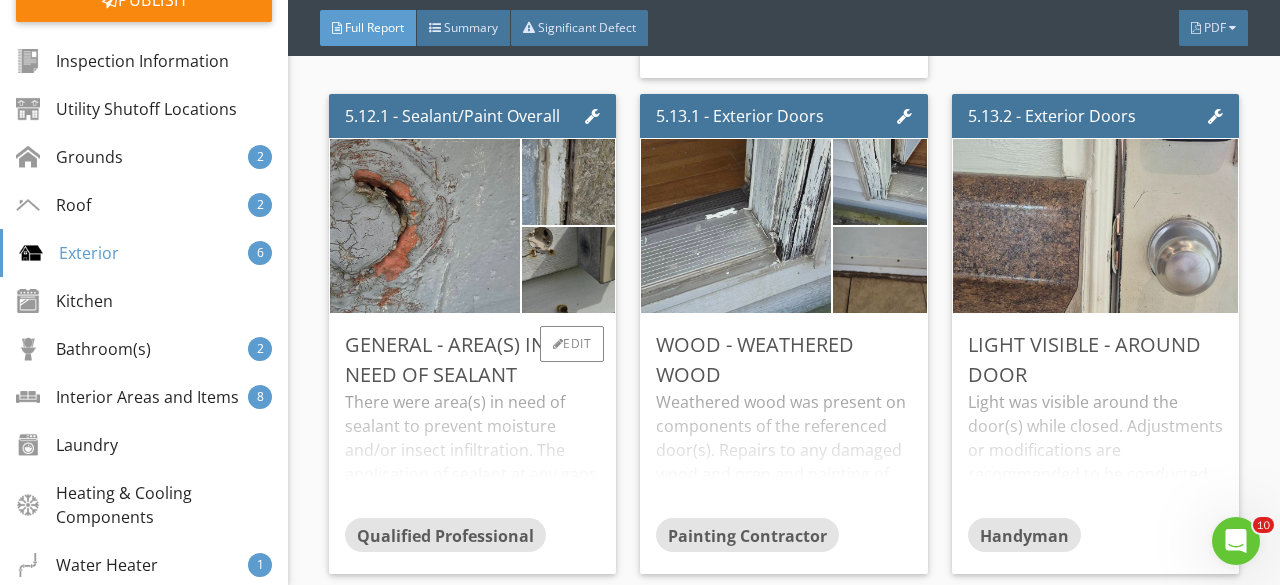 scroll, scrollTop: 13100, scrollLeft: 0, axis: vertical 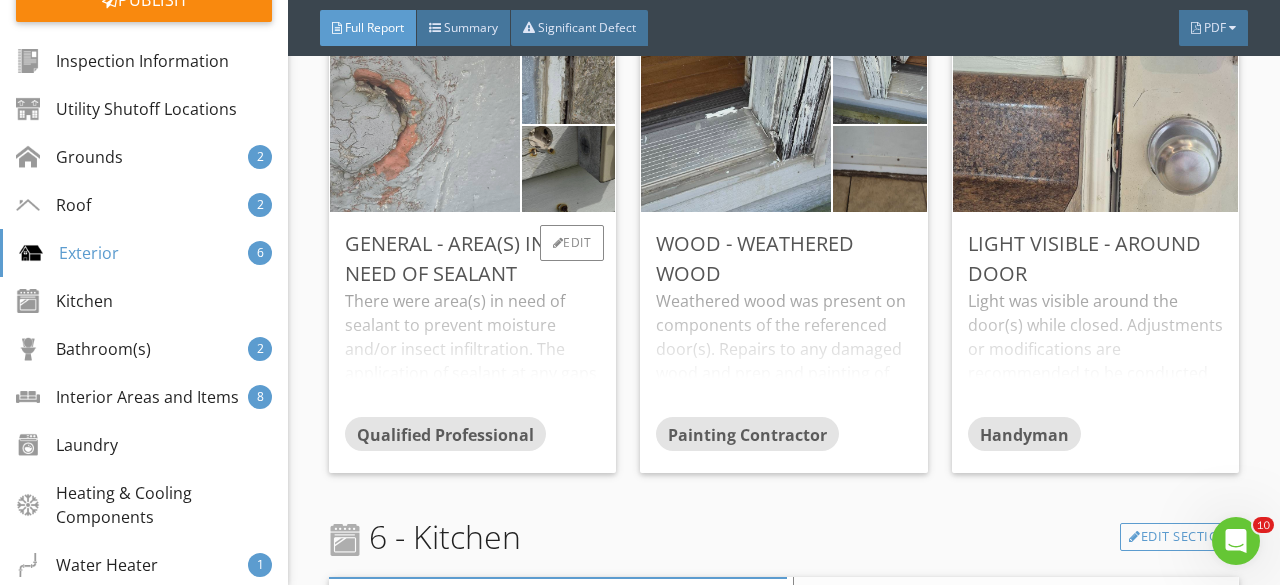 click at bounding box center (425, 124) 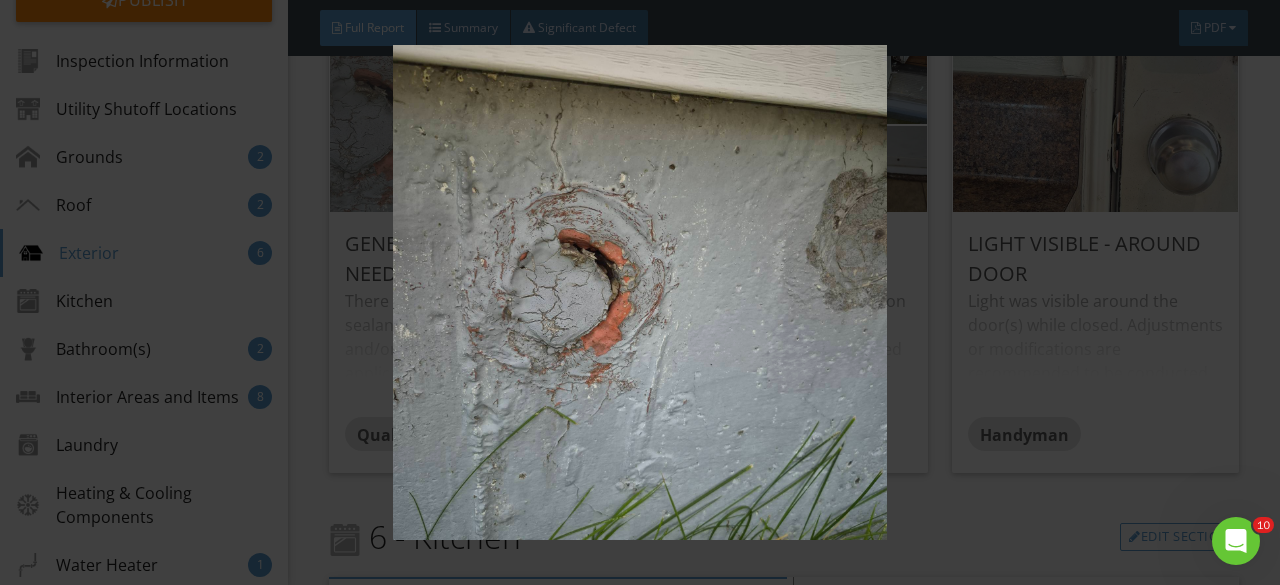 click at bounding box center [639, 292] 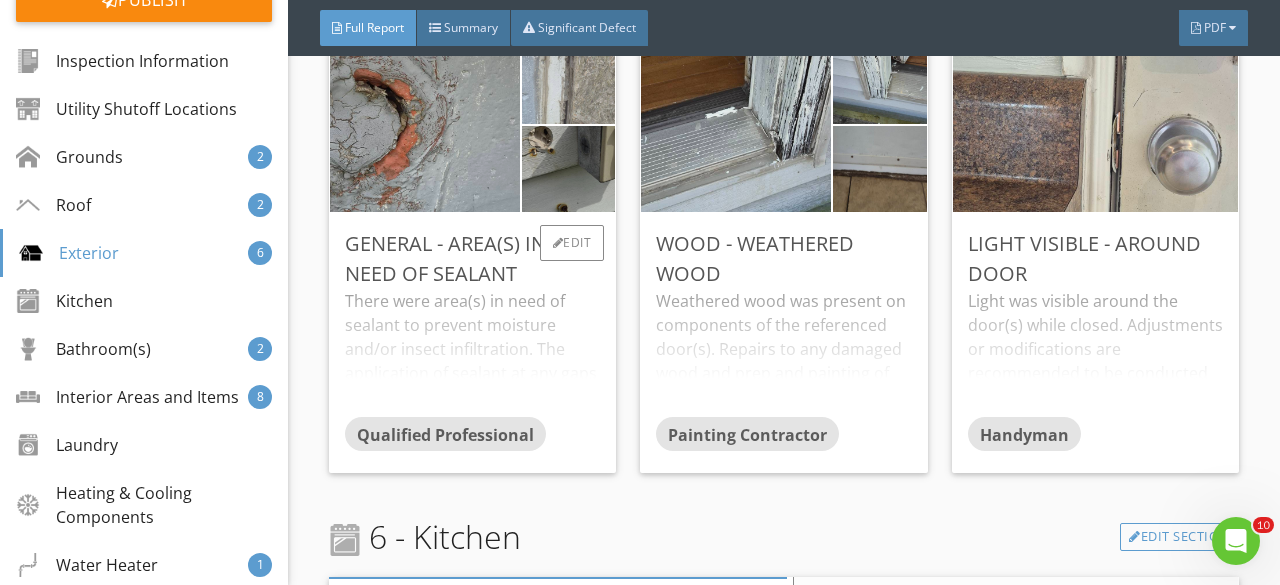 click at bounding box center [568, 80] 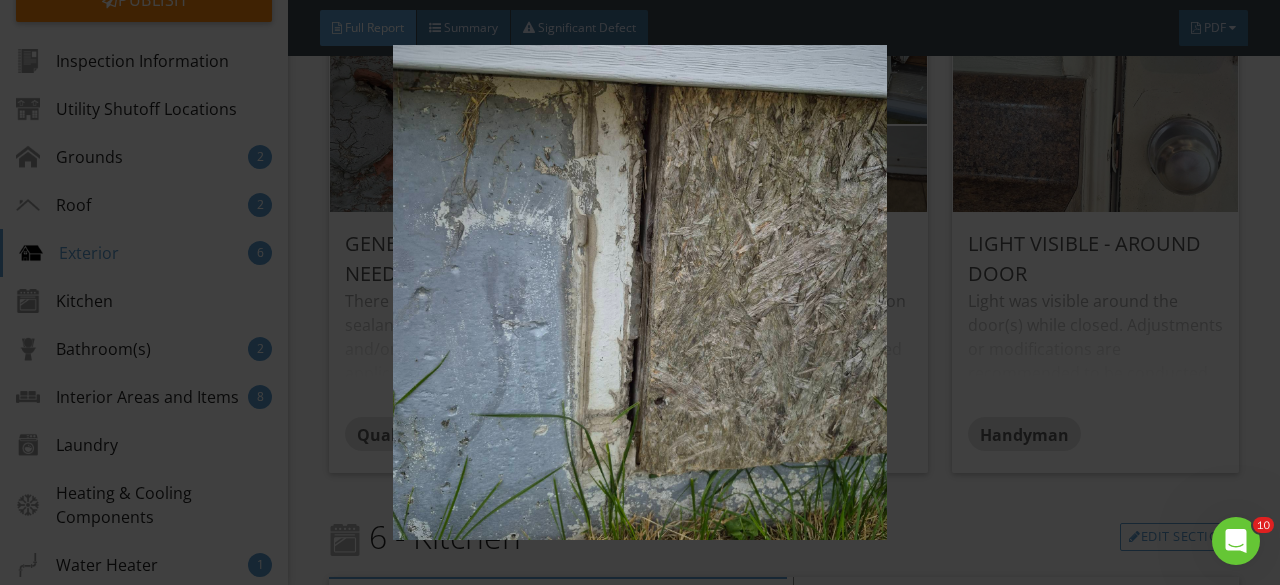 click at bounding box center [639, 292] 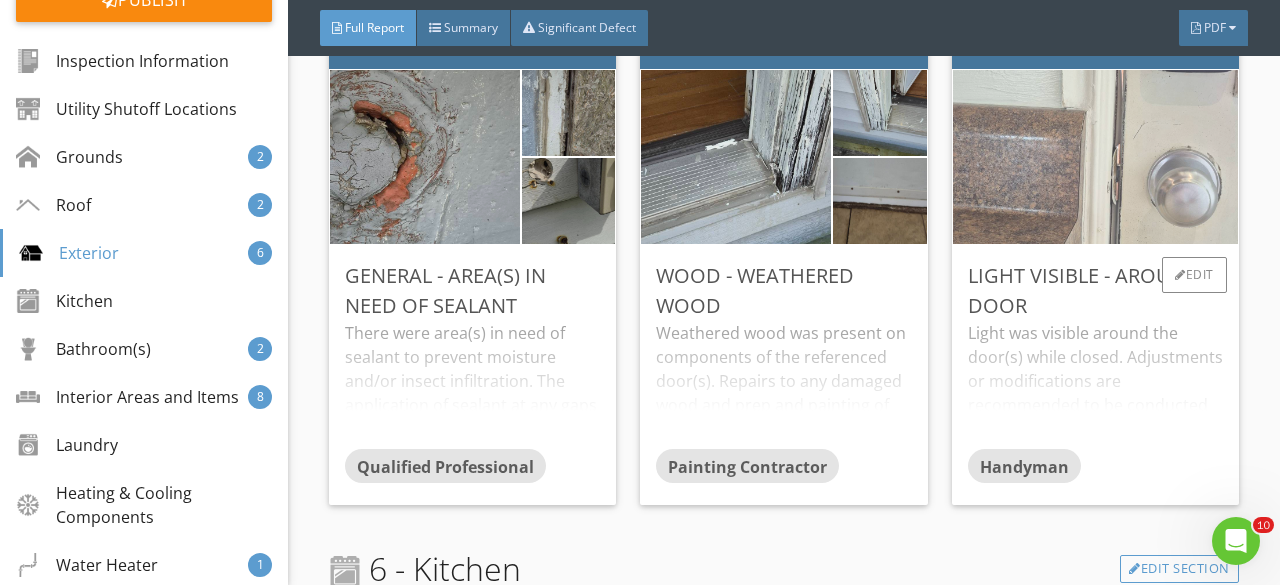 scroll, scrollTop: 13100, scrollLeft: 0, axis: vertical 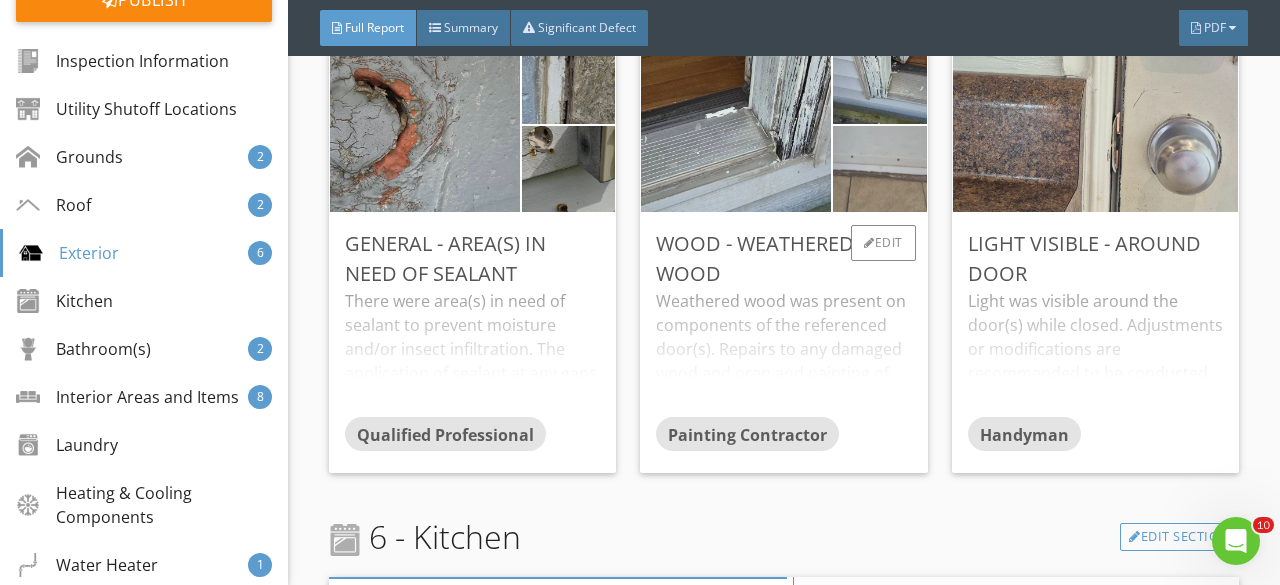 click at bounding box center [880, 168] 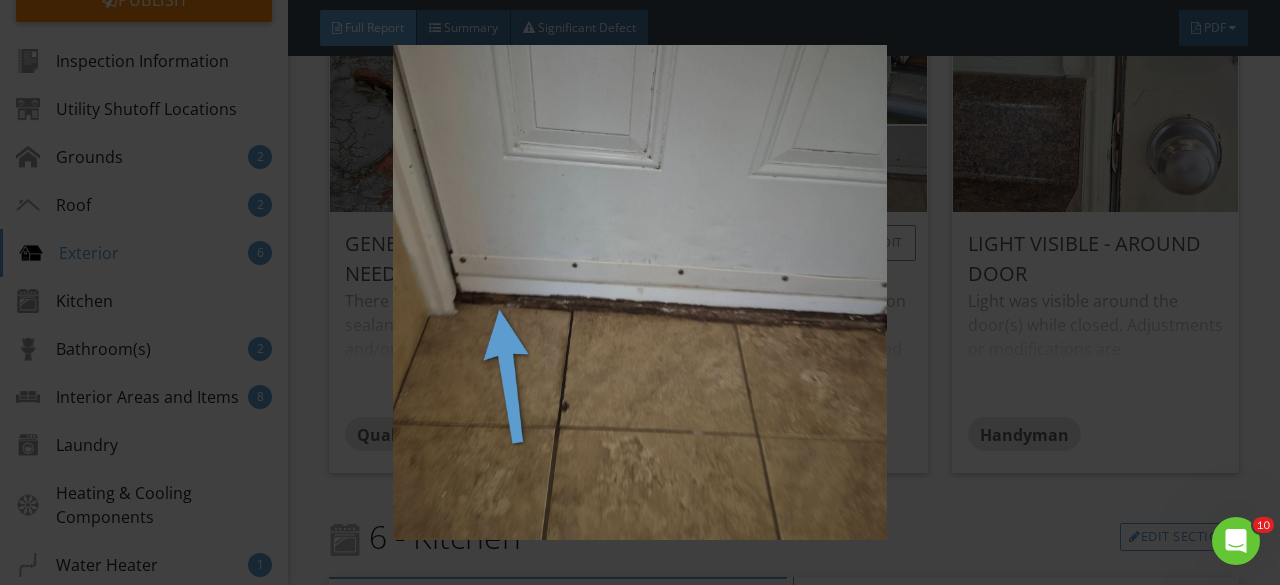 click at bounding box center [639, 292] 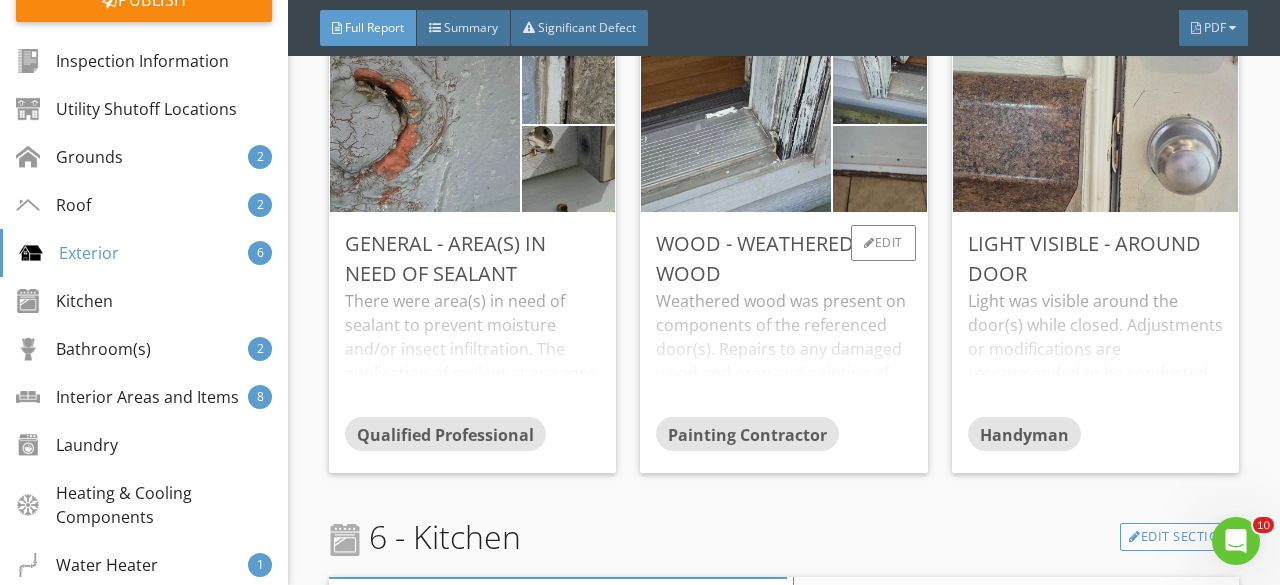click on "Weathered wood was present on components of the referenced door(s). Repairs to any damaged wood and prep and painting of these areas as needed is recommended to be performed by a painting contractor or other qualified person." at bounding box center [783, 353] 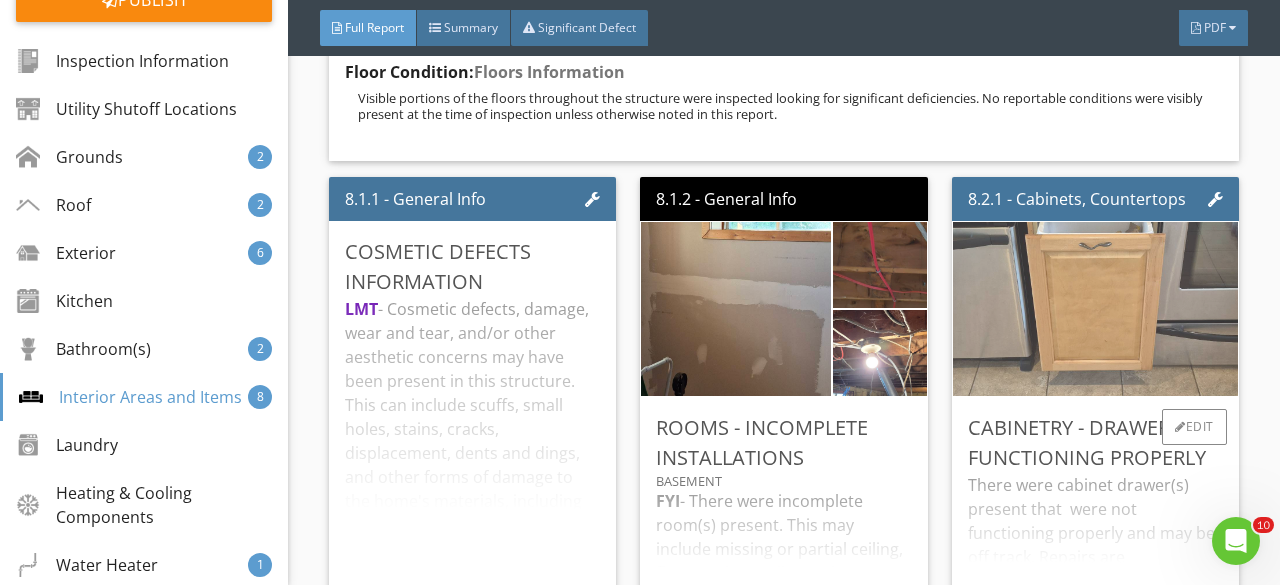 scroll, scrollTop: 20700, scrollLeft: 0, axis: vertical 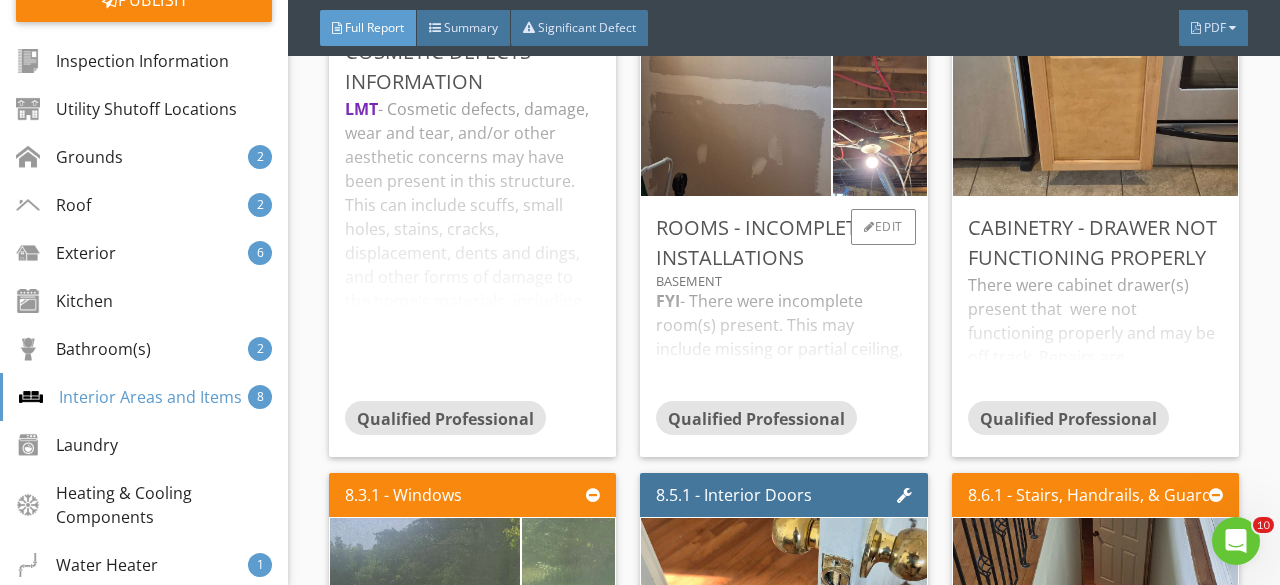 click on "Rooms - Incomplete Installations
Basement     FYI  - There were incomplete room(s) present. This may include missing or partial ceiling, floor, and/or wall coverings; missing or incomplete electrical installations etc. Quotes should be obtained from qualified tradespeople to ascertain "finishing" costs.    Qualified Professional
Edit" at bounding box center [783, 327] 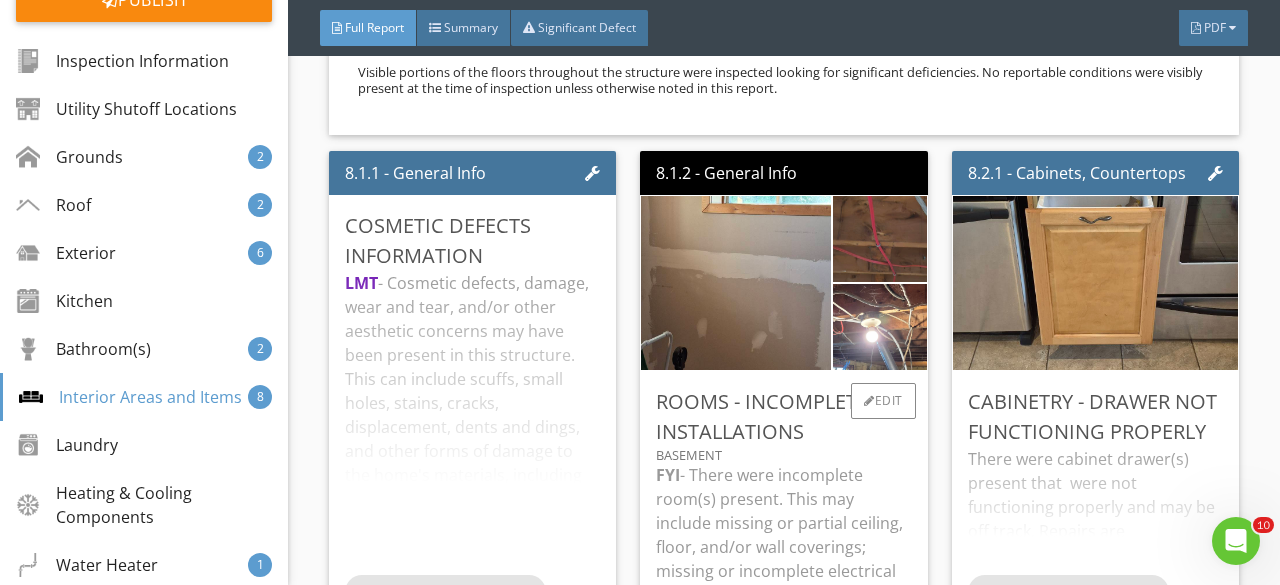 scroll, scrollTop: 20500, scrollLeft: 0, axis: vertical 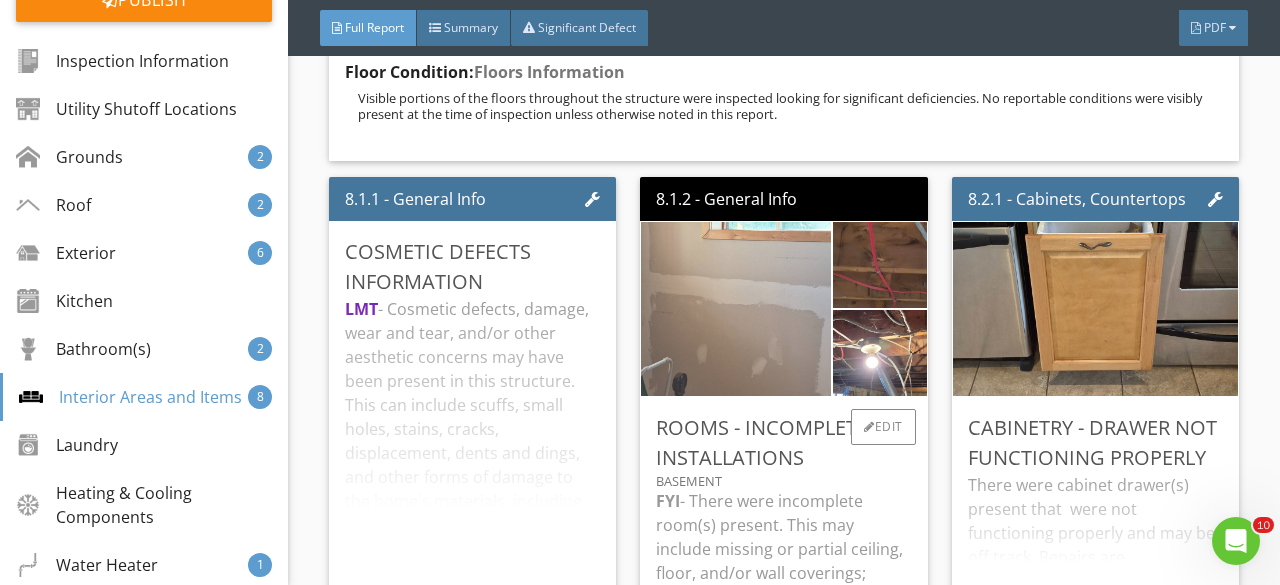 click at bounding box center [736, 308] 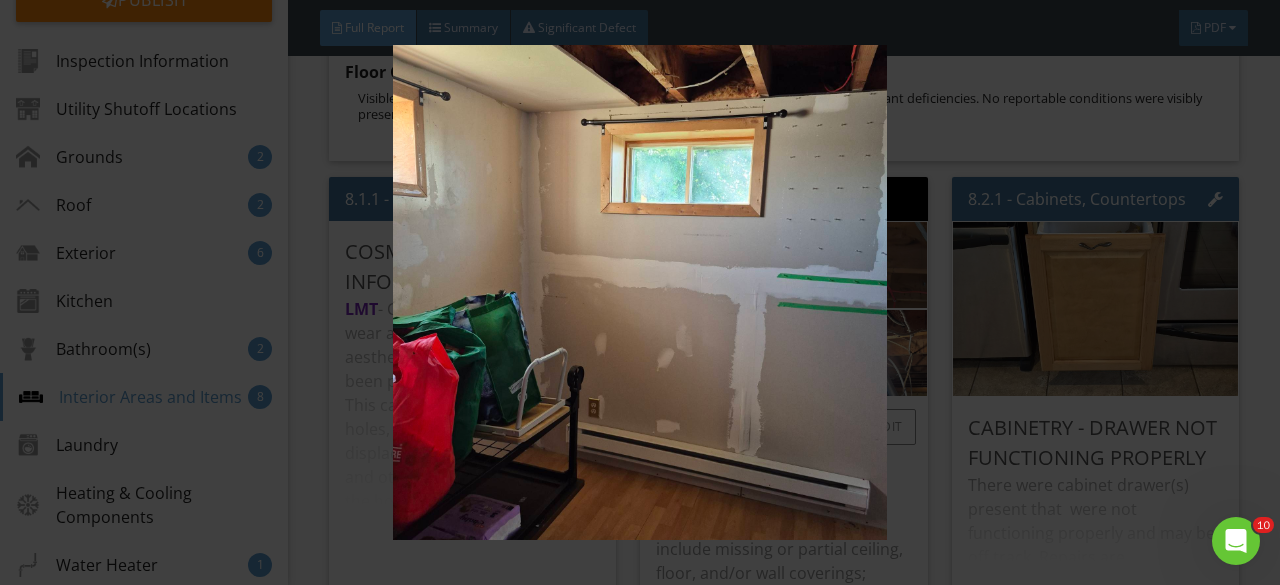 click at bounding box center (639, 292) 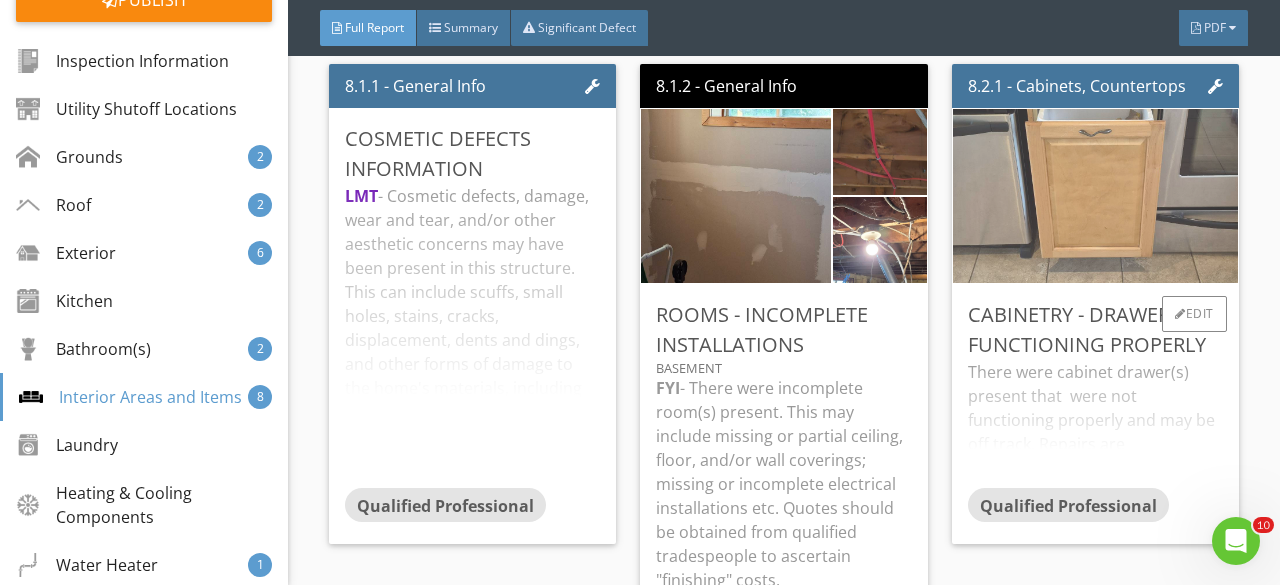 scroll, scrollTop: 20700, scrollLeft: 0, axis: vertical 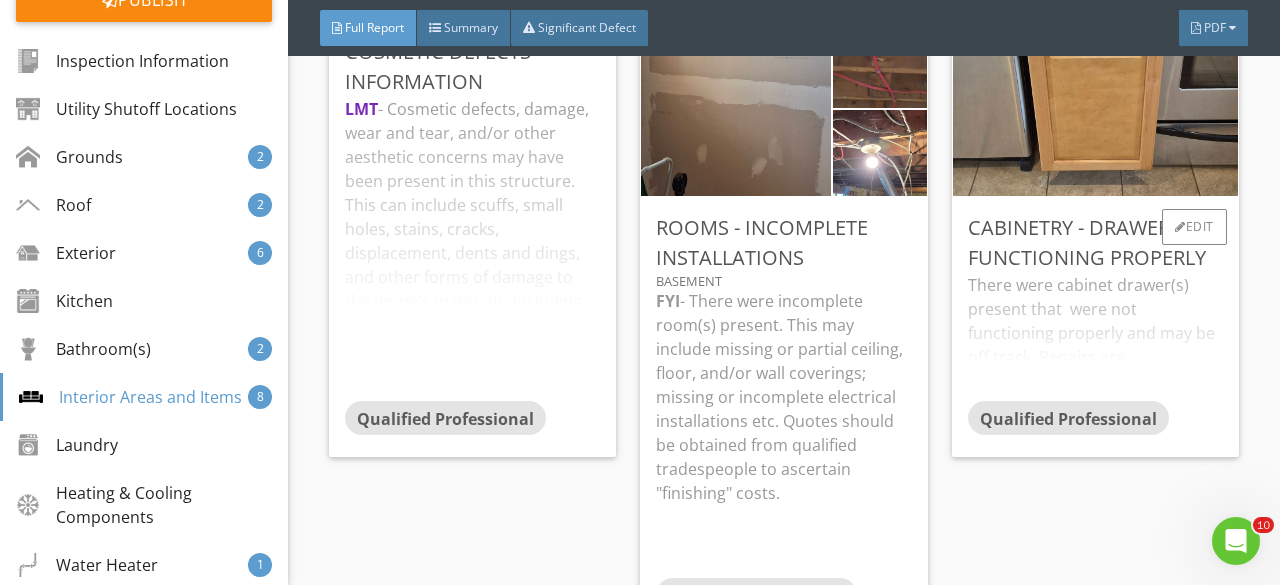 click on "There were cabinet drawer(s) present that  were not functioning properly and may be off track. Repairs are recommended here as needed for proper operation by a qualified person." at bounding box center (1095, 337) 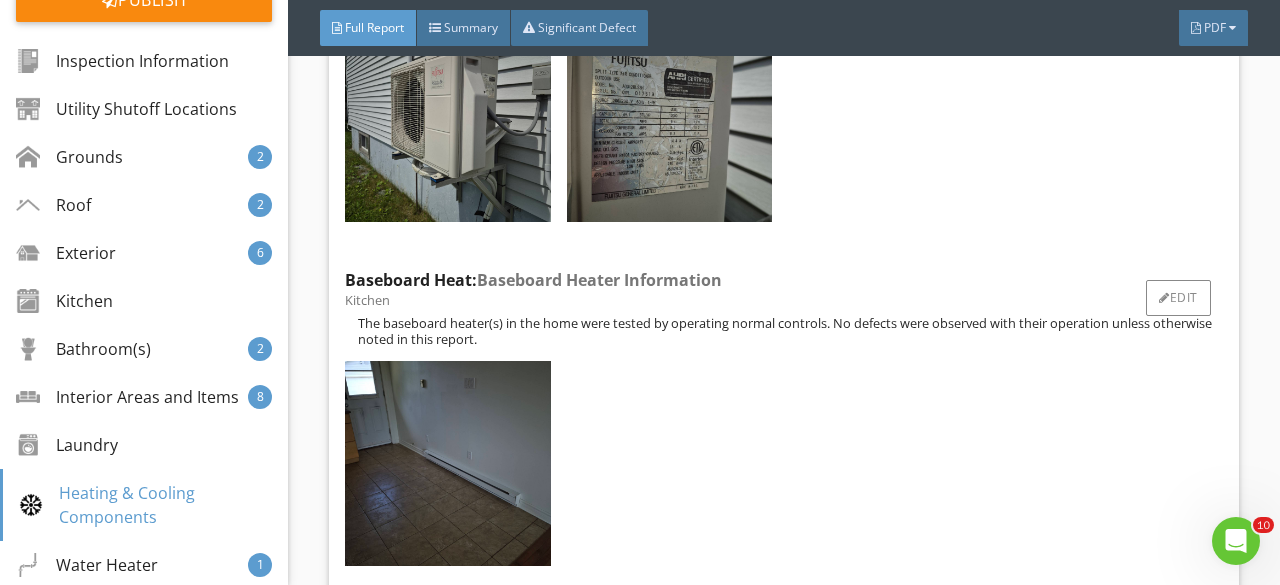 scroll, scrollTop: 23200, scrollLeft: 0, axis: vertical 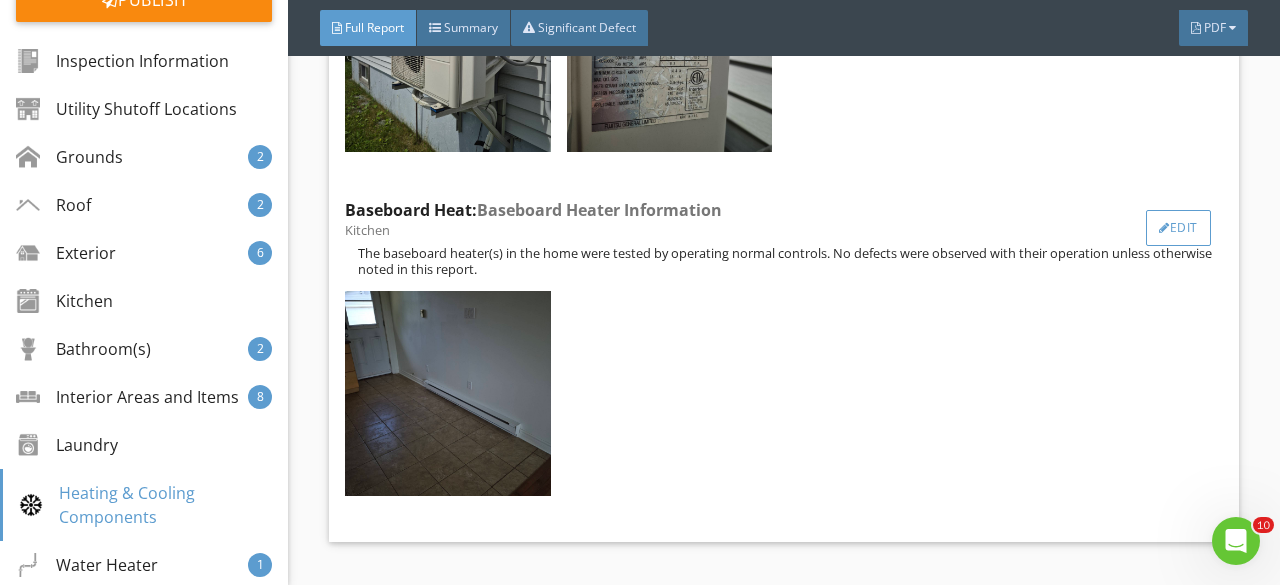 click on "Edit" at bounding box center (1178, 228) 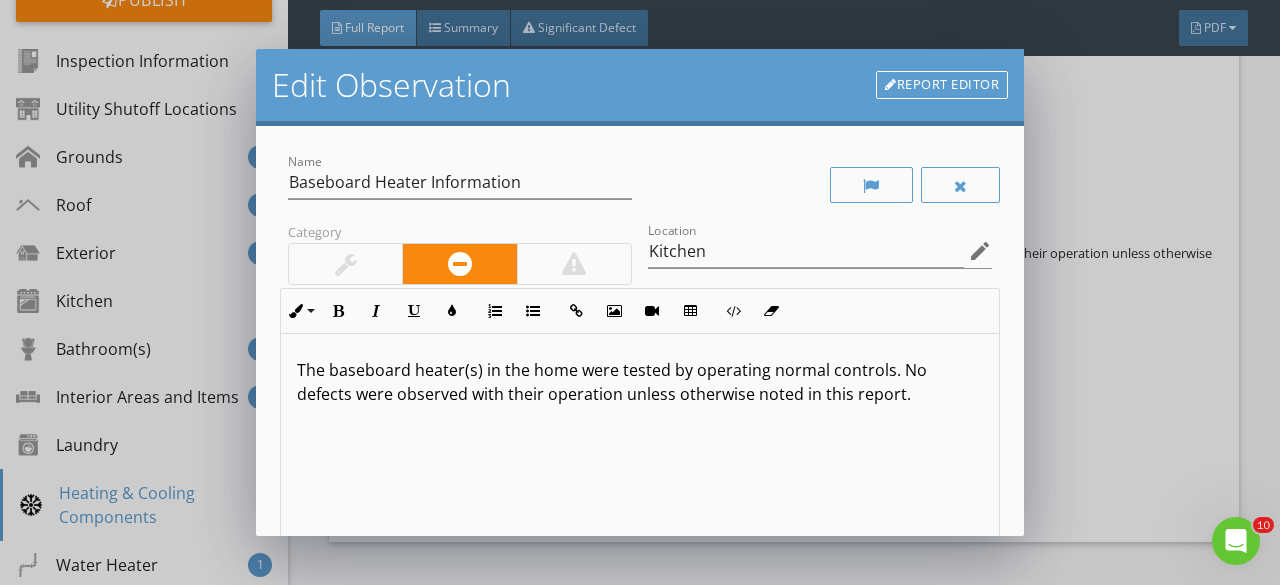 click on "Report Editor" at bounding box center (942, 85) 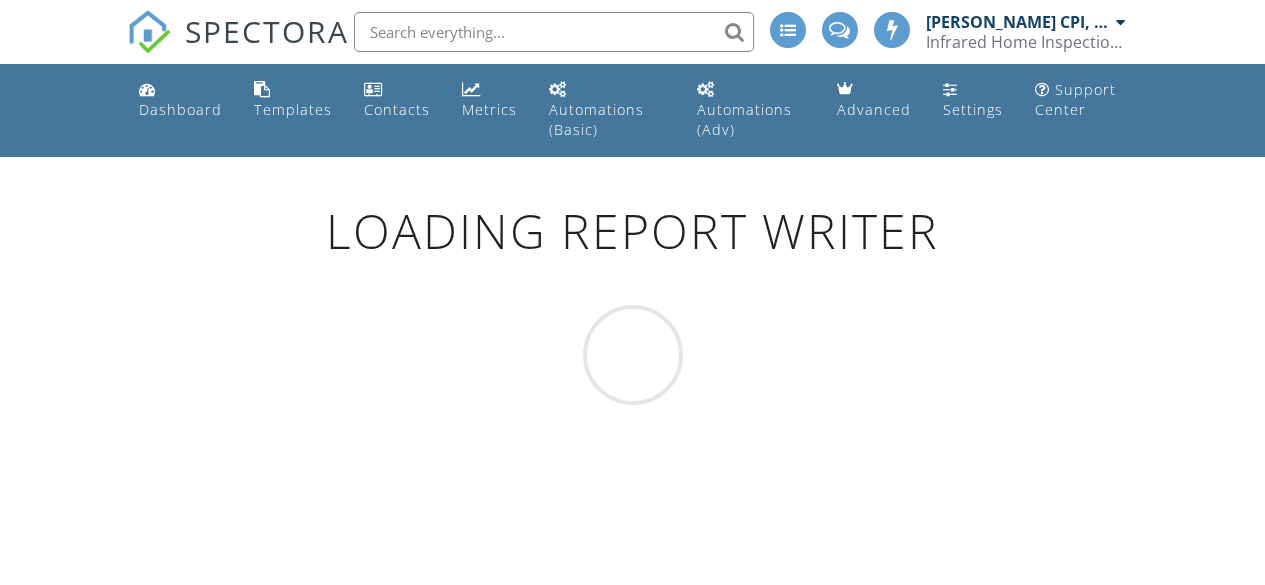 scroll, scrollTop: 0, scrollLeft: 0, axis: both 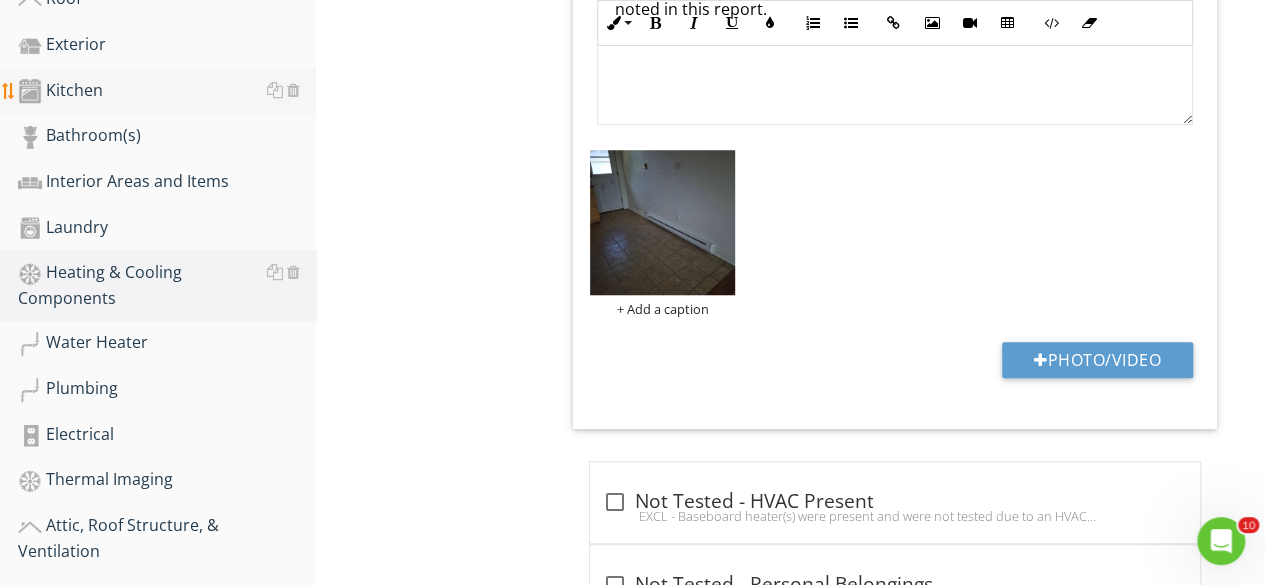 click on "Kitchen" at bounding box center (167, 91) 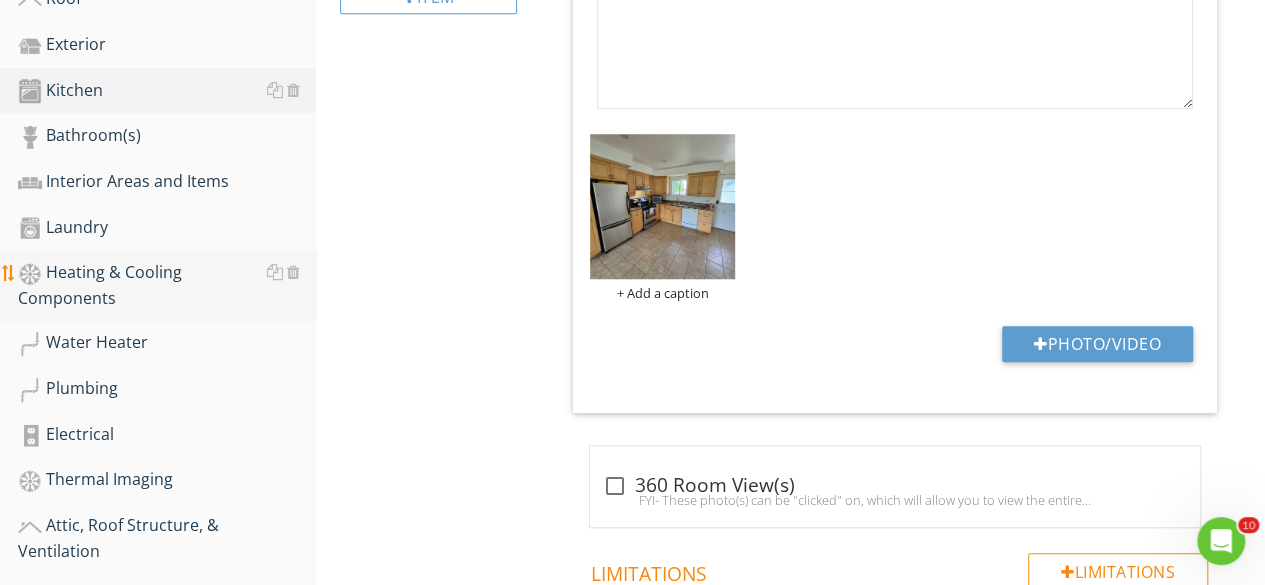 click on "Heating & Cooling Components" at bounding box center (167, 285) 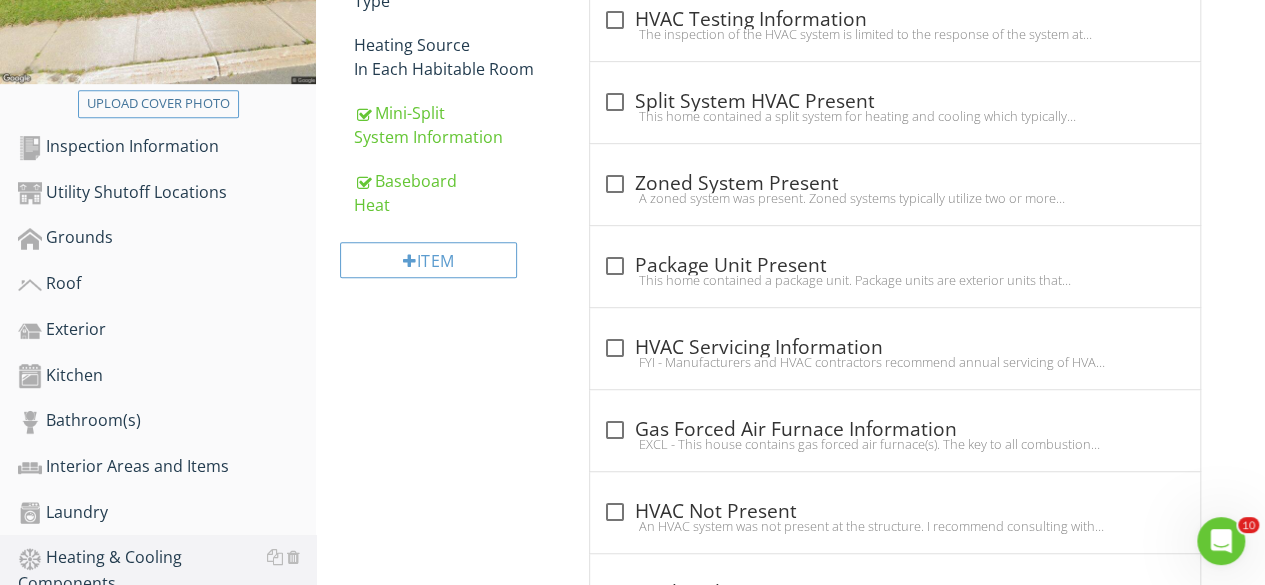 scroll, scrollTop: 258, scrollLeft: 0, axis: vertical 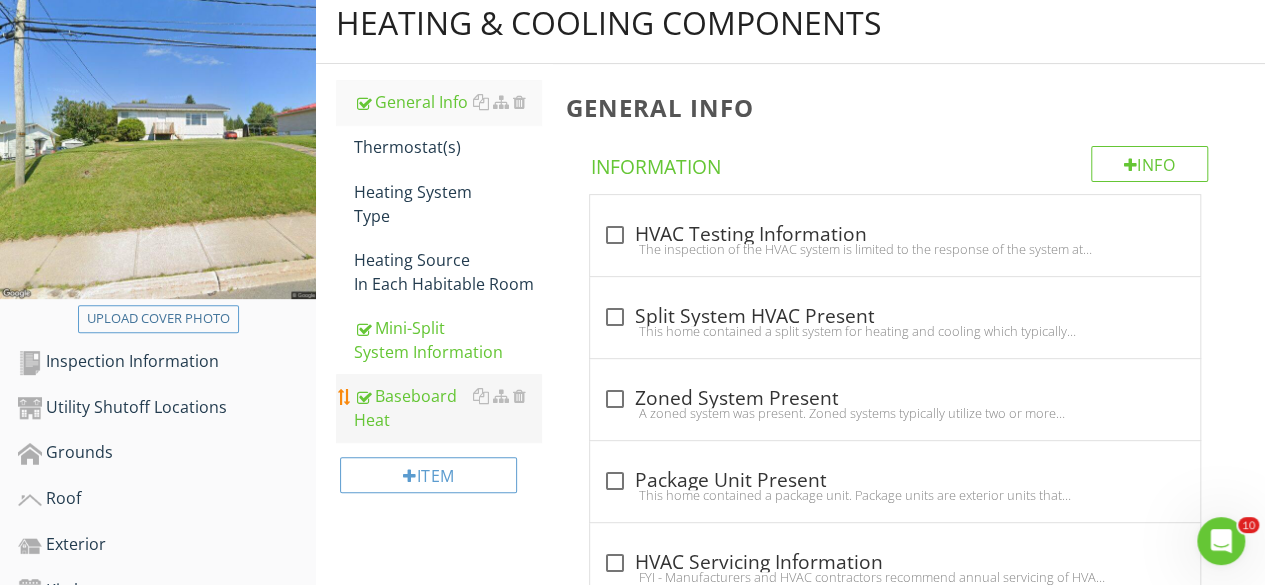 click on "Baseboard Heat" at bounding box center (447, 408) 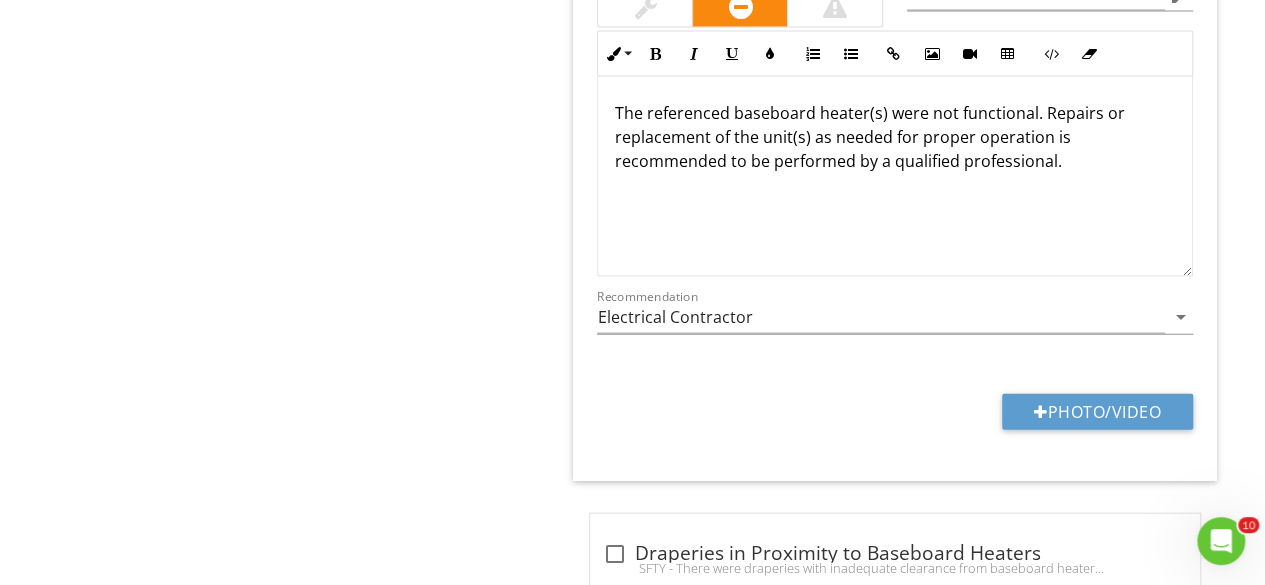 scroll, scrollTop: 2058, scrollLeft: 0, axis: vertical 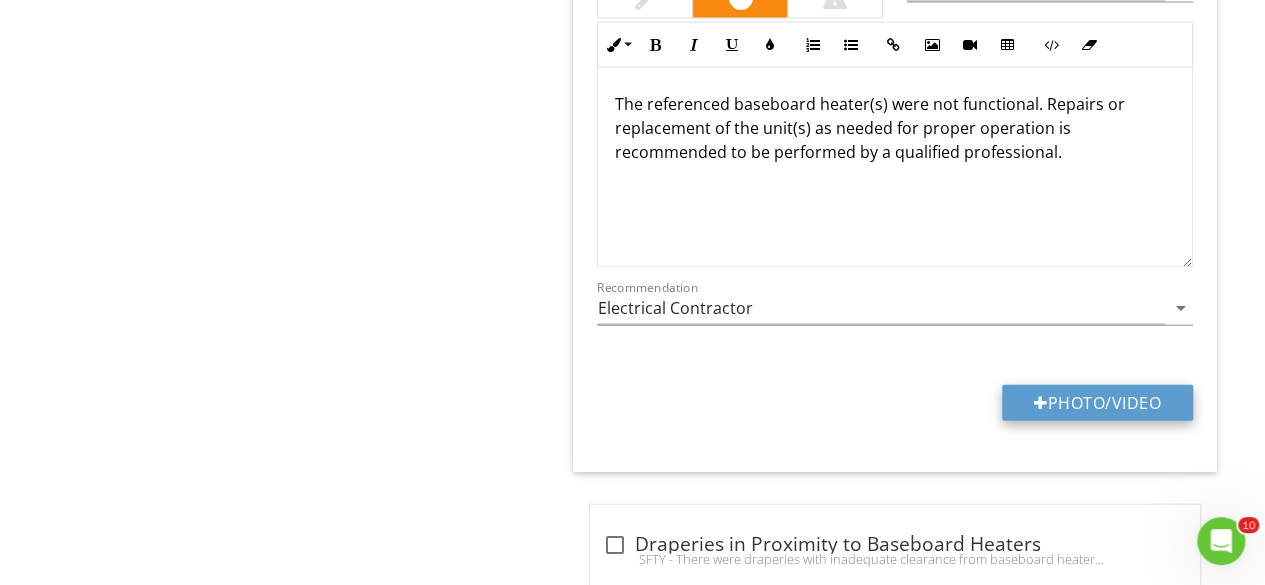 click on "Photo/Video" at bounding box center [1097, 403] 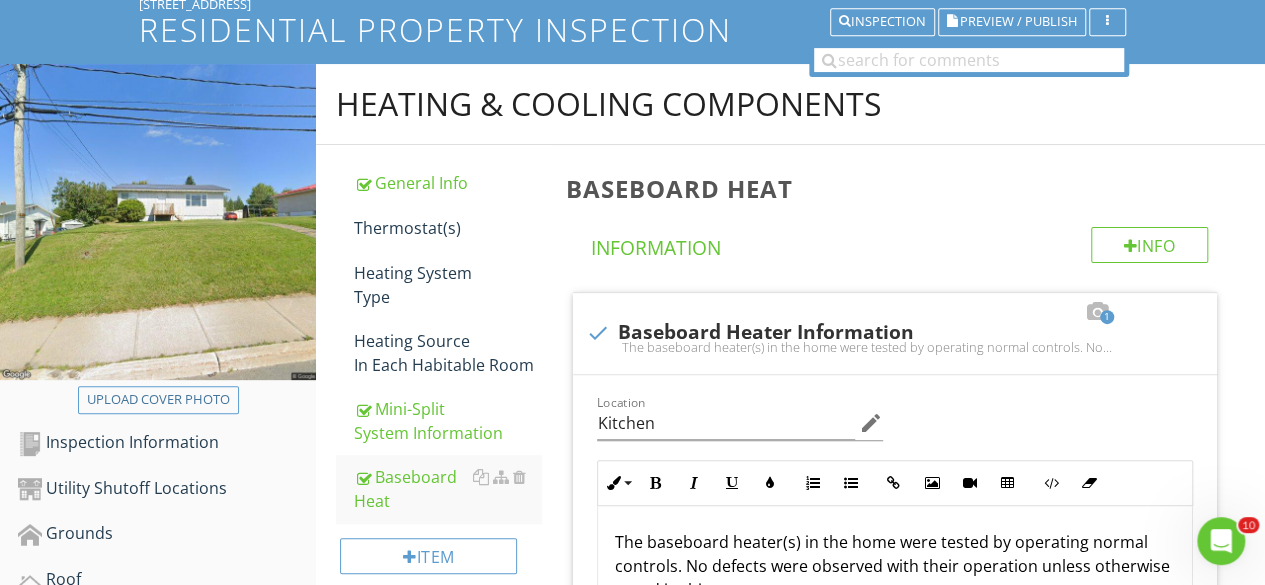 scroll, scrollTop: 100, scrollLeft: 0, axis: vertical 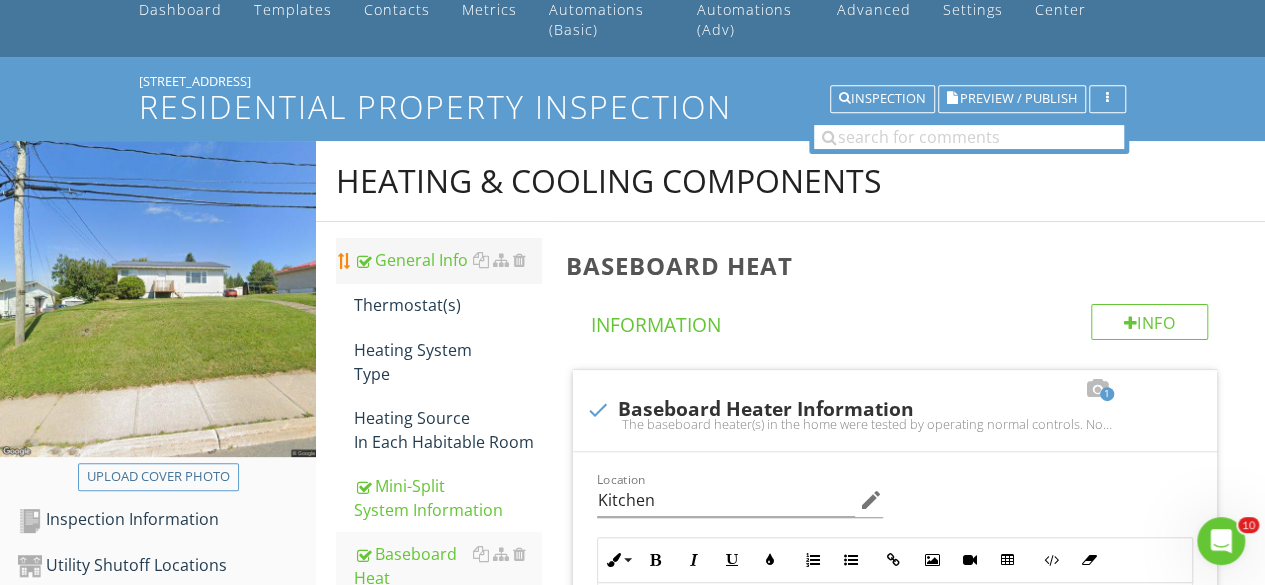 click on "General Info" at bounding box center (447, 260) 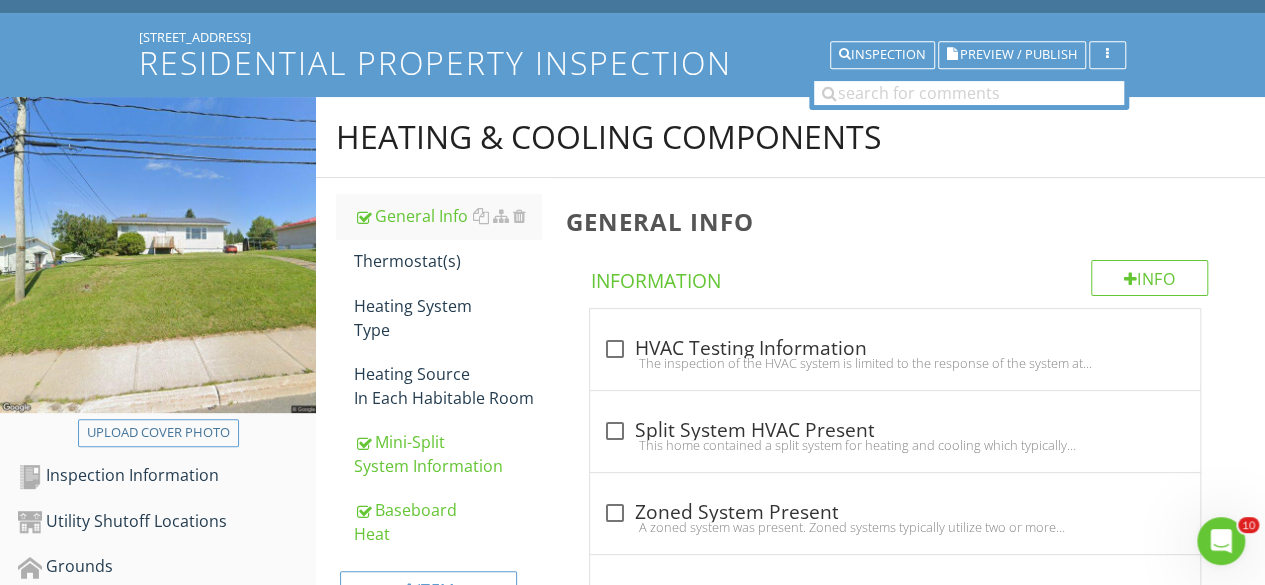 scroll, scrollTop: 0, scrollLeft: 0, axis: both 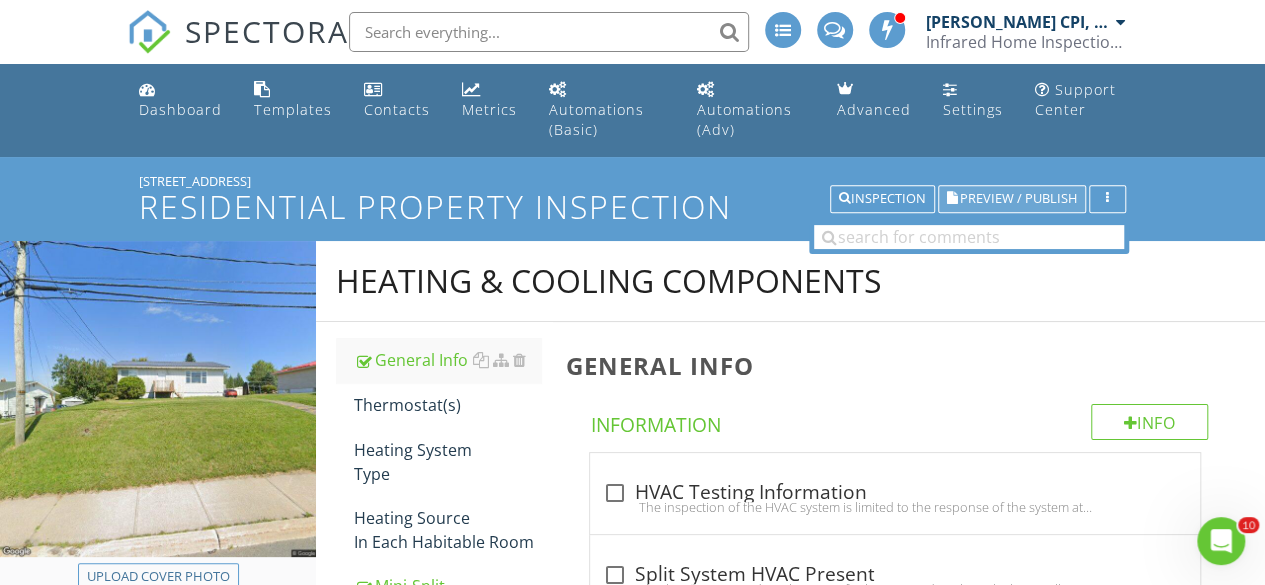 click on "Preview / Publish" at bounding box center [1012, 199] 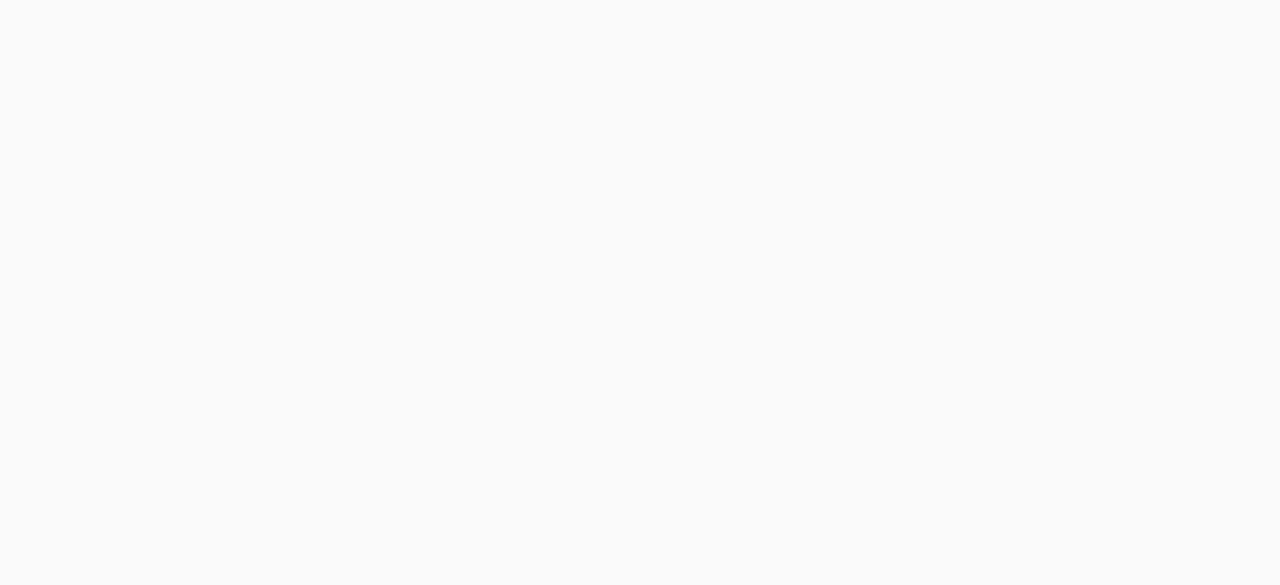scroll, scrollTop: 0, scrollLeft: 0, axis: both 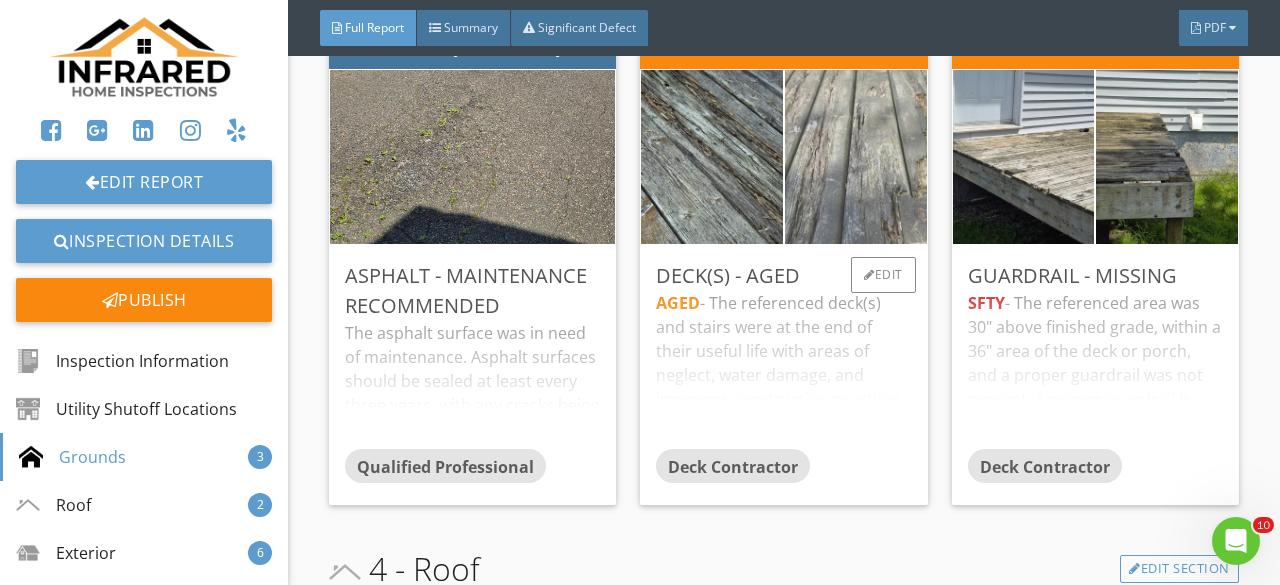 click at bounding box center [856, 157] 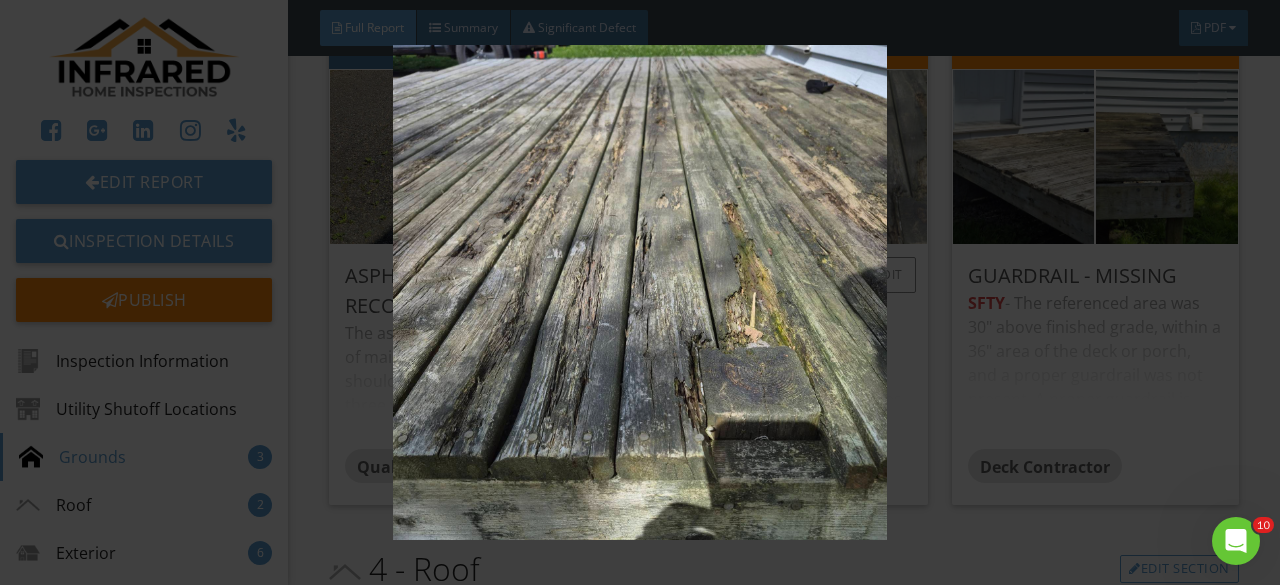click at bounding box center (639, 292) 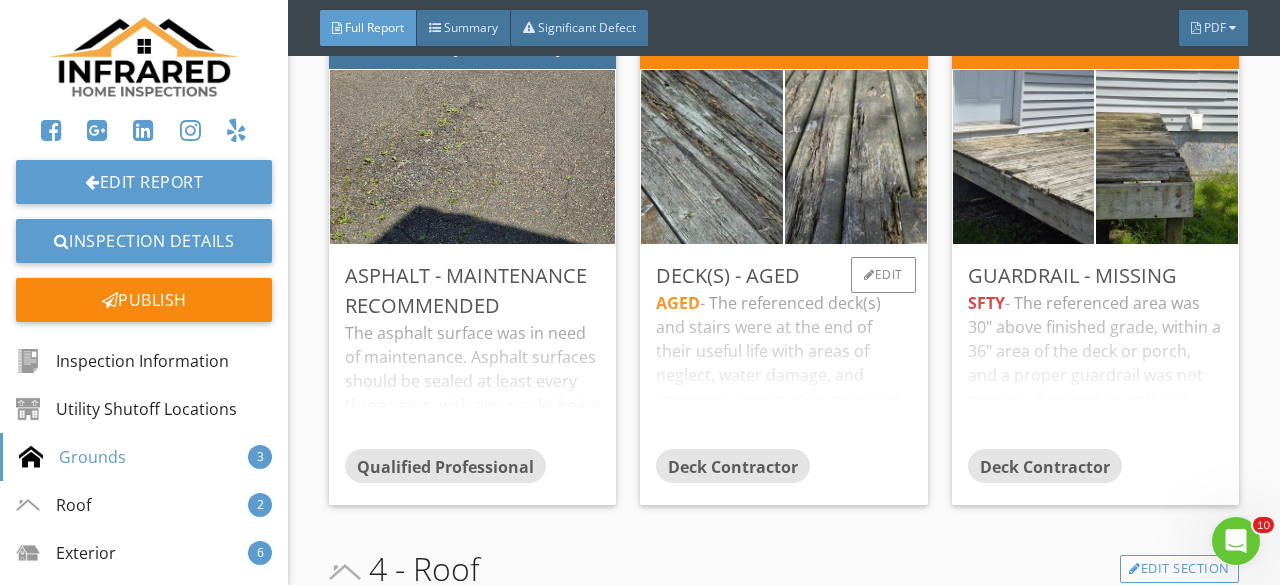 click on "AGED  - The referenced deck(s) and stairs were at the end of their useful life with areas of neglect, water damage, and improper construction practices. Replacement of the deck(s) is recommended to be conducted by a qualified contractor." at bounding box center [783, 370] 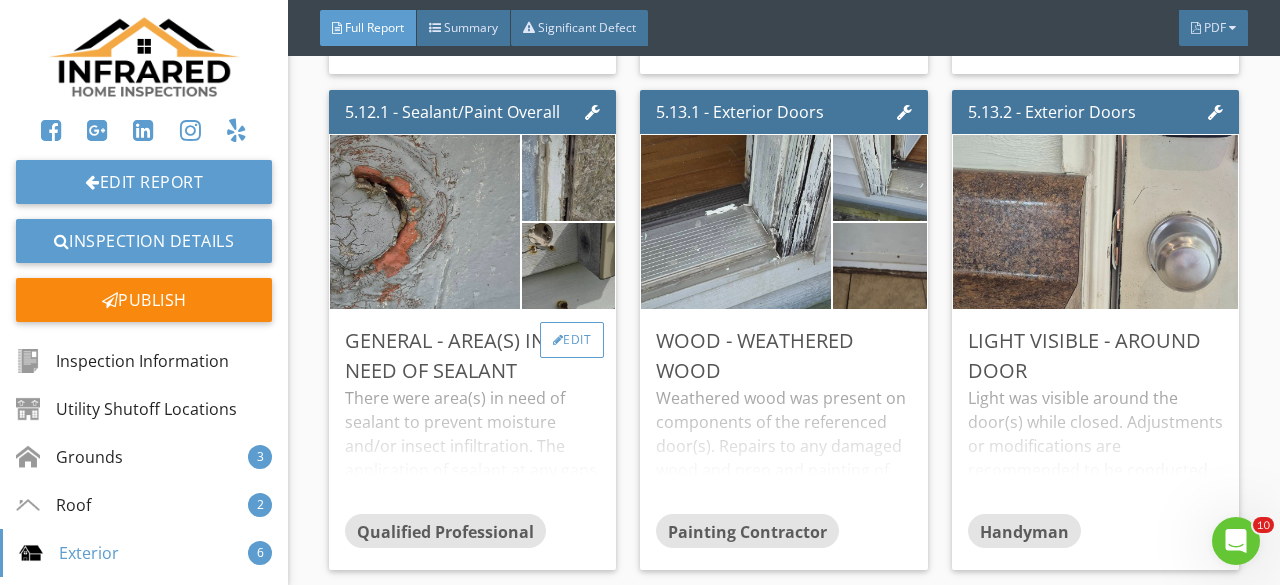 scroll, scrollTop: 13000, scrollLeft: 0, axis: vertical 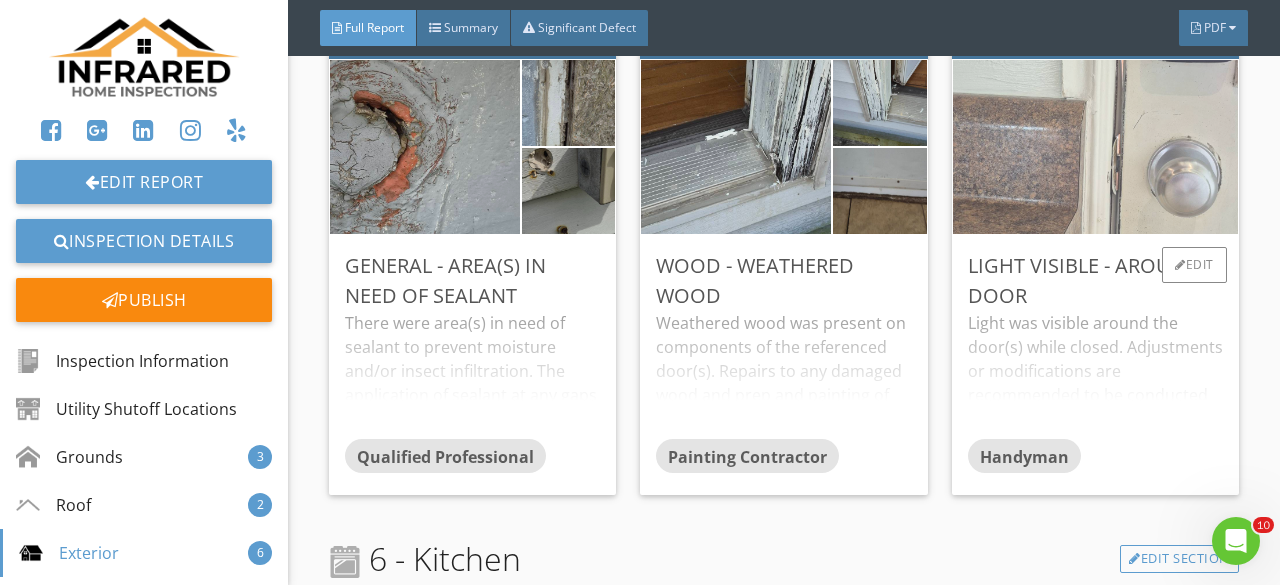 click at bounding box center (1095, 146) 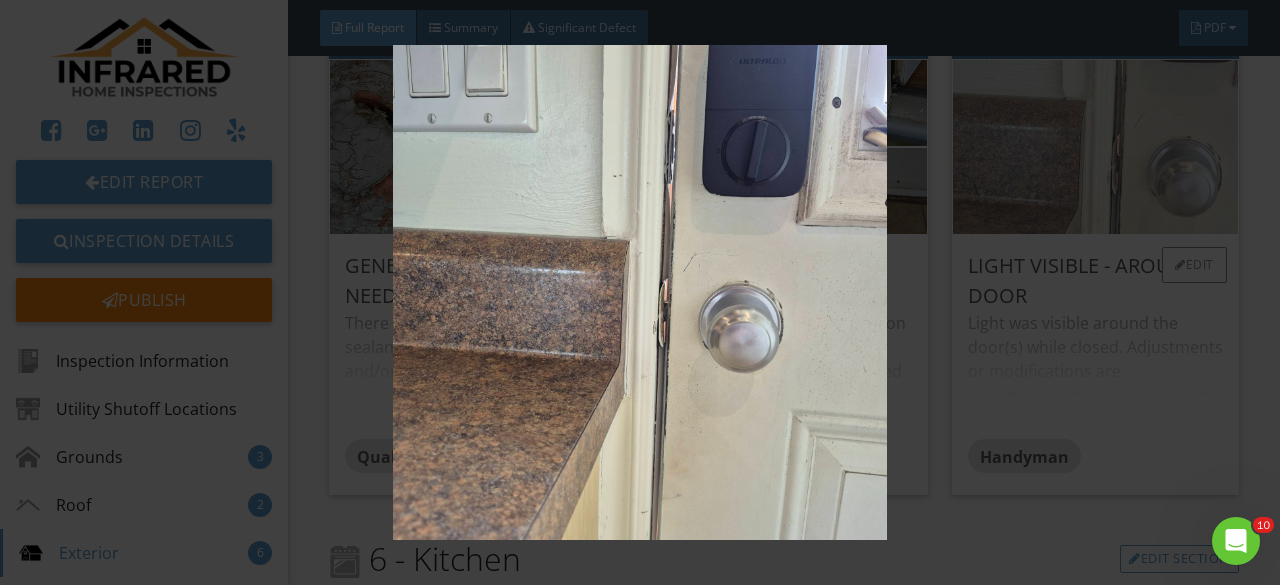 click at bounding box center [639, 292] 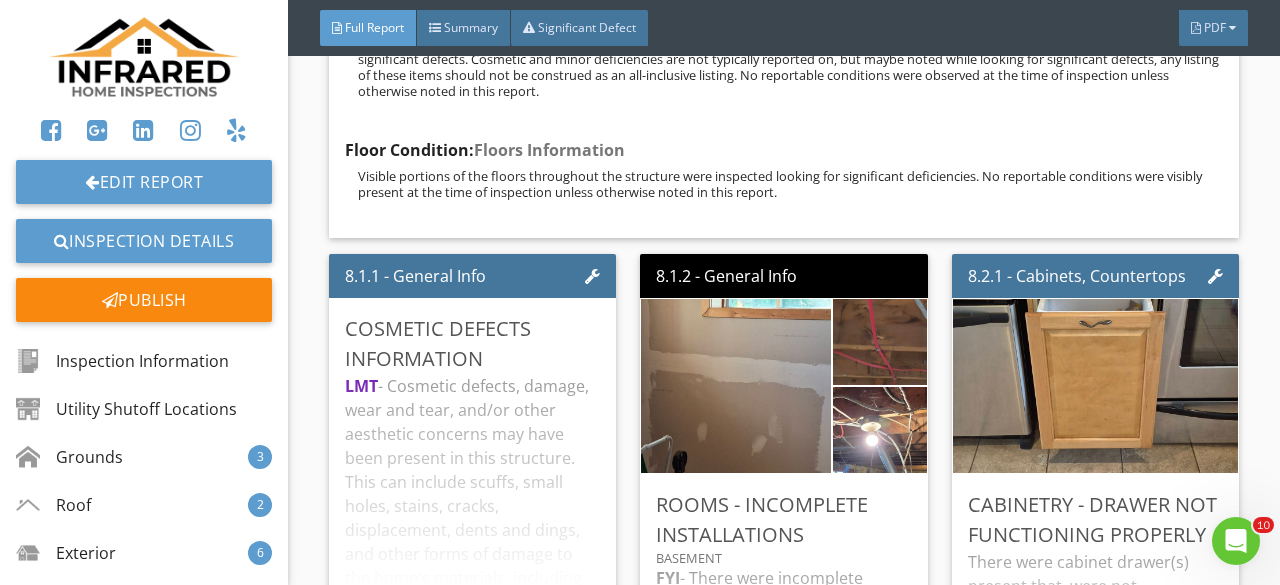 scroll, scrollTop: 20400, scrollLeft: 0, axis: vertical 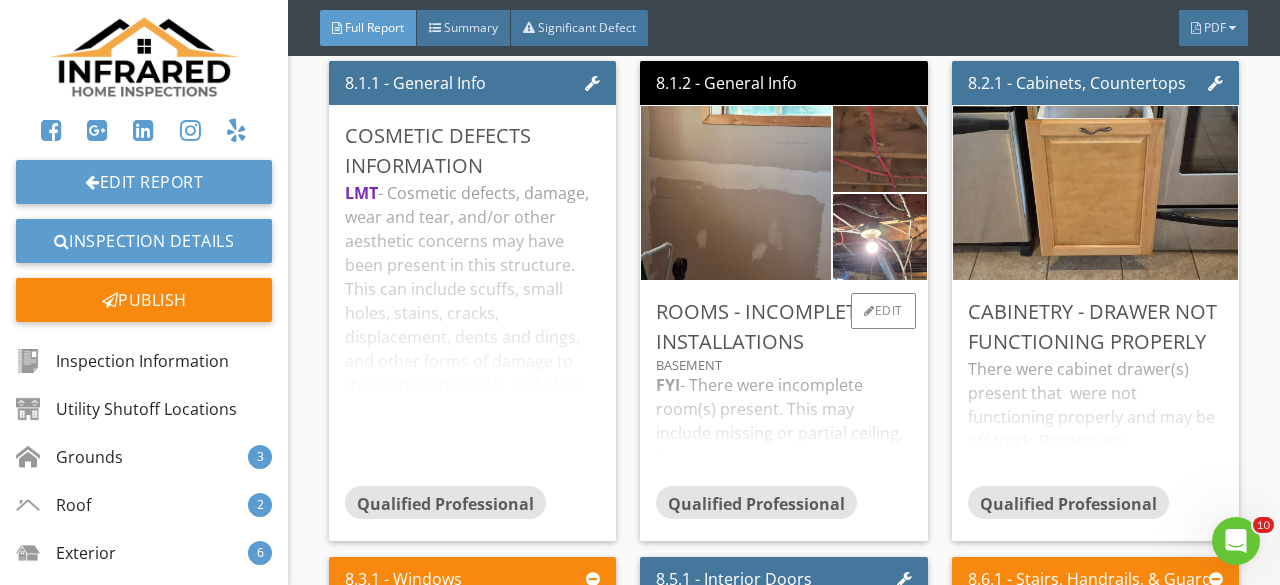 click on "FYI  - There were incomplete room(s) present. This may include missing or partial ceiling, floor, and/or wall coverings; missing or incomplete electrical installations etc. Quotes should be obtained from qualified tradespeople to ascertain "finishing" costs." at bounding box center [783, 429] 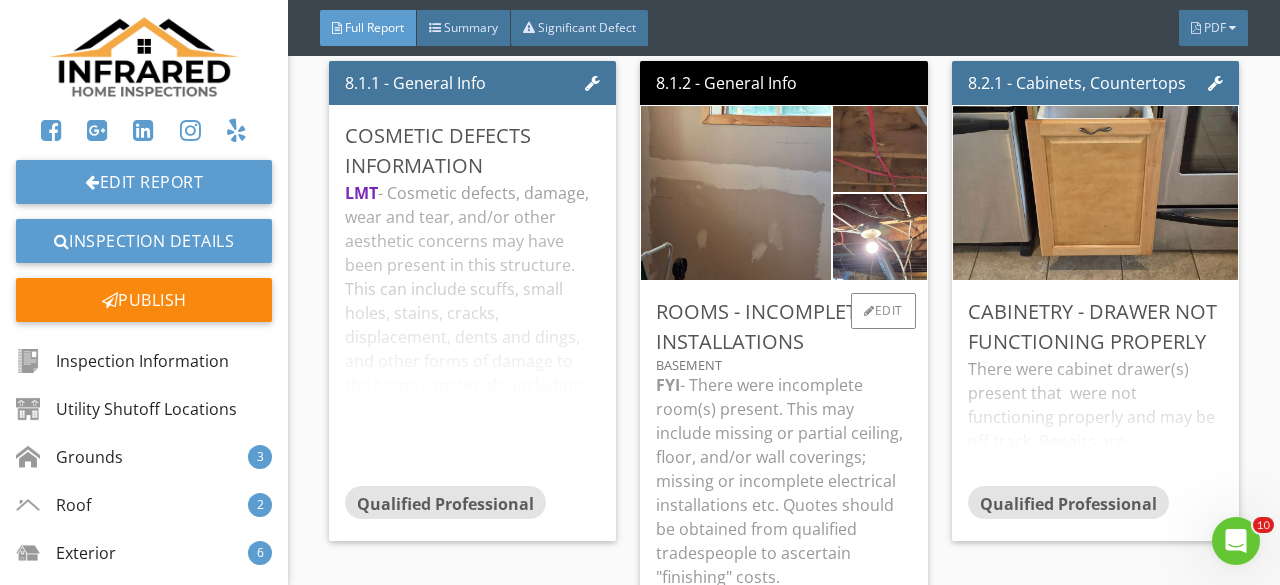 click on "FYI  - There were incomplete room(s) present. This may include missing or partial ceiling, floor, and/or wall coverings; missing or incomplete electrical installations etc. Quotes should be obtained from qualified tradespeople to ascertain "finishing" costs." at bounding box center [783, 481] 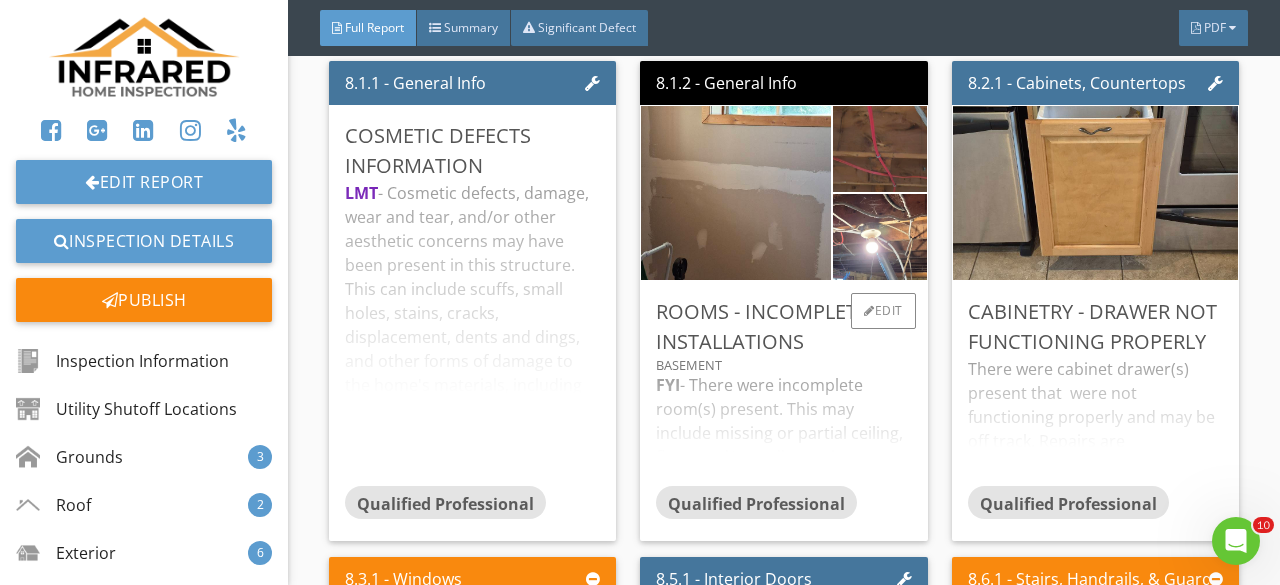 click on "FYI  - There were incomplete room(s) present. This may include missing or partial ceiling, floor, and/or wall coverings; missing or incomplete electrical installations etc. Quotes should be obtained from qualified tradespeople to ascertain "finishing" costs." at bounding box center (783, 429) 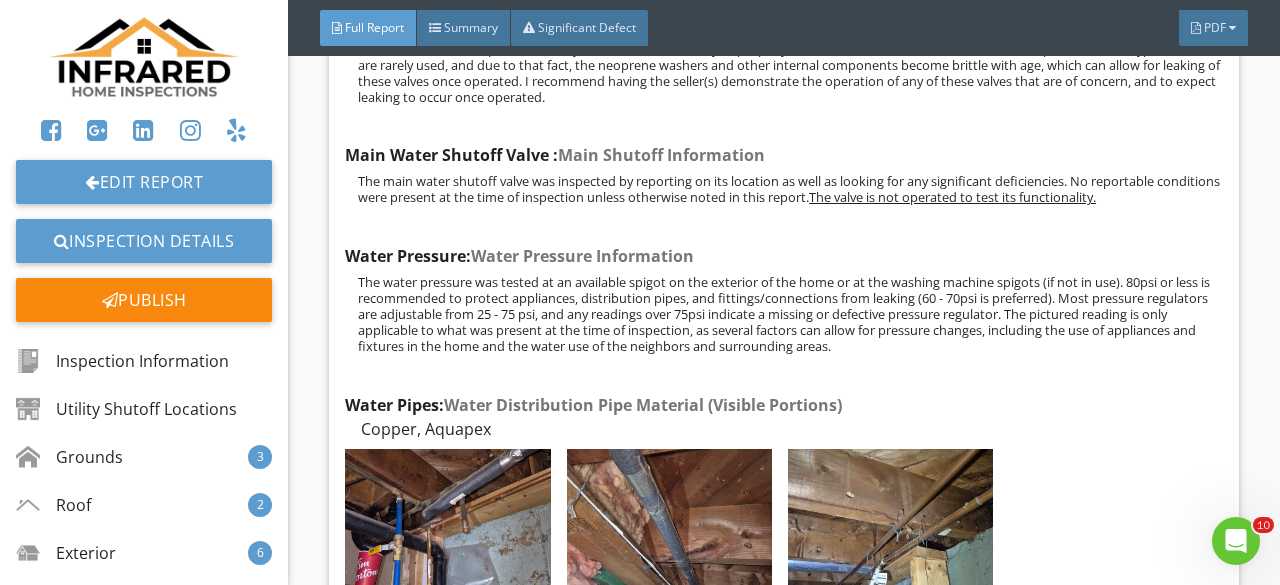 scroll, scrollTop: 26600, scrollLeft: 0, axis: vertical 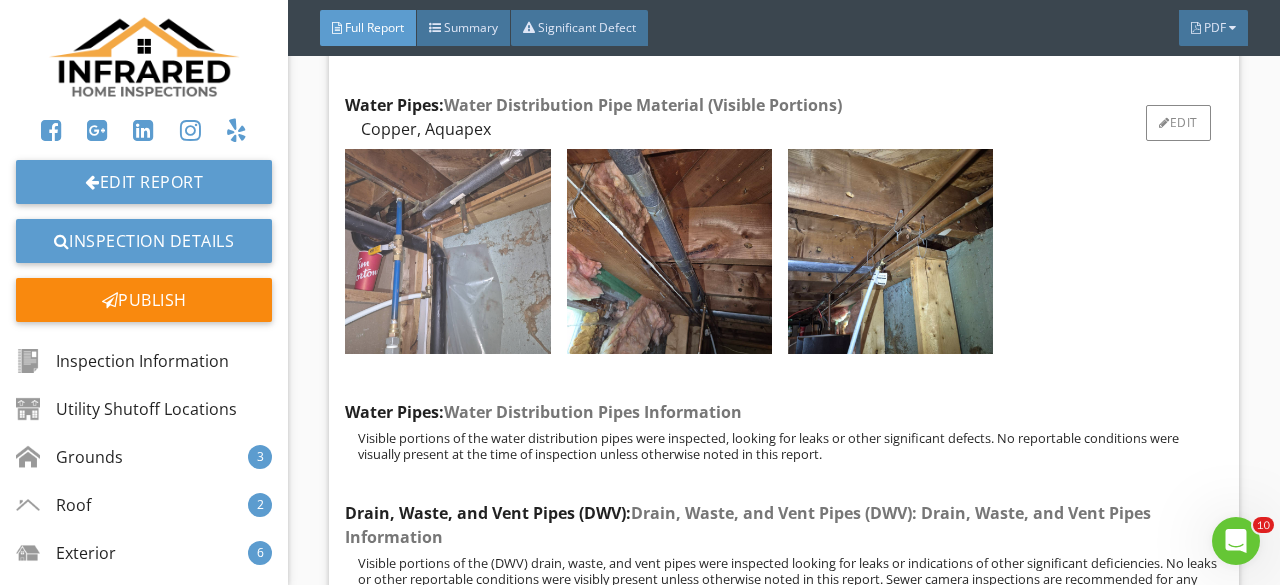 click at bounding box center [447, 251] 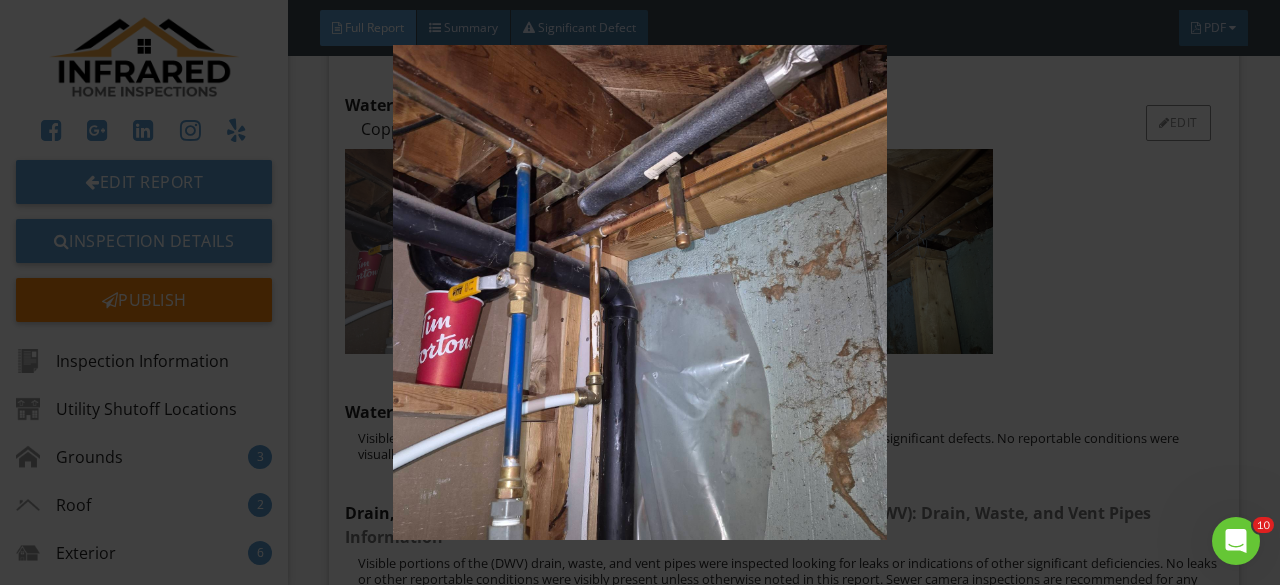click at bounding box center (639, 292) 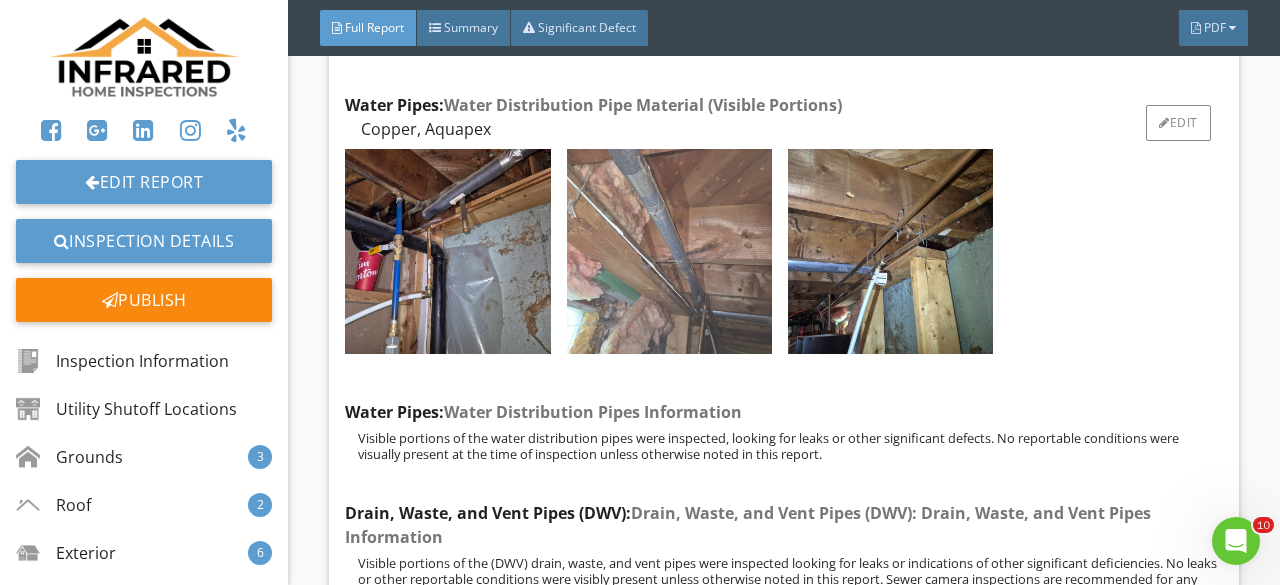 click at bounding box center [669, 251] 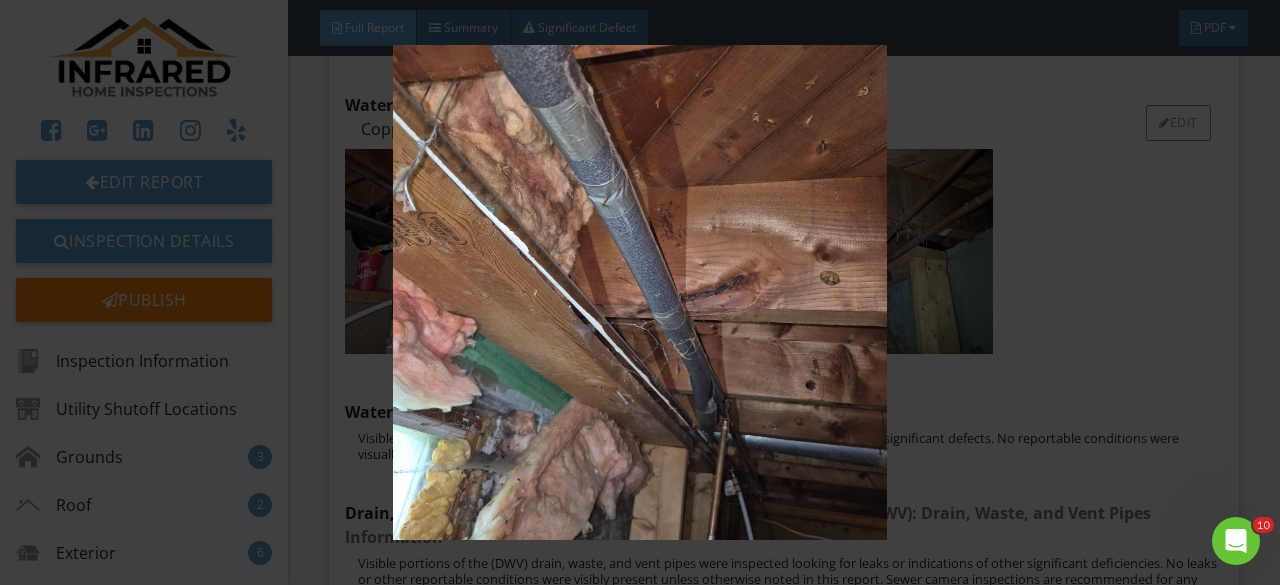 click at bounding box center (639, 292) 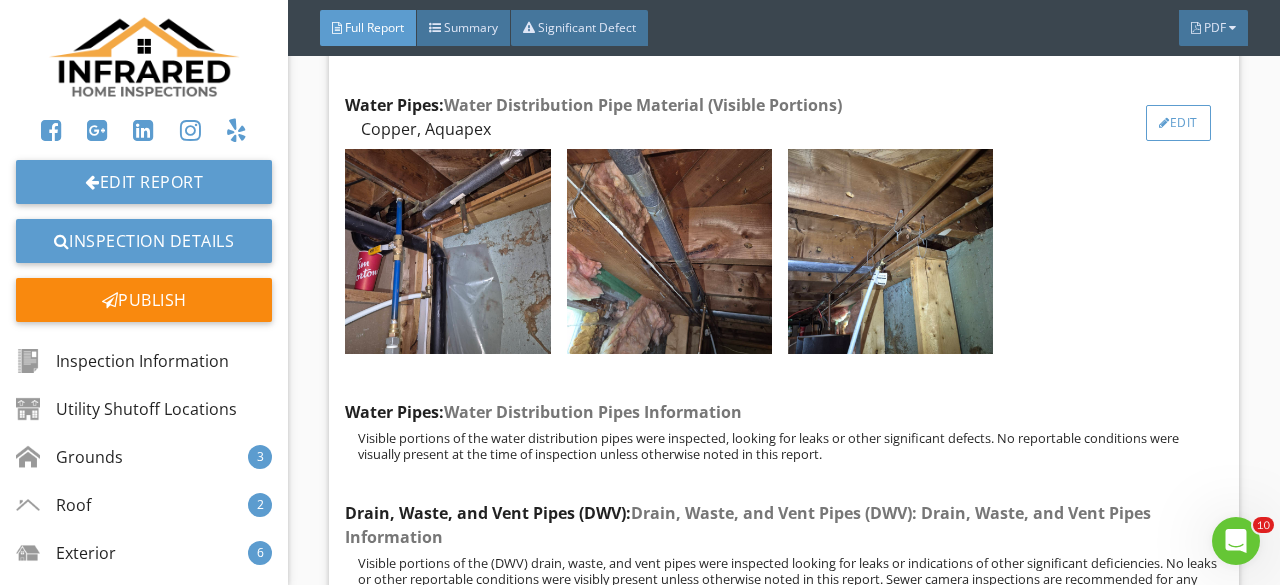 click on "Edit" at bounding box center [1178, 123] 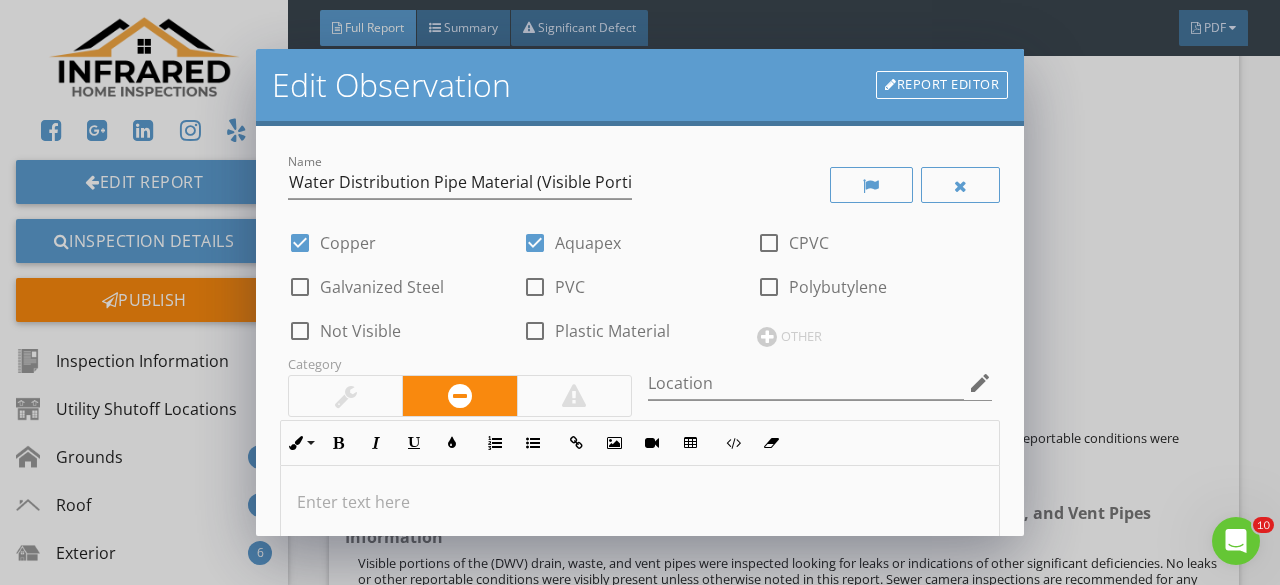 click on "Report Editor" at bounding box center (942, 85) 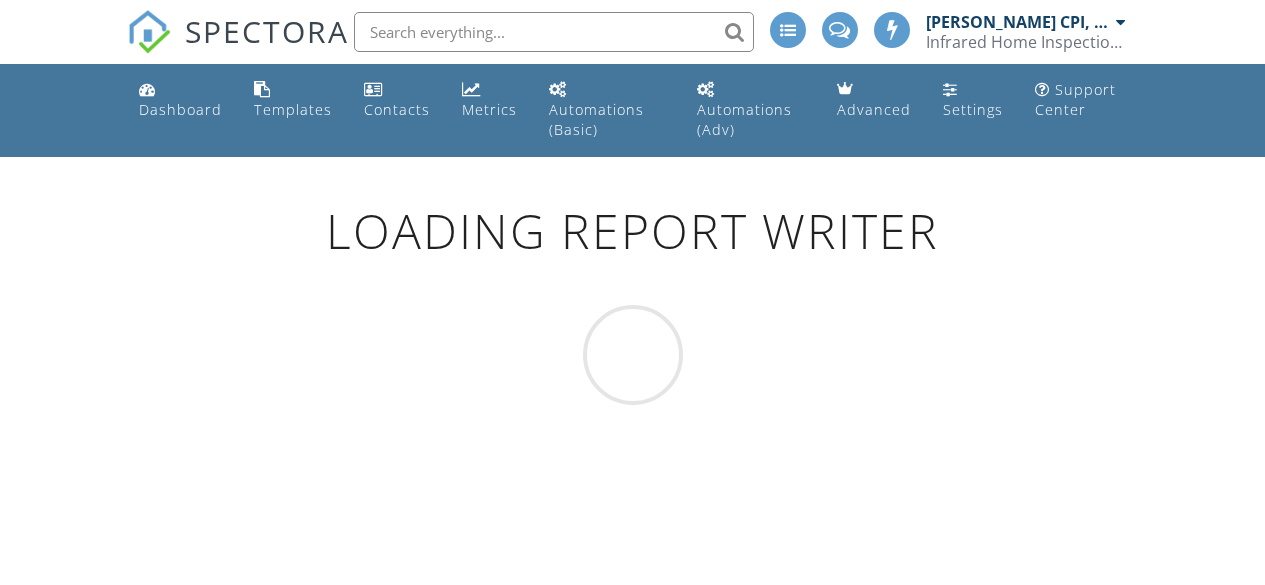 scroll, scrollTop: 0, scrollLeft: 0, axis: both 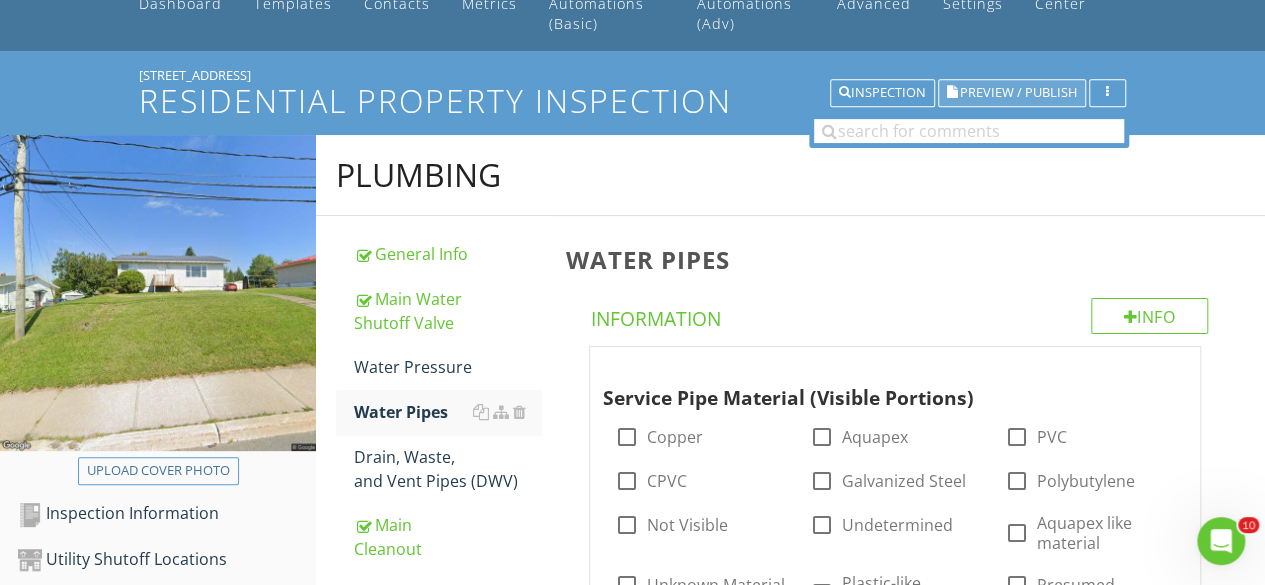 click on "Preview / Publish" at bounding box center (1018, 93) 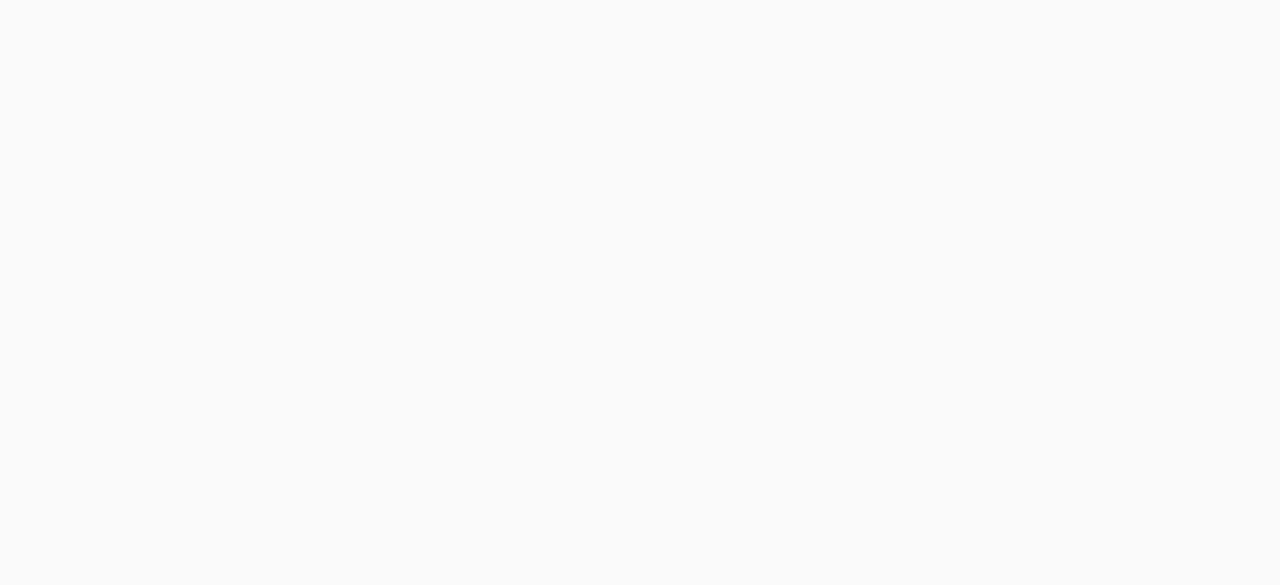 scroll, scrollTop: 0, scrollLeft: 0, axis: both 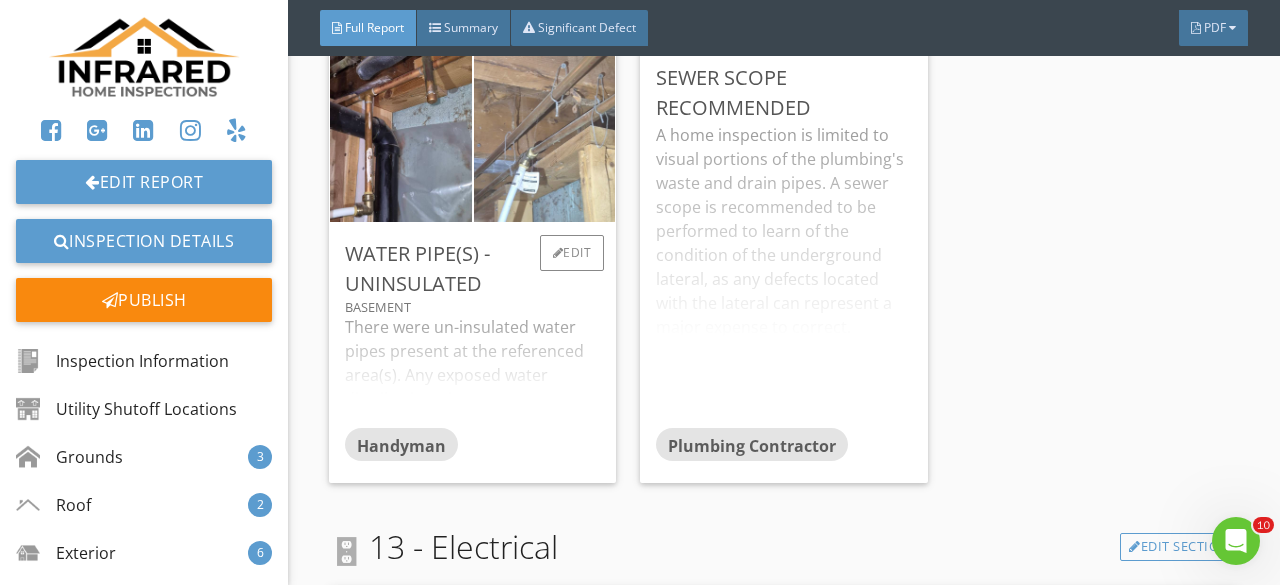 click at bounding box center (545, 135) 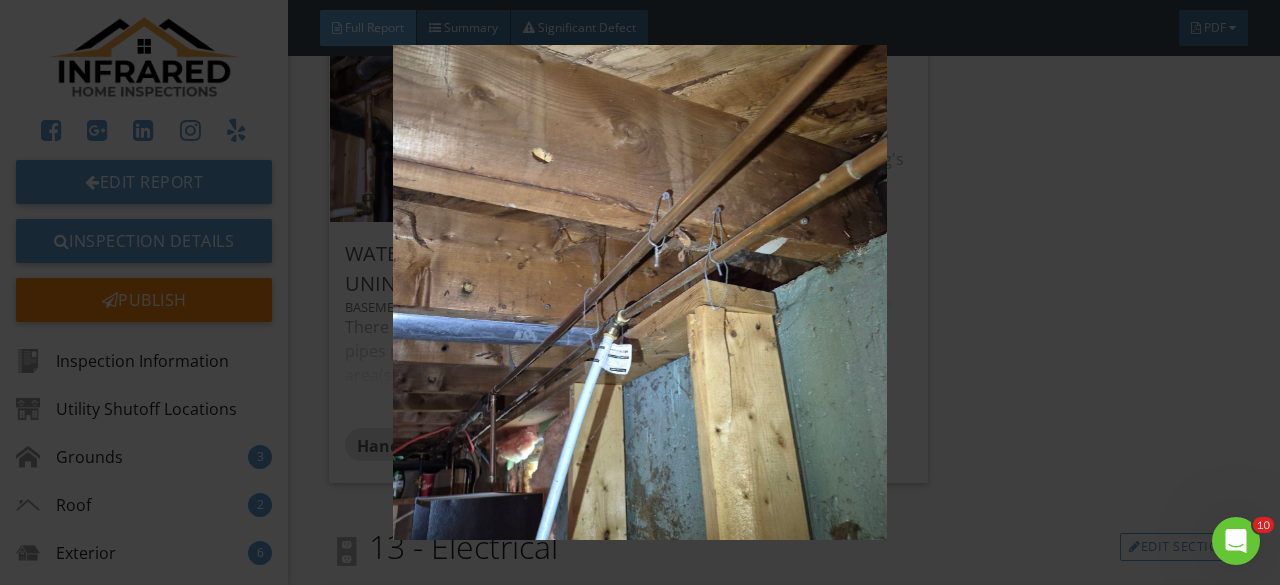 click at bounding box center [639, 292] 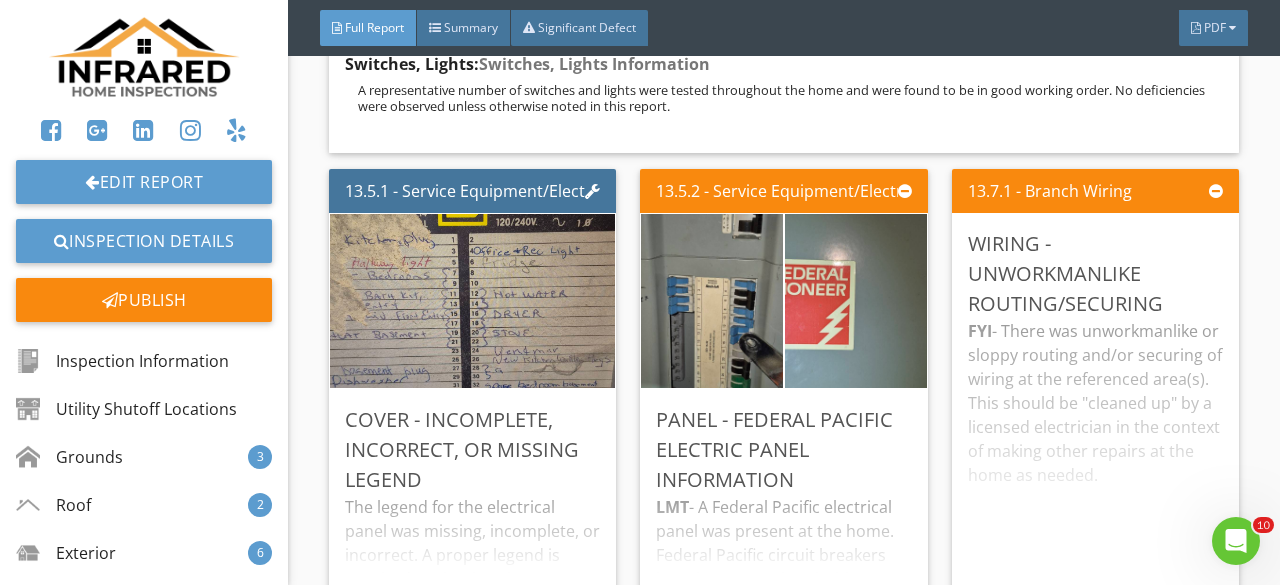 scroll, scrollTop: 32500, scrollLeft: 0, axis: vertical 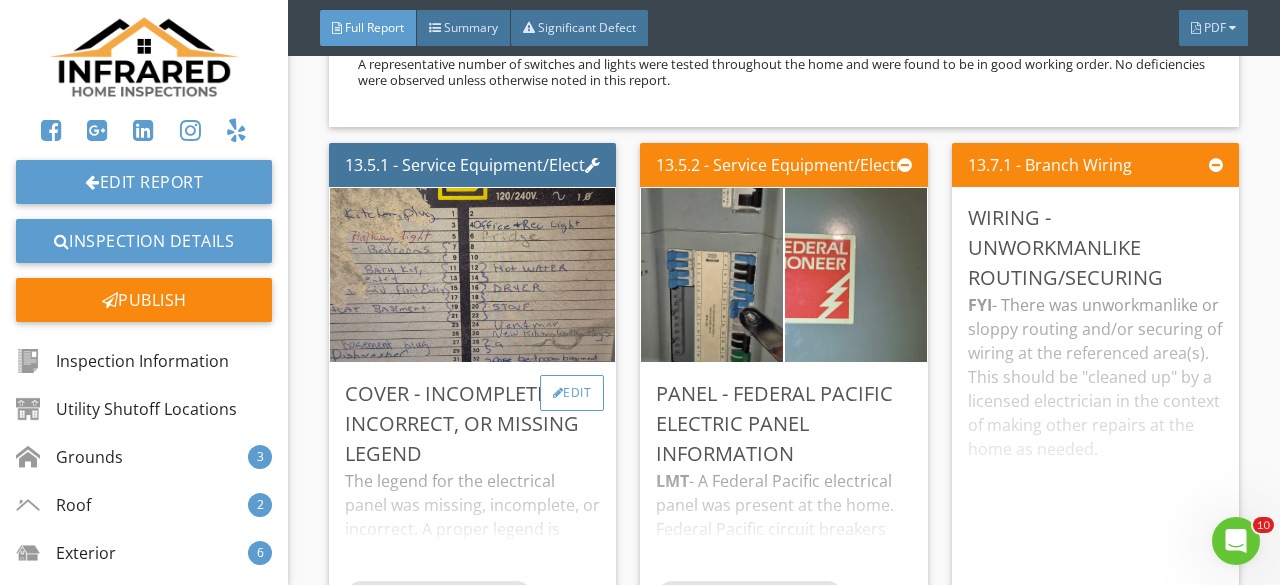 click on "Edit" at bounding box center [572, 393] 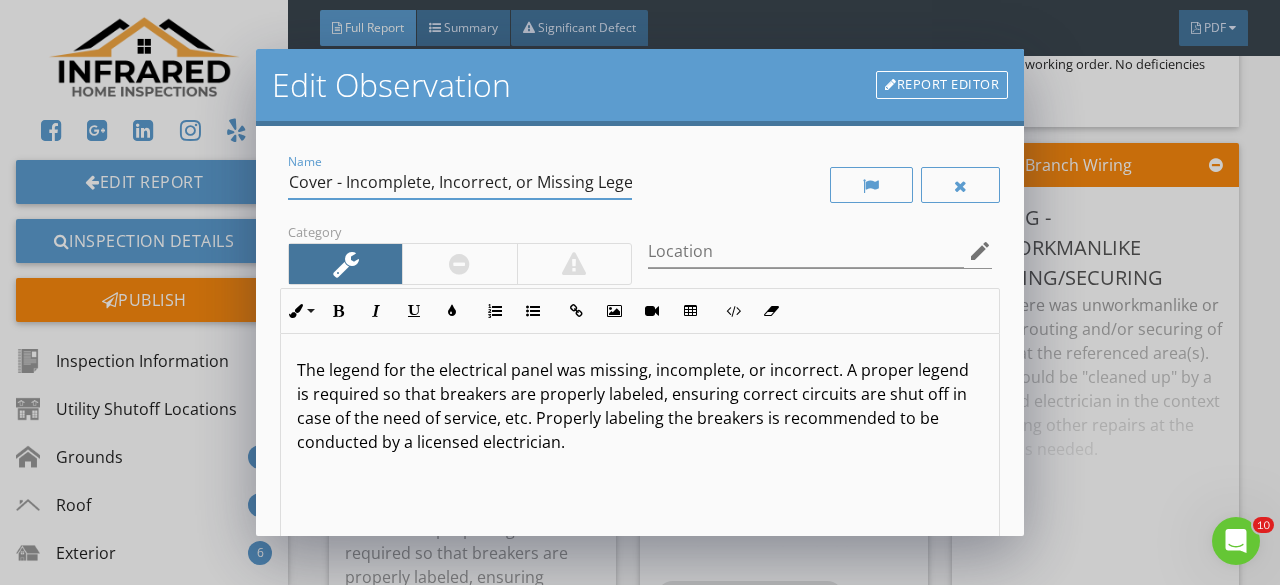 click on "Cover - Incomplete, Incorrect, or Missing Legend" at bounding box center [460, 182] 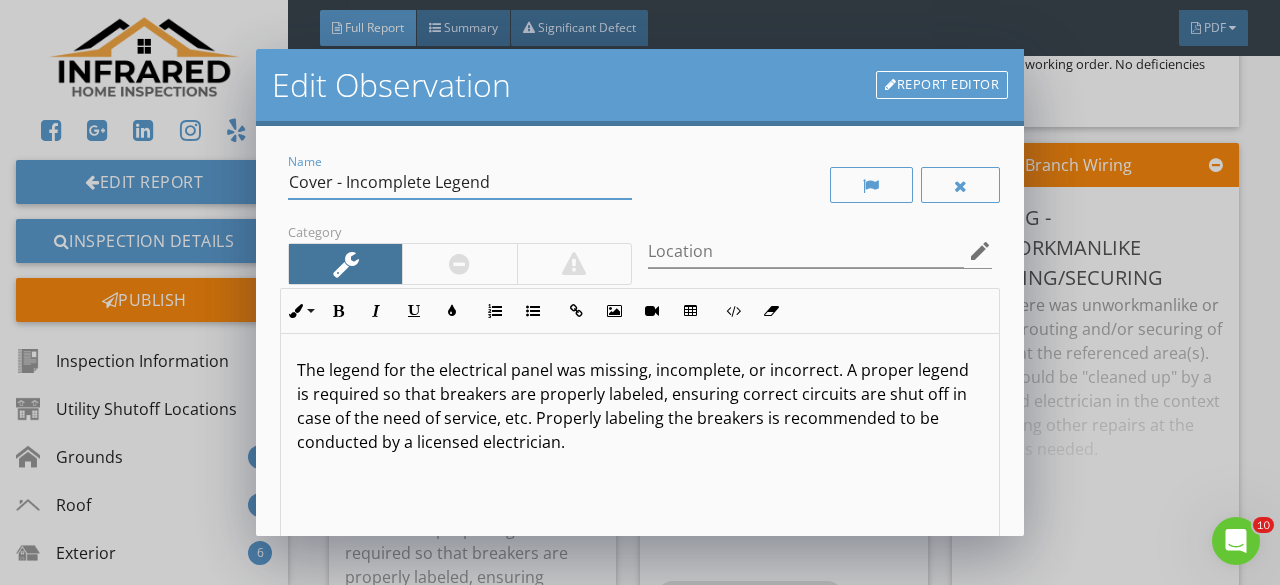 type on "Cover - Incomplete Legend" 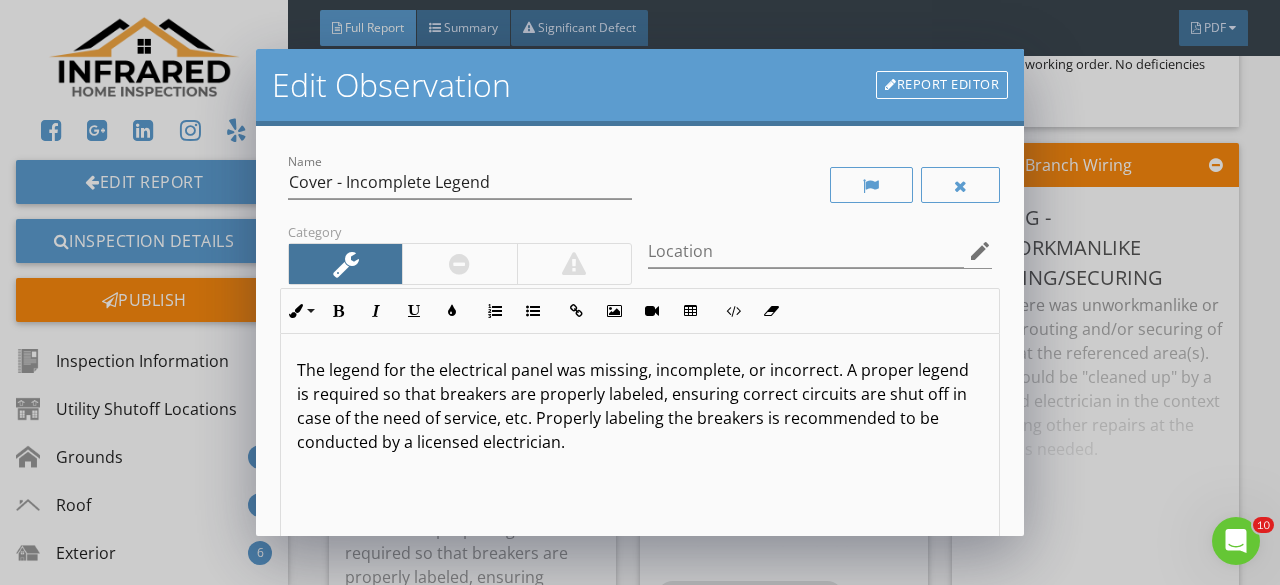click on "The legend for the electrical panel was missing, incomplete, or incorrect. A proper legend is required so that breakers are properly labeled, ensuring correct circuits are shut off in case of the need of service, etc. Properly labeling the breakers is recommended to be conducted by a licensed electrician." at bounding box center (640, 406) 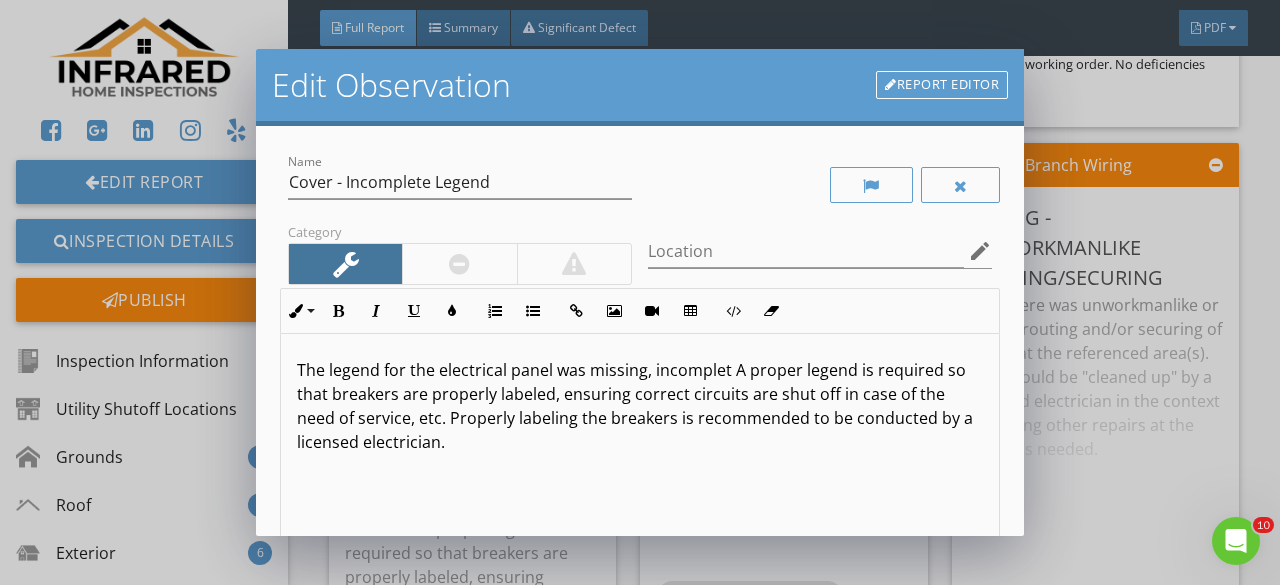 type 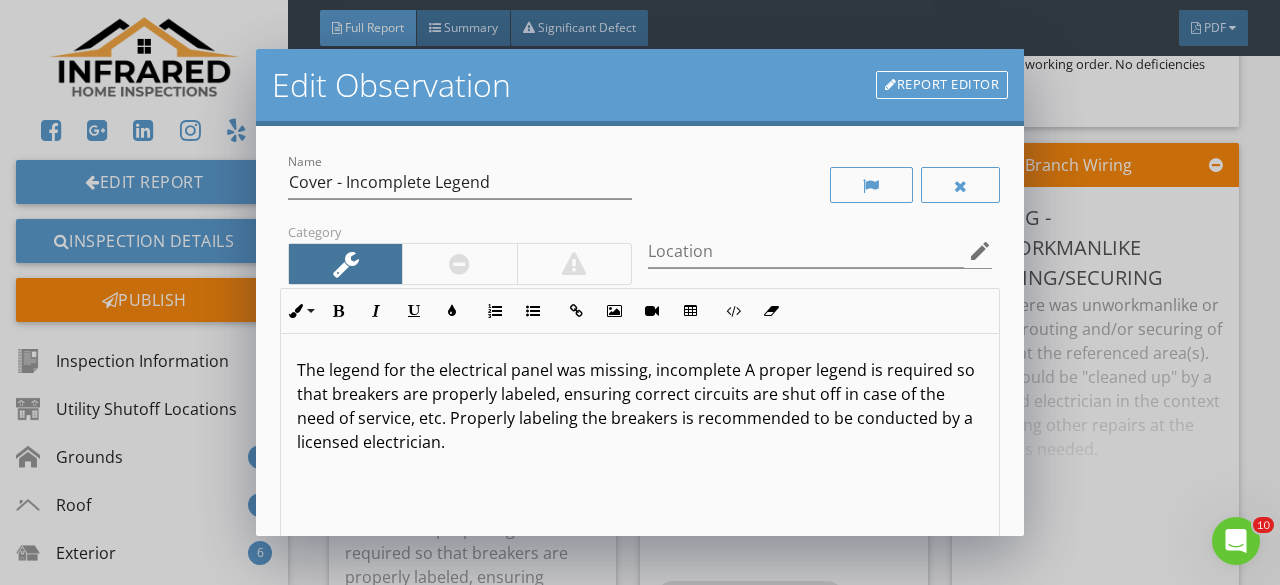 click on "The legend for the electrical panel was missing, incomplete A proper legend is required so that breakers are properly labeled, ensuring correct circuits are shut off in case of the need of service, etc. Properly labeling the breakers is recommended to be conducted by a licensed electrician." at bounding box center (640, 406) 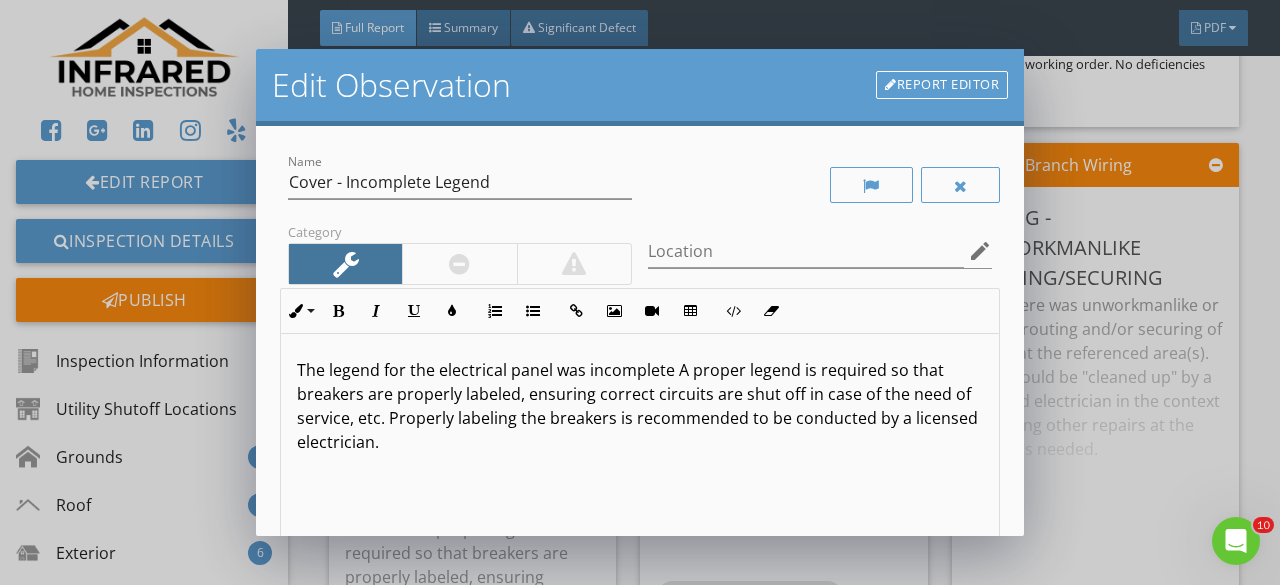 click on "The legend for the electrical panel was incomplete A proper legend is required so that breakers are properly labeled, ensuring correct circuits are shut off in case of the need of service, etc. Properly labeling the breakers is recommended to be conducted by a licensed electrician." at bounding box center [640, 406] 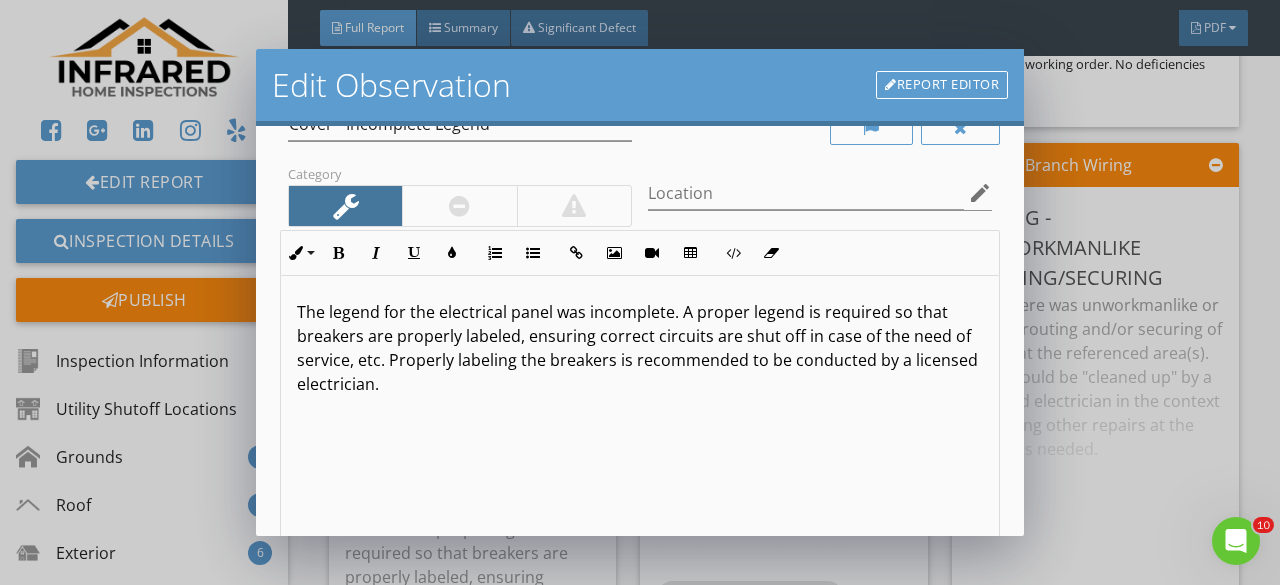 scroll, scrollTop: 0, scrollLeft: 0, axis: both 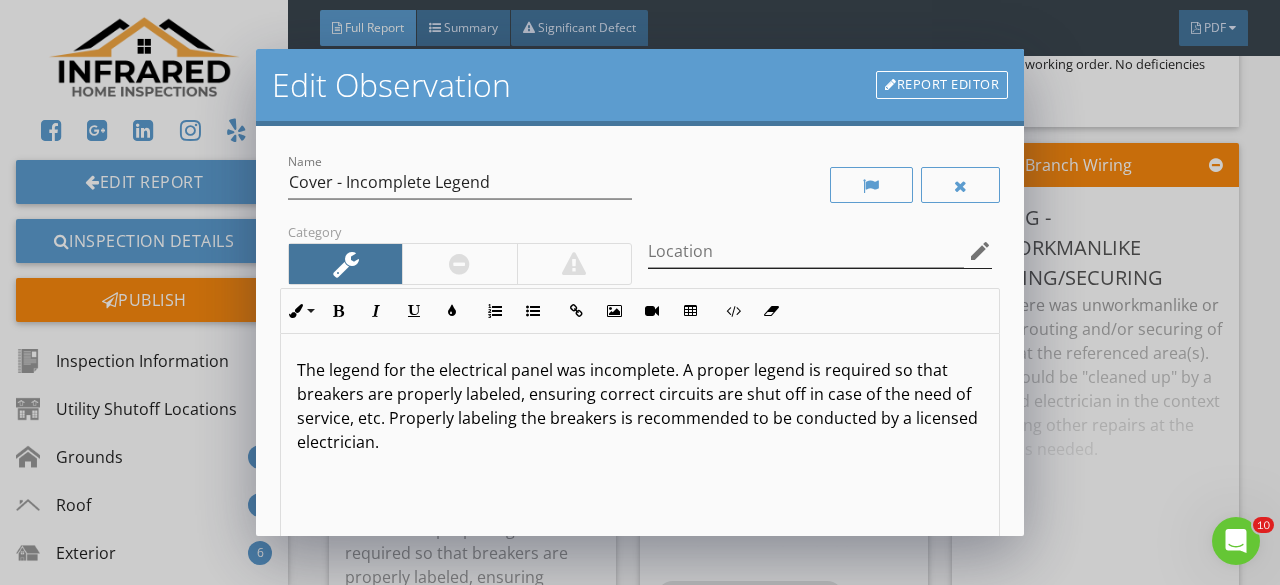 click on "edit" at bounding box center (980, 251) 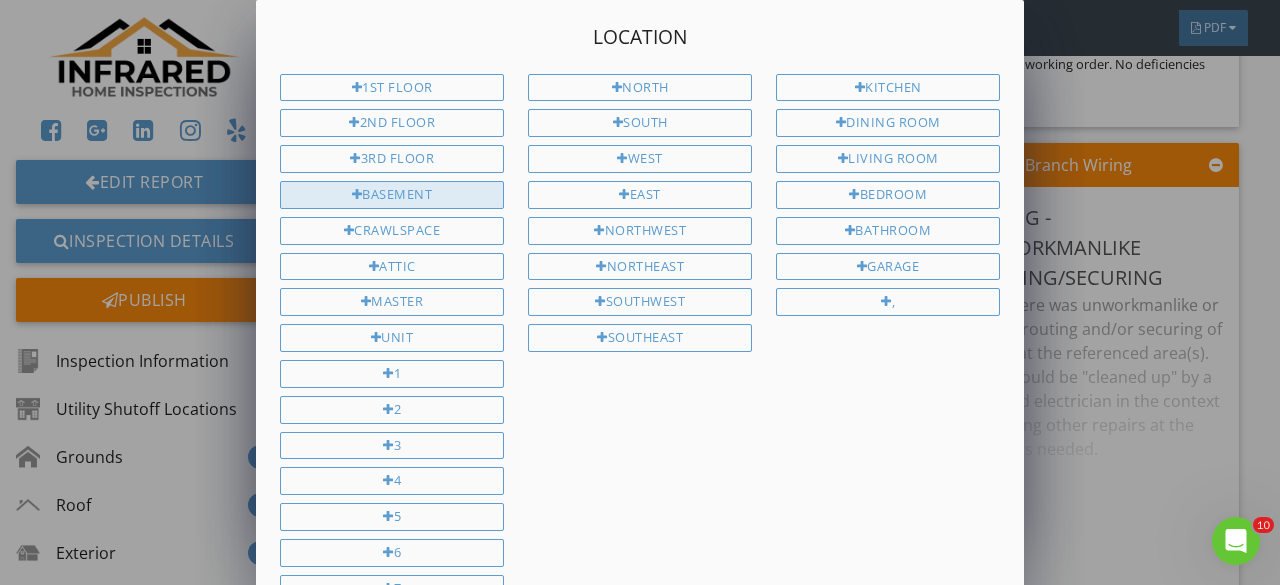 click on "Basement" at bounding box center (392, 195) 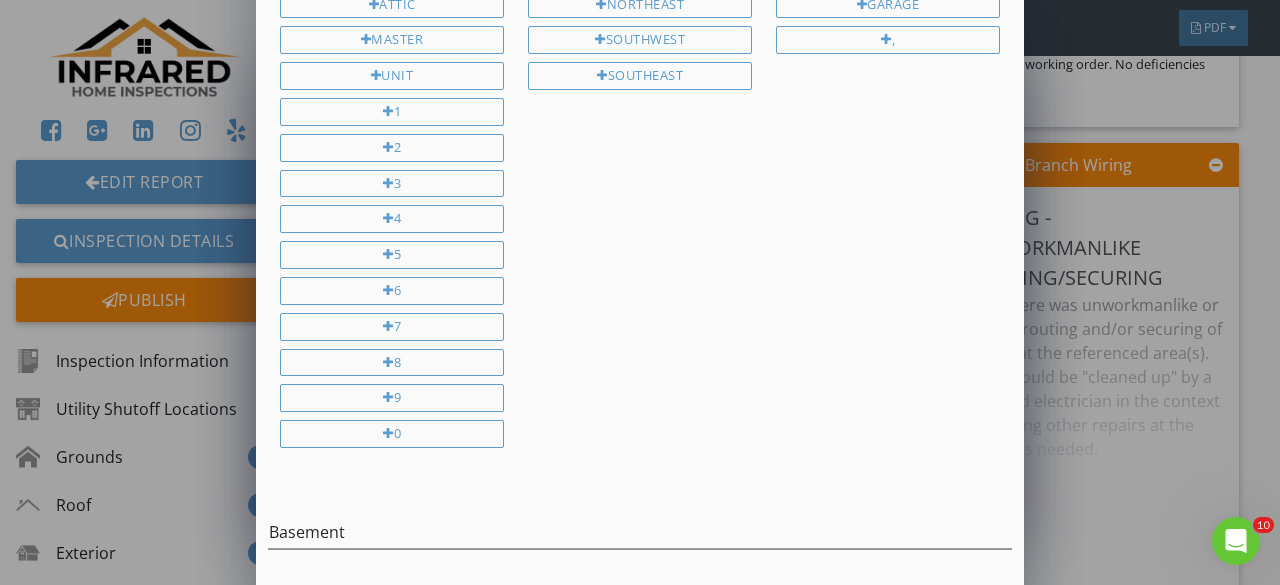 scroll, scrollTop: 327, scrollLeft: 0, axis: vertical 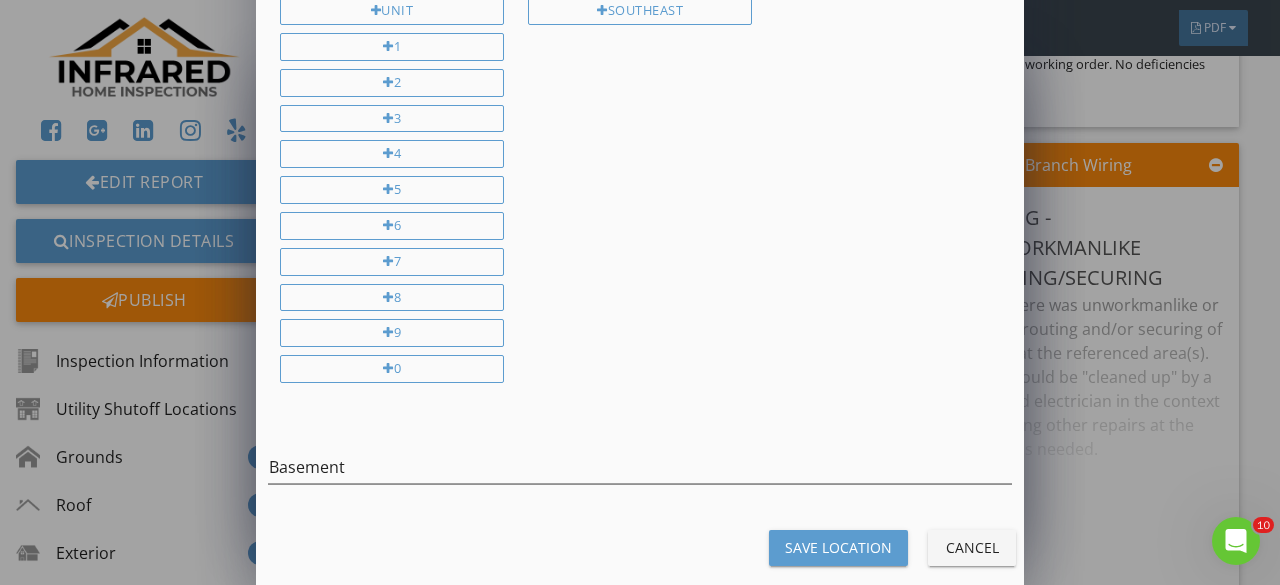 click on "Save Location" at bounding box center (838, 547) 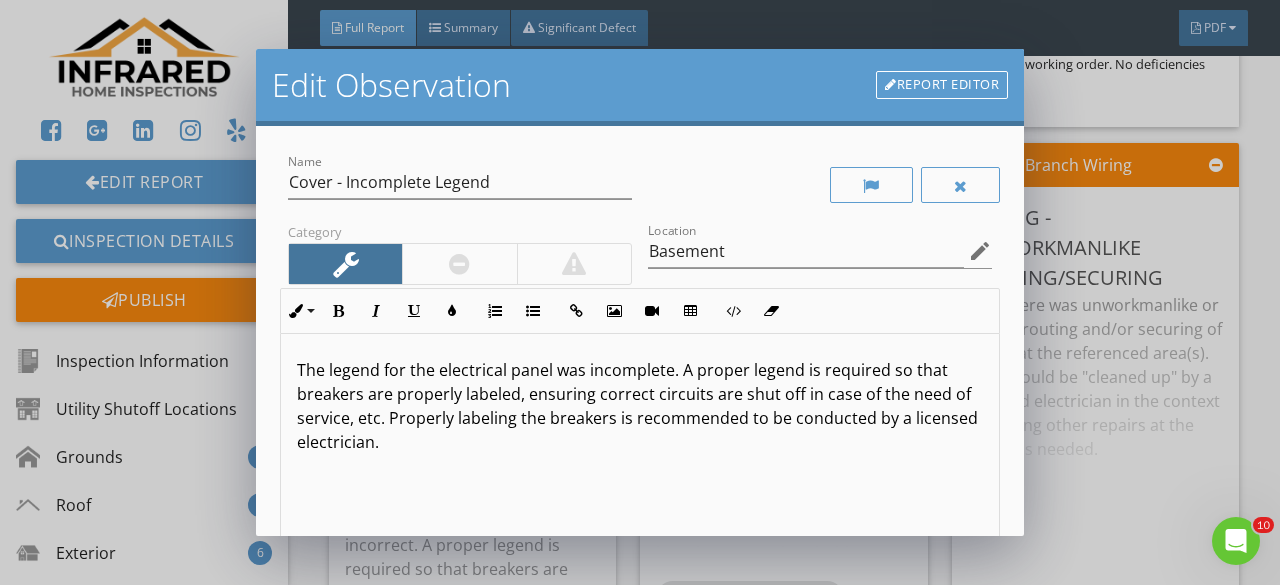 scroll, scrollTop: 0, scrollLeft: 0, axis: both 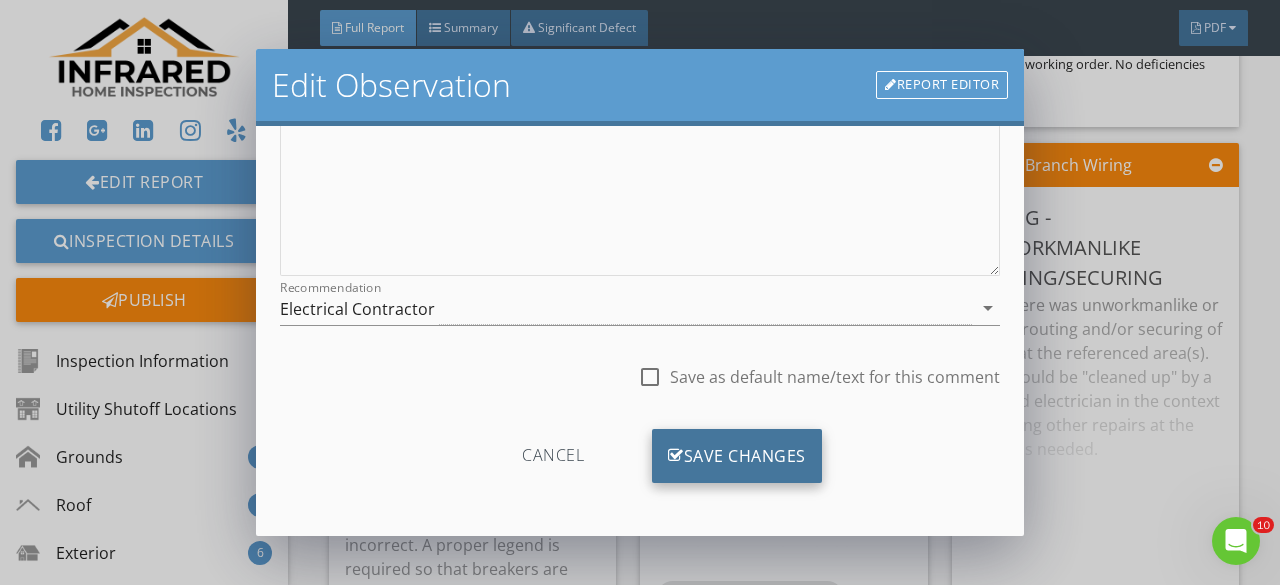 click on "Save Changes" at bounding box center [737, 456] 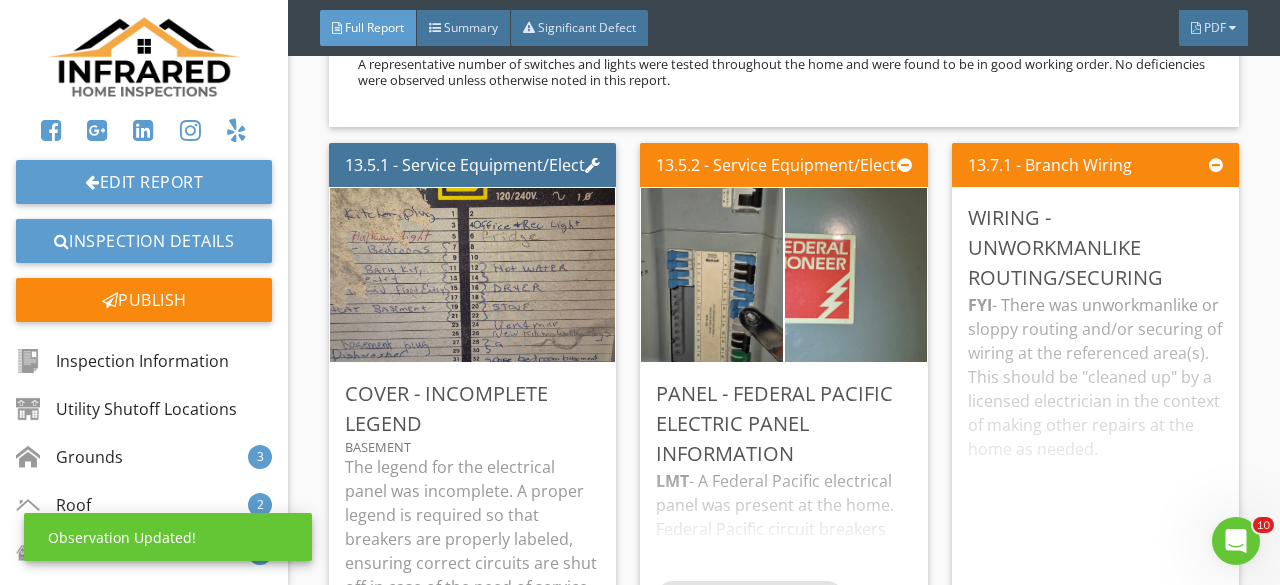 scroll, scrollTop: 139, scrollLeft: 0, axis: vertical 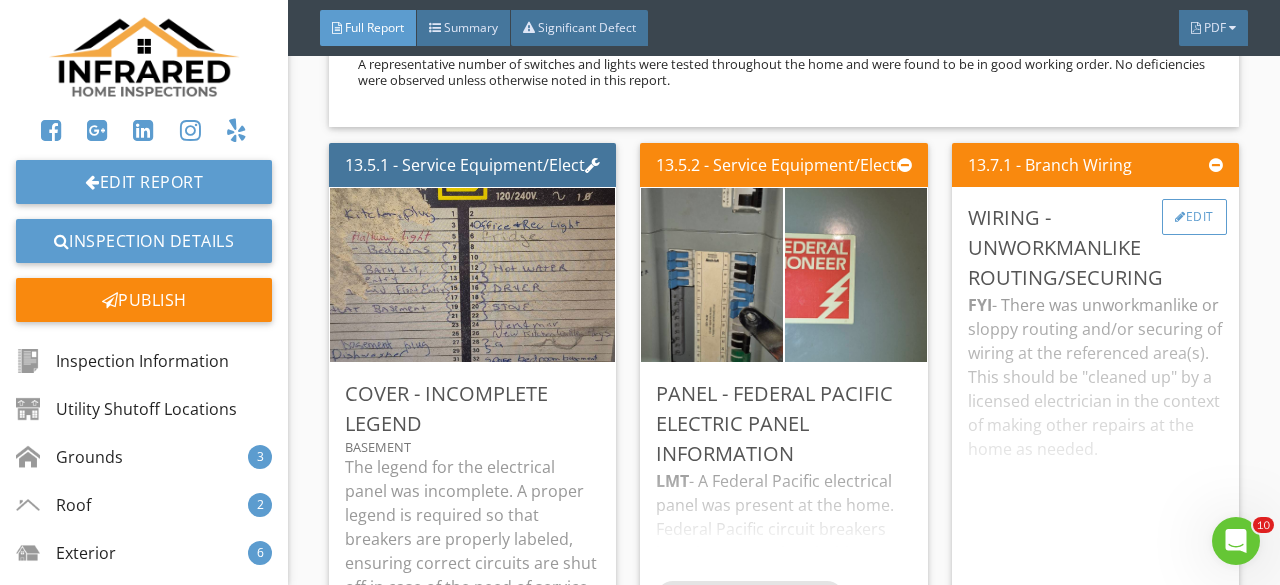 click on "Edit" at bounding box center [1194, 217] 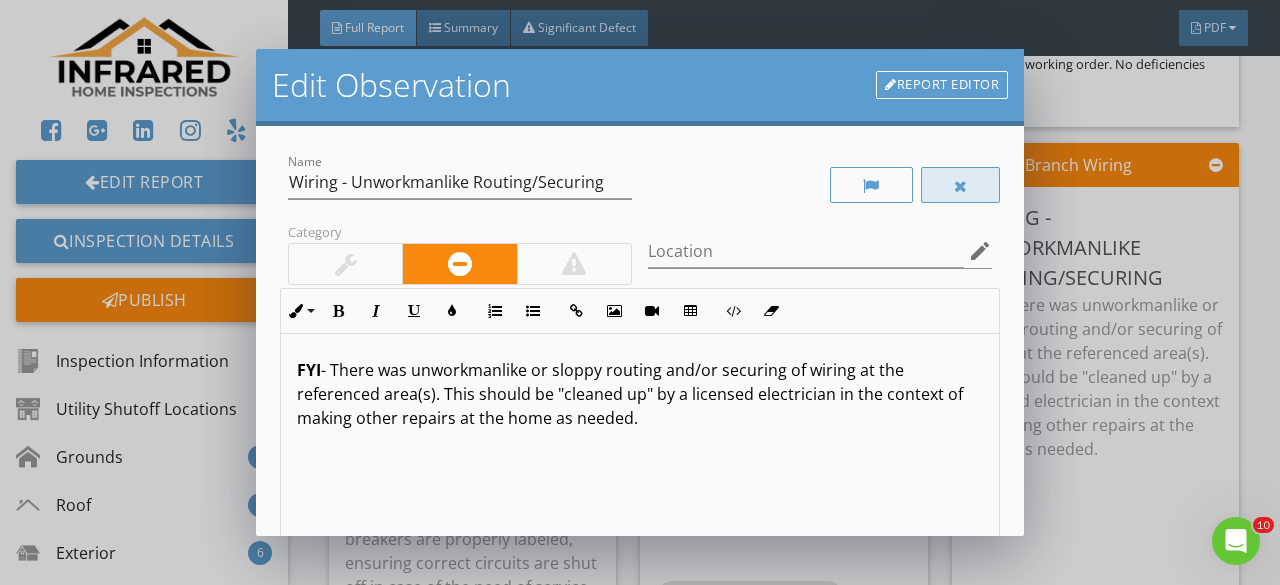 click at bounding box center (961, 185) 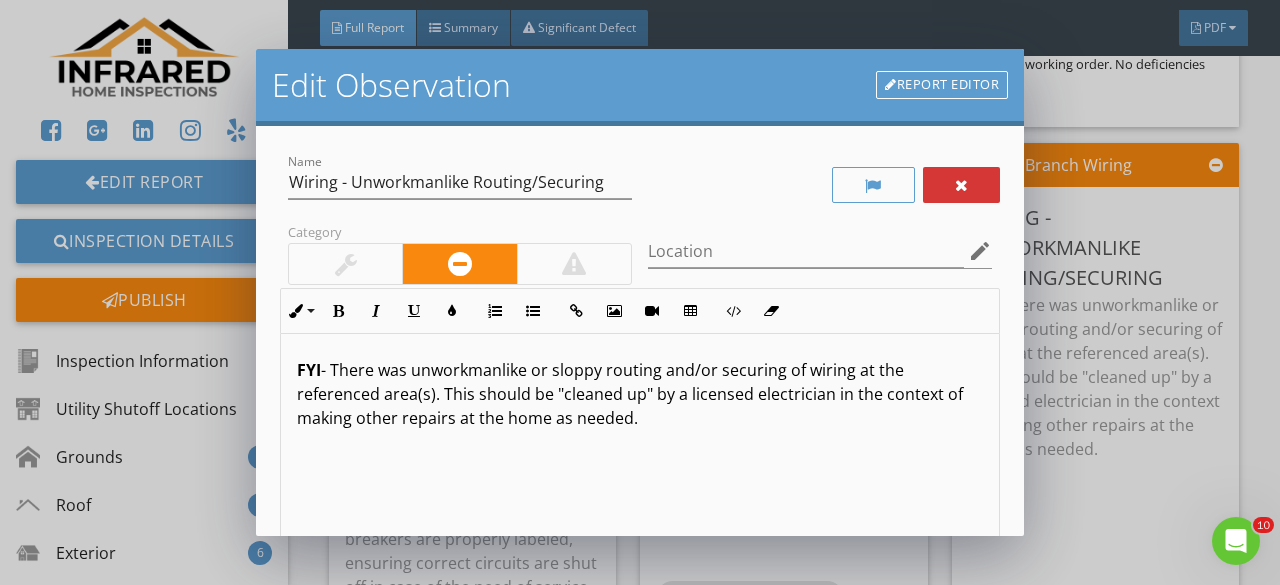 scroll, scrollTop: 375, scrollLeft: 0, axis: vertical 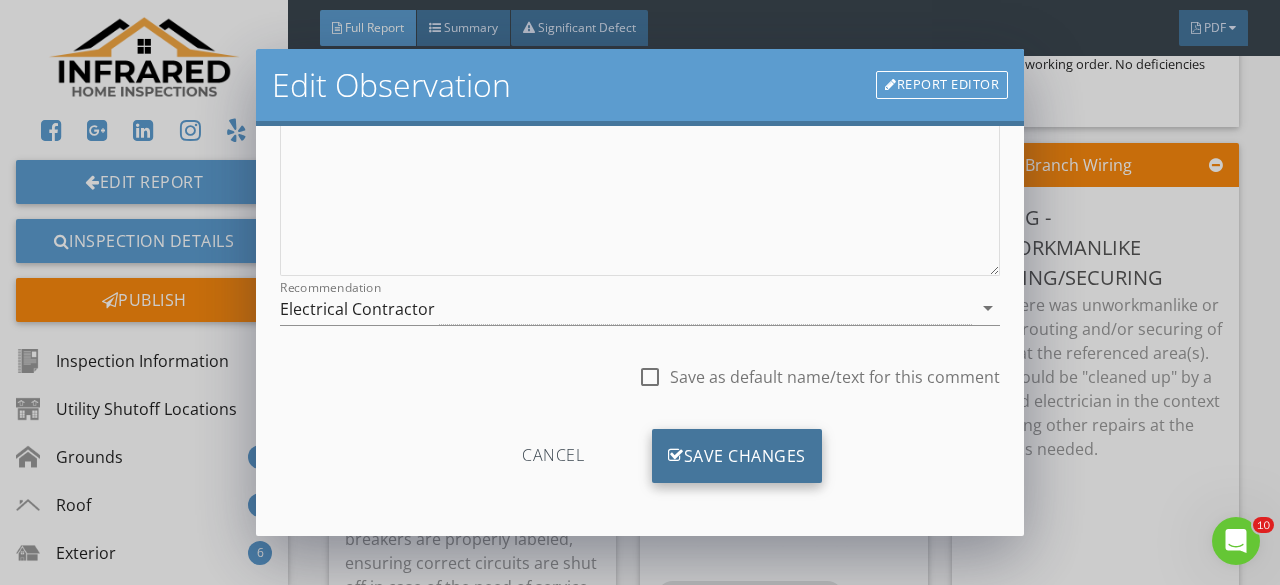 click on "Save Changes" at bounding box center [737, 456] 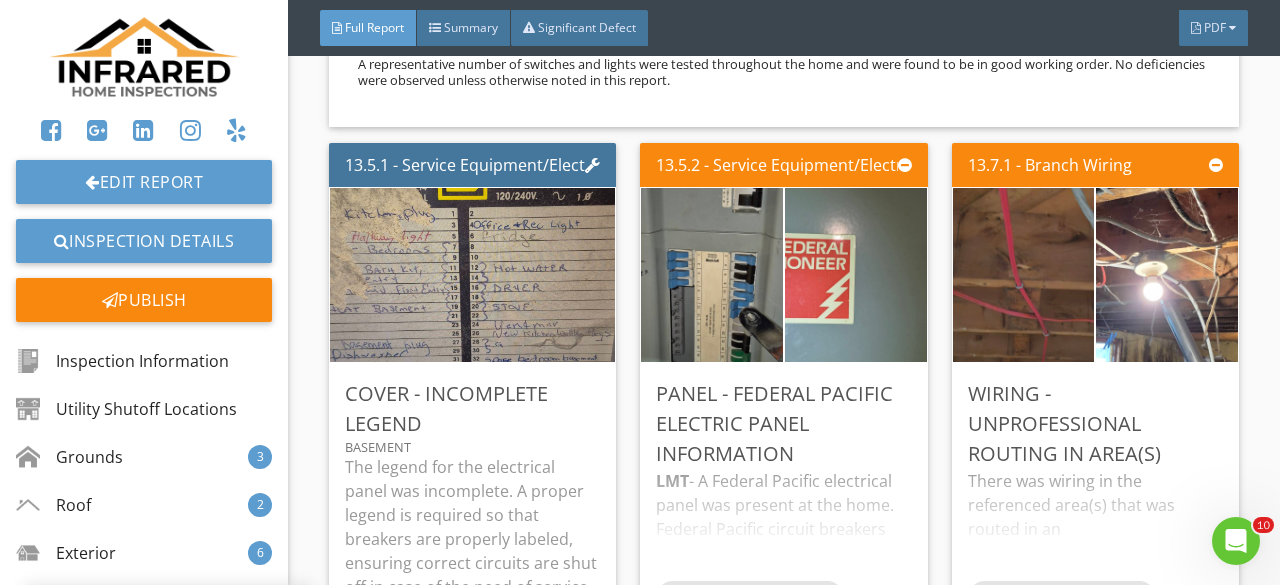 scroll, scrollTop: 139, scrollLeft: 0, axis: vertical 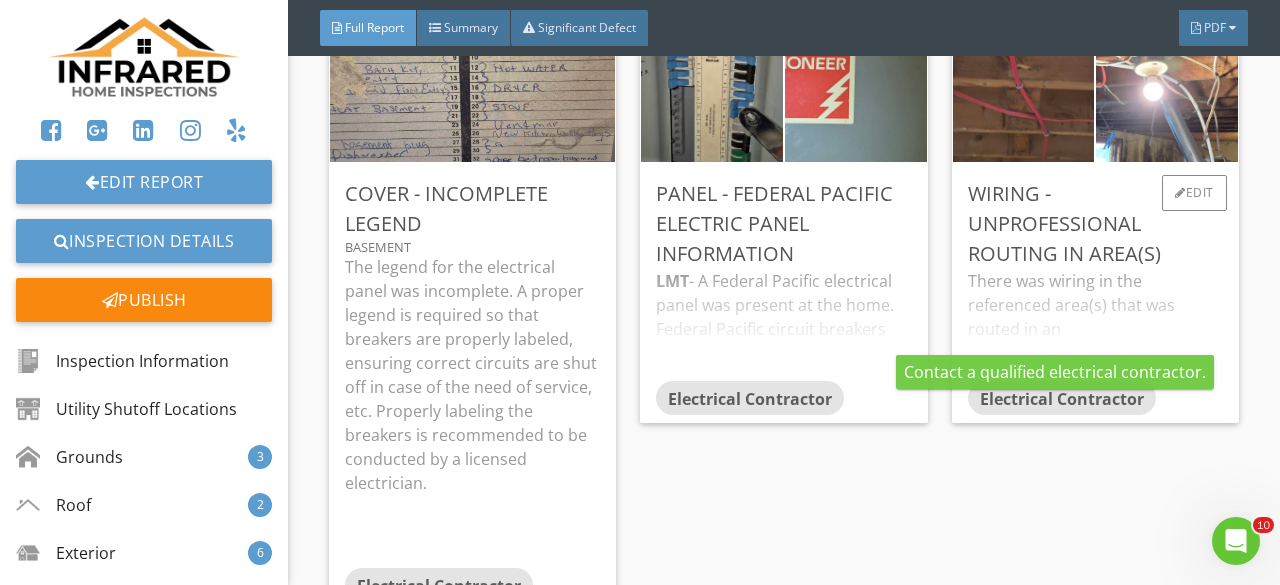 click on "Electrical Contractor" at bounding box center (1062, 399) 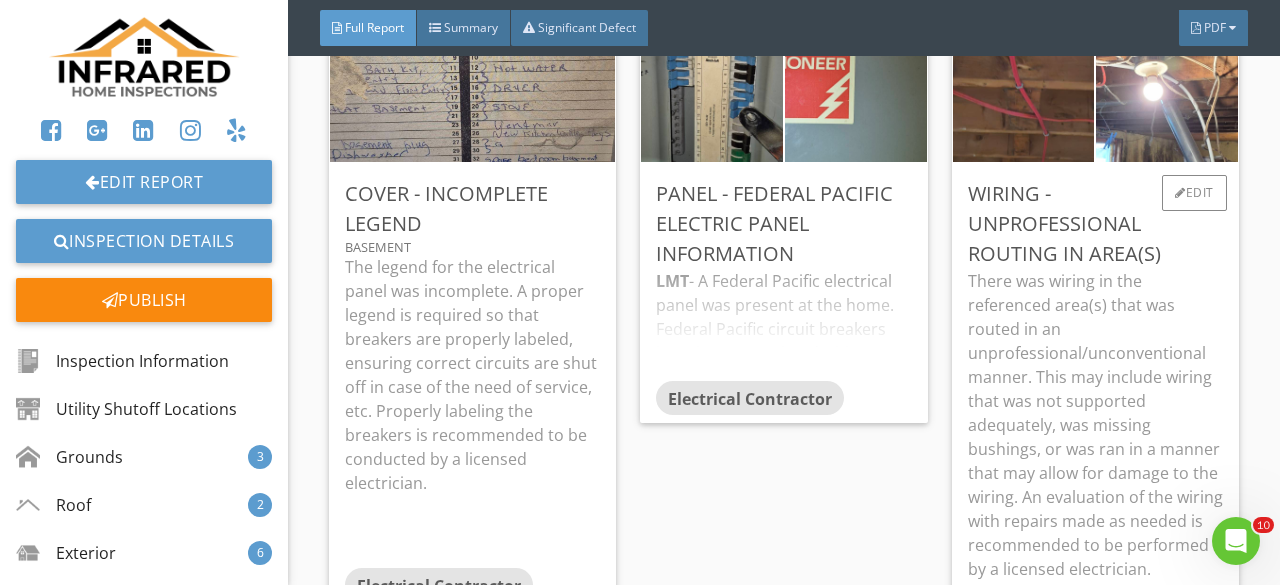 click on "There was wiring in the referenced area(s) that was routed in an unprofessional/unconventional manner. This may include wiring that was not supported adequately, was missing bushings, or was ran in a manner that may allow for damage to the wiring. An evaluation of the wiring with repairs made as needed is recommended to be performed by a licensed electrician." at bounding box center [1095, 425] 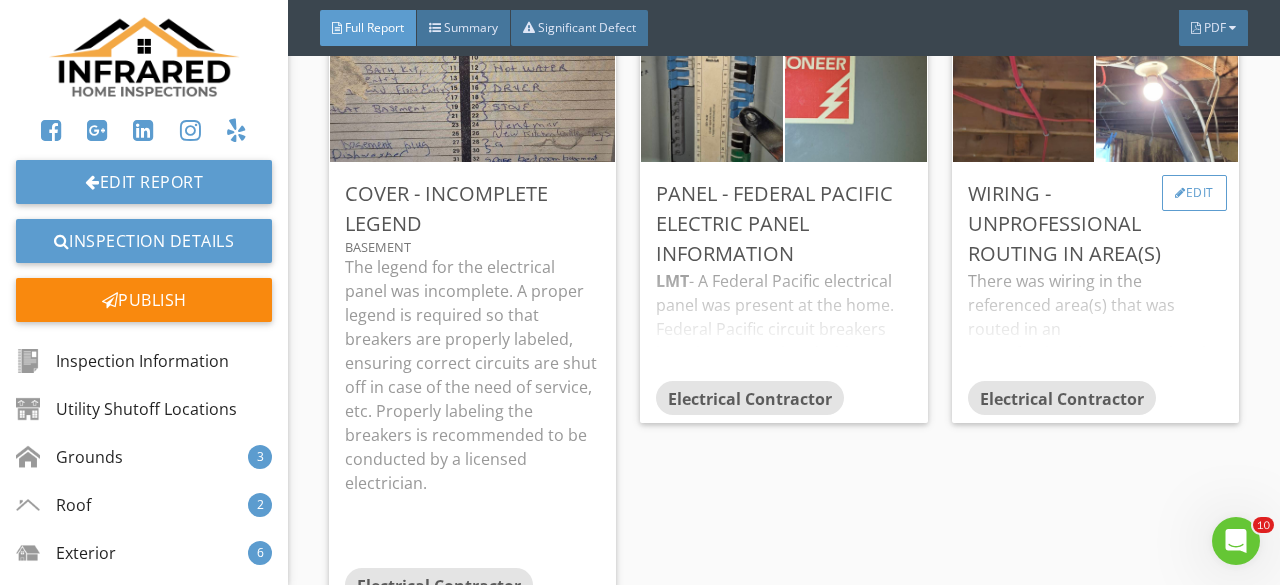 click on "Edit" at bounding box center [1194, 193] 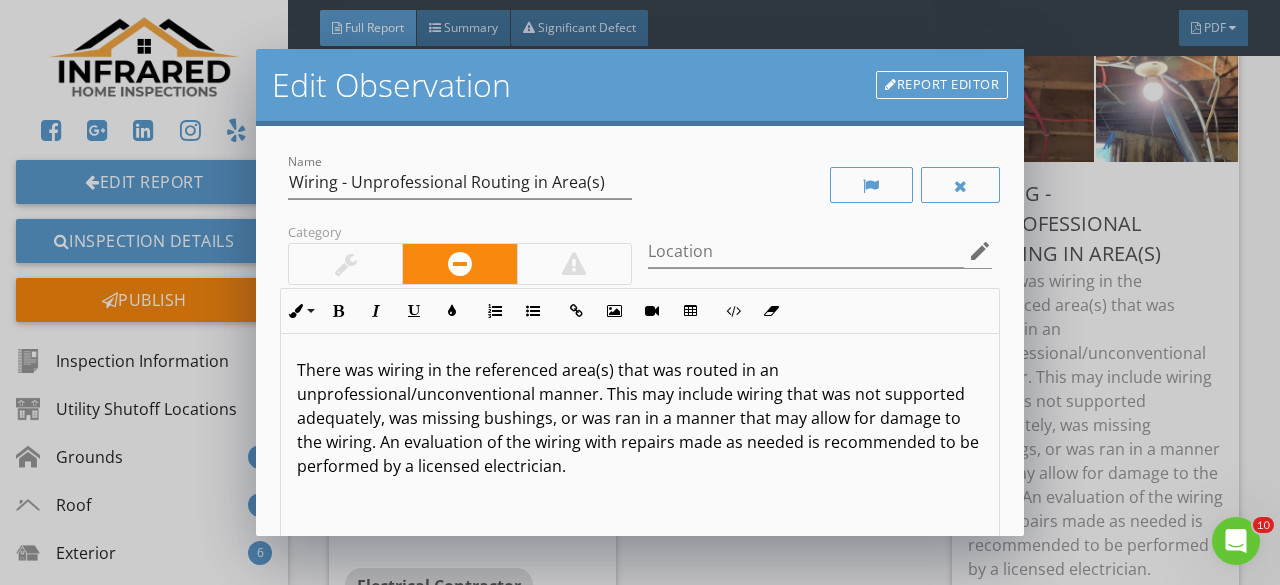 click on "There was wiring in the referenced area(s) that was routed in an unprofessional/unconventional manner. This may include wiring that was not supported adequately, was missing bushings, or was ran in a manner that may allow for damage to the wiring. An evaluation of the wiring with repairs made as needed is recommended to be performed by a licensed electrician." at bounding box center [640, 418] 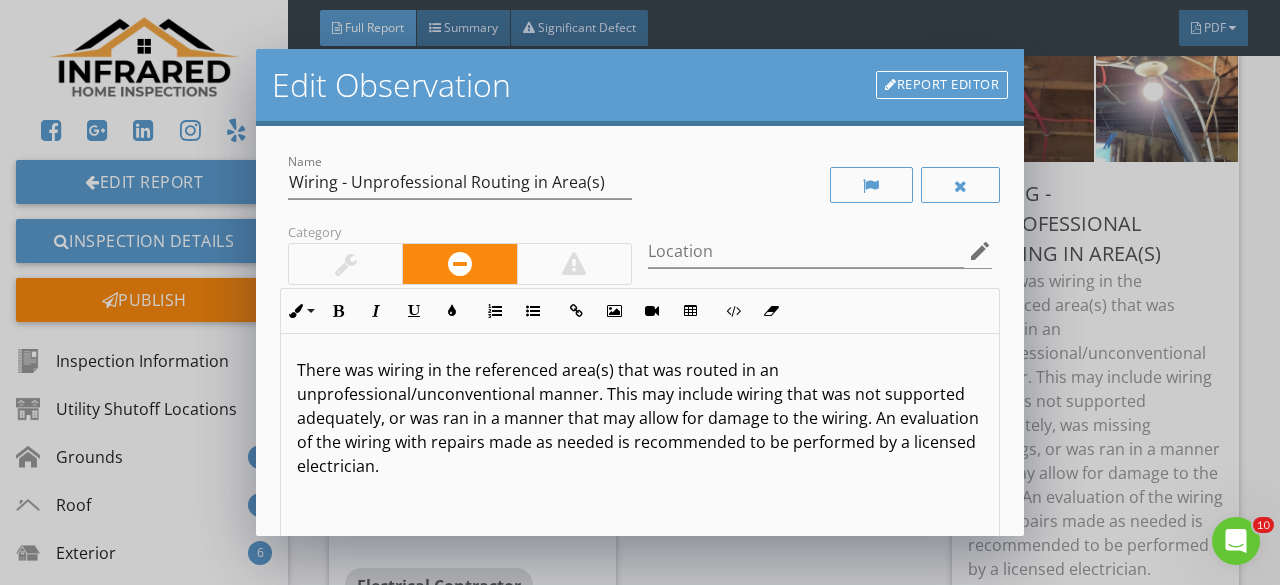 click on "There was wiring in the referenced area(s) that was routed in an unprofessional/unconventional manner. This may include wiring that was not supported adequately, or was ran in a manner that may allow for damage to the wiring. An evaluation of the wiring with repairs made as needed is recommended to be performed by a licensed electrician." at bounding box center (640, 418) 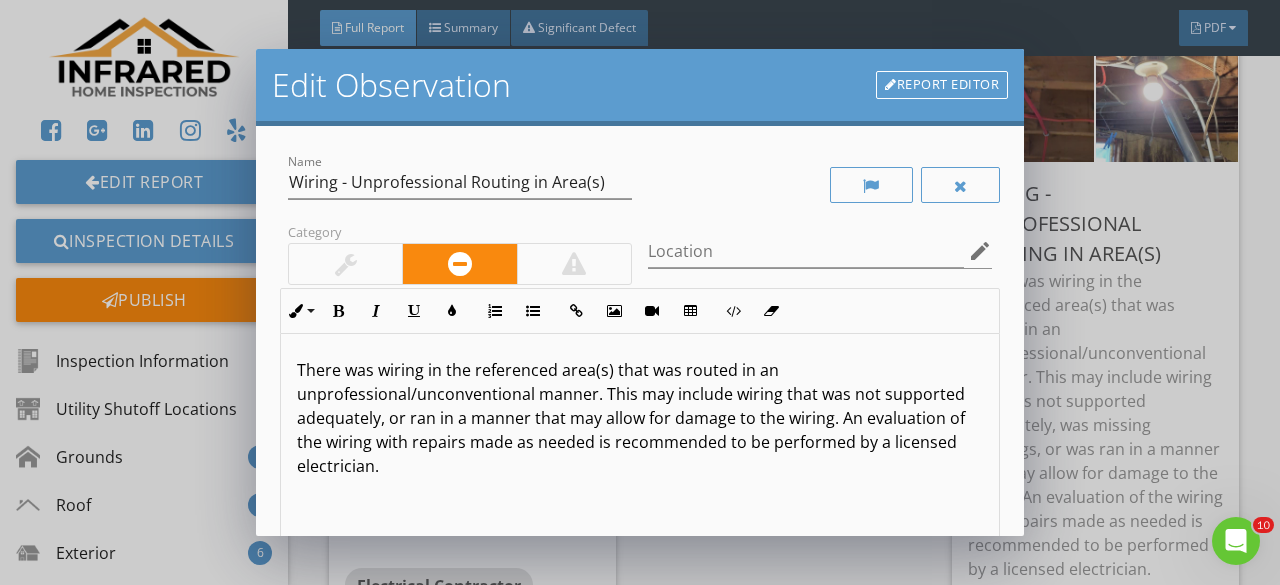 type 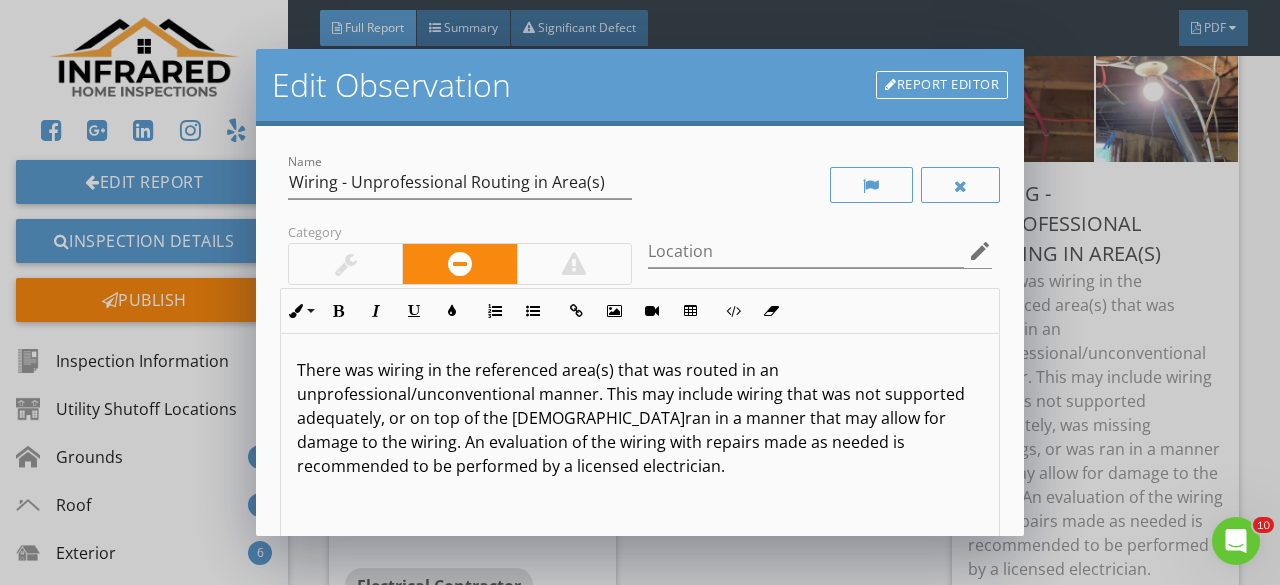 click on "There was wiring in the referenced area(s) that was routed in an unprofessional/unconventional manner. This may include wiring that was not supported adequately, or on top of the joists.ran in a manner that may allow for damage to the wiring. An evaluation of the wiring with repairs made as needed is recommended to be performed by a licensed electrician." at bounding box center [640, 418] 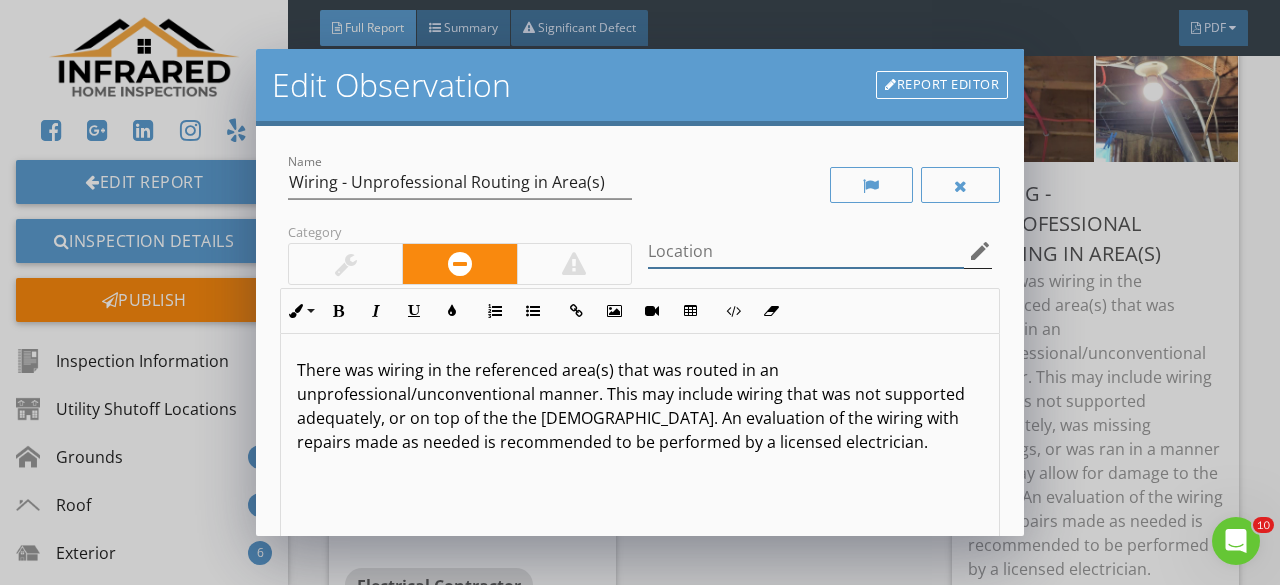 click on "Location edit" at bounding box center [820, 251] 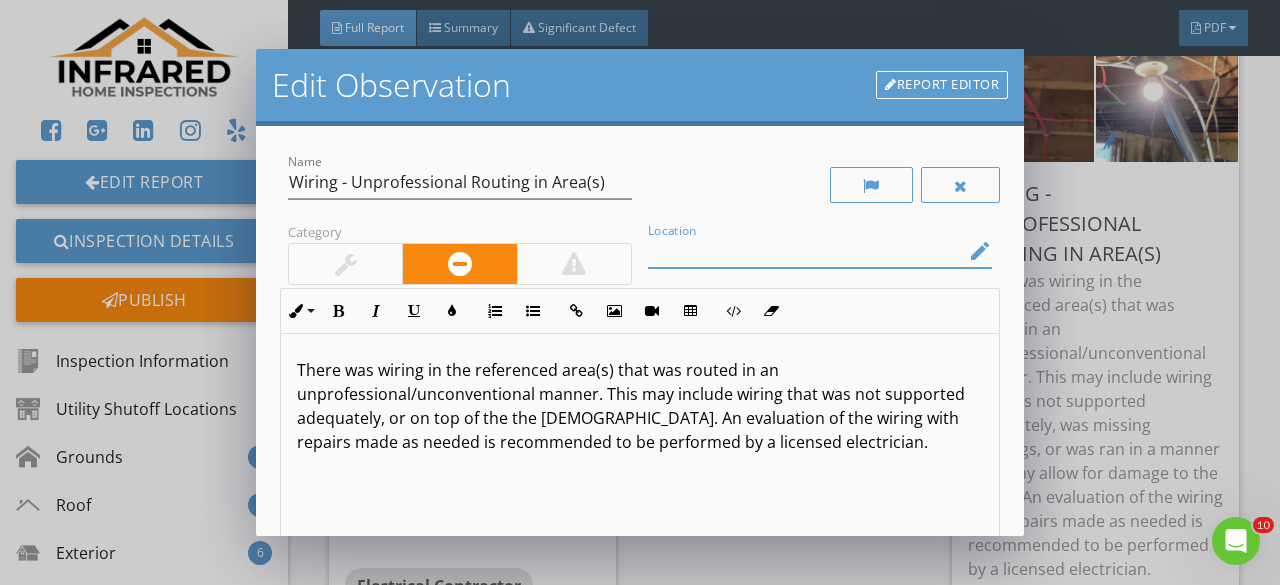 click on "edit" at bounding box center [980, 251] 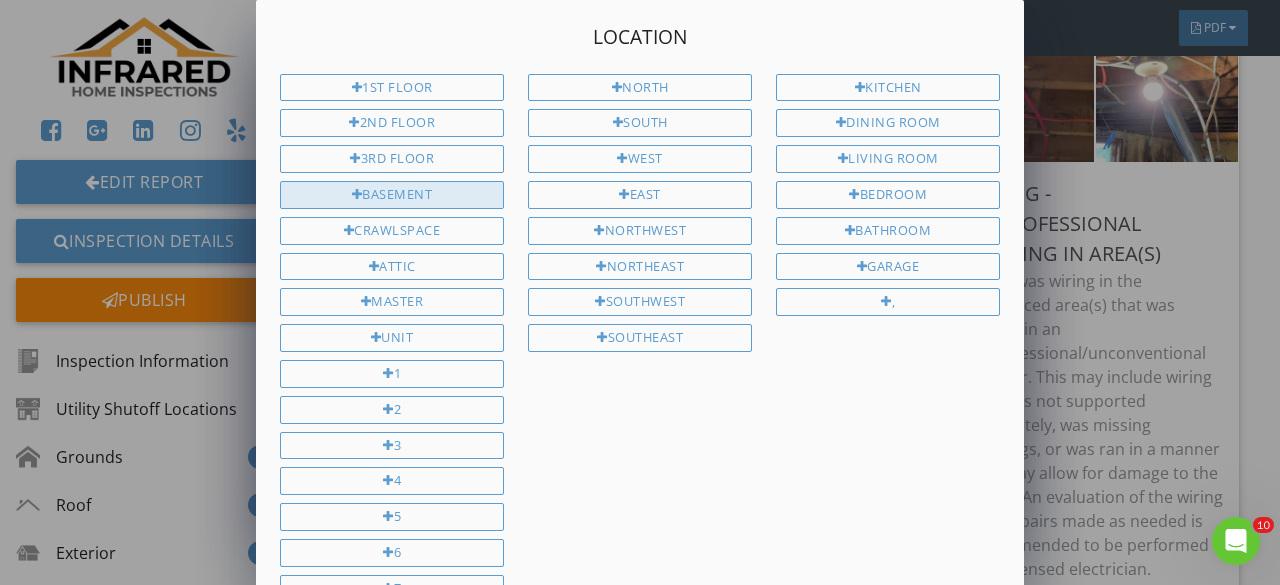 click on "Basement" at bounding box center (392, 195) 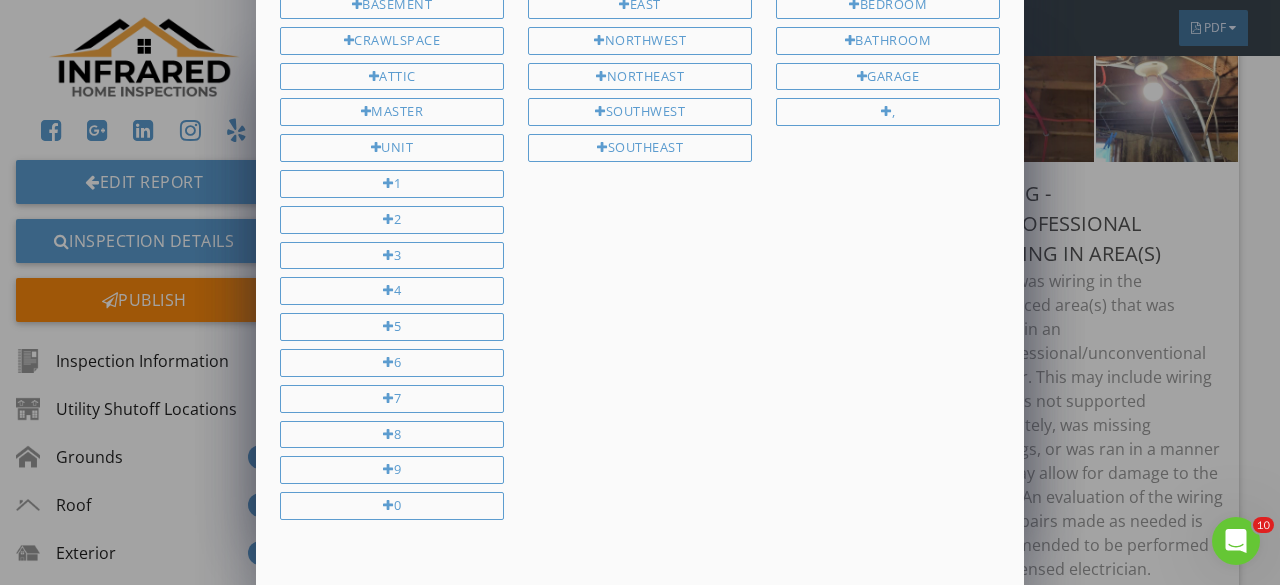 scroll, scrollTop: 327, scrollLeft: 0, axis: vertical 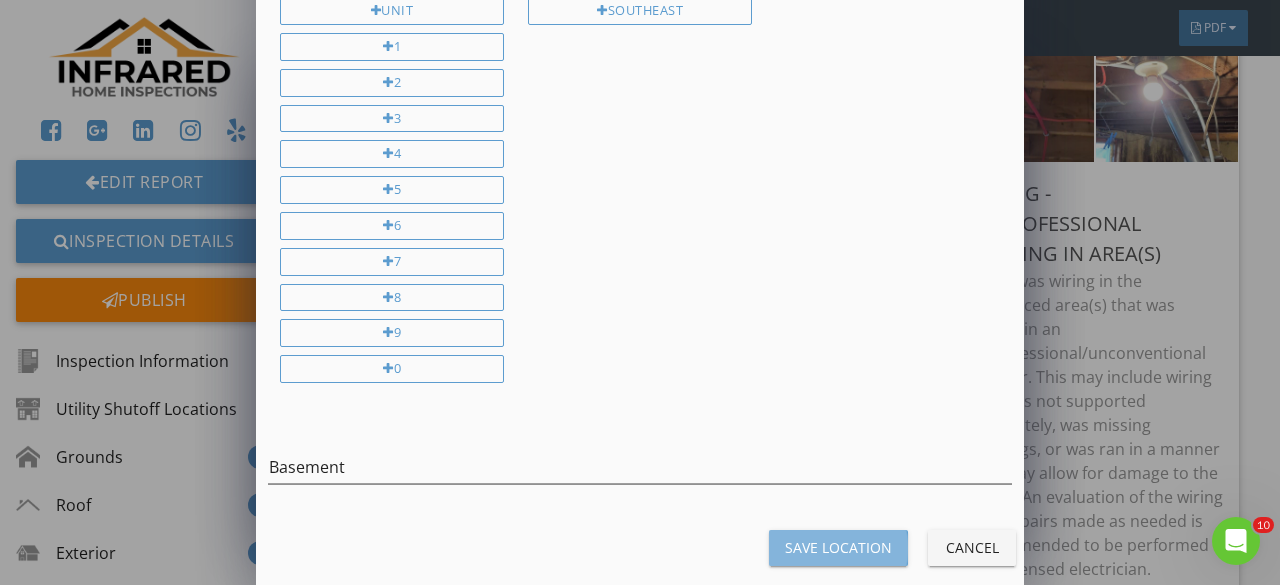 click on "Save Location" at bounding box center (838, 547) 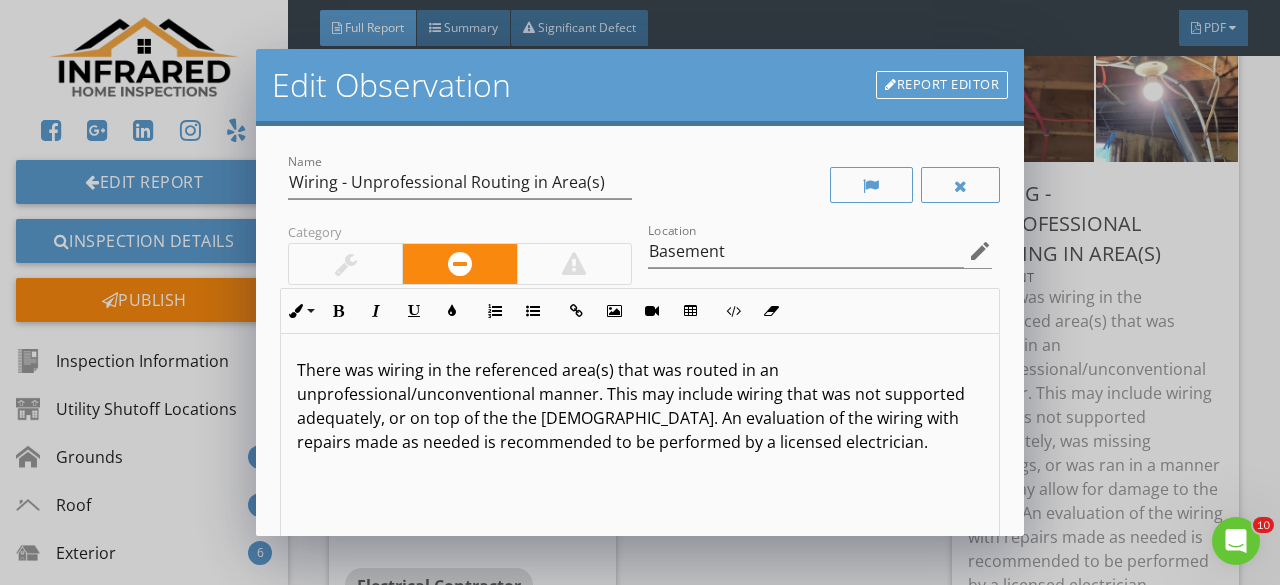 click on "There was wiring in the referenced area(s) that was routed in an unprofessional/unconventional manner. This may include wiring that was not supported adequately, or on top of the the joists. An evaluation of the wiring with repairs made as needed is recommended to be performed by a licensed electrician." at bounding box center [640, 406] 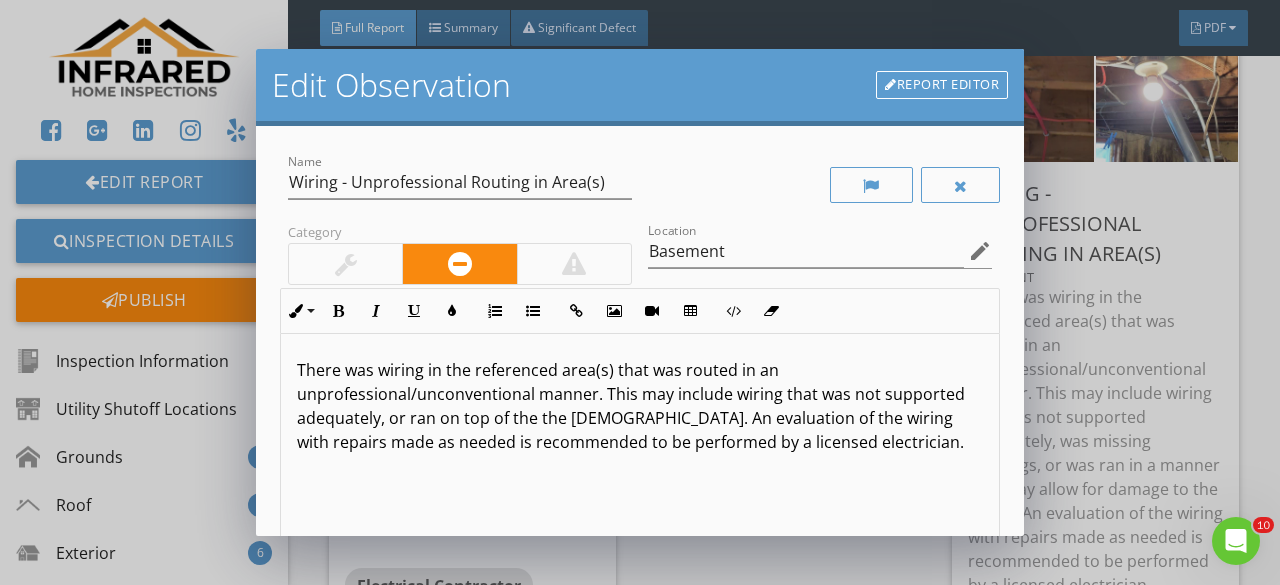 click on "There was wiring in the referenced area(s) that was routed in an unprofessional/unconventional manner. This may include wiring that was not supported adequately, or ran on top of the the joists. An evaluation of the wiring with repairs made as needed is recommended to be performed by a licensed electrician." at bounding box center (640, 406) 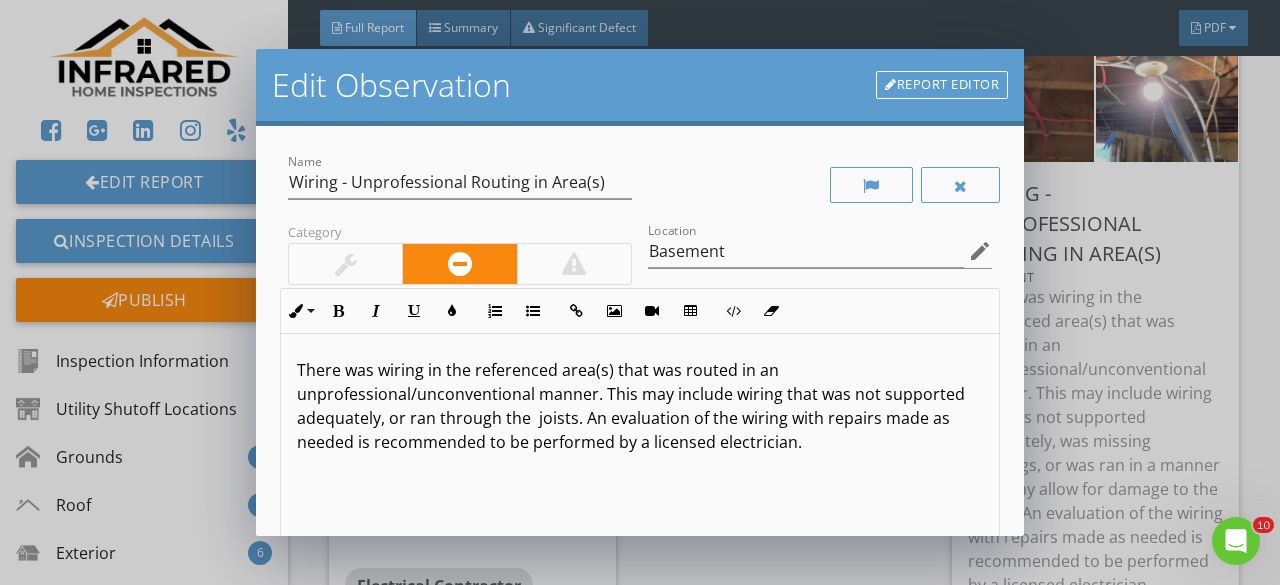 scroll, scrollTop: 0, scrollLeft: 0, axis: both 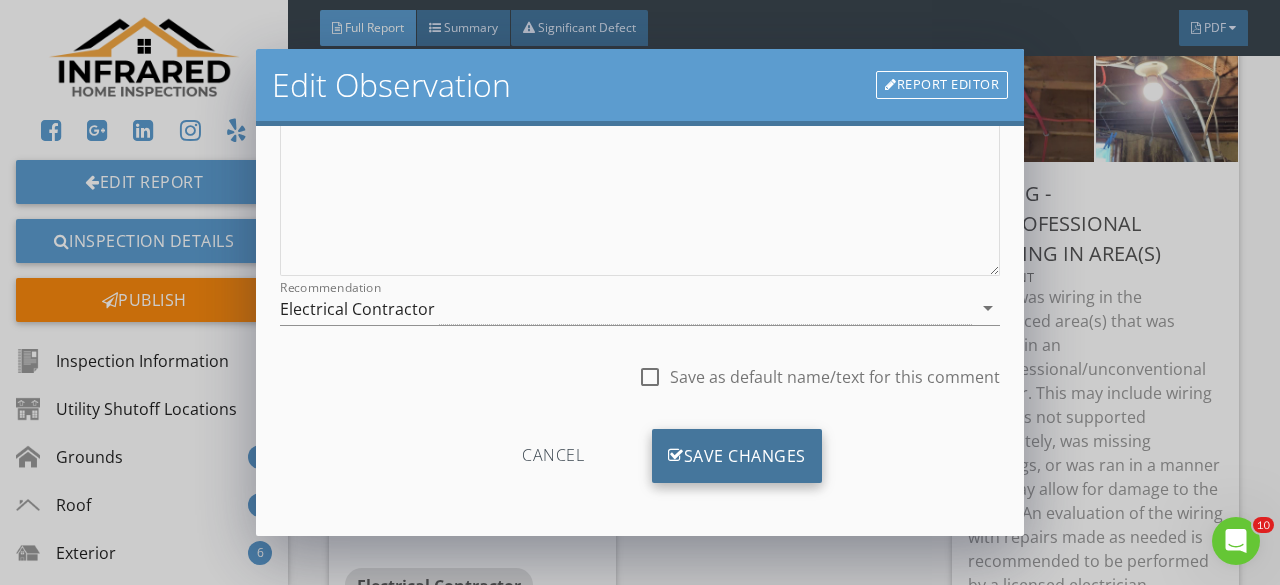 click on "Save Changes" at bounding box center [737, 456] 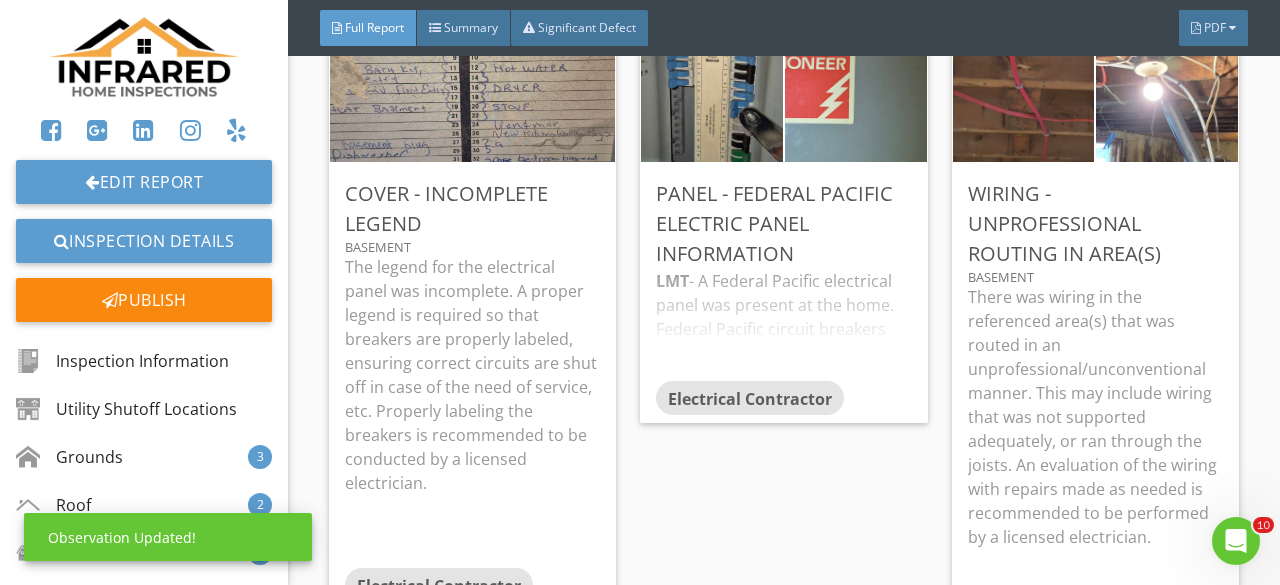 scroll, scrollTop: 139, scrollLeft: 0, axis: vertical 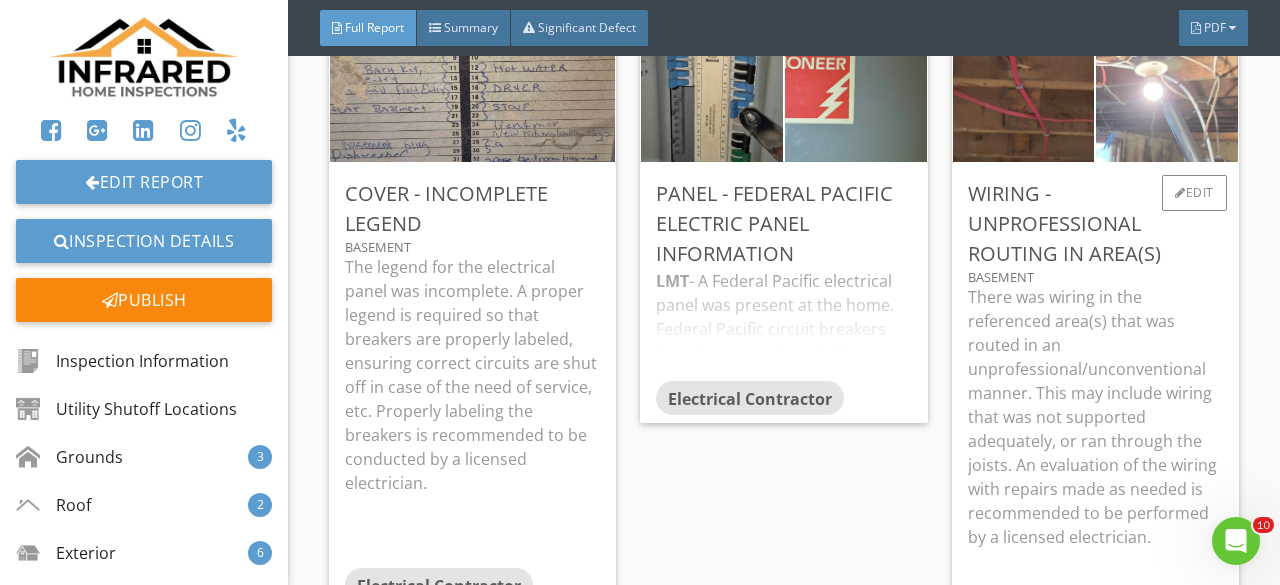 click at bounding box center [1167, 75] 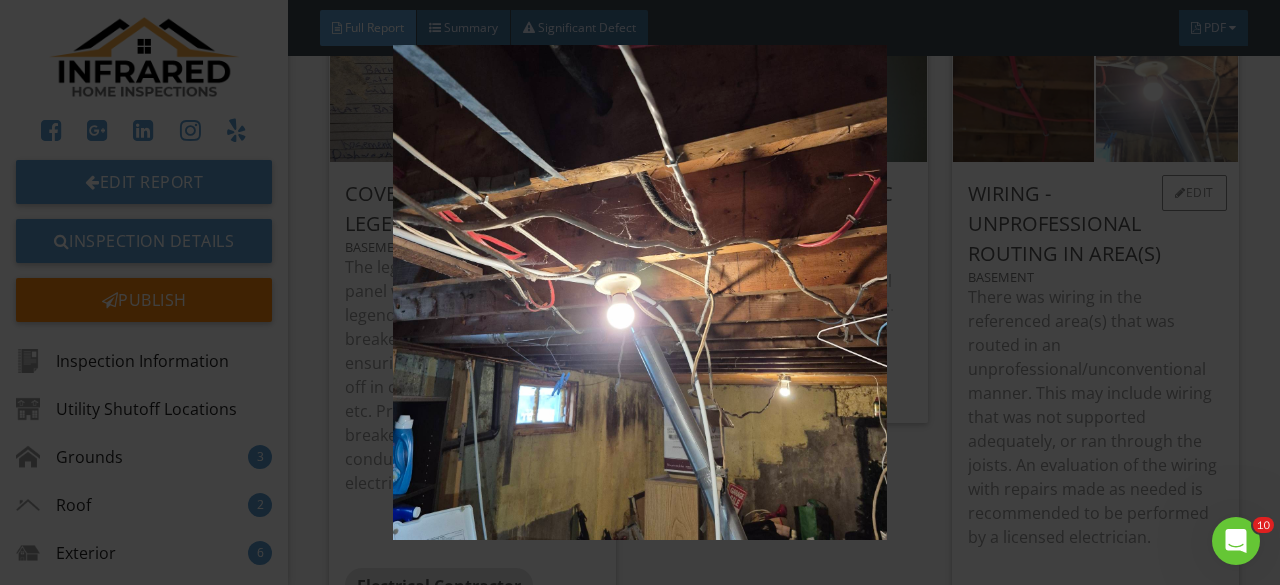 click at bounding box center (639, 292) 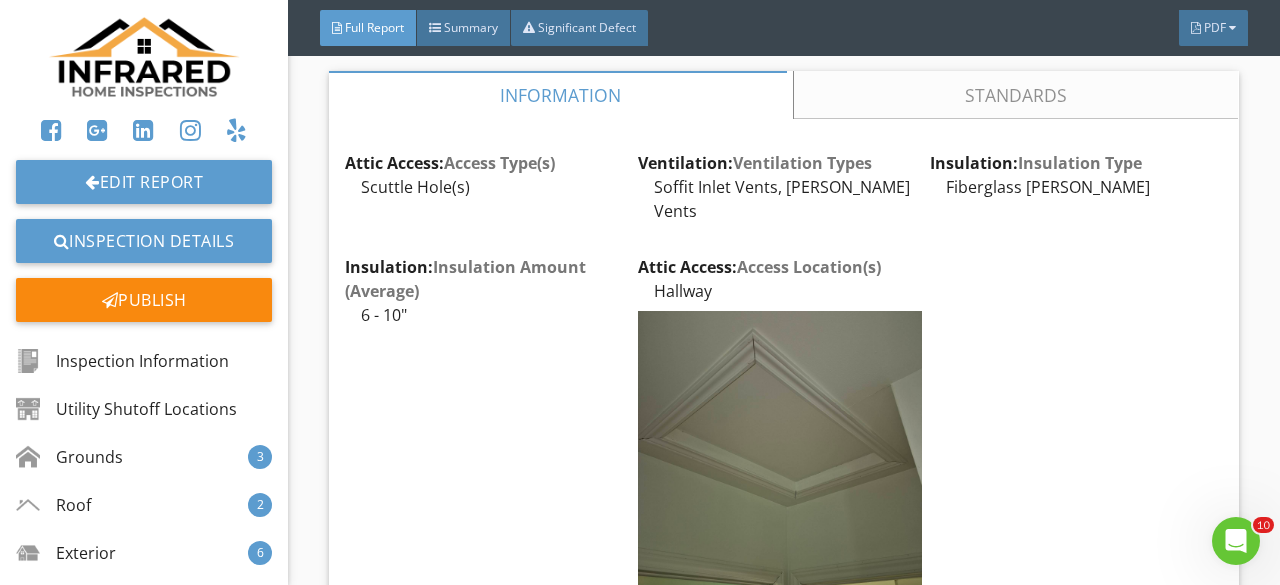 scroll, scrollTop: 34900, scrollLeft: 0, axis: vertical 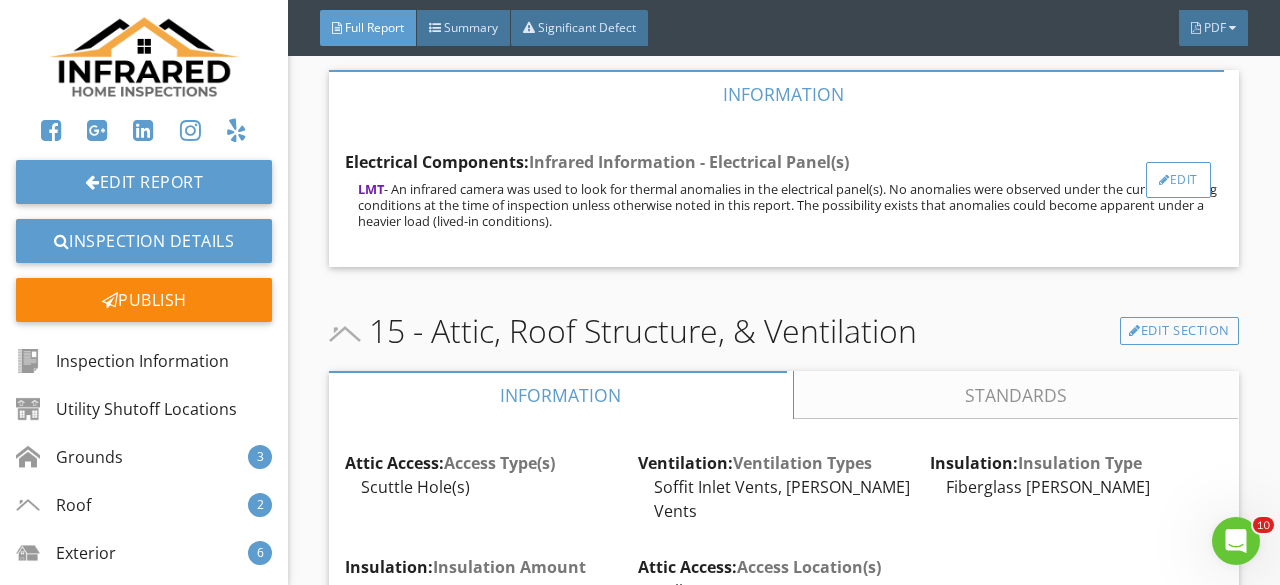click on "Edit" at bounding box center (1178, 180) 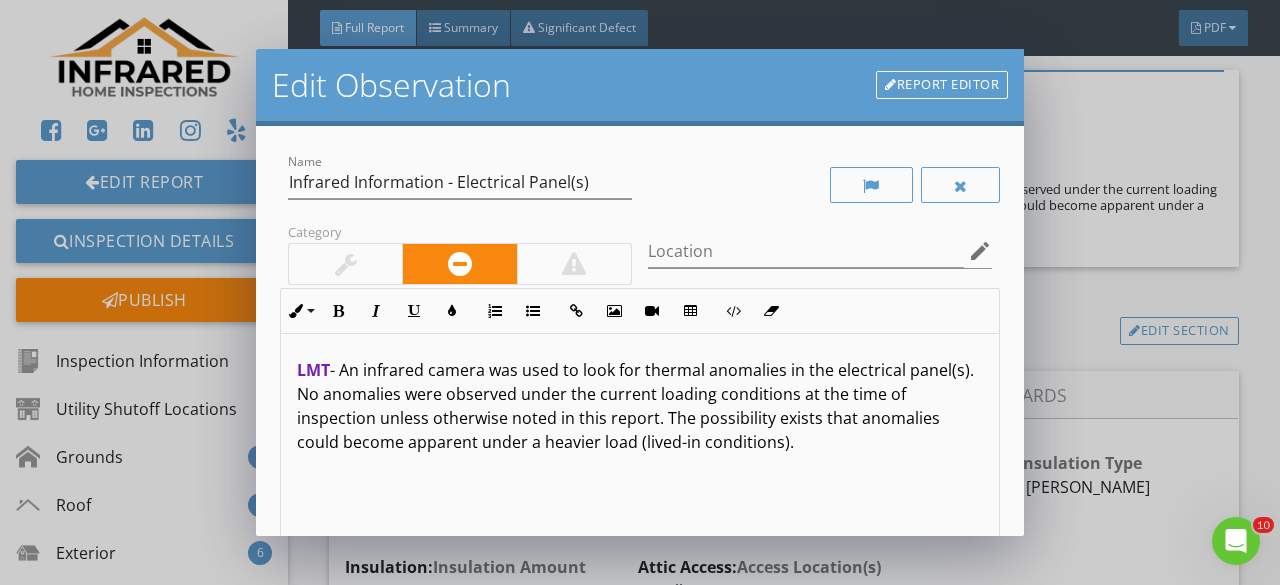 click on "Report Editor" at bounding box center (942, 85) 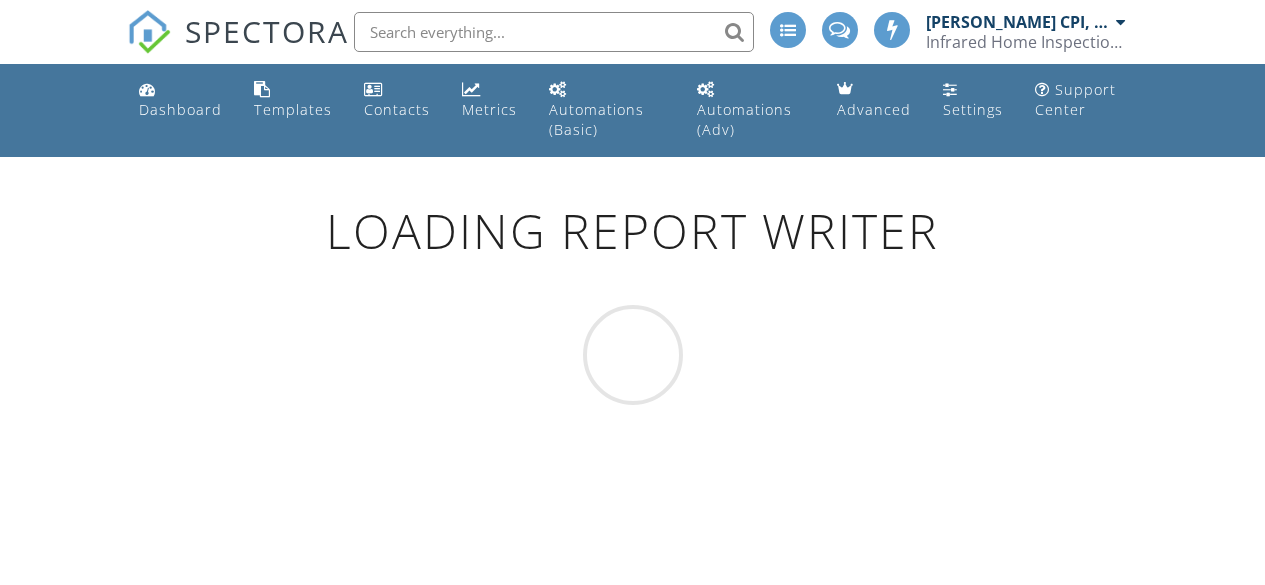 scroll, scrollTop: 0, scrollLeft: 0, axis: both 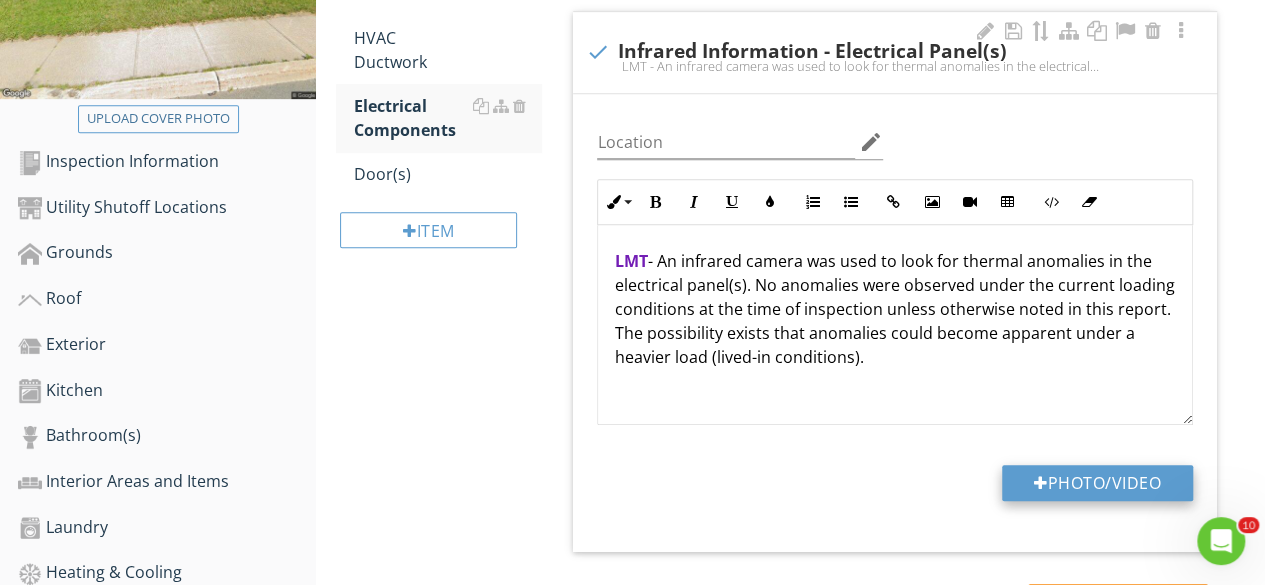 click on "Photo/Video" at bounding box center (1097, 483) 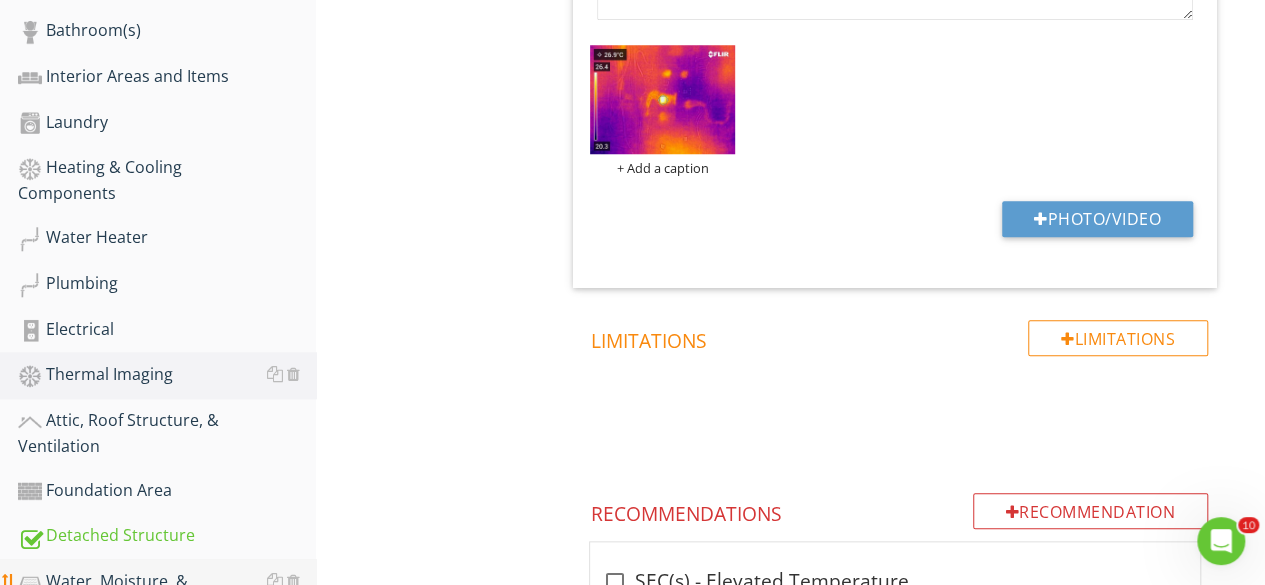 scroll, scrollTop: 858, scrollLeft: 0, axis: vertical 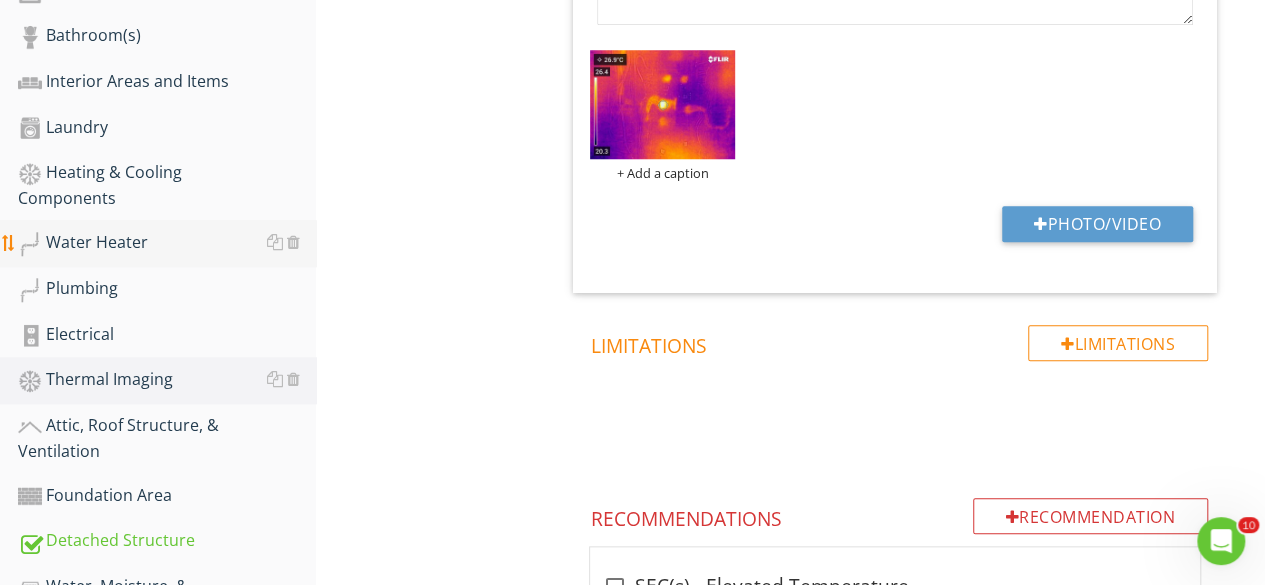 click on "Water Heater" at bounding box center (167, 243) 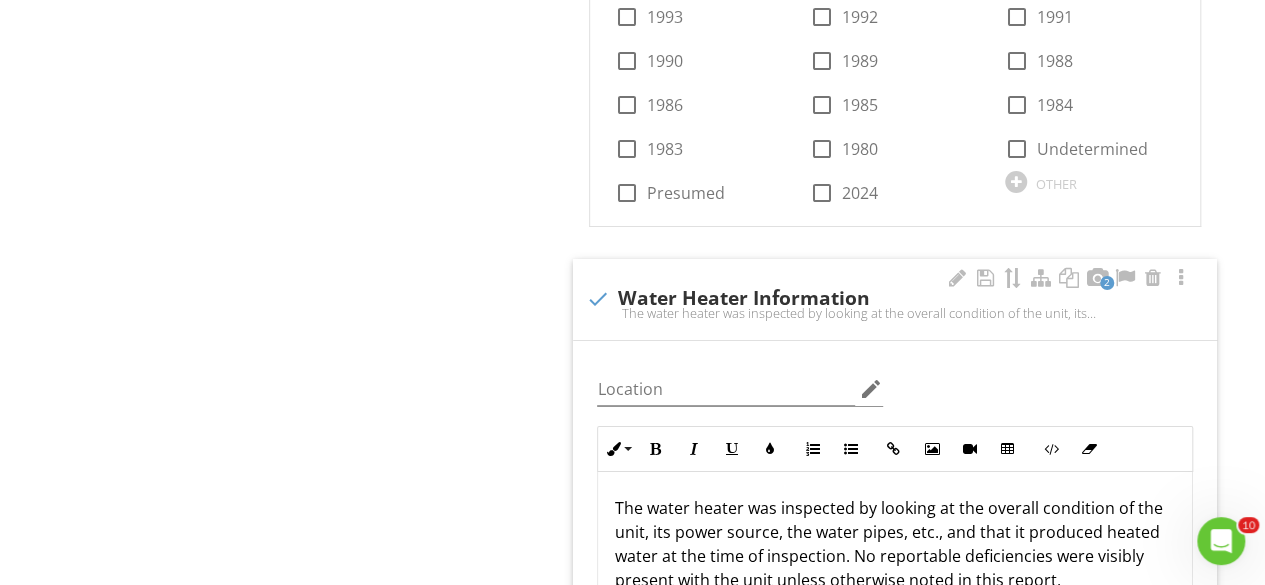scroll, scrollTop: 3658, scrollLeft: 0, axis: vertical 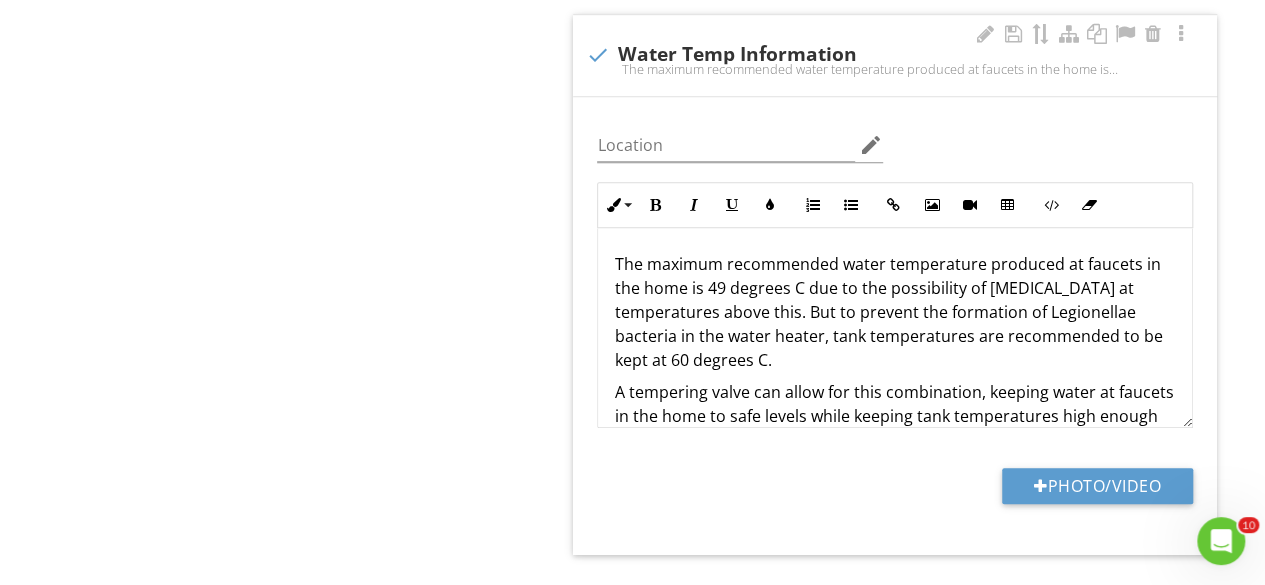 click on "Photo/Video" at bounding box center [1097, 486] 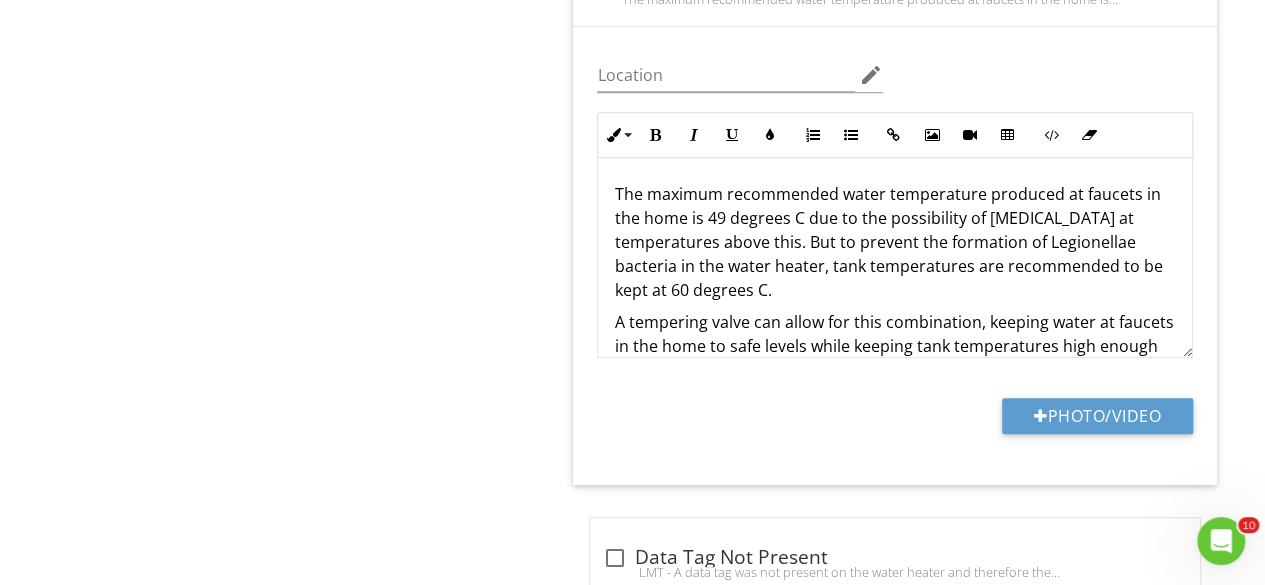 scroll, scrollTop: 4558, scrollLeft: 0, axis: vertical 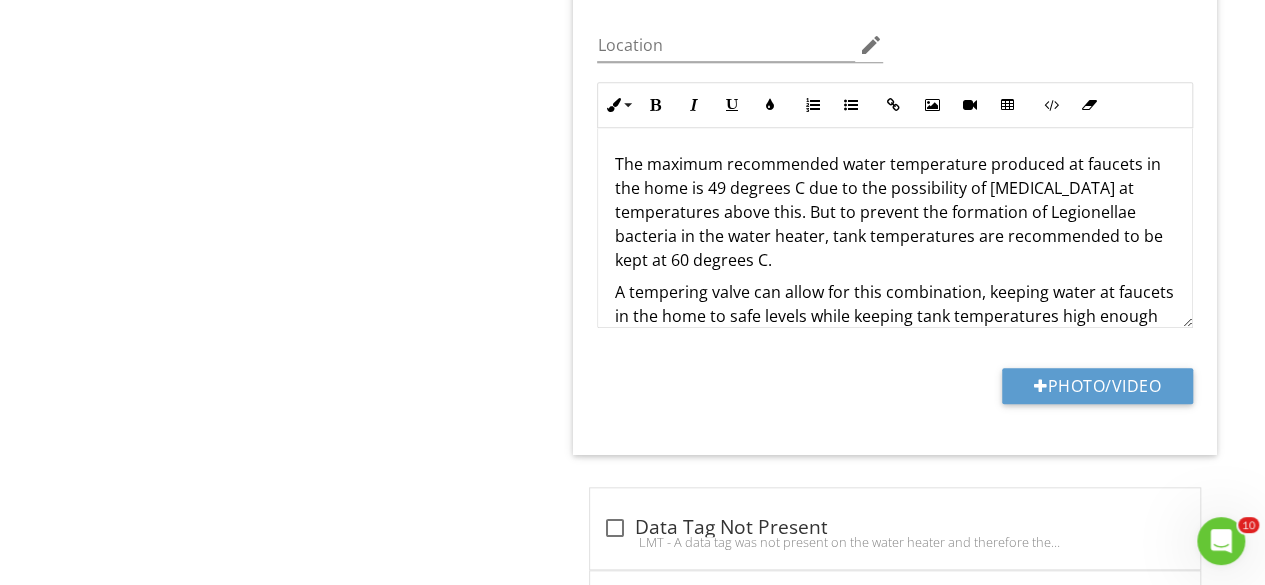 type on "C:\fakepath\FLIR2985.jpg" 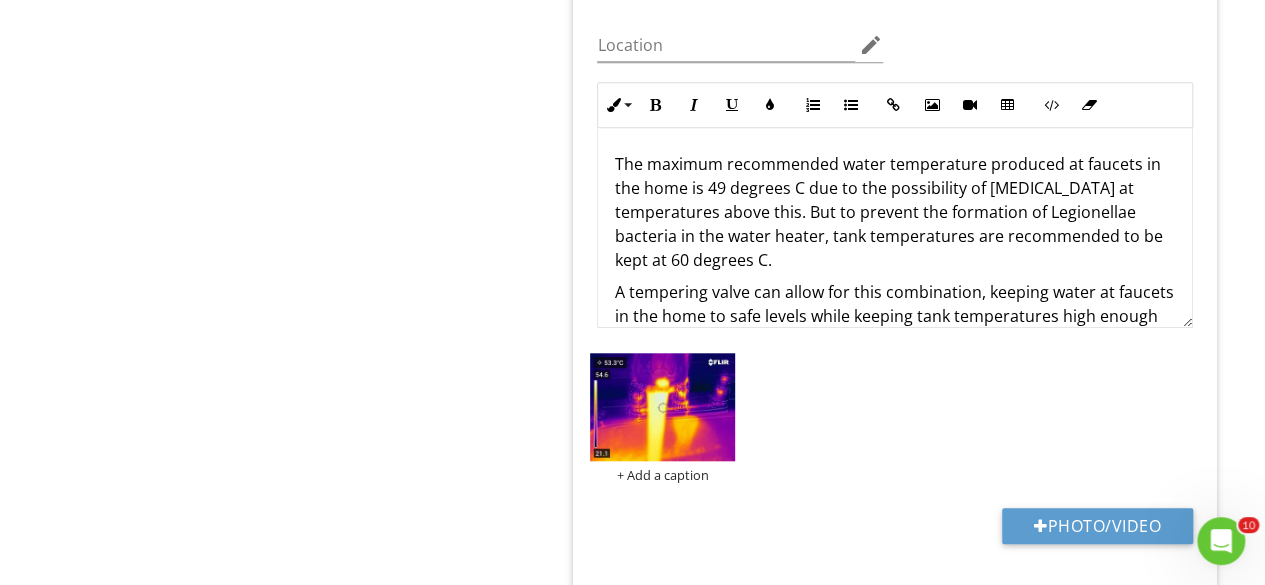 scroll, scrollTop: 4258, scrollLeft: 0, axis: vertical 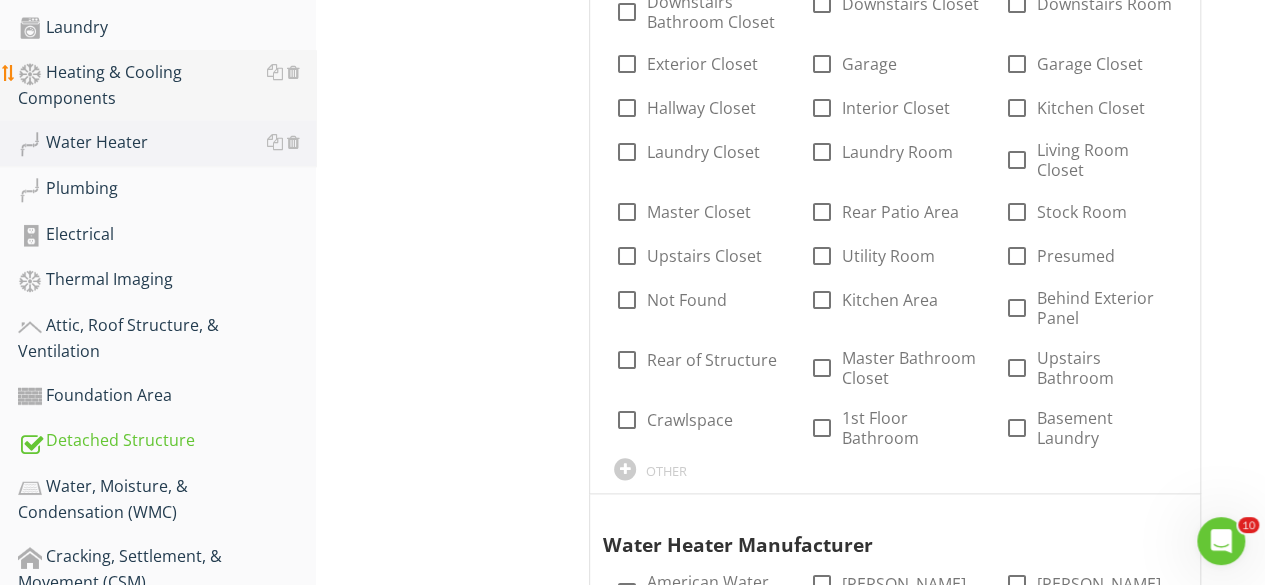 click on "Heating & Cooling Components" at bounding box center [167, 85] 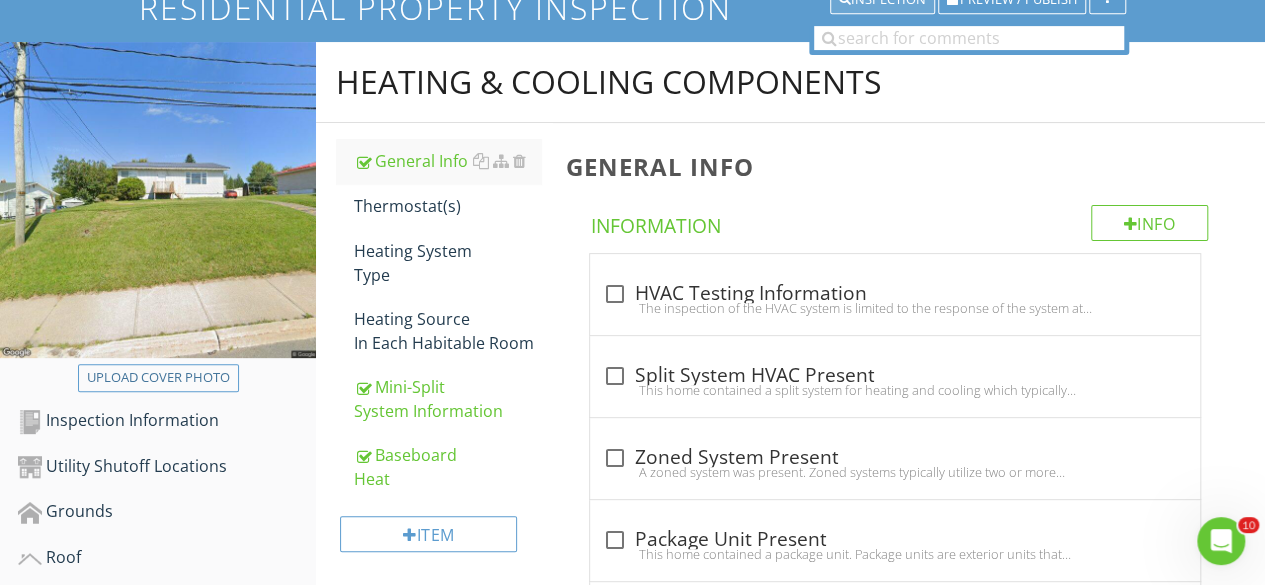 scroll, scrollTop: 400, scrollLeft: 0, axis: vertical 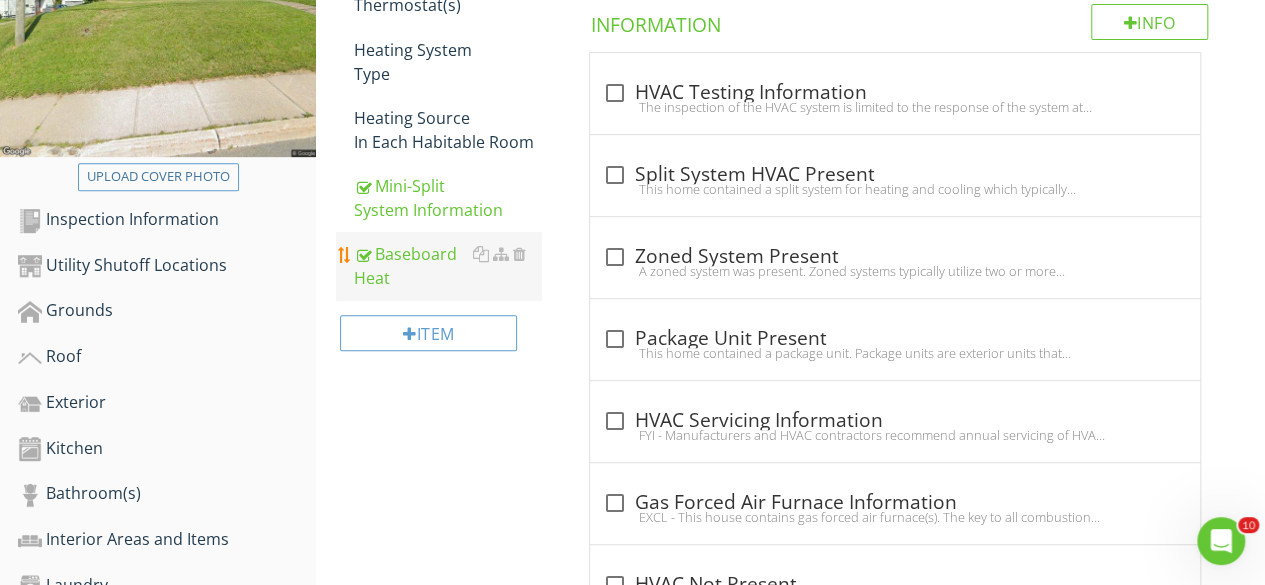 click on "Baseboard Heat" at bounding box center (447, 266) 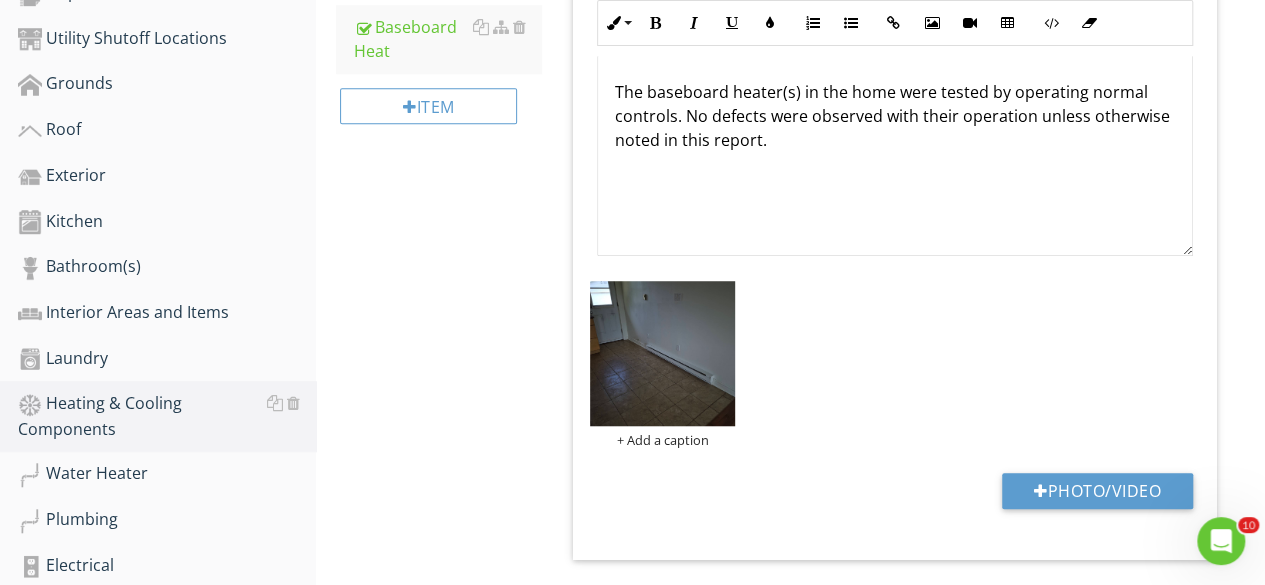 scroll, scrollTop: 600, scrollLeft: 0, axis: vertical 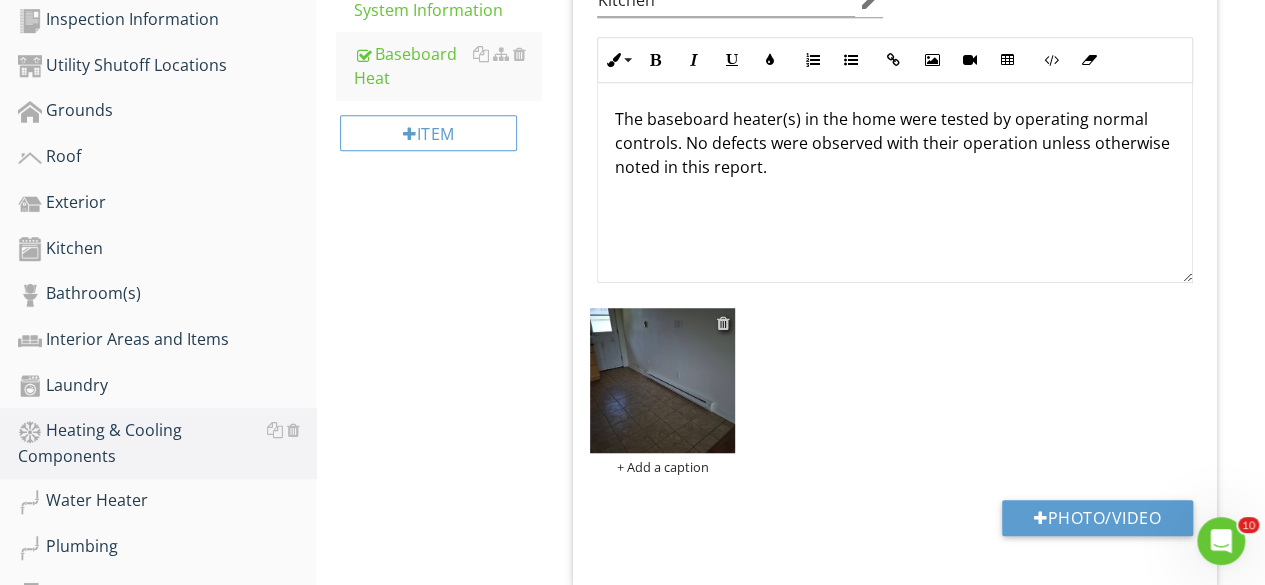 click at bounding box center [722, 323] 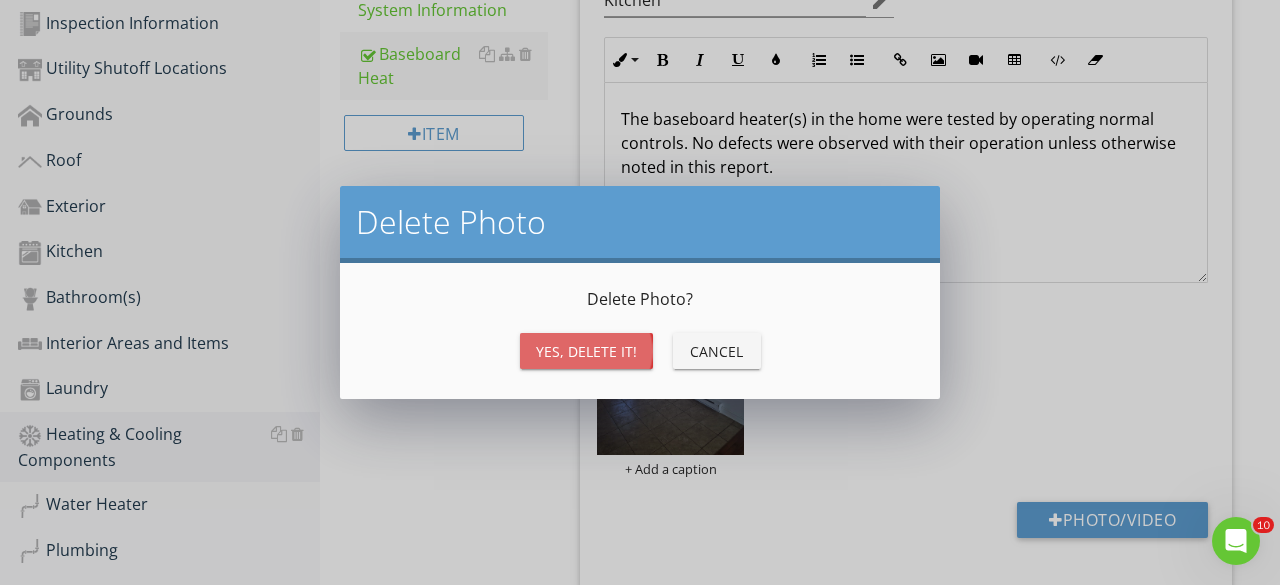 click on "Yes, Delete it!" at bounding box center [586, 351] 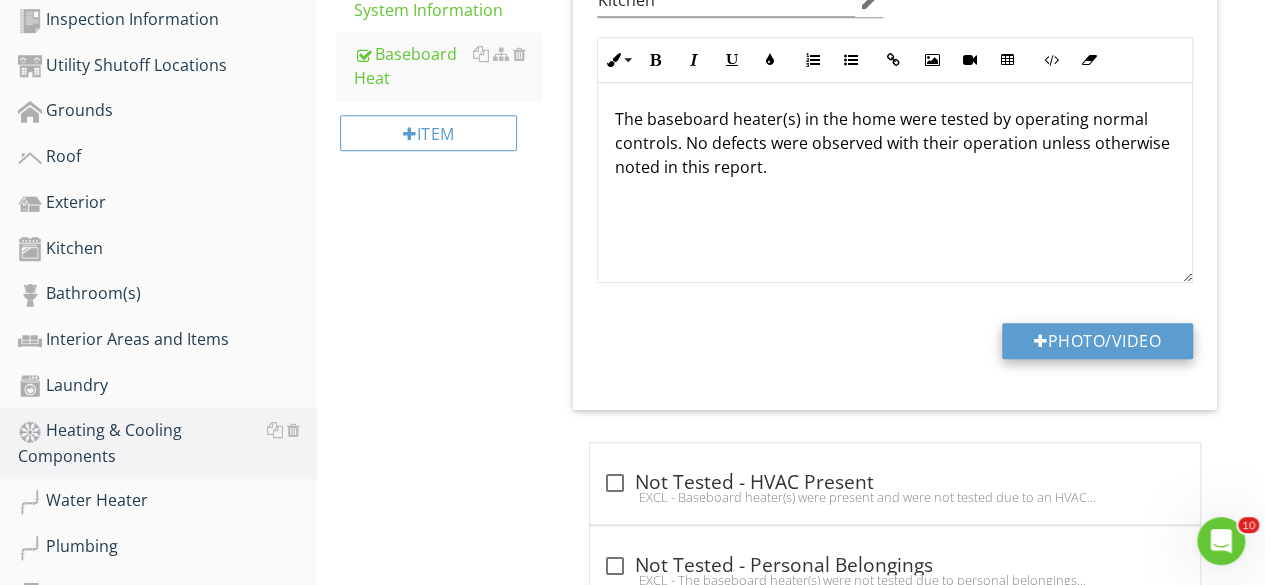 click on "Photo/Video" at bounding box center [1097, 341] 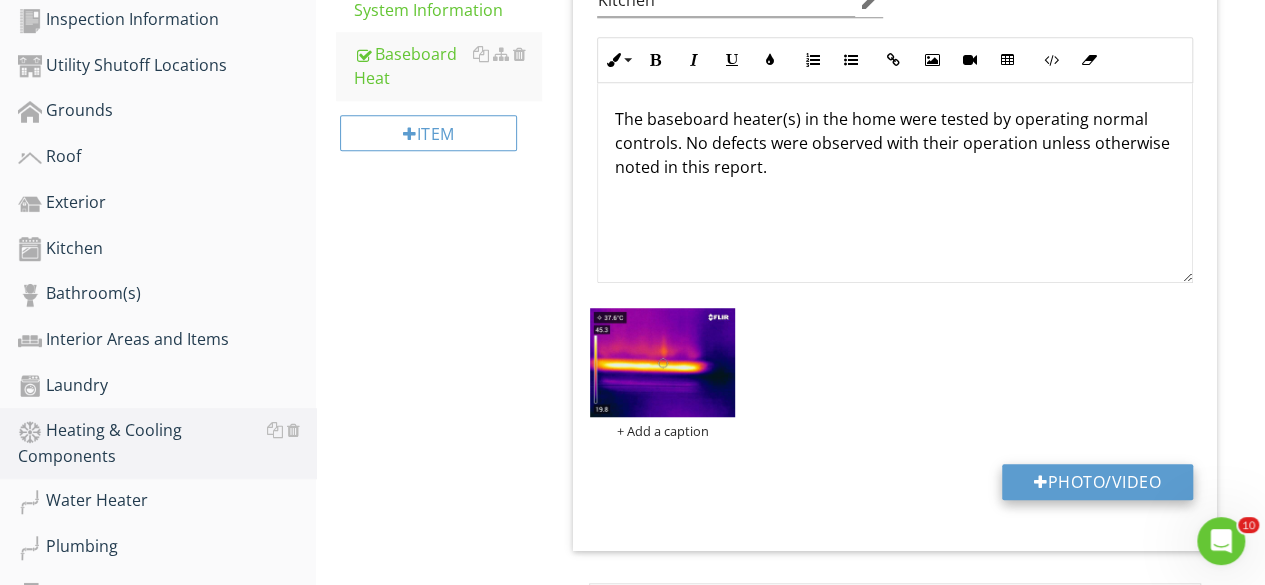 click on "Photo/Video" at bounding box center [1097, 482] 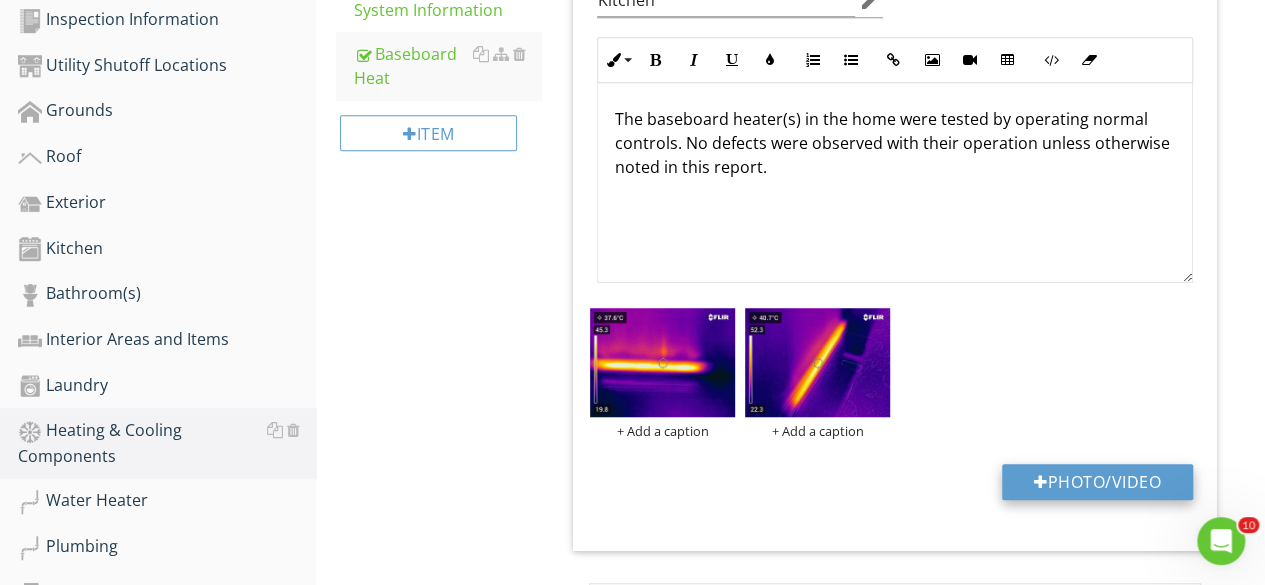 click on "Photo/Video" at bounding box center (1097, 482) 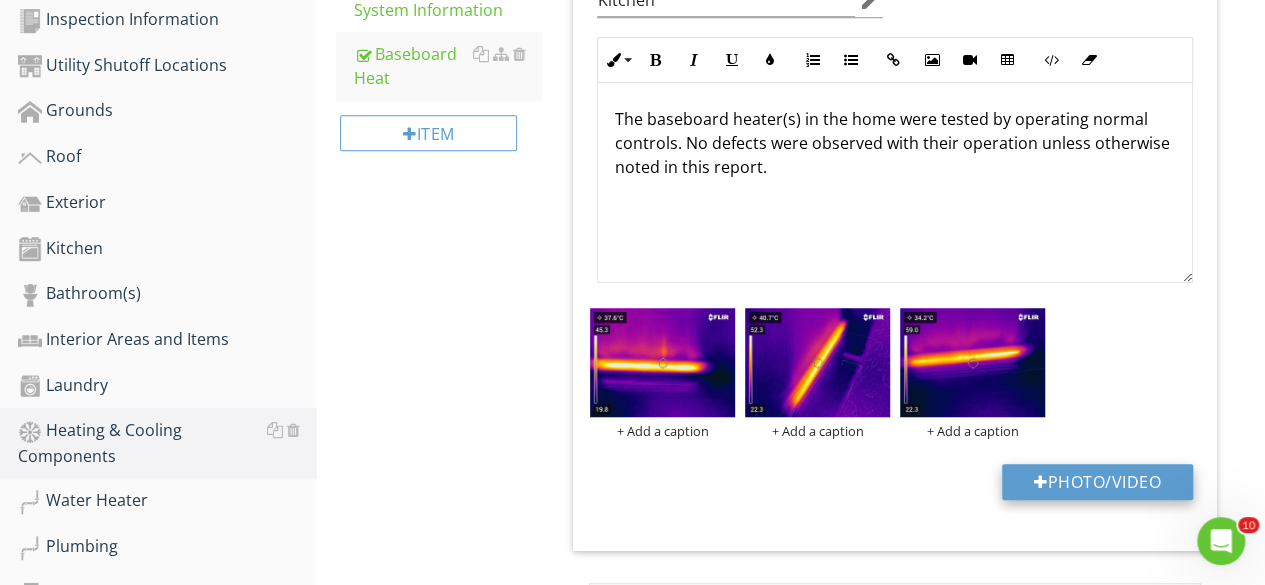 click on "Photo/Video" at bounding box center (1097, 482) 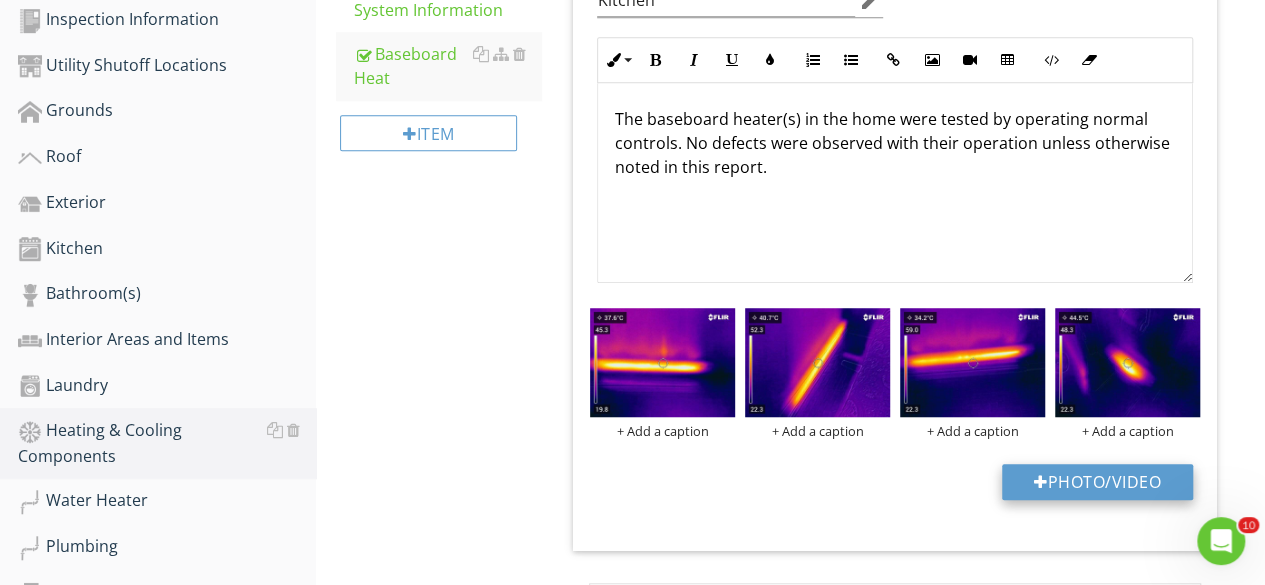 click on "Photo/Video" at bounding box center (1097, 482) 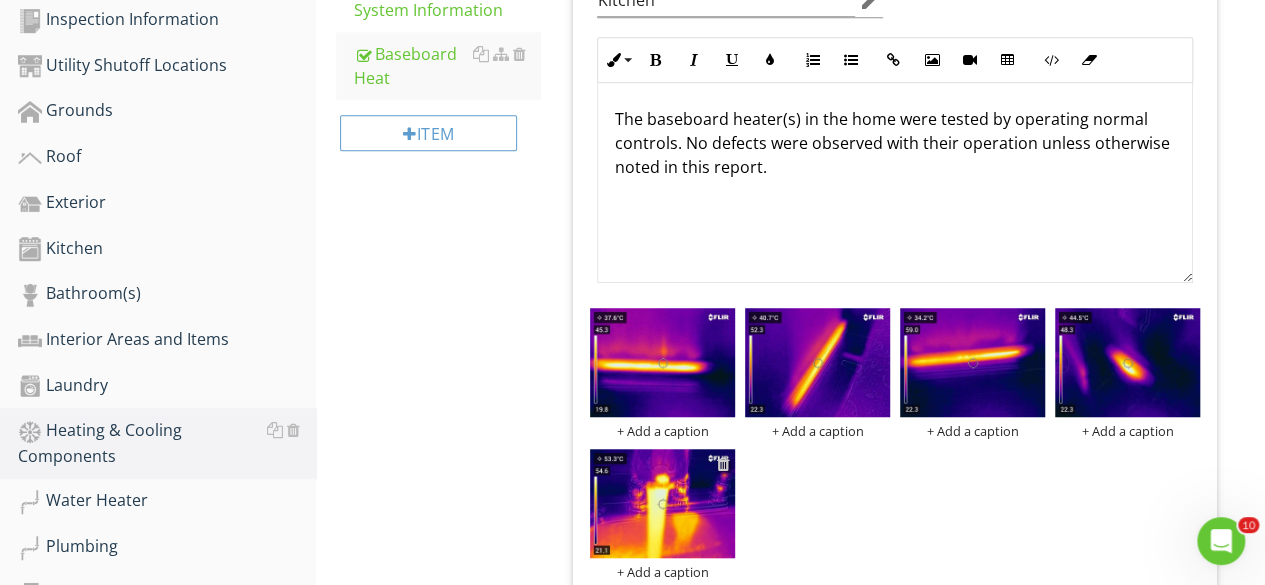 click at bounding box center [722, 464] 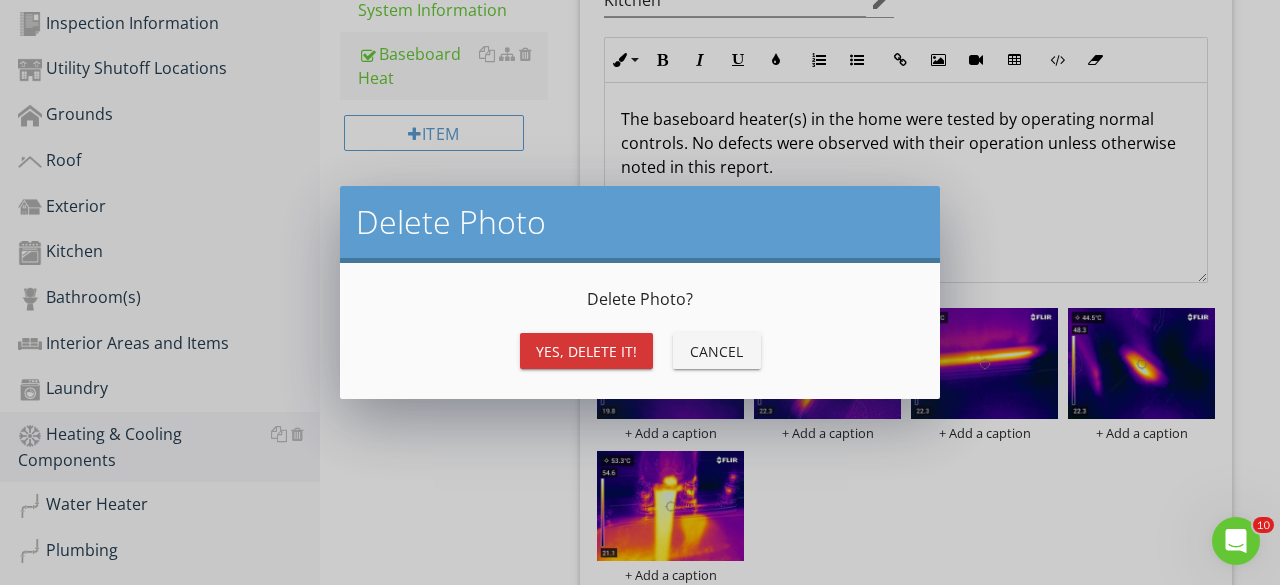 click on "Yes, Delete it!" at bounding box center [586, 351] 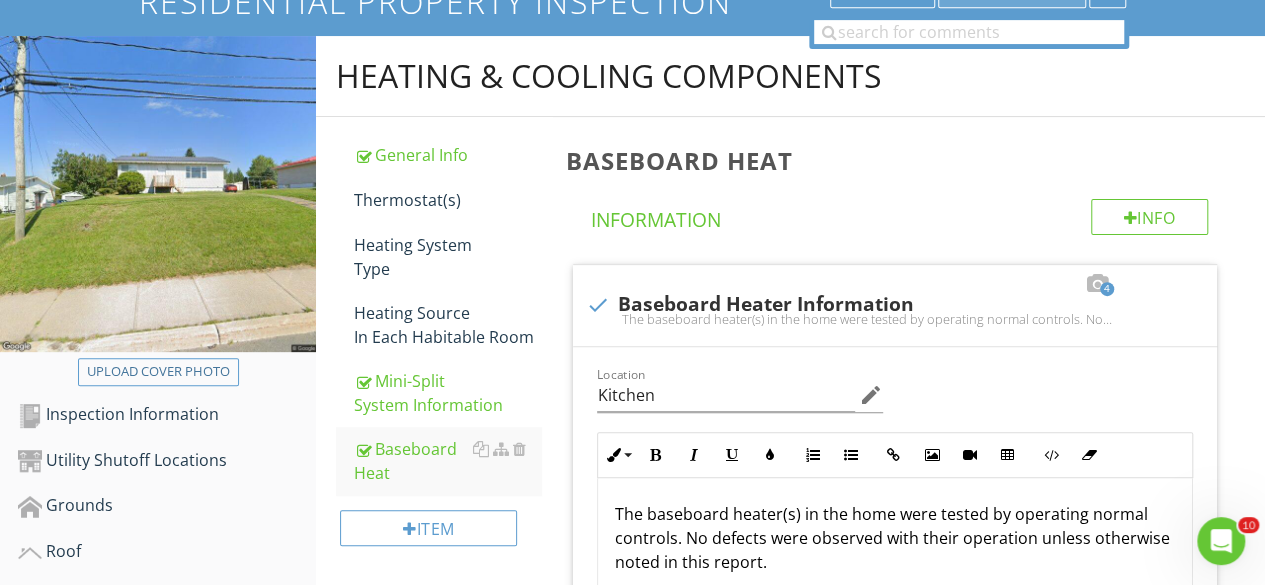 scroll, scrollTop: 100, scrollLeft: 0, axis: vertical 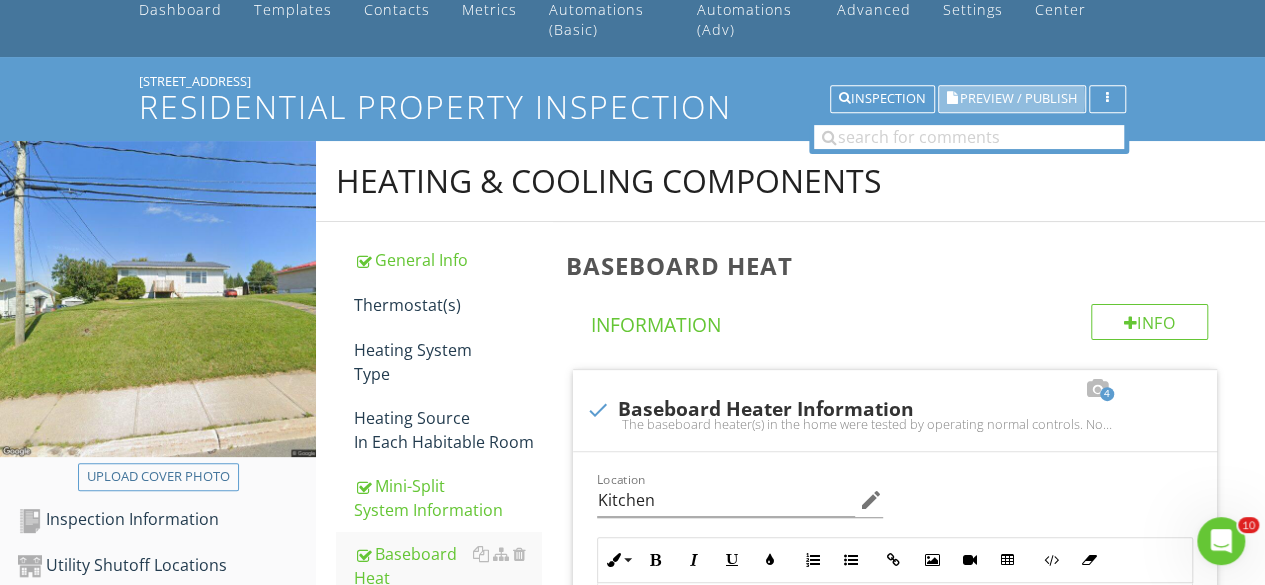 click on "Preview / Publish" at bounding box center [1018, 99] 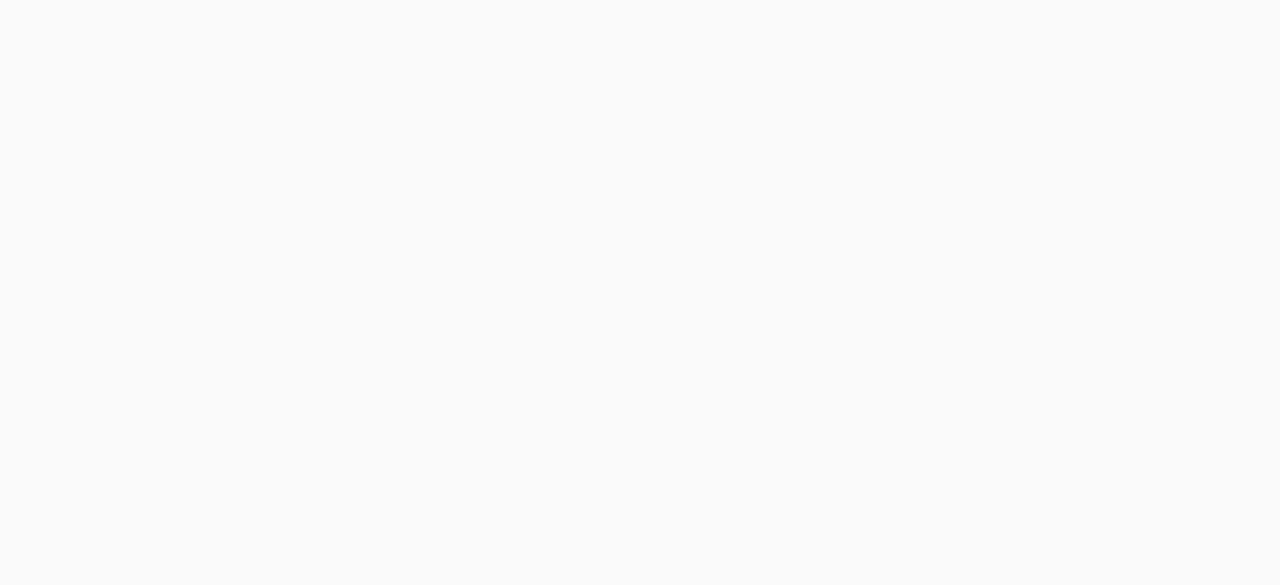 scroll, scrollTop: 0, scrollLeft: 0, axis: both 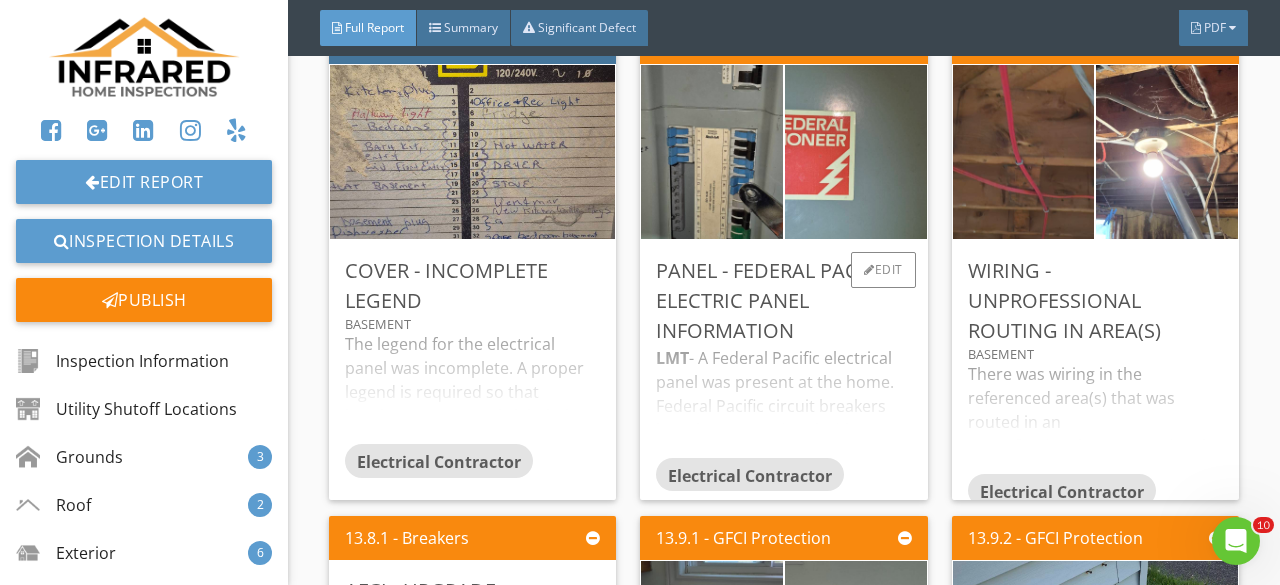 click on "LMT  - A Federal Pacific electrical panel was present at the home. Federal Pacific circuit breakers have been associated with problems that can lead to failure, lack of proper protection of circuits, fire, and other serious issues. Replacement of the panel is recommended to be performed by a licensed electrician. If an electrician determines this panel as "safe," I recommend getting that in writing, with the electrician's signature and license number.  The panel cover was not removed due to being a Federal Pacific electrical panel, and any components located behind the cover are excluded from this inspection. [URL][DOMAIN_NAME] [URL][DOMAIN_NAME] [URL][DOMAIN_NAME]" at bounding box center [783, 402] 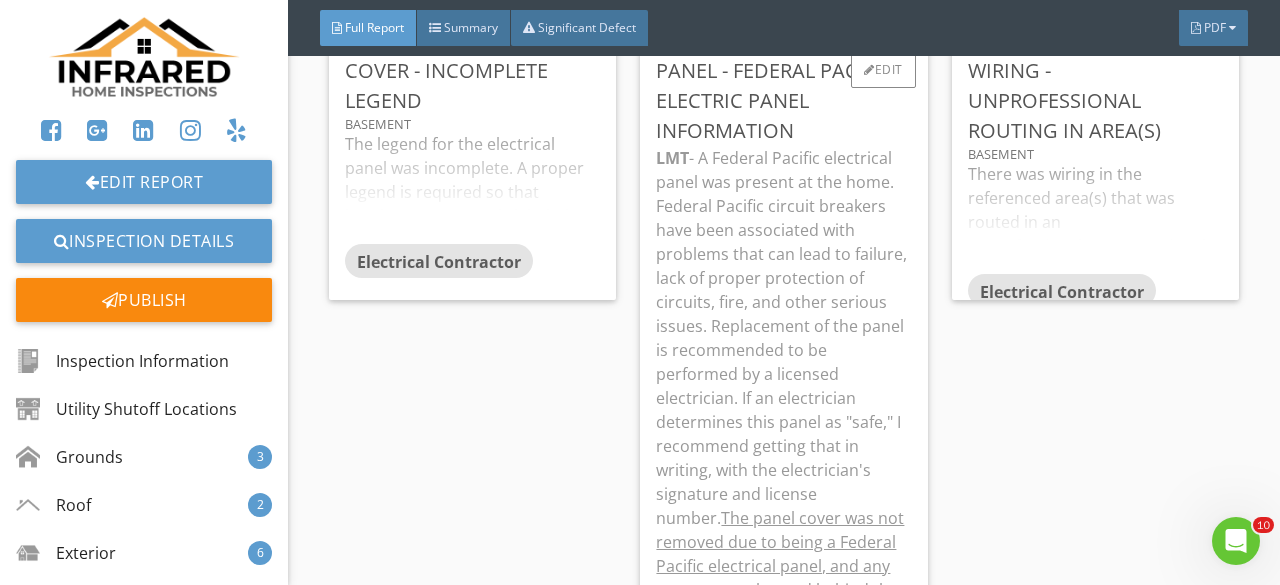 scroll, scrollTop: 33000, scrollLeft: 0, axis: vertical 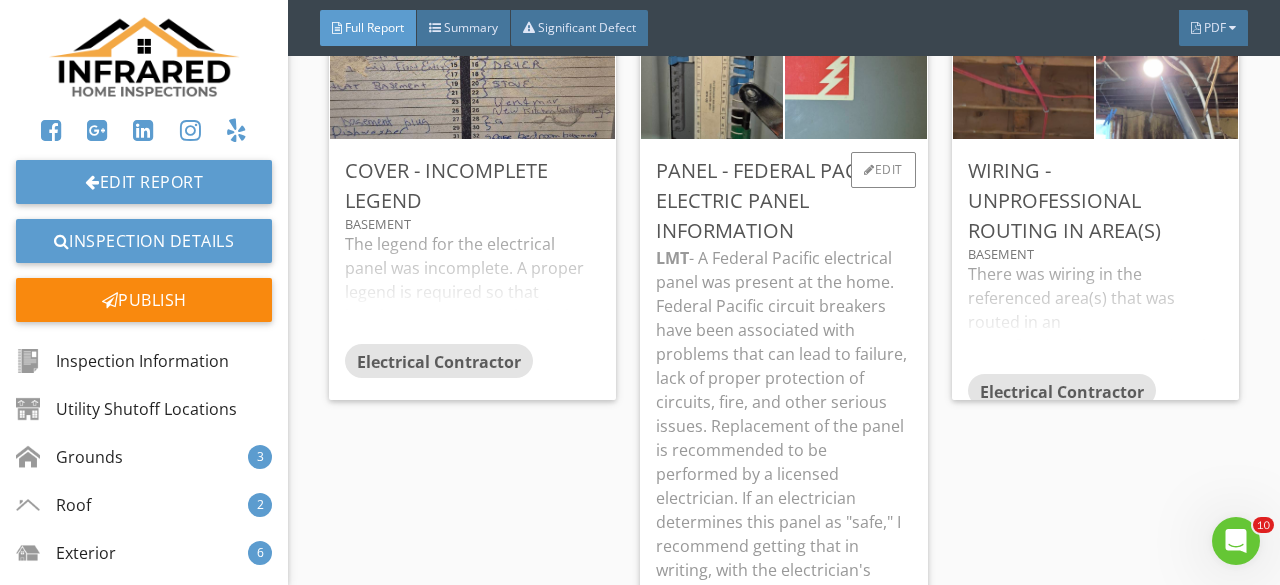 click on "Panel - Federal Pacific Electric Panel Information
LMT  - A Federal Pacific electrical panel was present at the home. Federal Pacific circuit breakers have been associated with problems that can lead to failure, lack of proper protection of circuits, fire, and other serious issues. Replacement of the panel is recommended to be performed by a licensed electrician. If an electrician determines this panel as "safe," I recommend getting that in writing, with the electrician's signature and license number.  The panel cover was not removed due to being a Federal Pacific electrical panel, and any components located behind the cover are excluded from this inspection. [URL][DOMAIN_NAME] [URL][DOMAIN_NAME] [URL][DOMAIN_NAME]   Electrical Contractor
Edit" at bounding box center [783, 569] 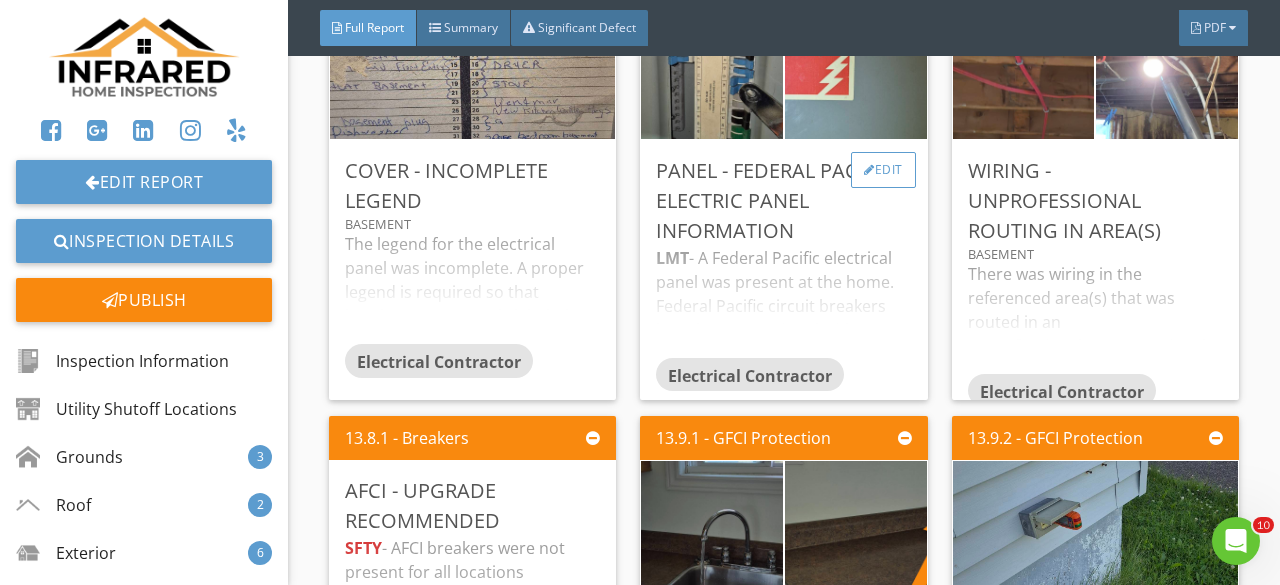click on "Edit" at bounding box center (883, 170) 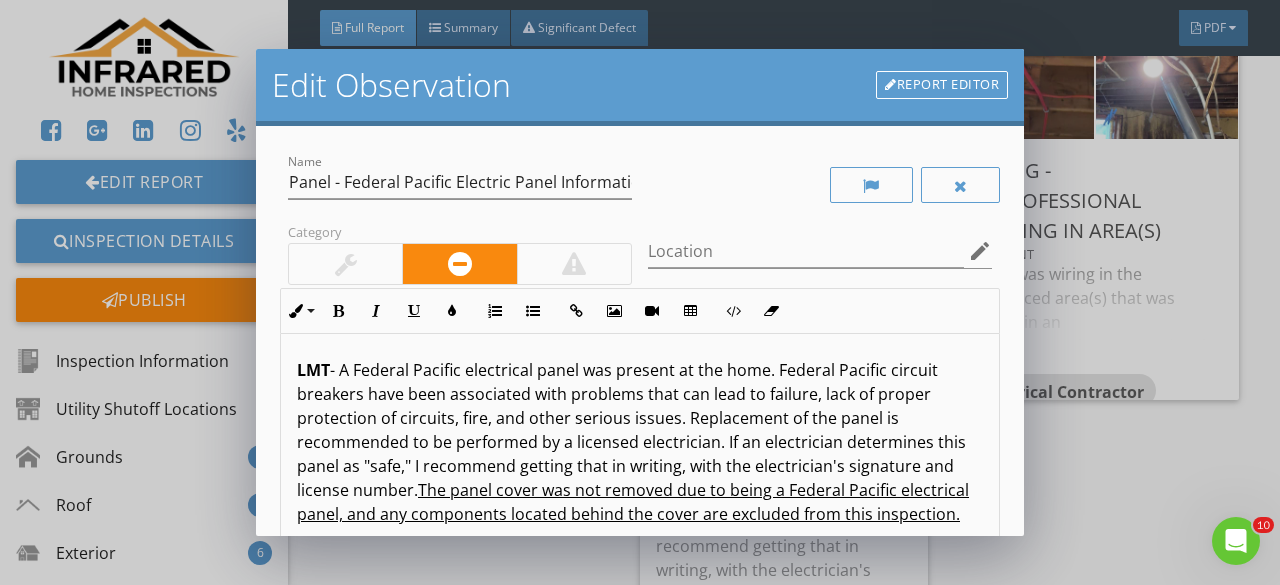 scroll, scrollTop: 300, scrollLeft: 0, axis: vertical 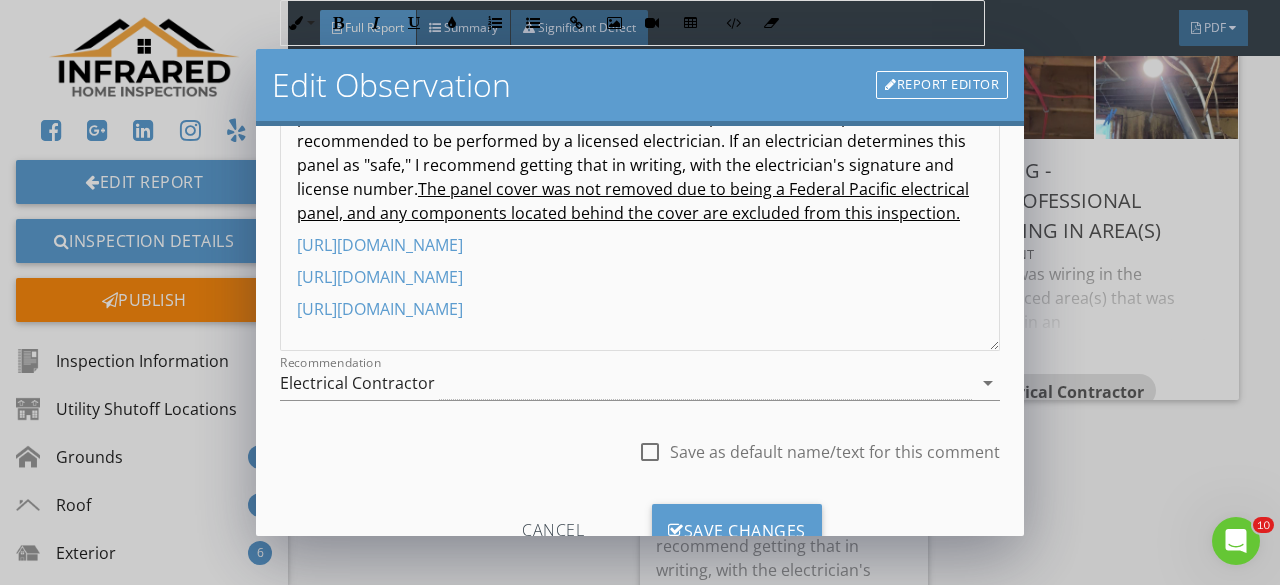 drag, startPoint x: 748, startPoint y: 321, endPoint x: 289, endPoint y: 329, distance: 459.0697 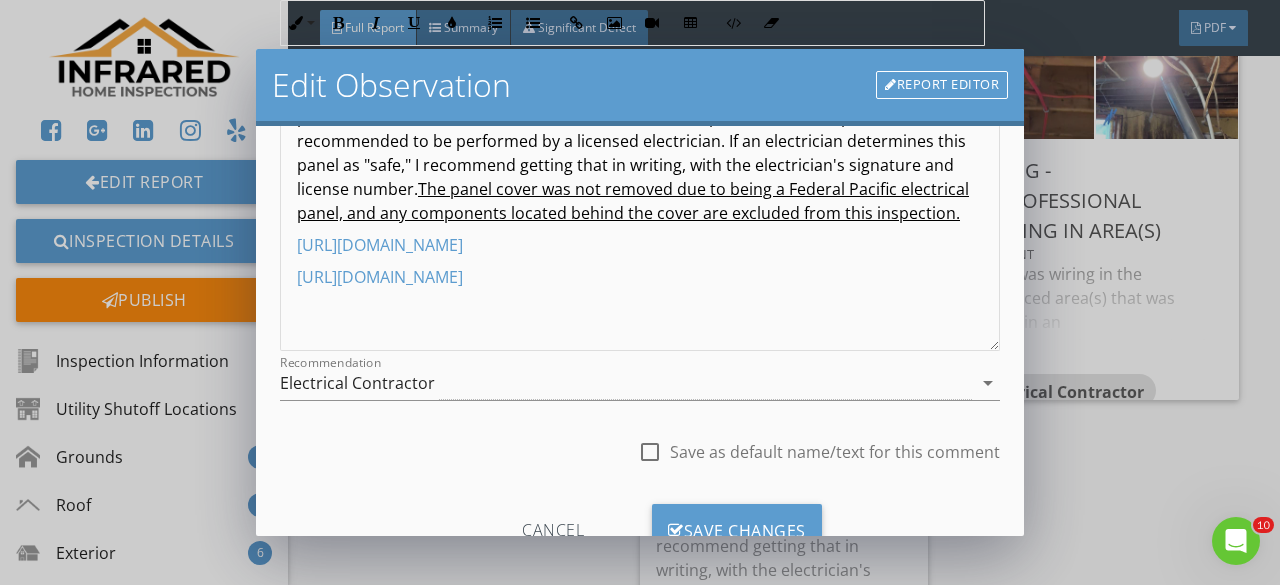 click on "http://www.ismypanelsafe.com/fpe.aspx" at bounding box center (380, 245) 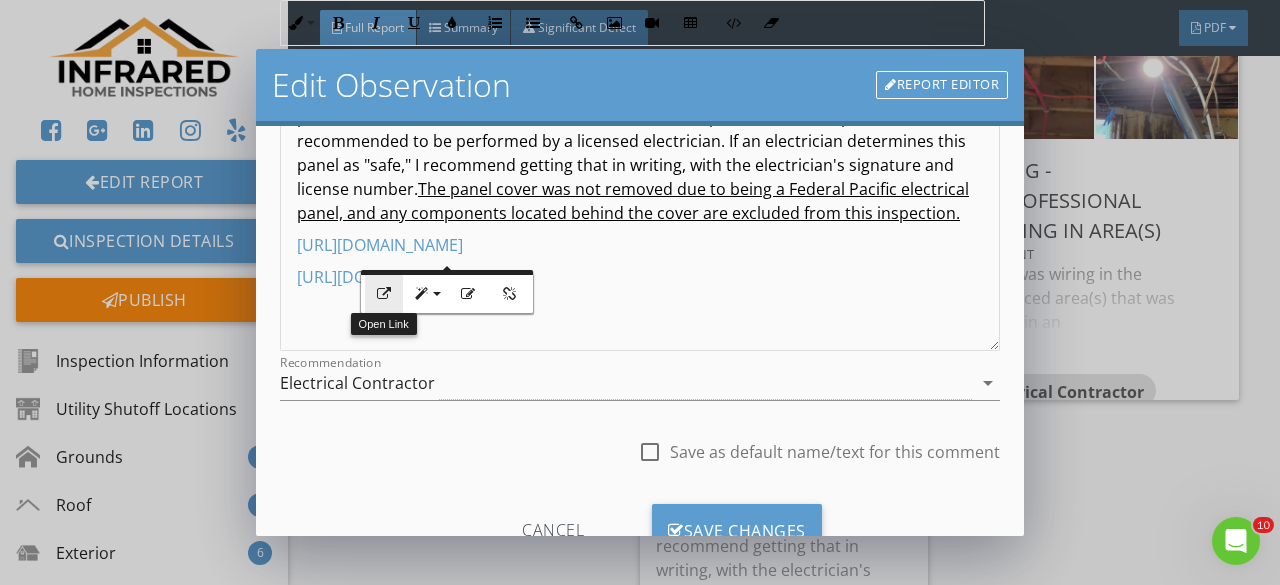 click at bounding box center (384, 294) 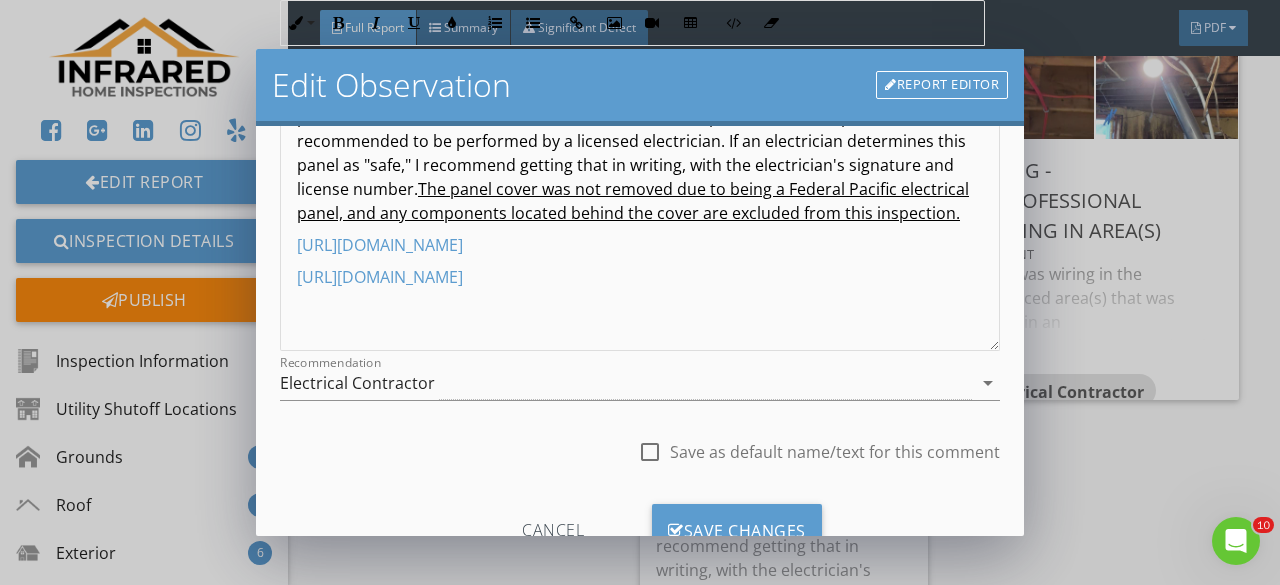click on "http://inspectapedia.com/fpe/FPE_Stab_Lok_Hazards.php" at bounding box center (380, 277) 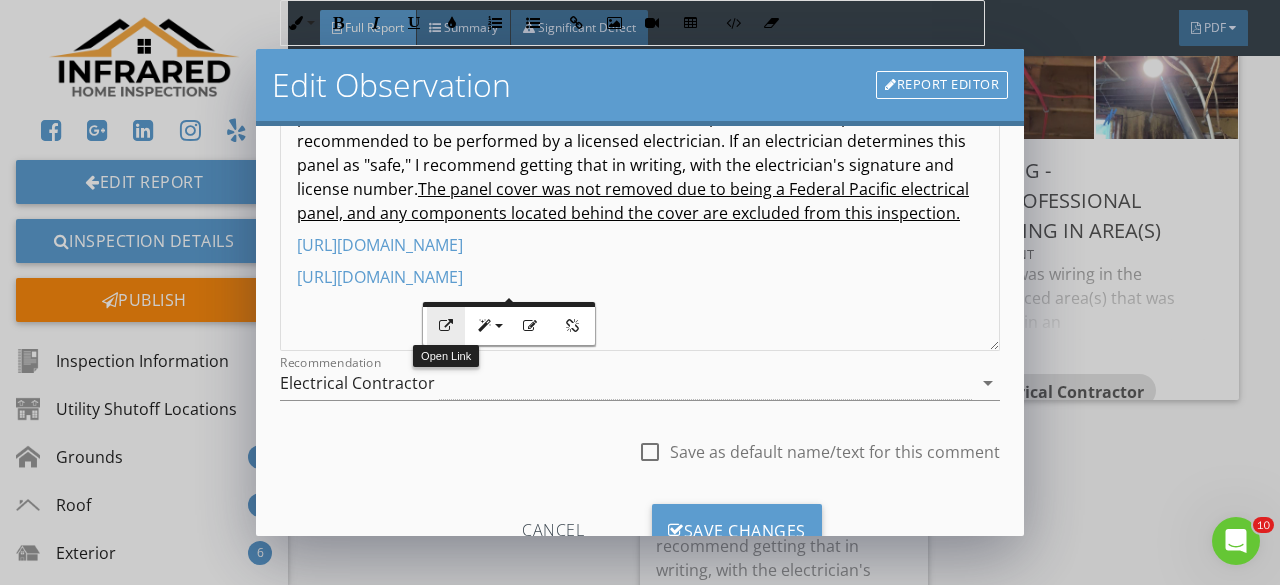 click on "Open Link" at bounding box center (446, 326) 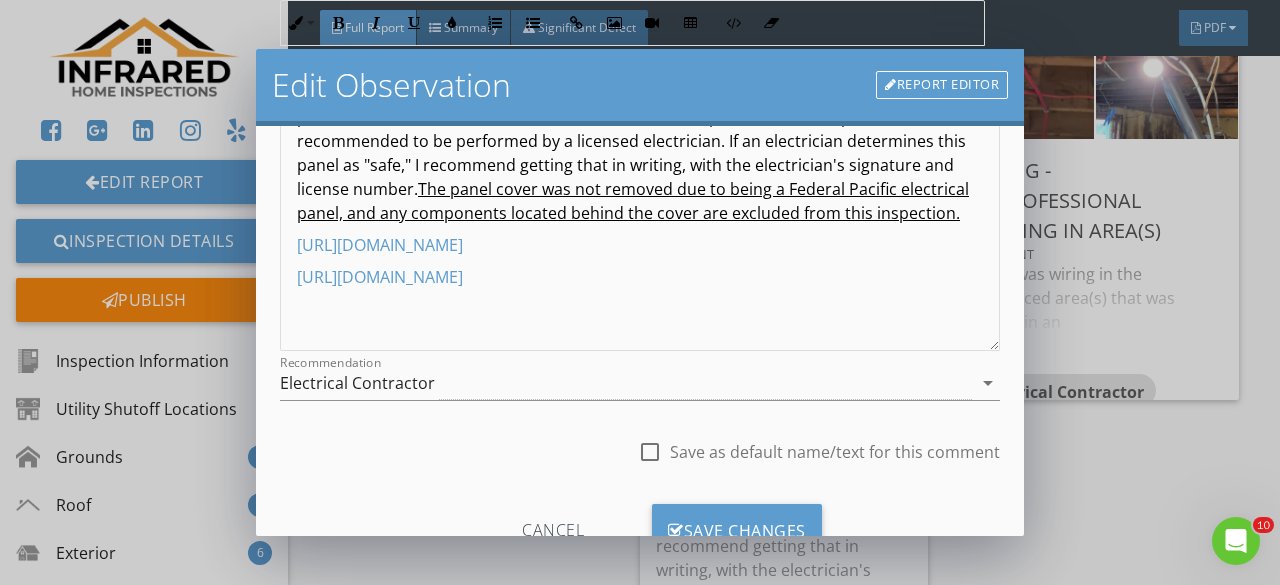 click on "http://www.ismypanelsafe.com/fpe.aspx" at bounding box center (640, 245) 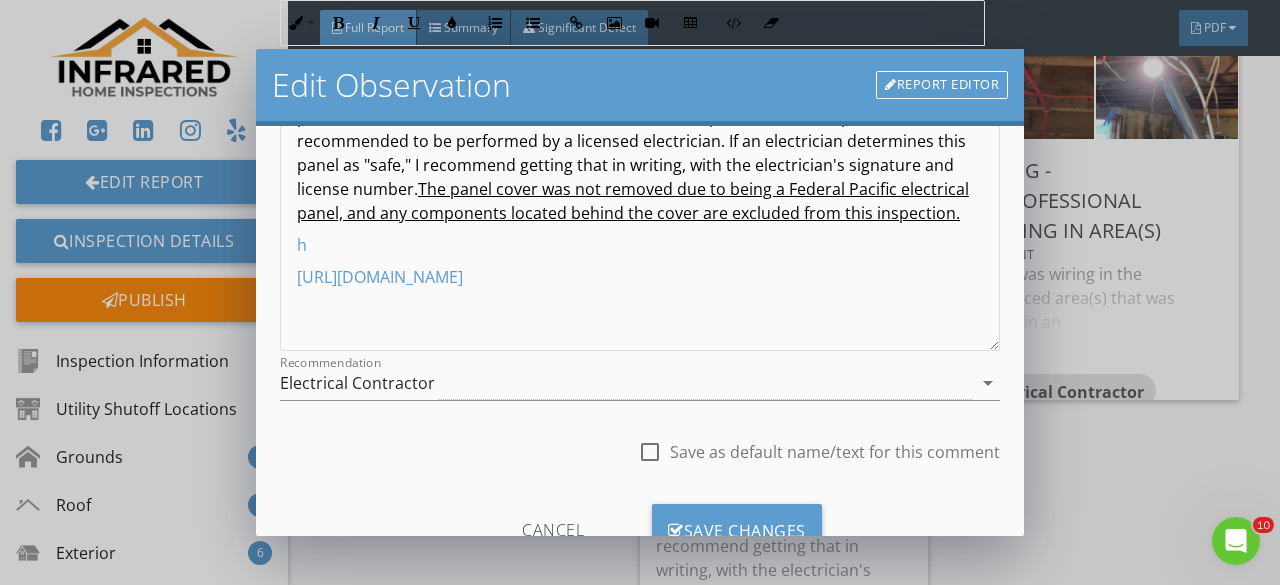 scroll, scrollTop: 0, scrollLeft: 0, axis: both 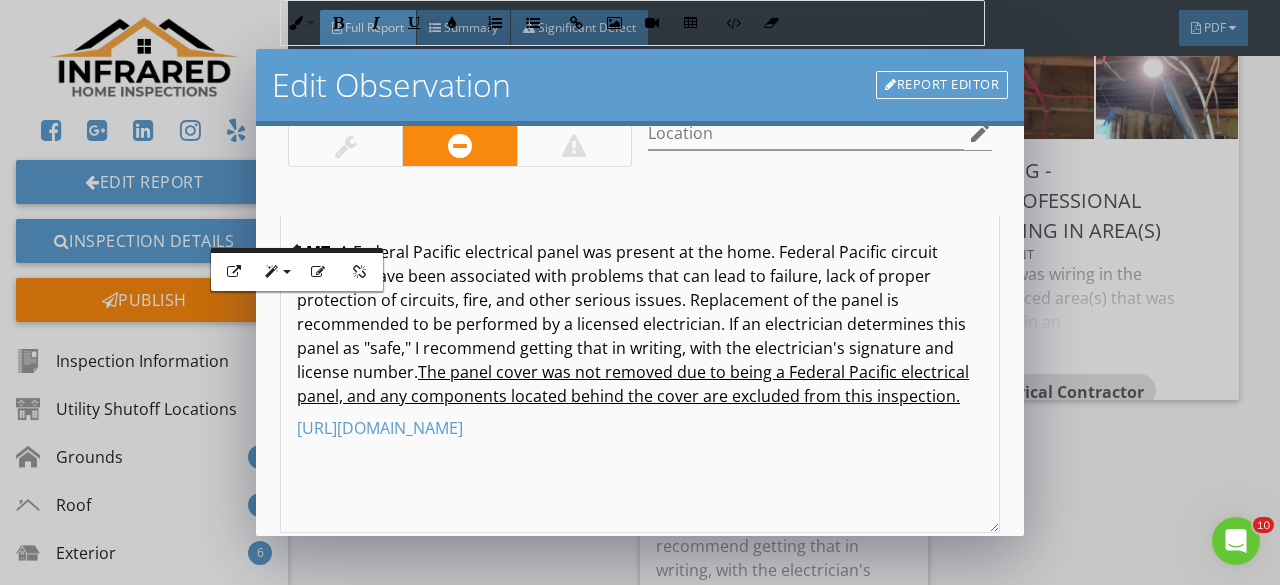 click on "LMT  - A Federal Pacific electrical panel was present at the home. Federal Pacific circuit breakers have been associated with problems that can lead to failure, lack of proper protection of circuits, fire, and other serious issues. Replacement of the panel is recommended to be performed by a licensed electrician. If an electrician determines this panel as "safe," I recommend getting that in writing, with the electrician's signature and license number.  The panel cover was not removed due to being a Federal Pacific electrical panel, and any components located behind the cover are excluded from this inspection." at bounding box center (640, 324) 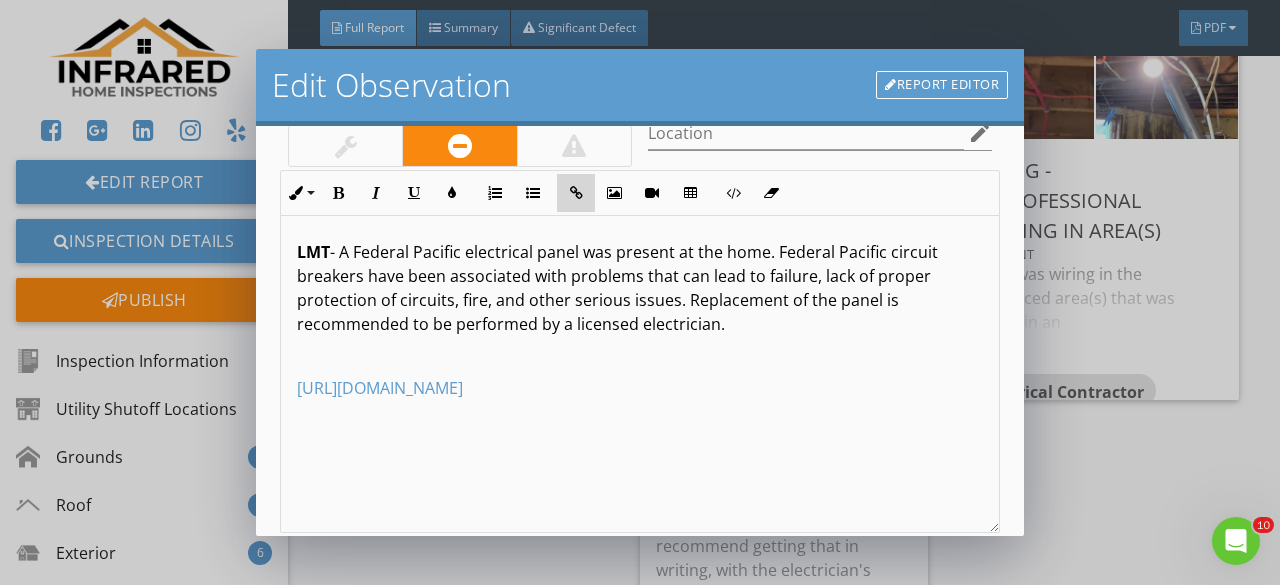 click on "Insert Link" at bounding box center (576, 193) 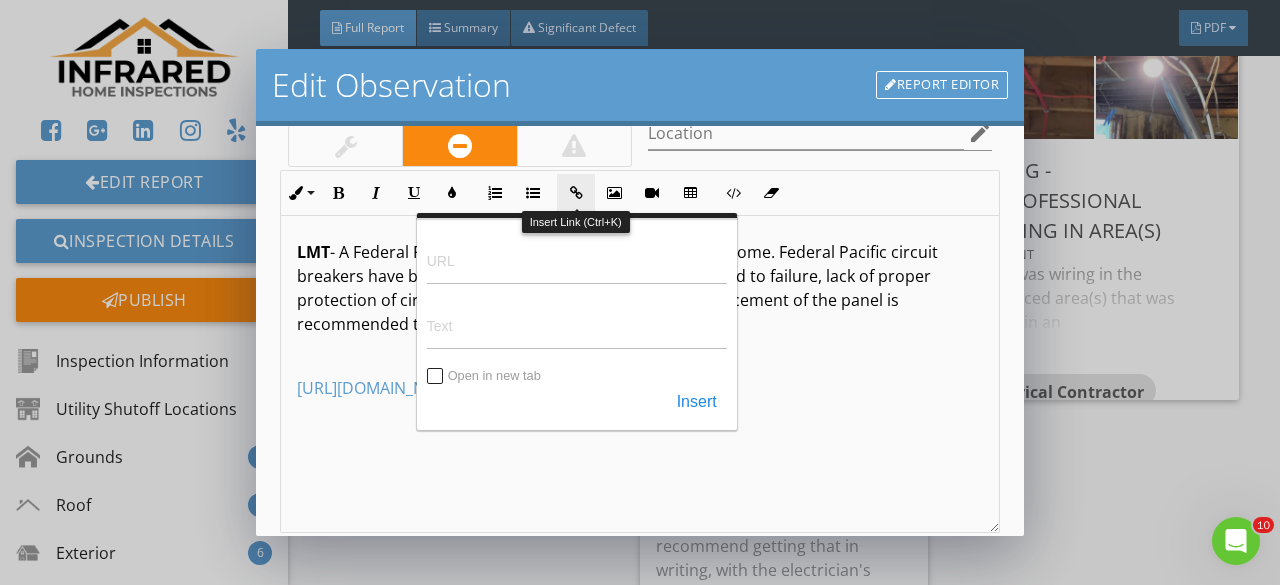 click at bounding box center (576, 193) 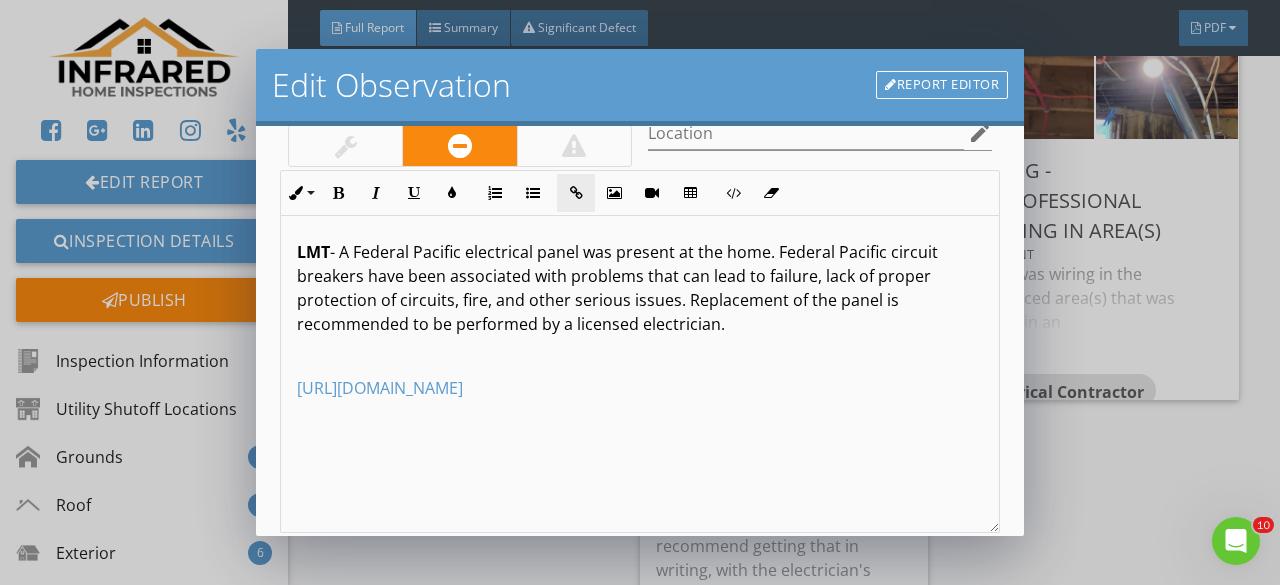 click at bounding box center [576, 193] 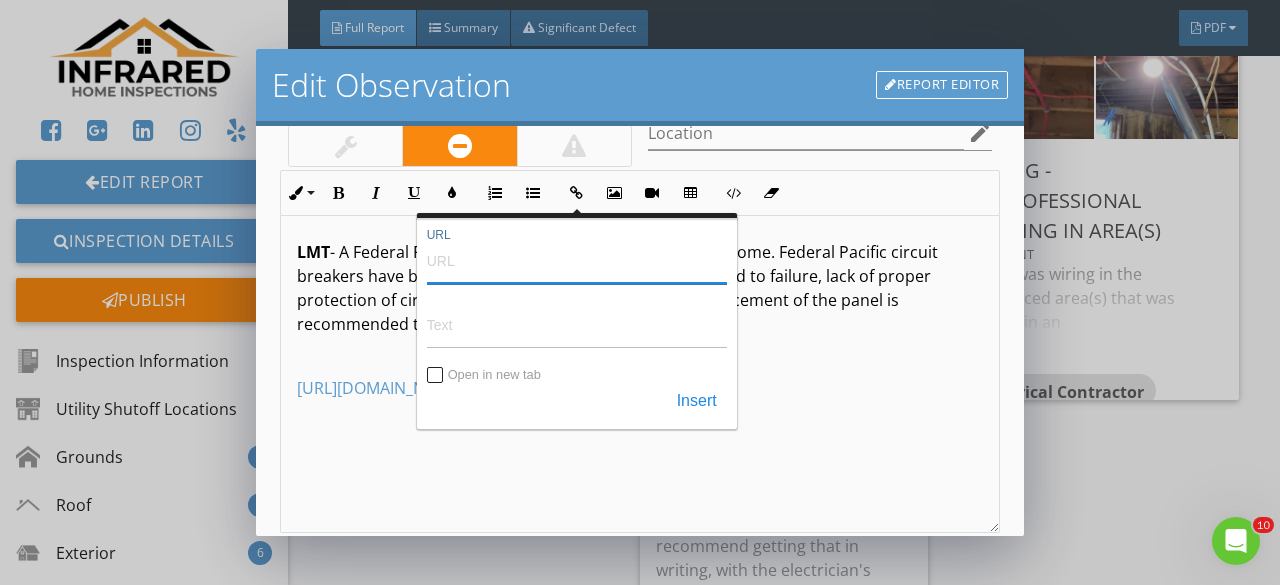 paste on "[URL][DOMAIN_NAME]" 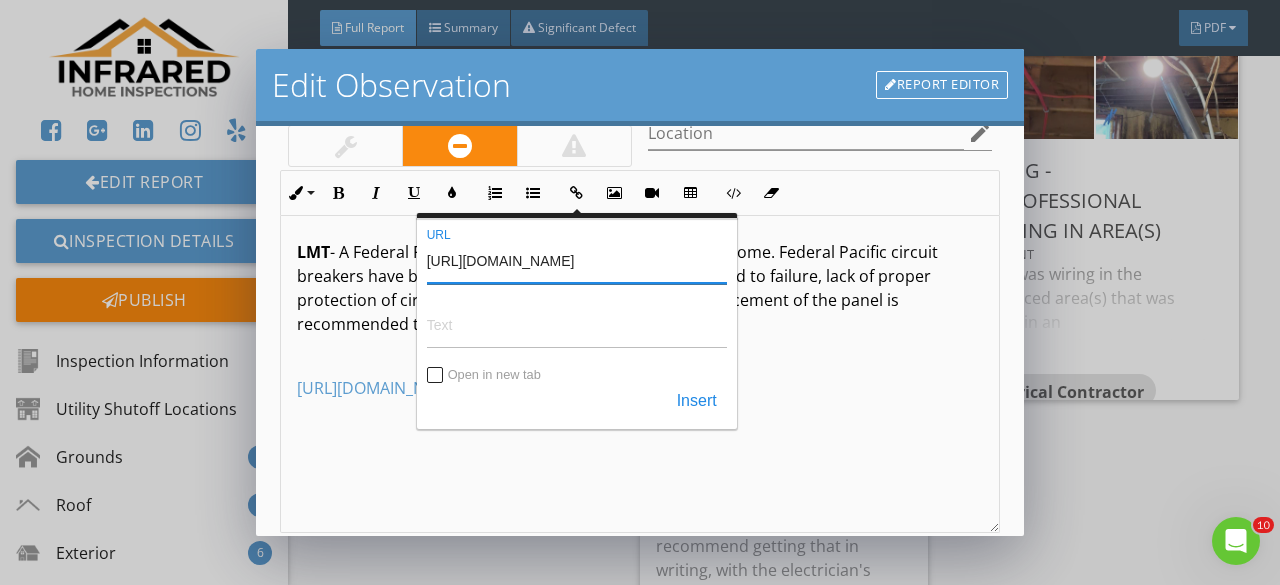 scroll, scrollTop: 0, scrollLeft: 9, axis: horizontal 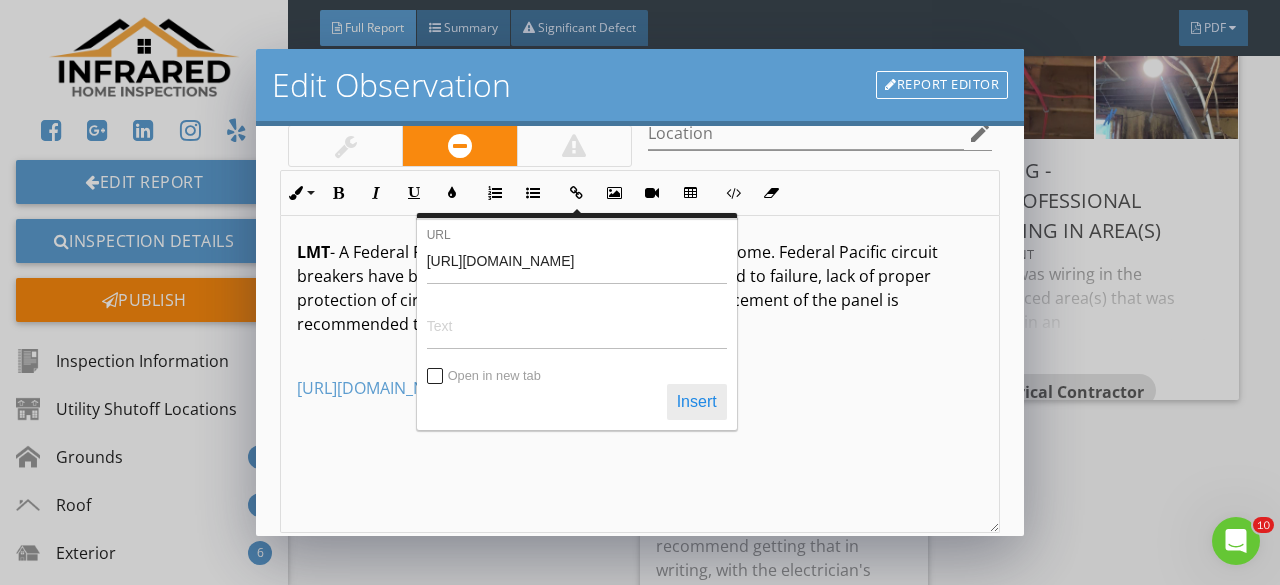 click on "Insert" at bounding box center (697, 402) 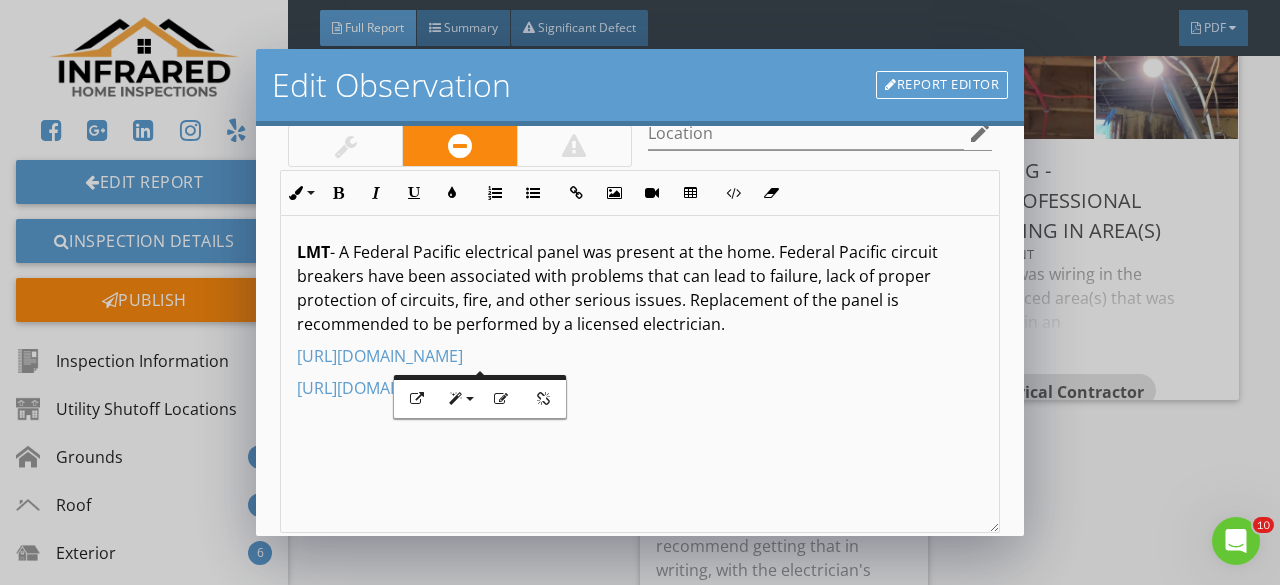 scroll, scrollTop: 0, scrollLeft: 0, axis: both 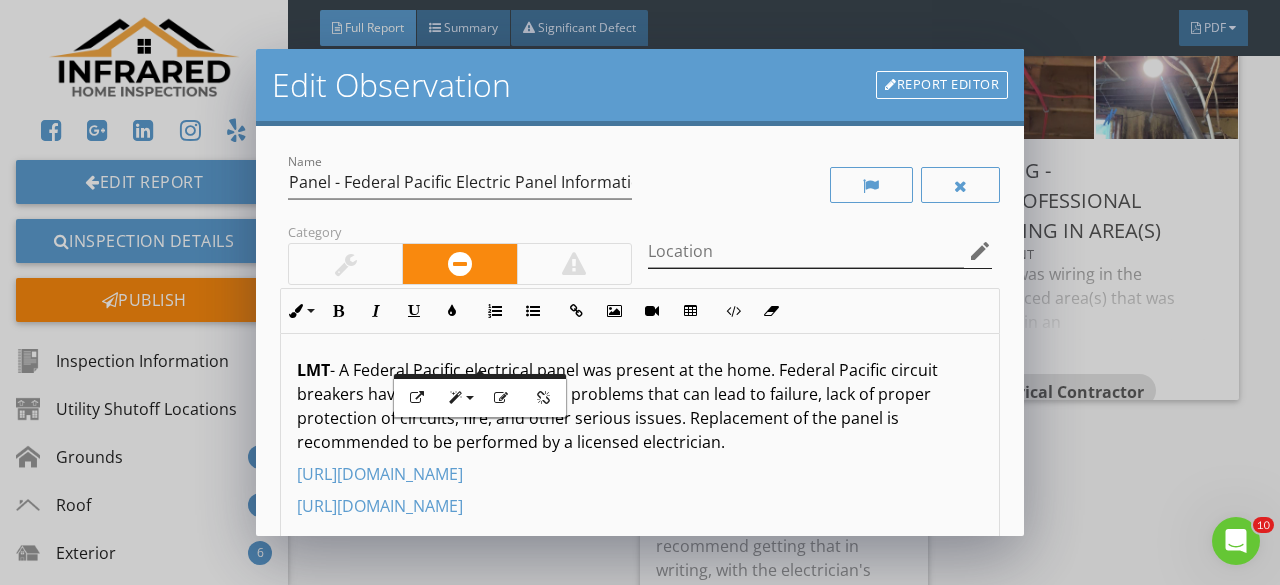click on "edit" at bounding box center [980, 251] 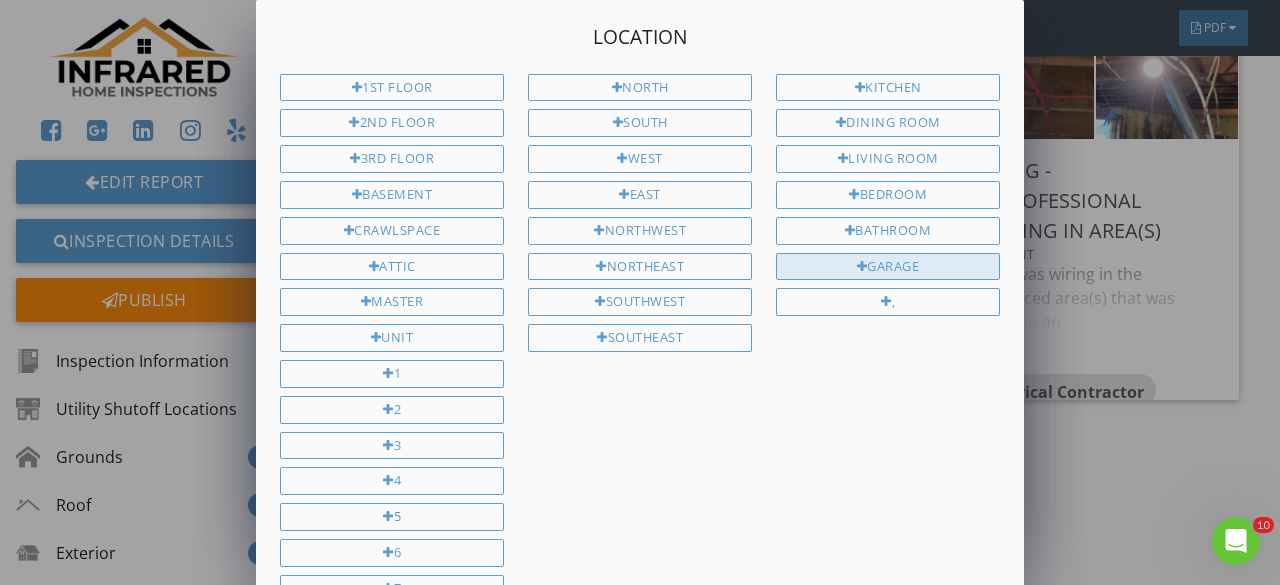click on "Garage" at bounding box center (888, 267) 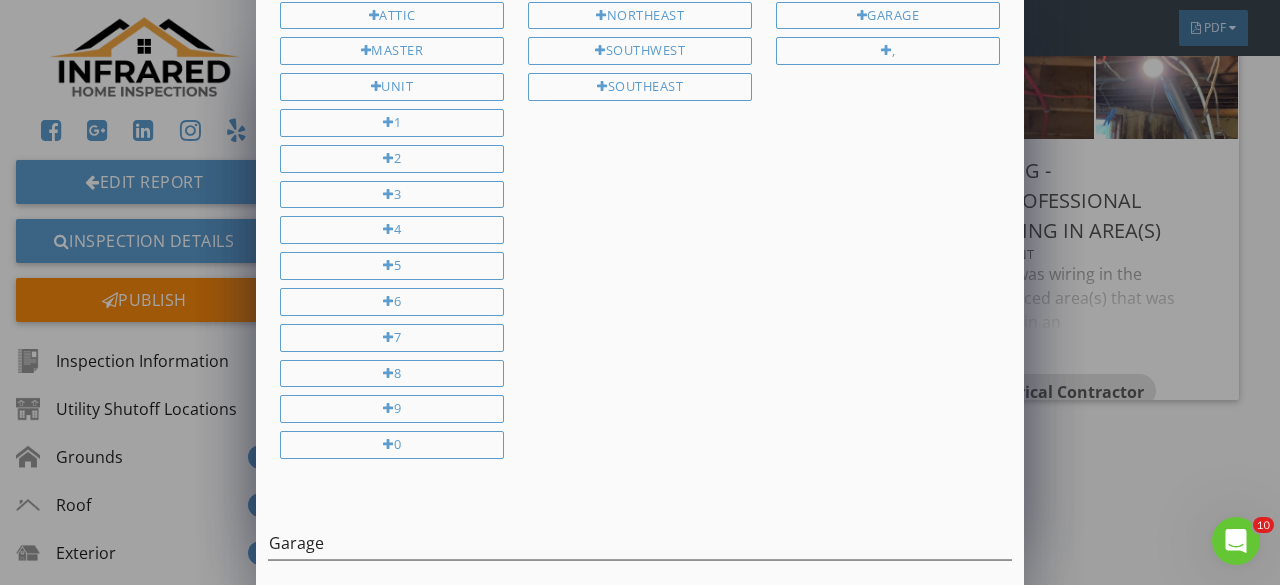 scroll, scrollTop: 327, scrollLeft: 0, axis: vertical 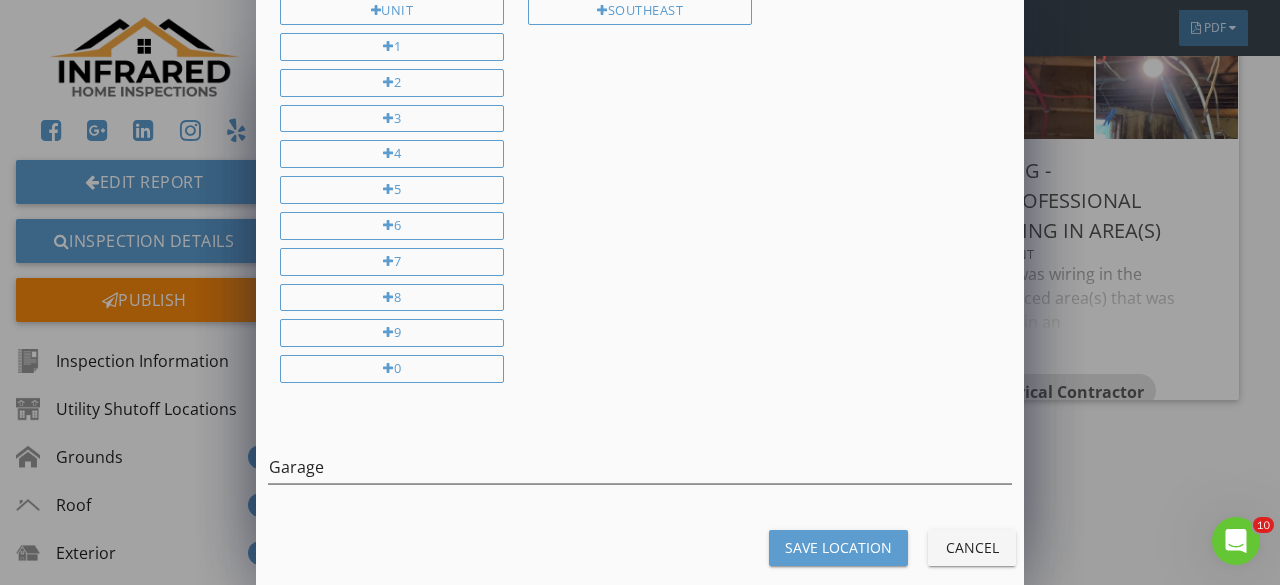 click on "Save Location" at bounding box center [838, 547] 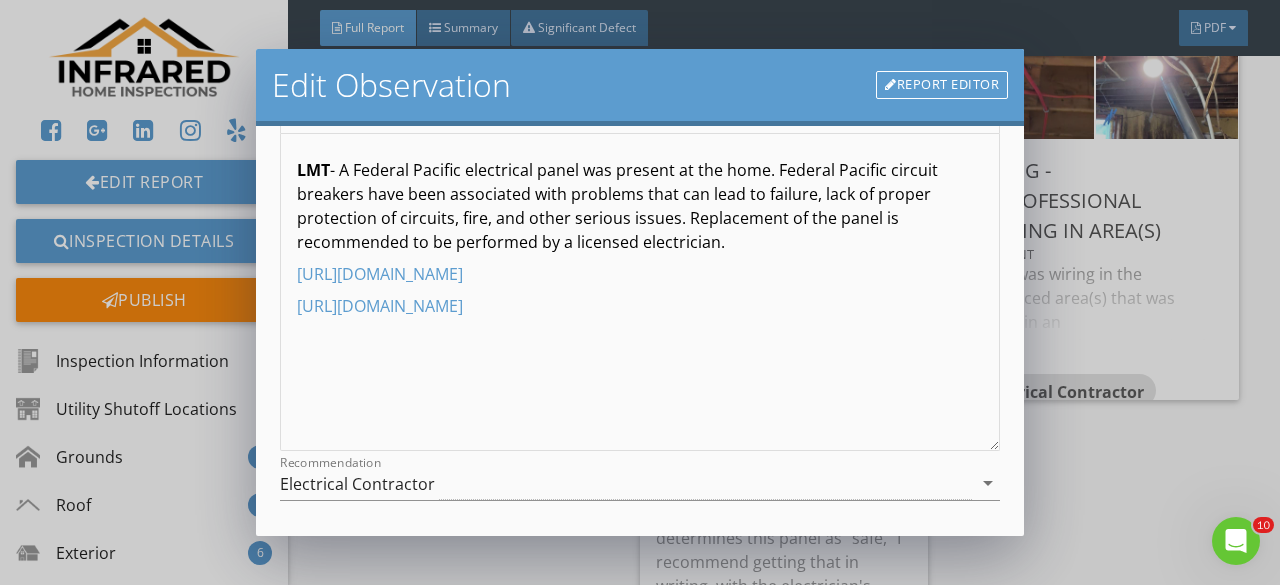 scroll, scrollTop: 375, scrollLeft: 0, axis: vertical 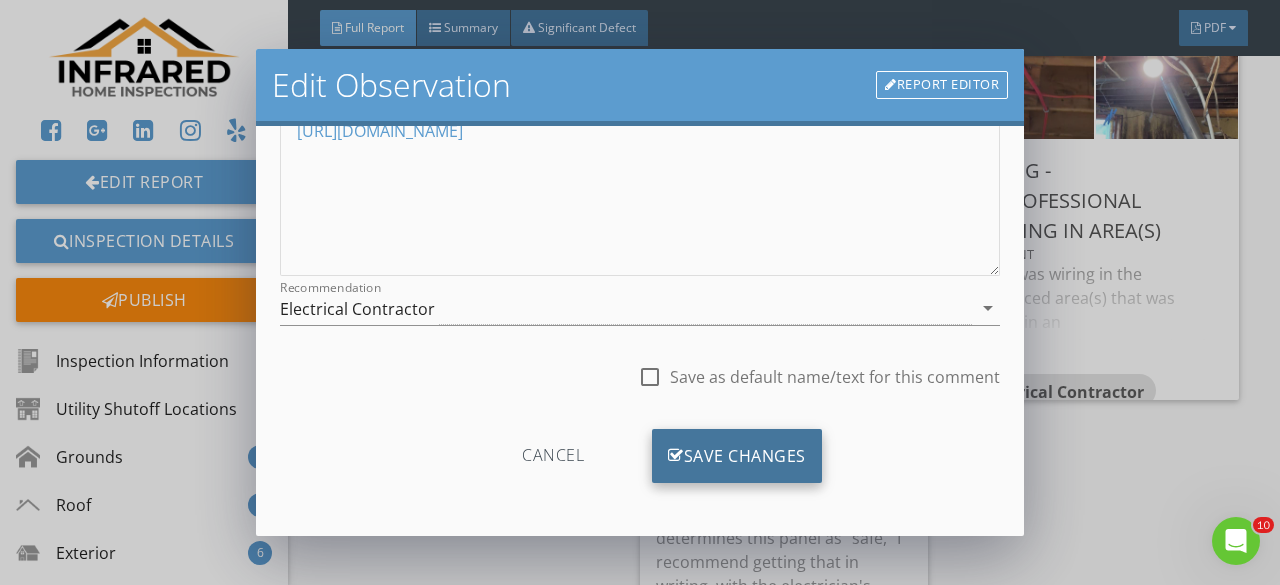 click on "Save Changes" at bounding box center (737, 456) 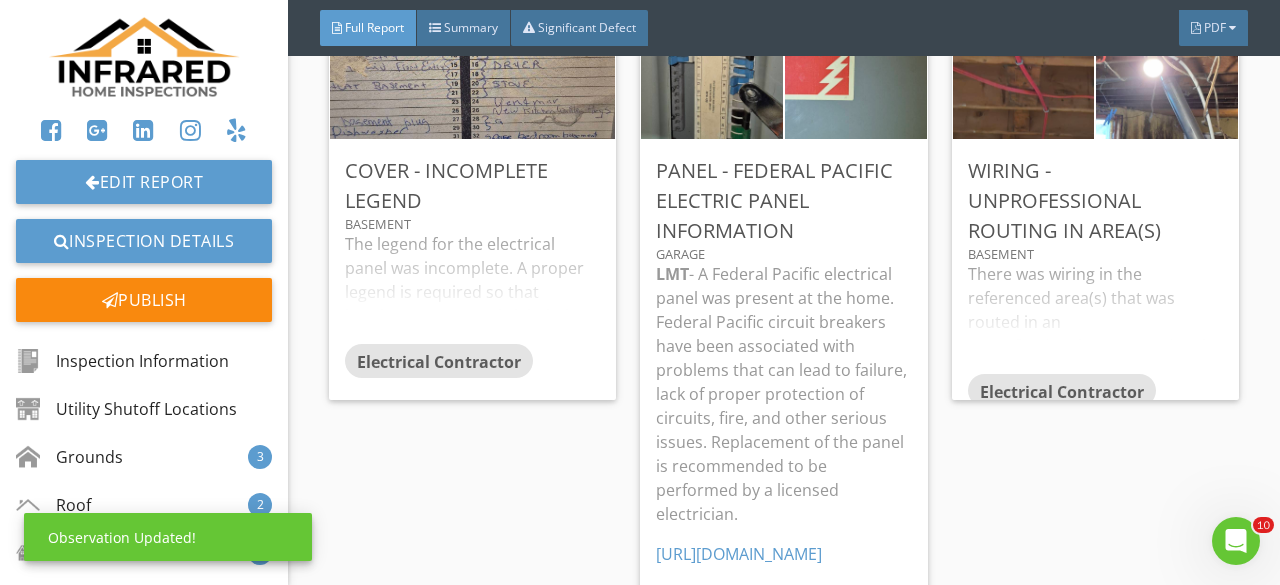 scroll, scrollTop: 139, scrollLeft: 0, axis: vertical 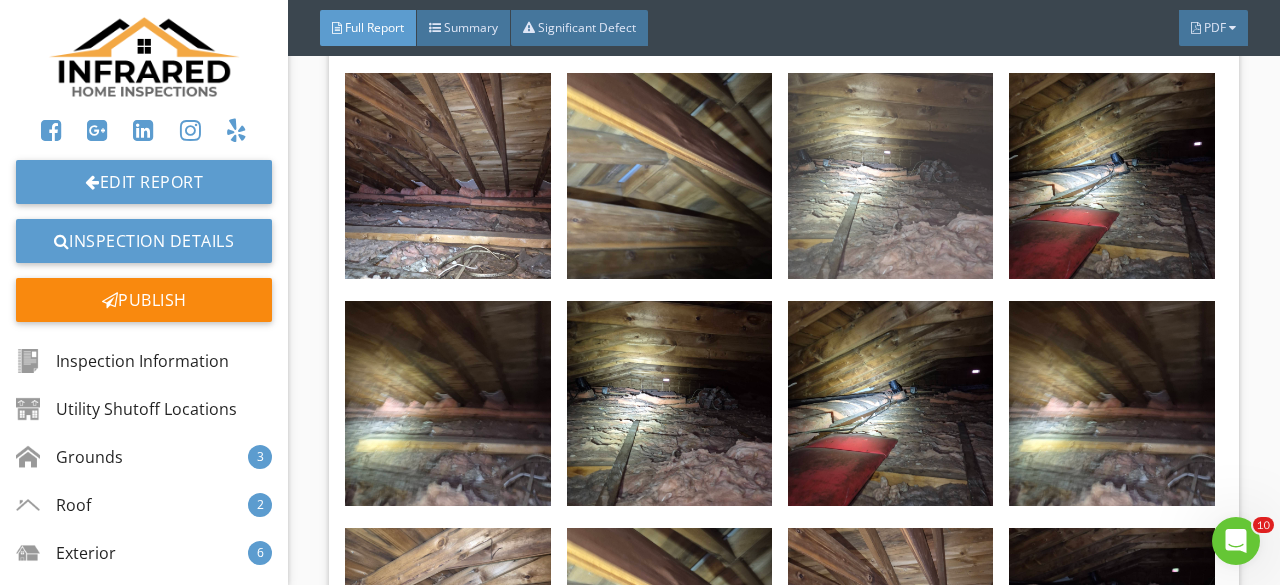 click at bounding box center (890, 175) 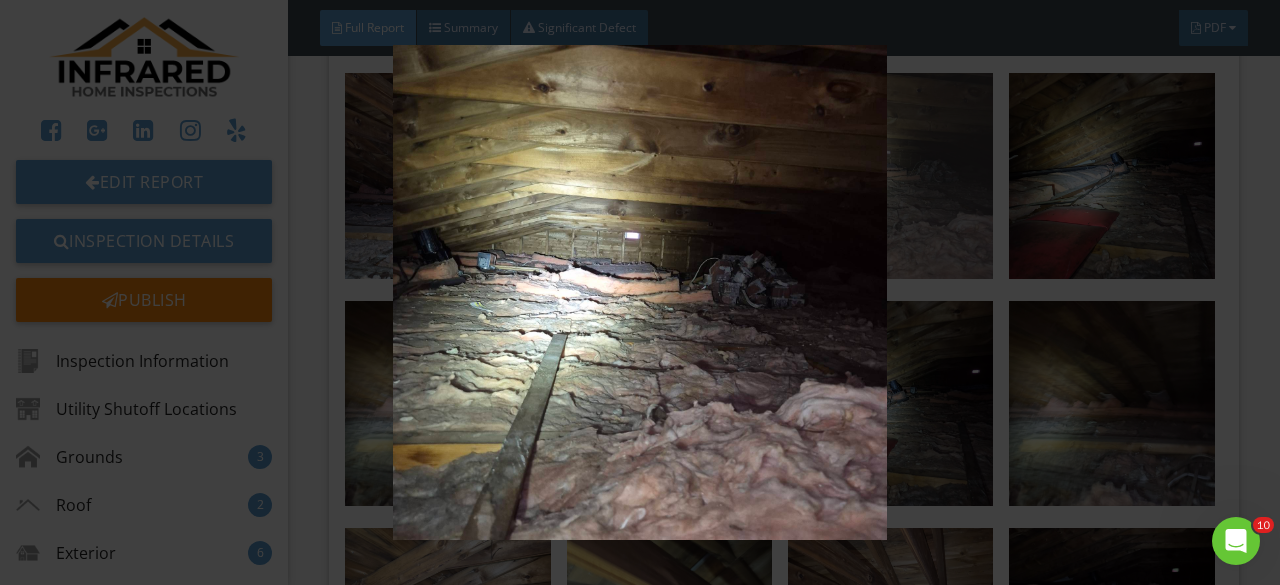 click at bounding box center (639, 292) 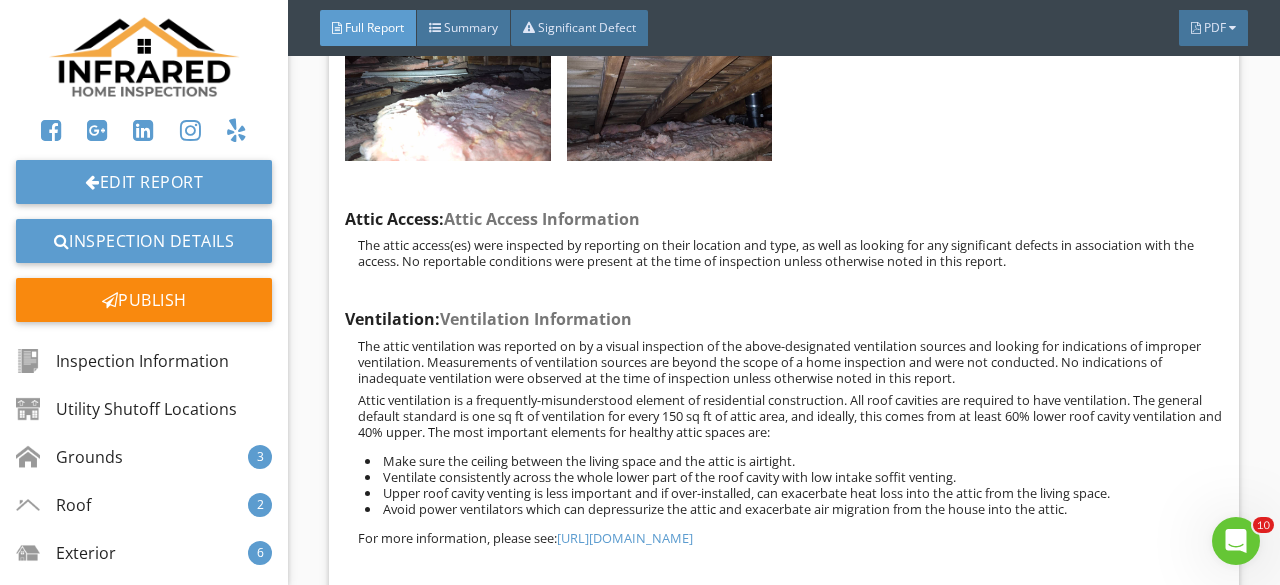 scroll, scrollTop: 37100, scrollLeft: 0, axis: vertical 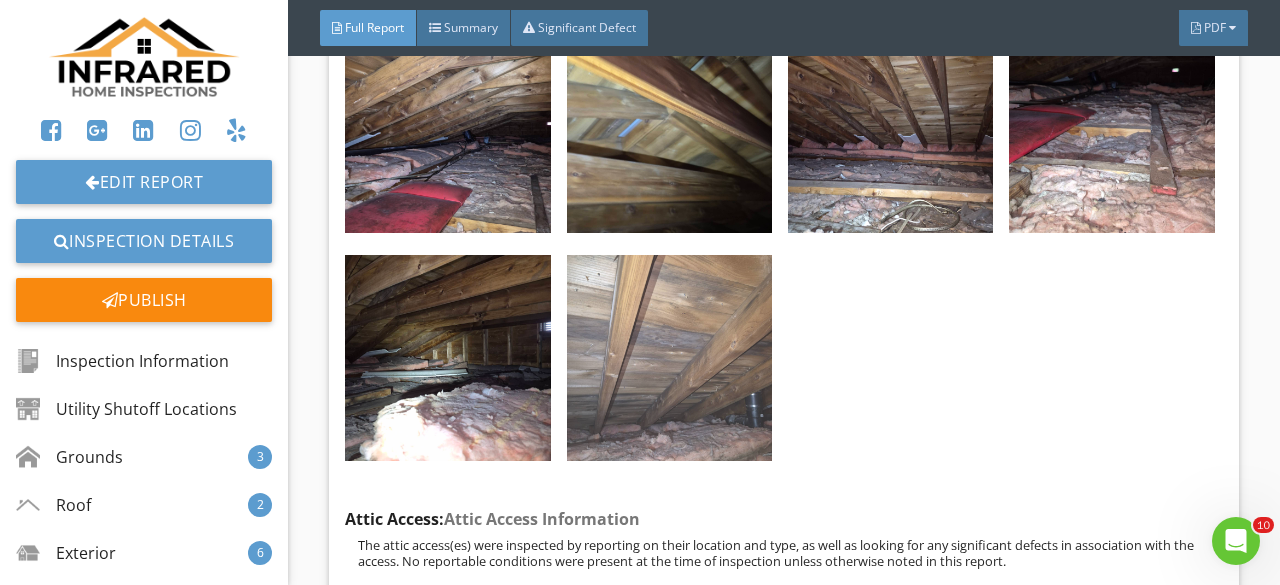 click at bounding box center (669, 357) 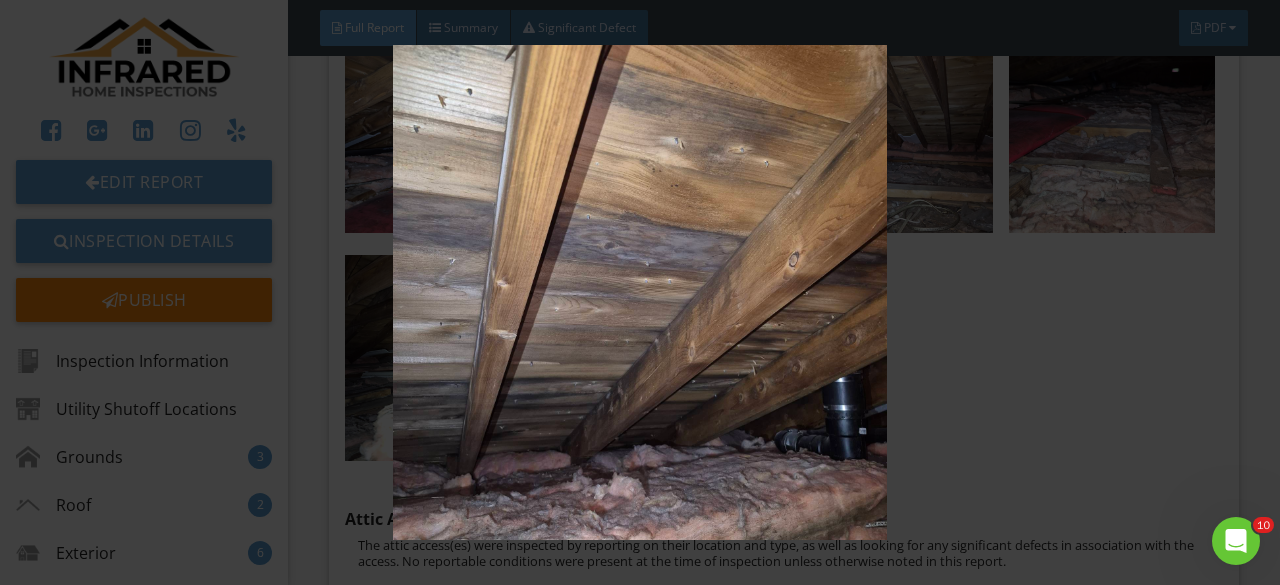 click at bounding box center [639, 292] 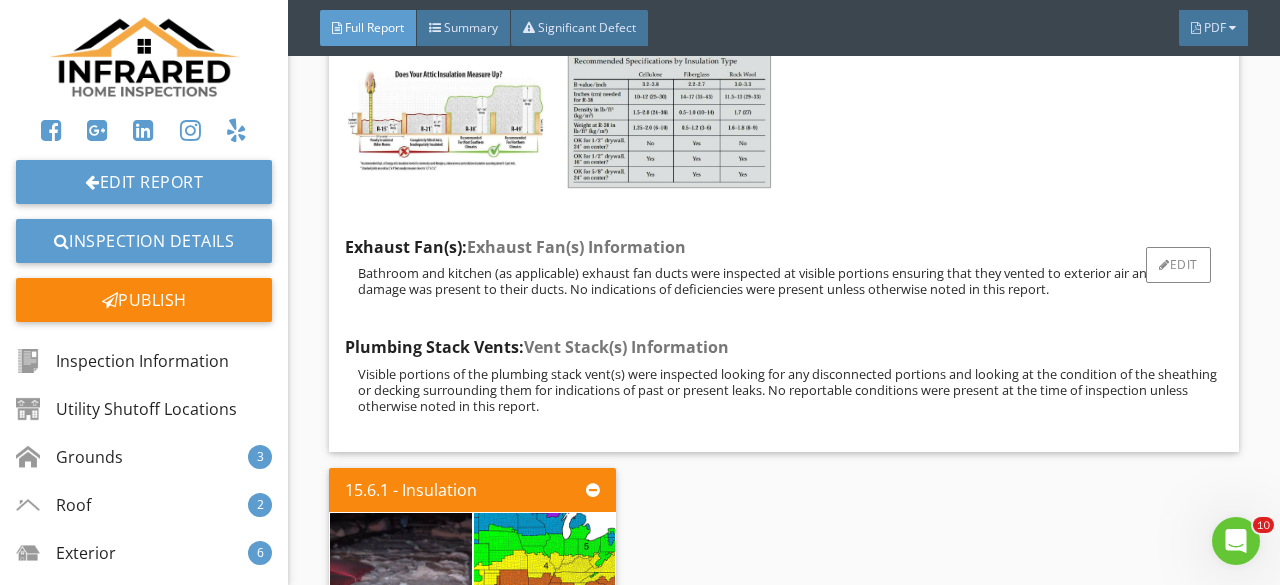 scroll, scrollTop: 38300, scrollLeft: 0, axis: vertical 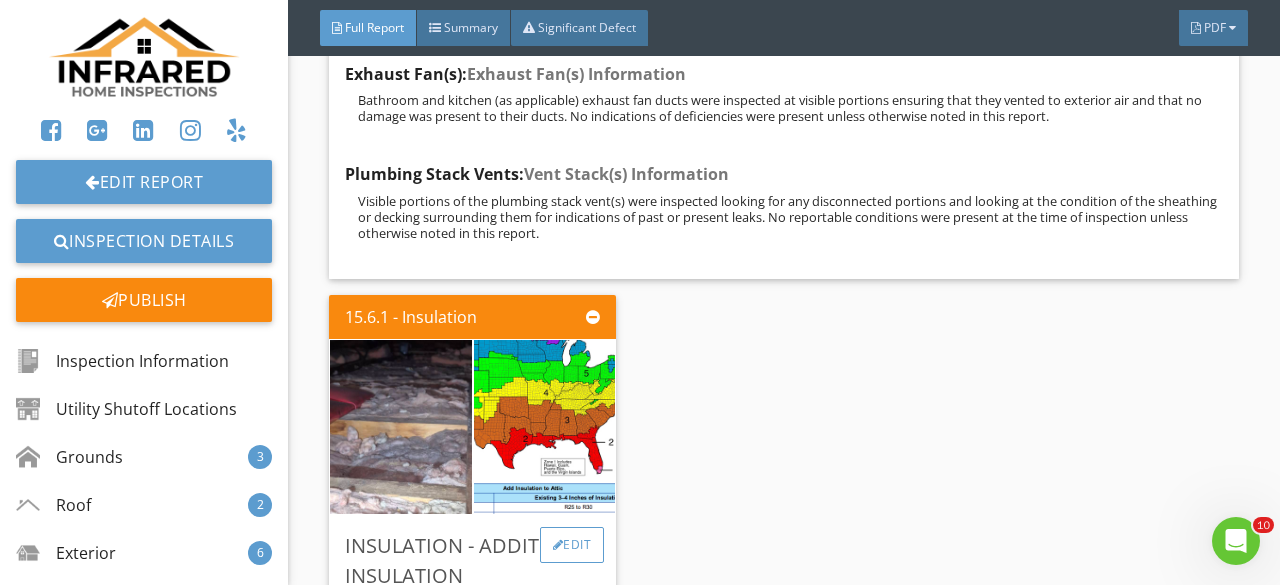 click on "Edit" at bounding box center (572, 545) 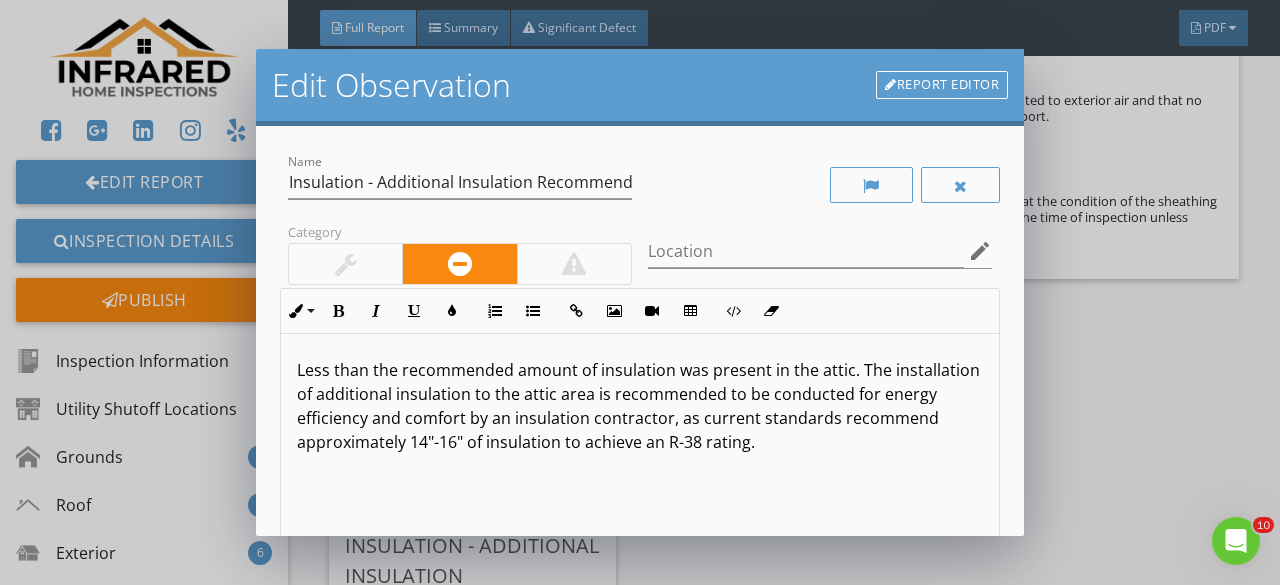 scroll, scrollTop: 0, scrollLeft: 0, axis: both 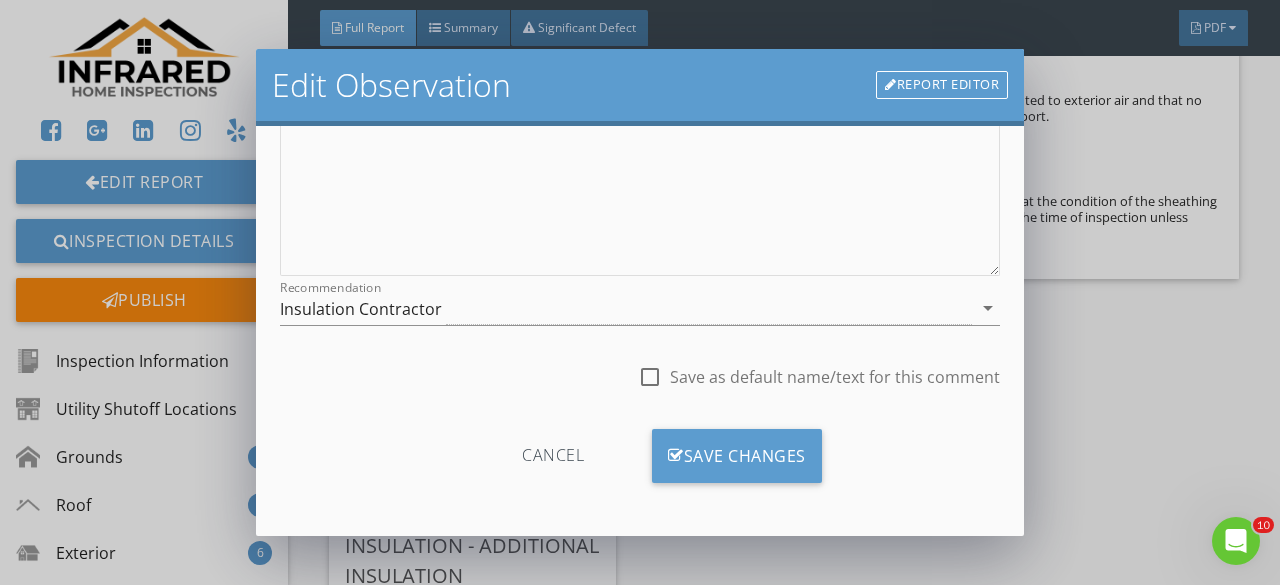 click on "Report Editor" at bounding box center [942, 85] 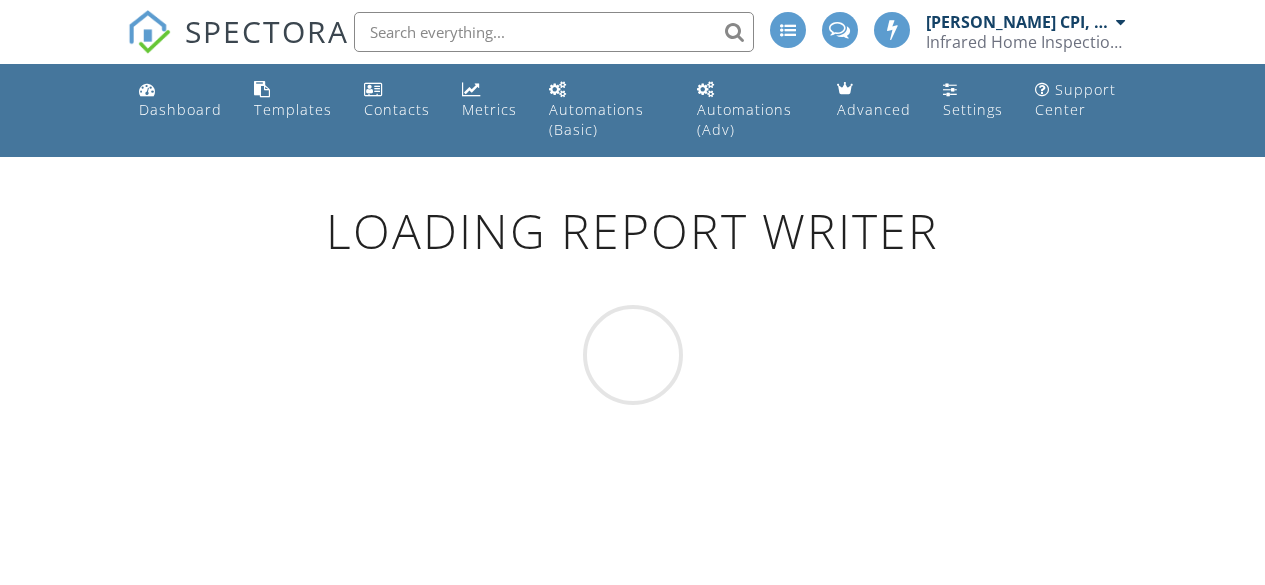 scroll, scrollTop: 0, scrollLeft: 0, axis: both 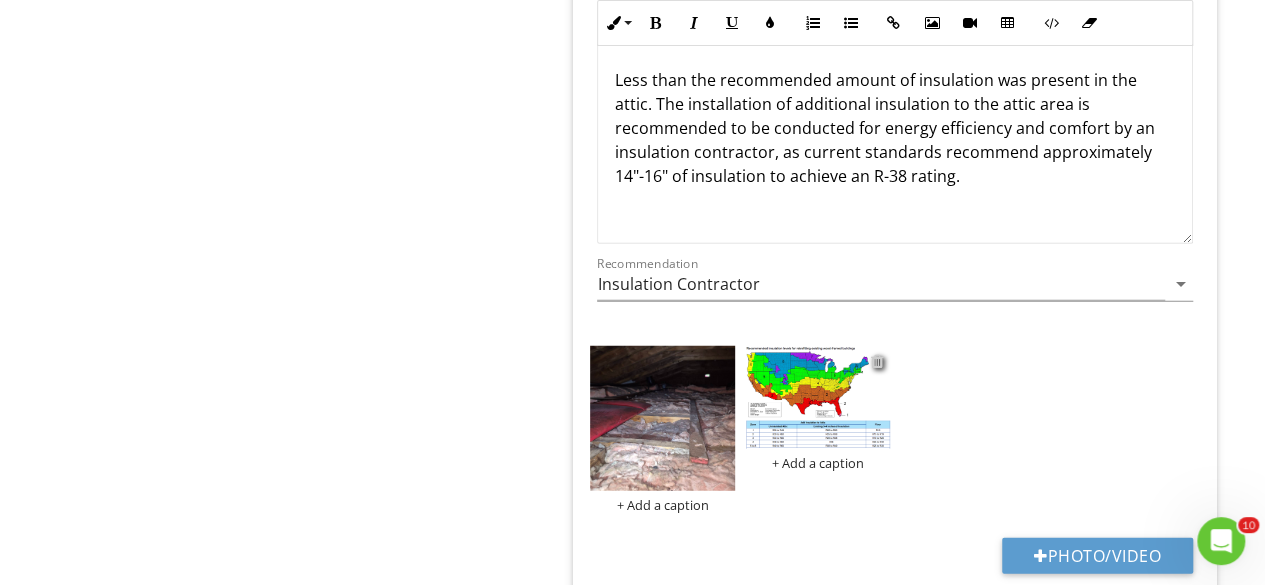 click at bounding box center [877, 361] 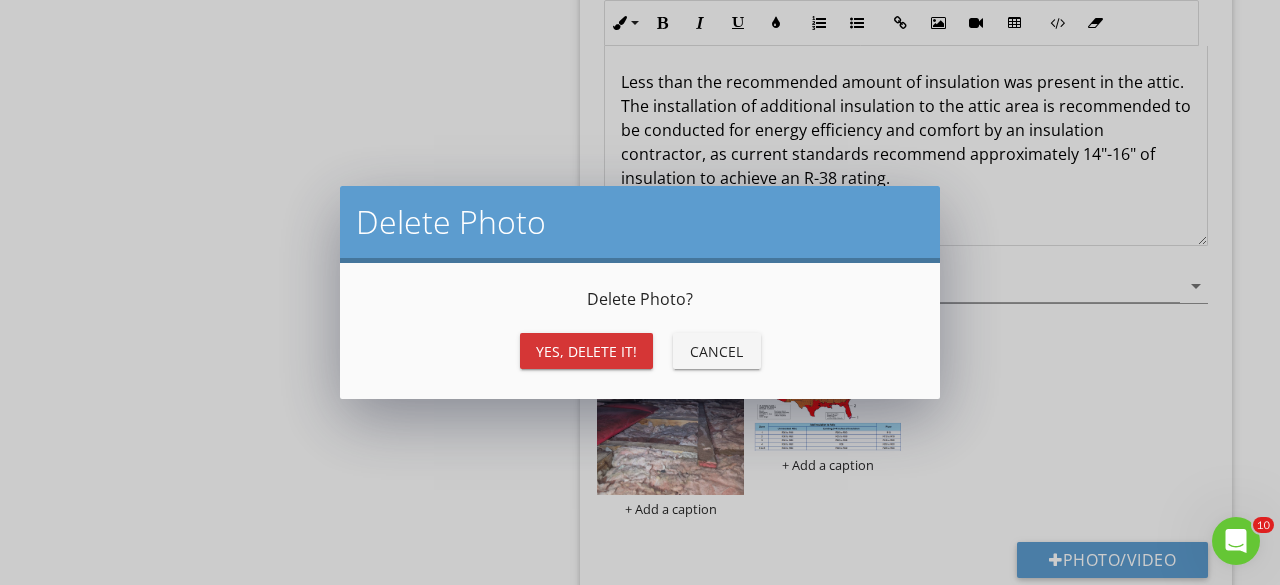 click on "Yes, Delete it!" at bounding box center [586, 351] 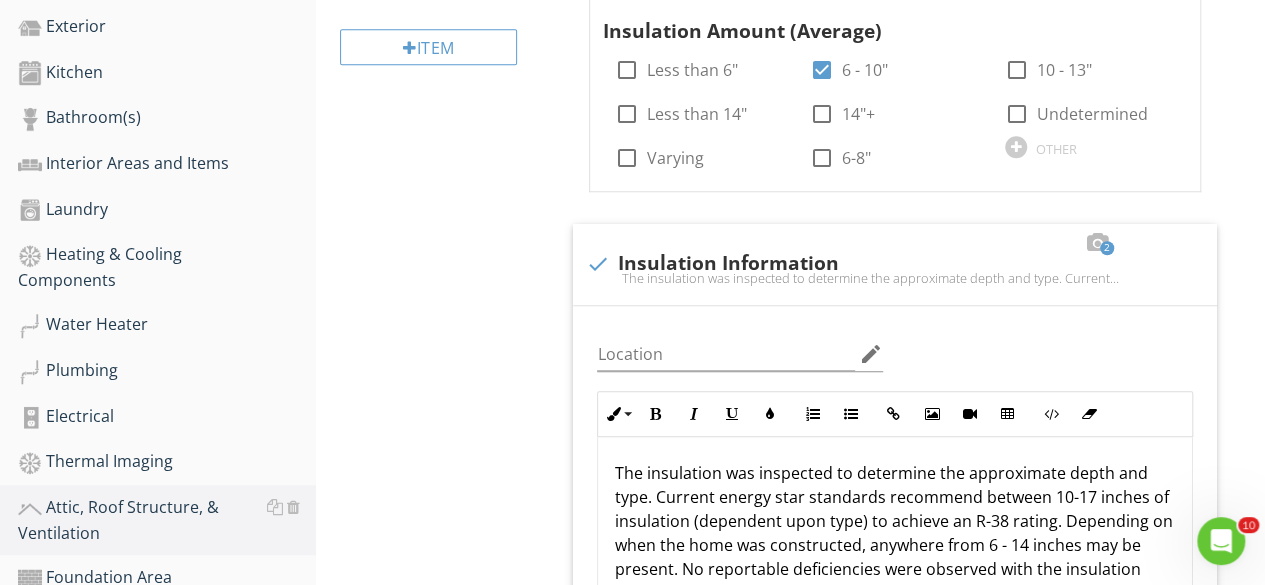 scroll, scrollTop: 93, scrollLeft: 0, axis: vertical 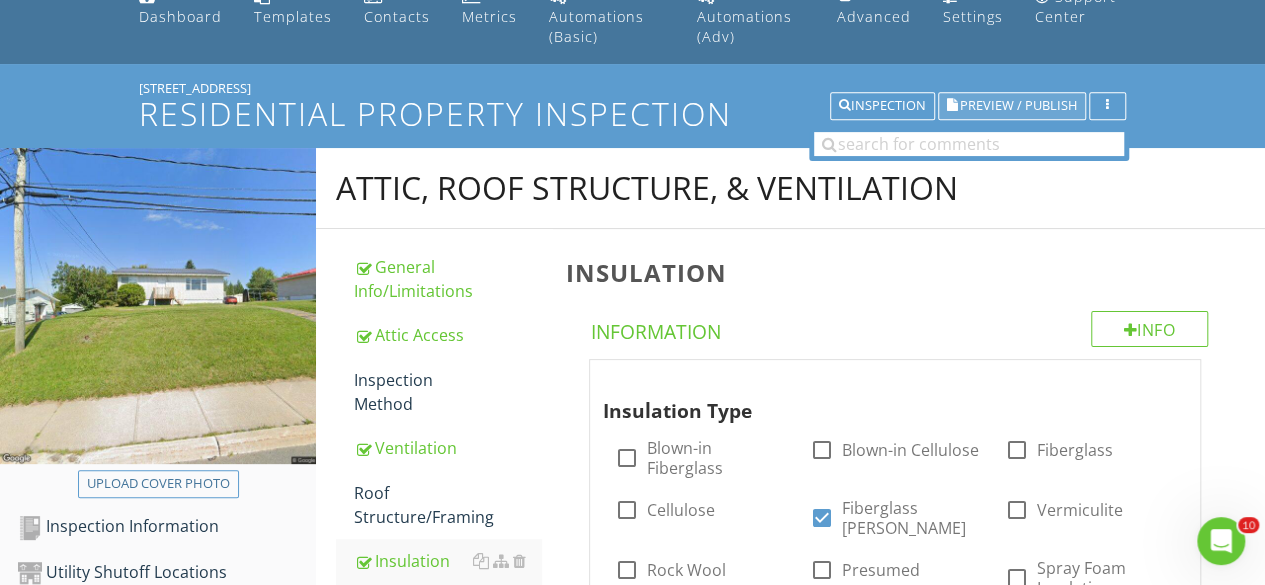 click on "Preview / Publish" at bounding box center [1018, 106] 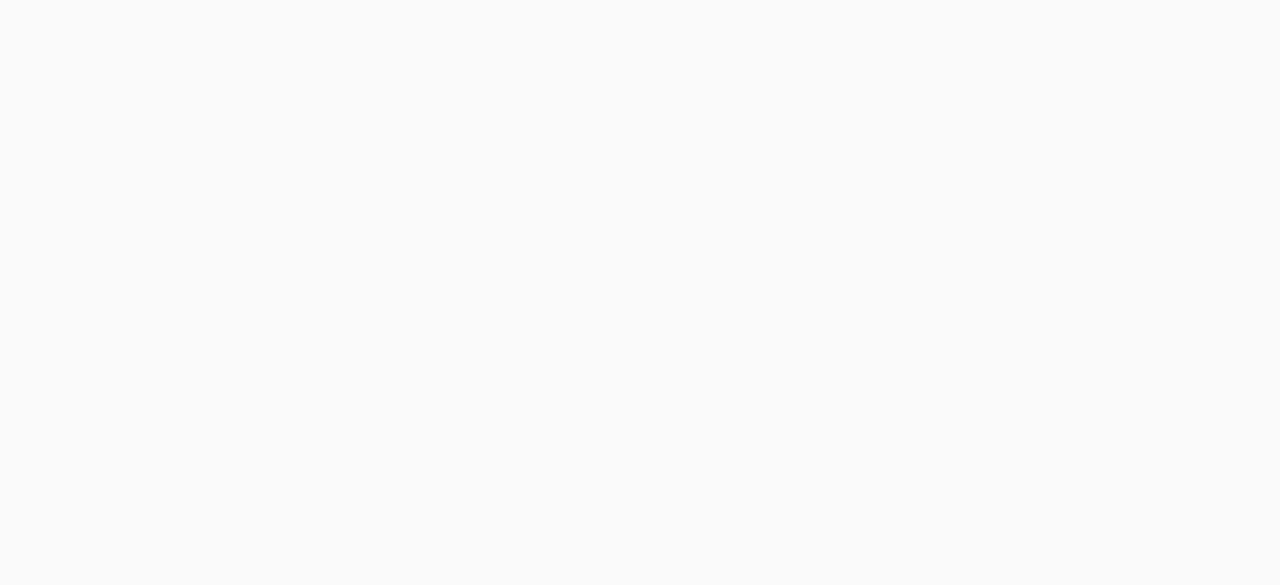 scroll, scrollTop: 0, scrollLeft: 0, axis: both 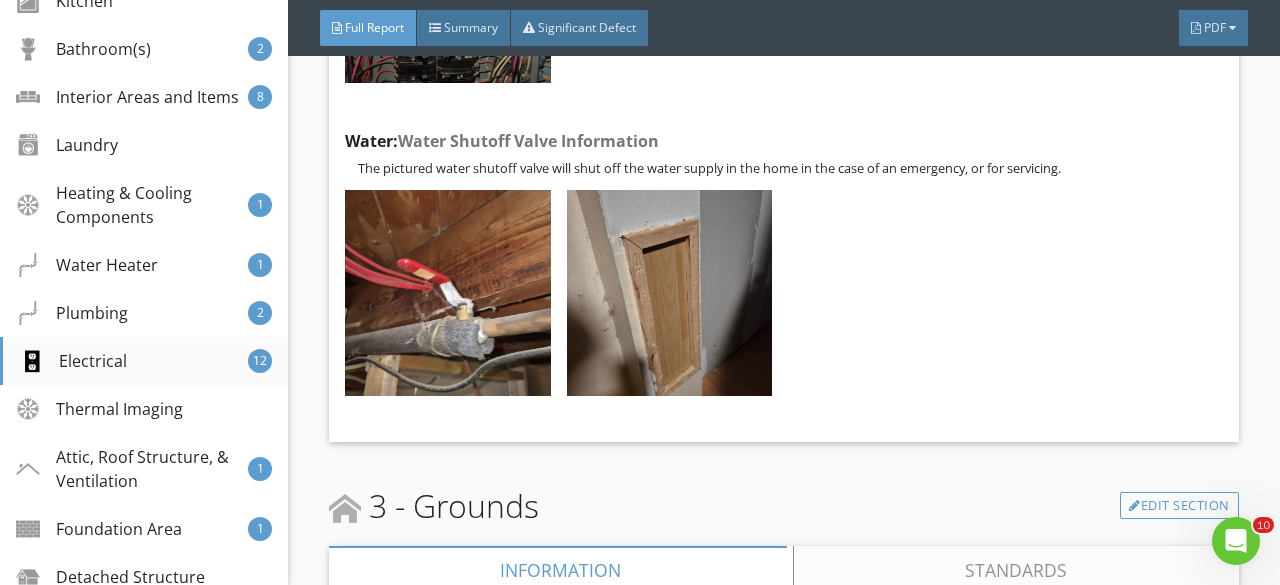 click on "Electrical" at bounding box center (73, 361) 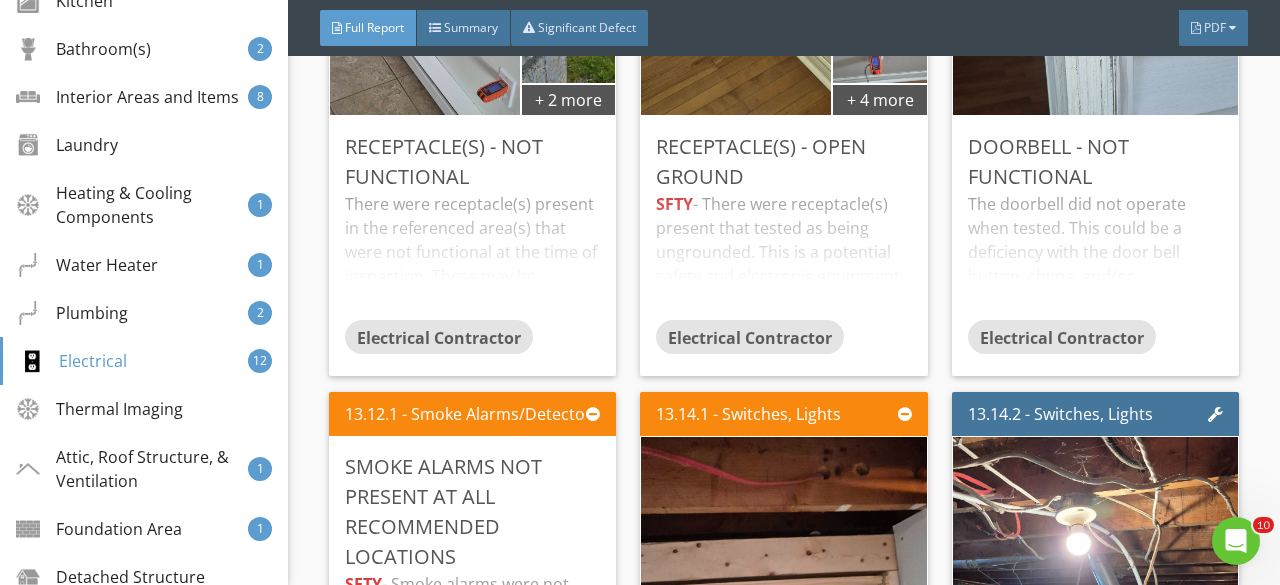 scroll, scrollTop: 33928, scrollLeft: 0, axis: vertical 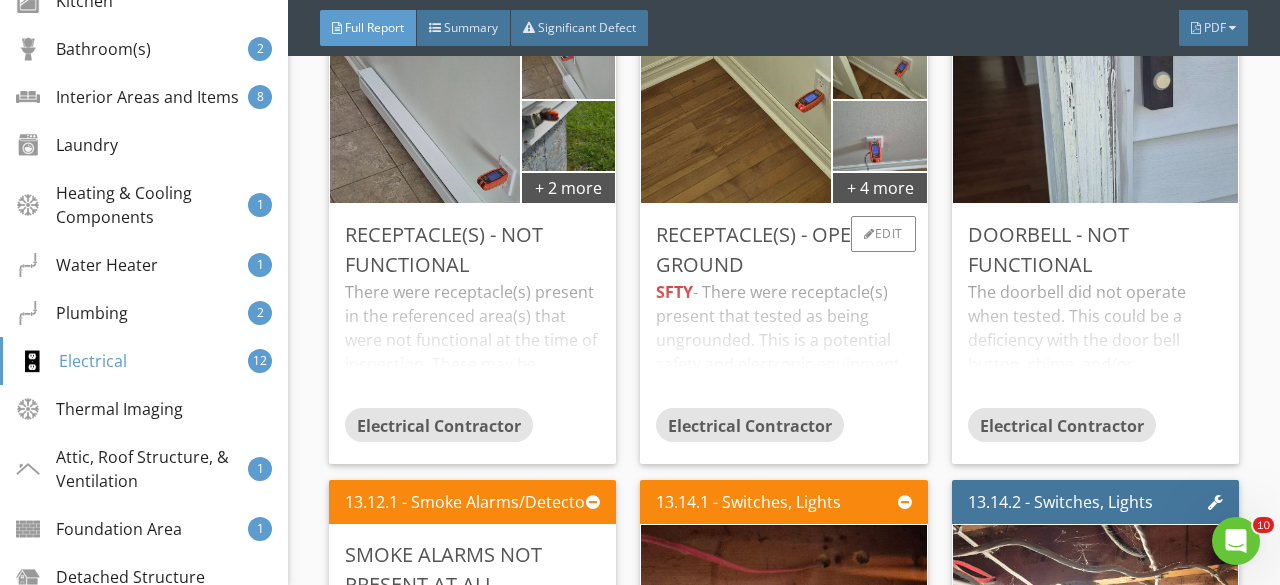 click on "Receptacle(s) - Open Ground" at bounding box center [783, 250] 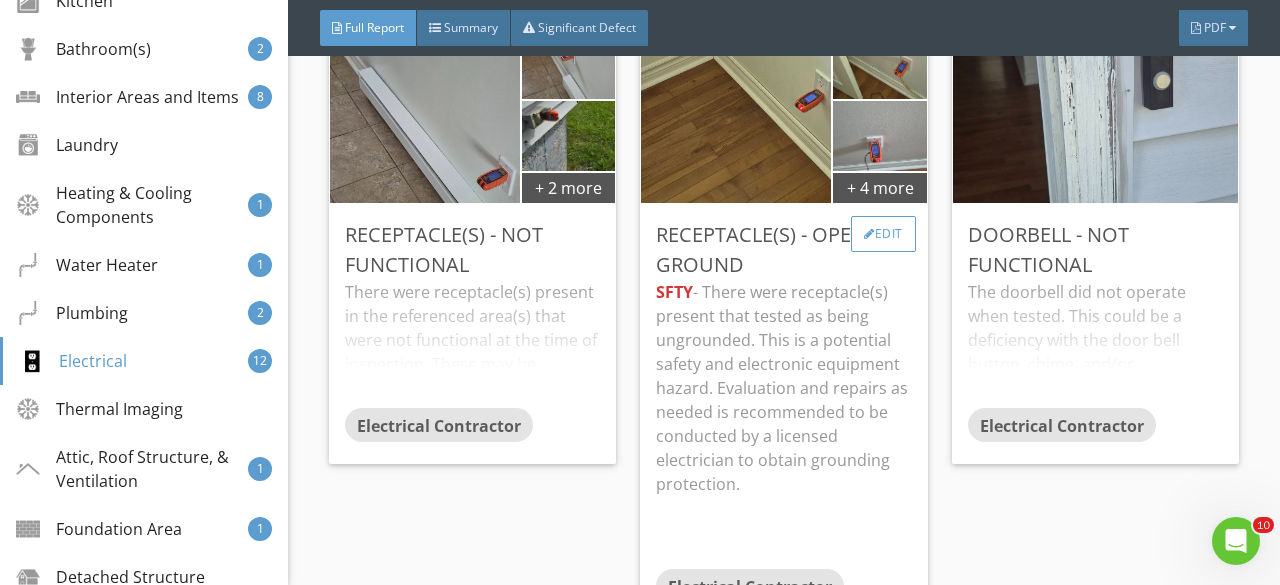 click on "Edit" at bounding box center [883, 234] 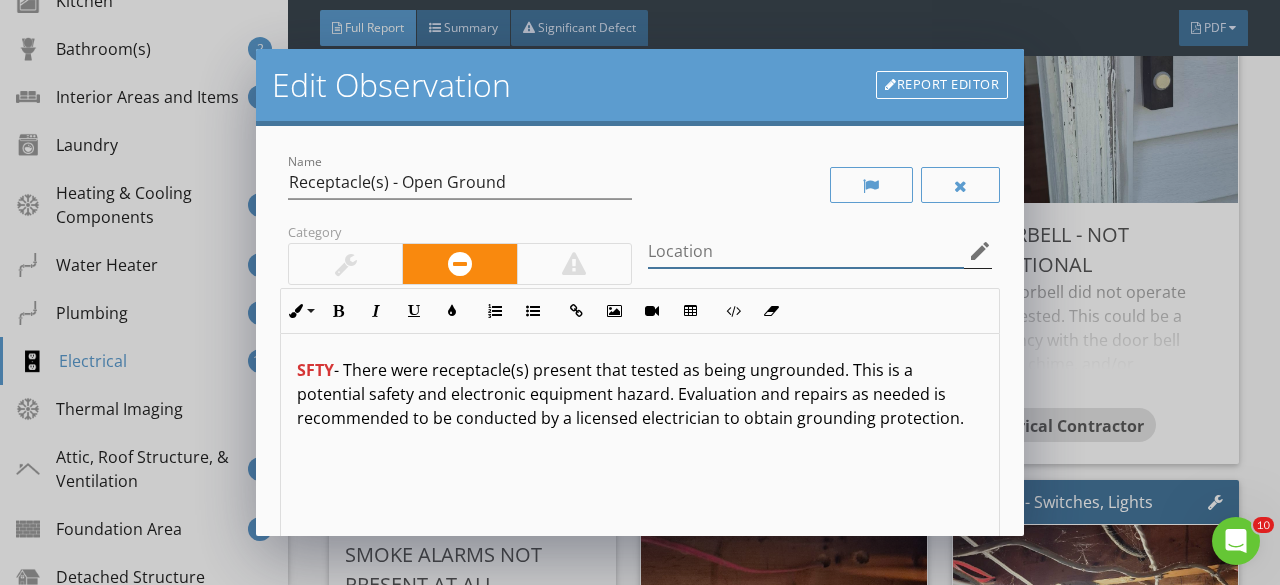 click at bounding box center [806, 251] 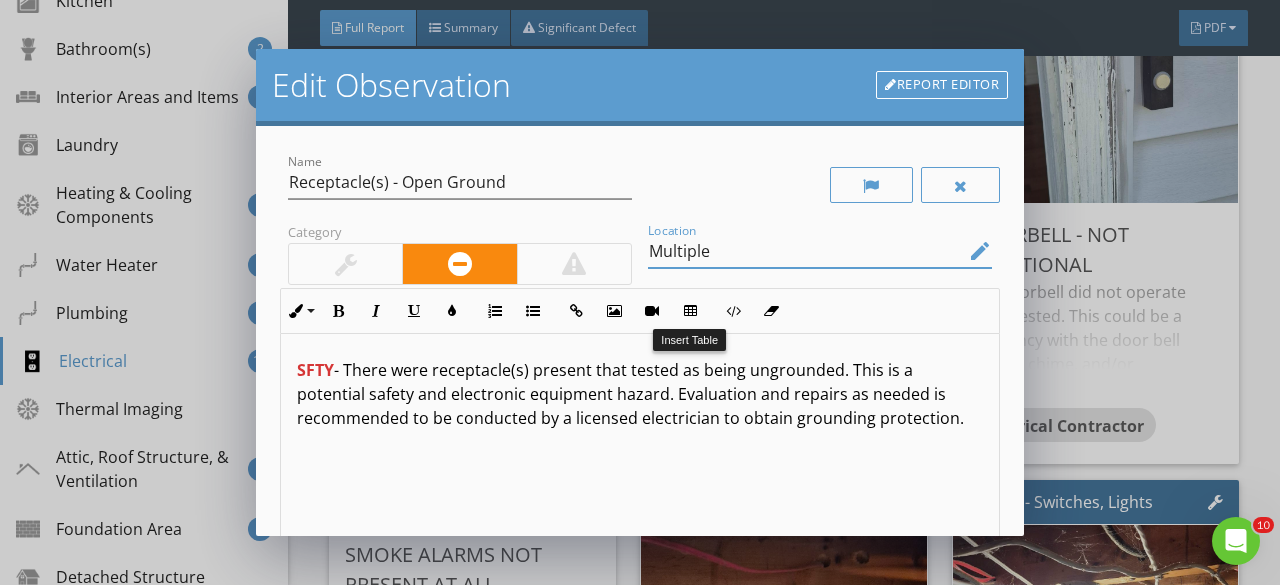 scroll, scrollTop: 375, scrollLeft: 0, axis: vertical 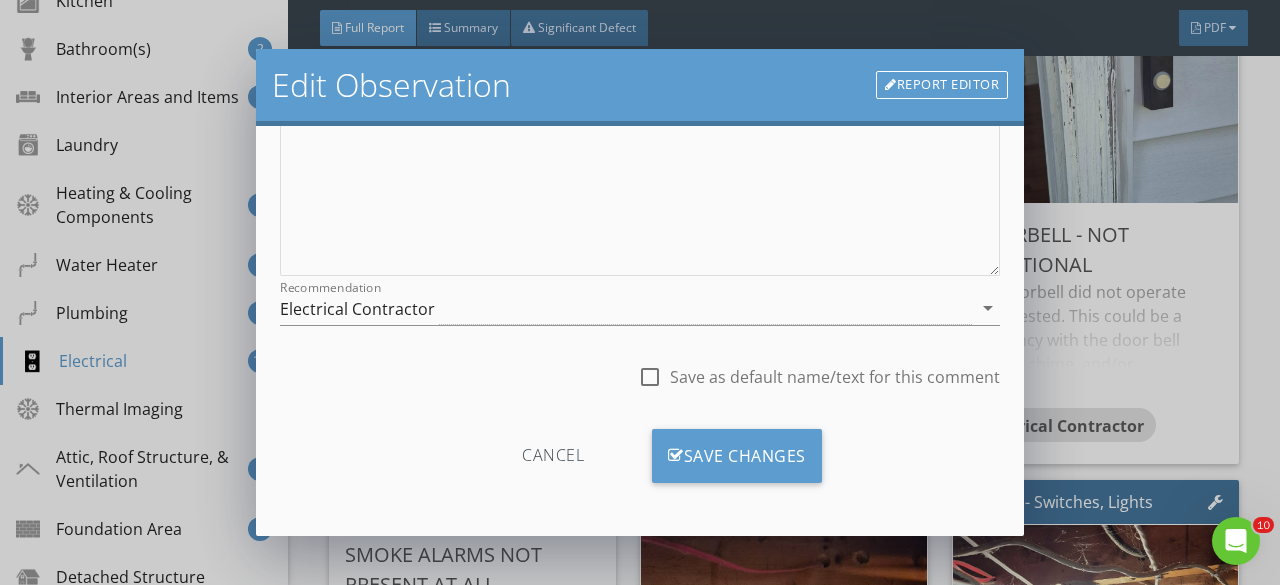 type on "Multiple" 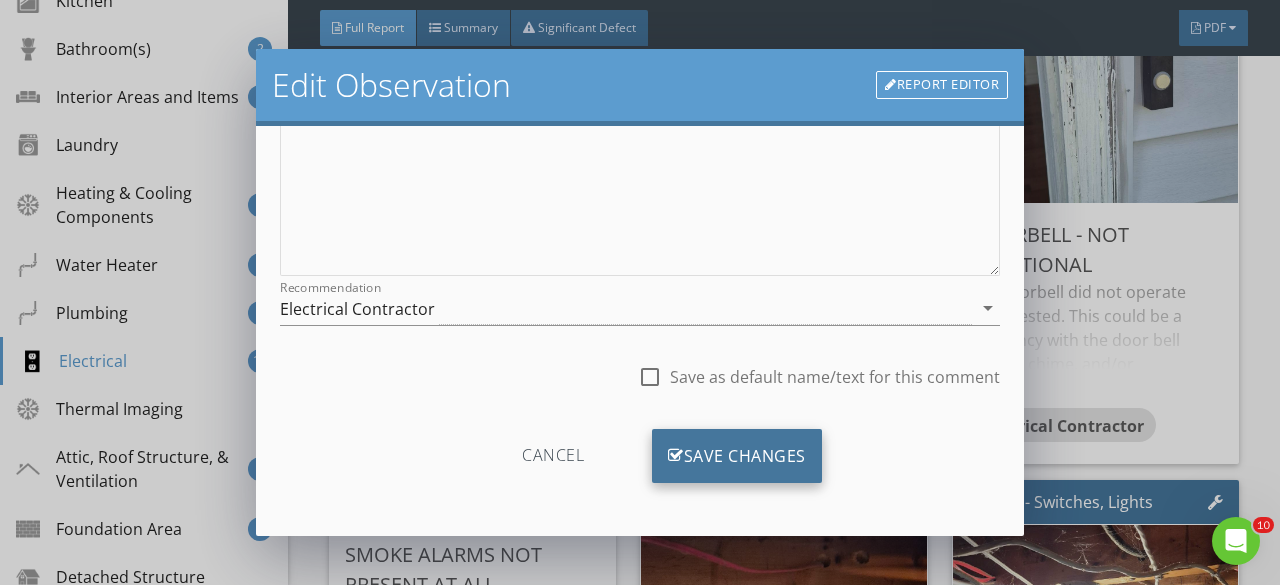 click on "Save Changes" at bounding box center [737, 456] 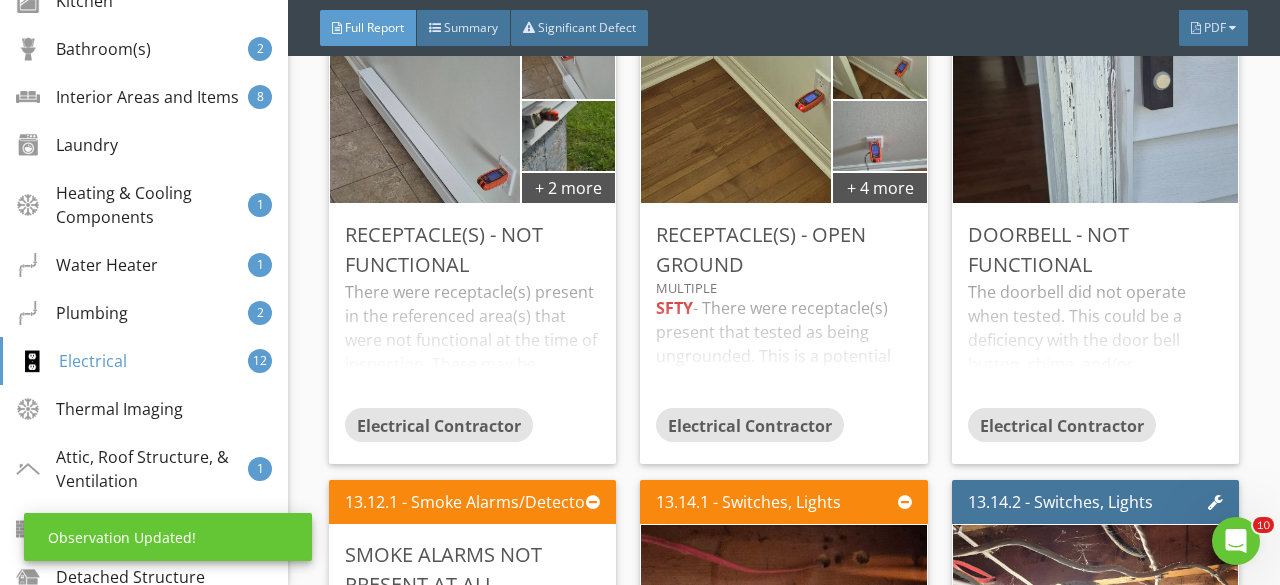 scroll, scrollTop: 139, scrollLeft: 0, axis: vertical 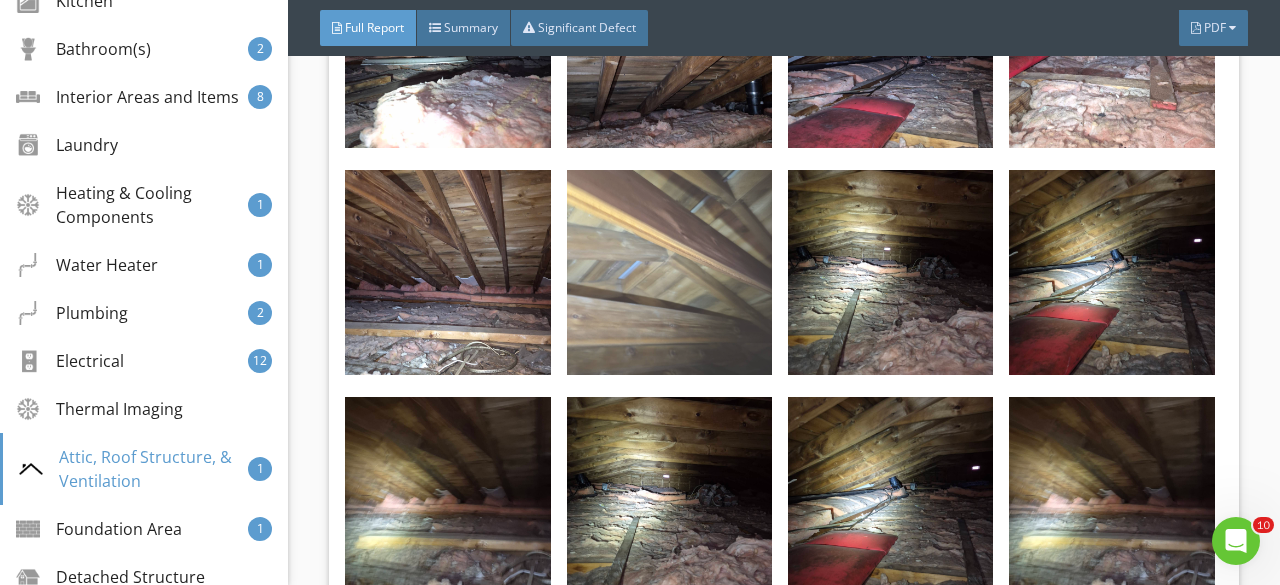 click at bounding box center (669, 272) 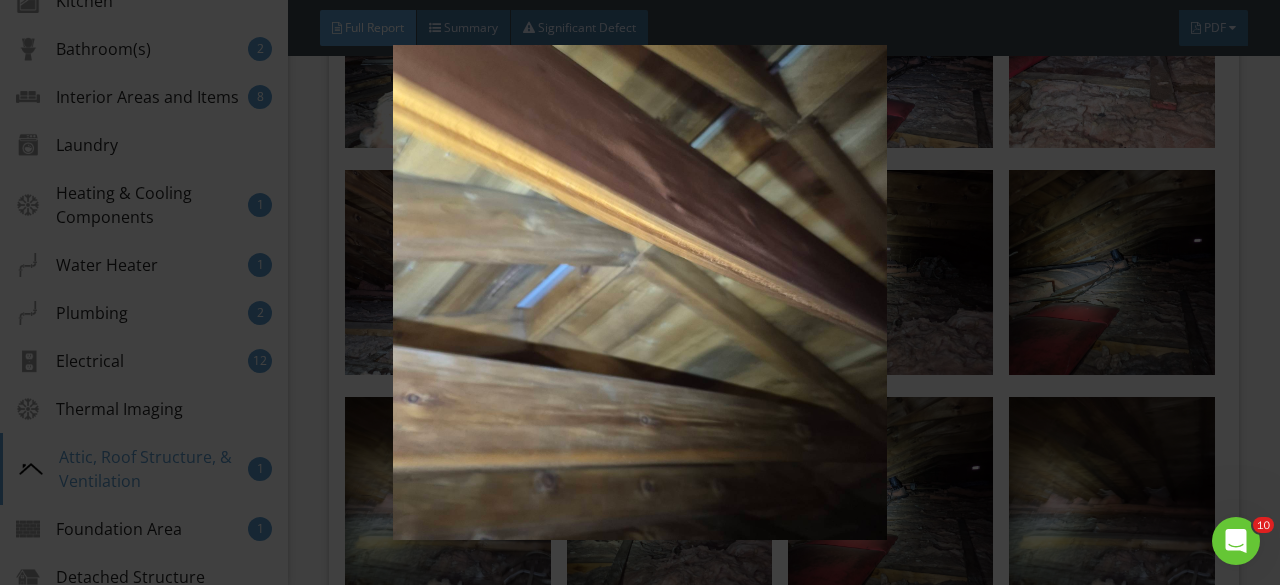 click at bounding box center [639, 292] 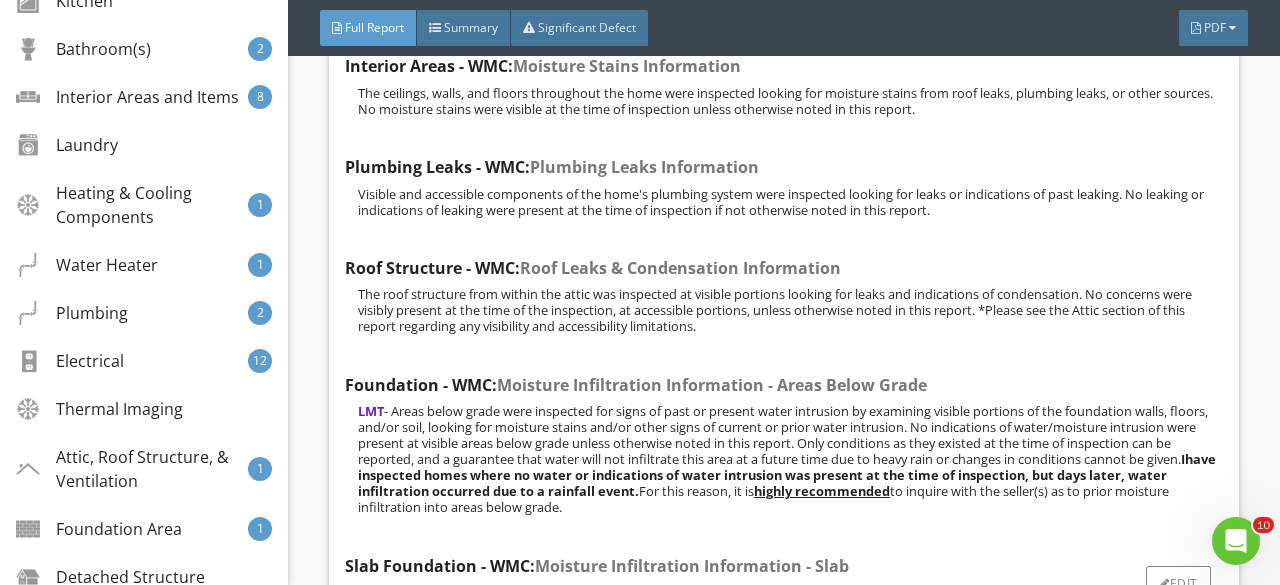 scroll, scrollTop: 41928, scrollLeft: 0, axis: vertical 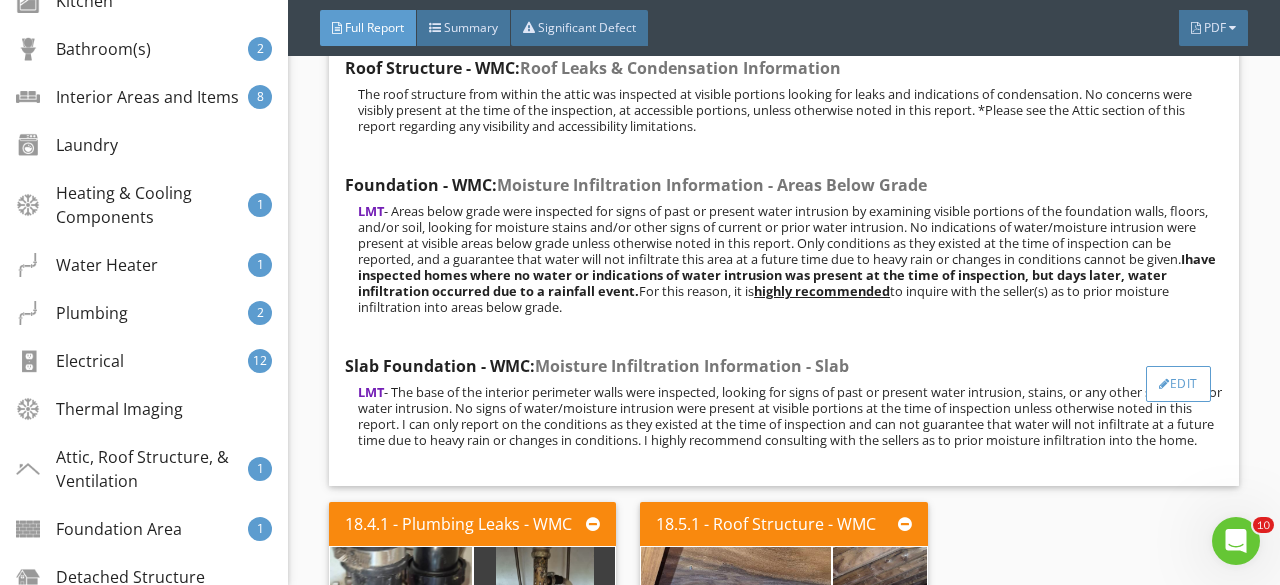 click on "Edit" at bounding box center (1178, 384) 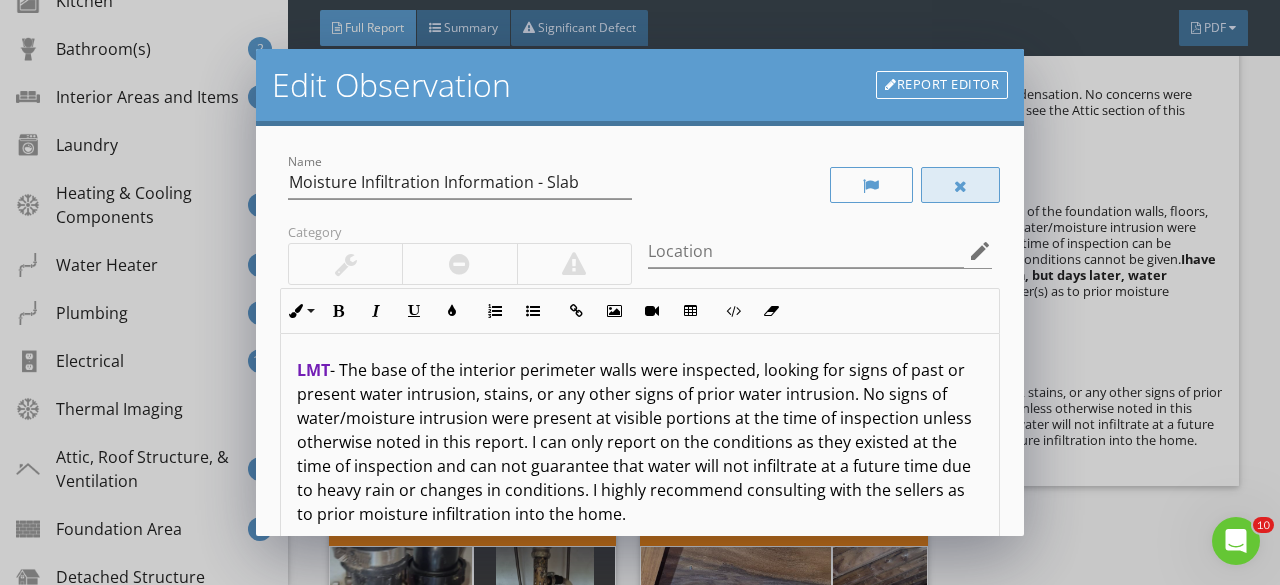 click at bounding box center (961, 185) 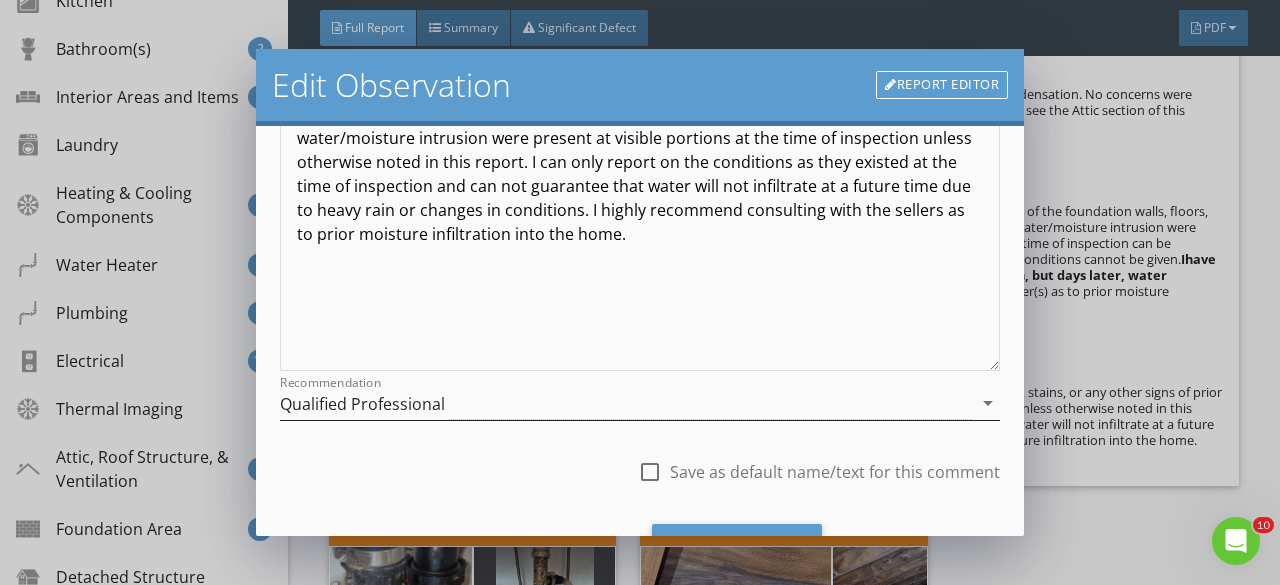 scroll, scrollTop: 375, scrollLeft: 0, axis: vertical 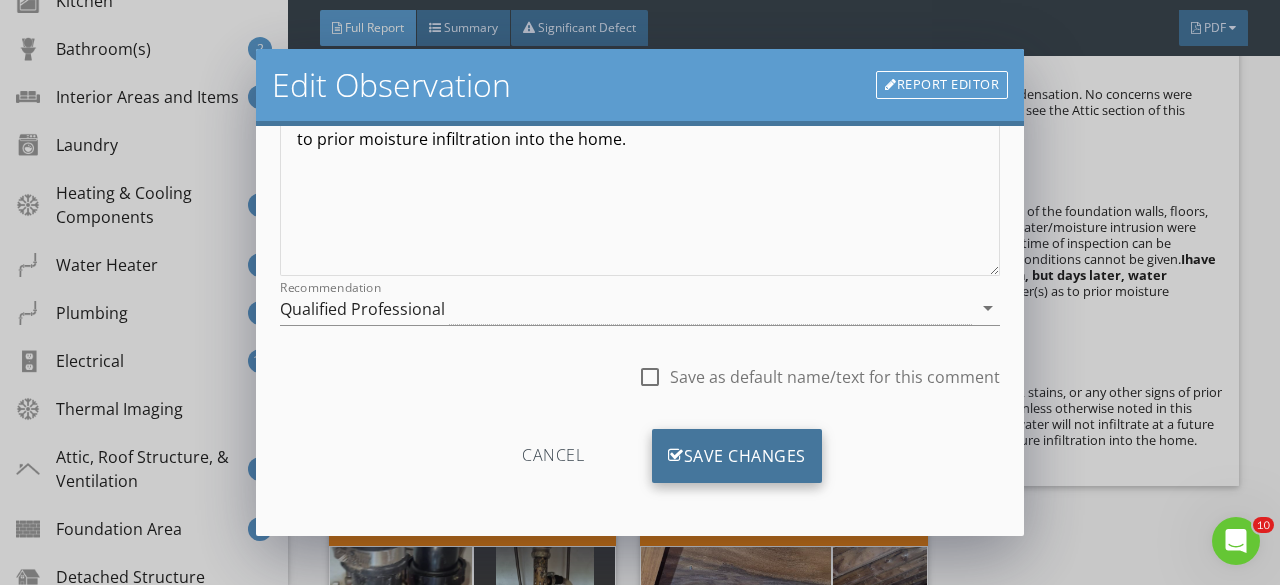 click on "Save Changes" at bounding box center [737, 456] 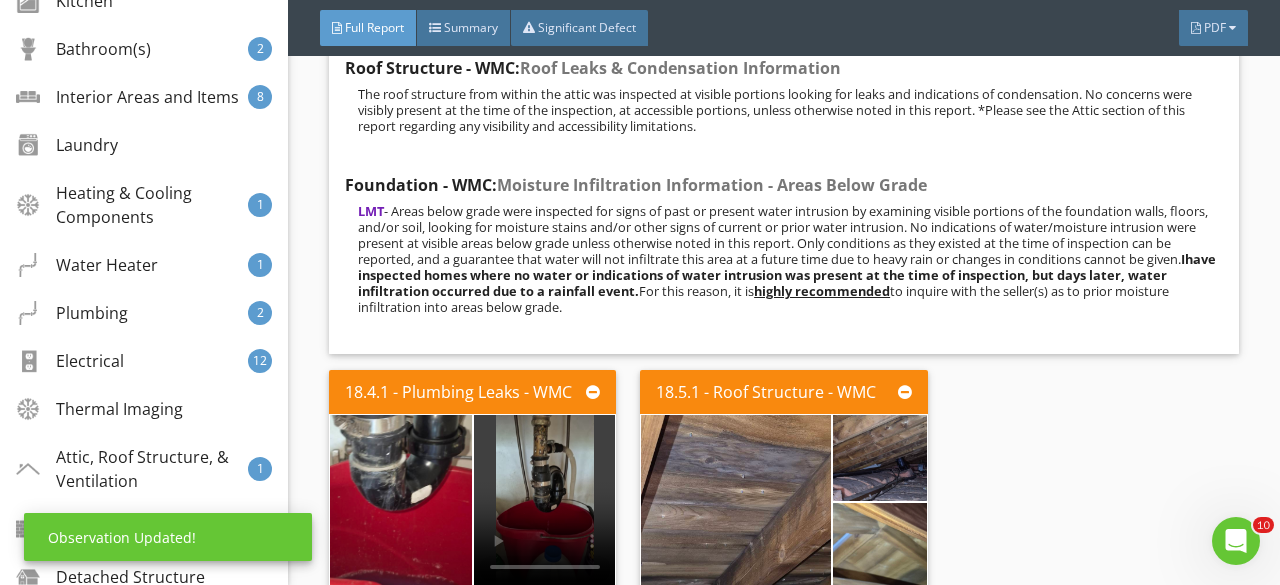 scroll, scrollTop: 139, scrollLeft: 0, axis: vertical 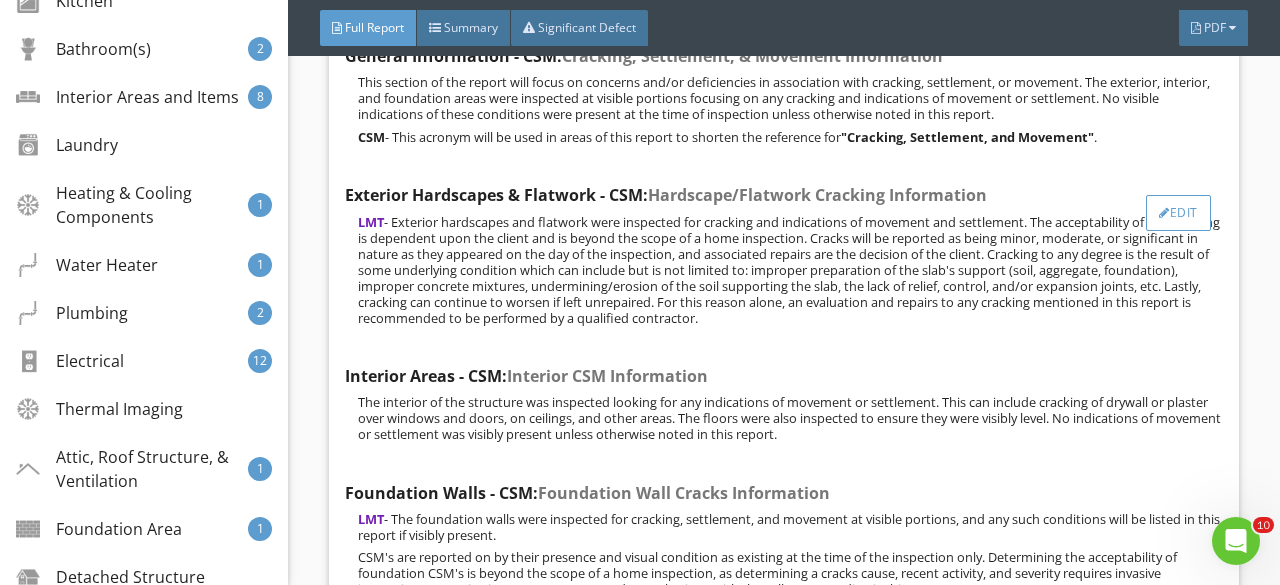 click on "Edit" at bounding box center [1178, 213] 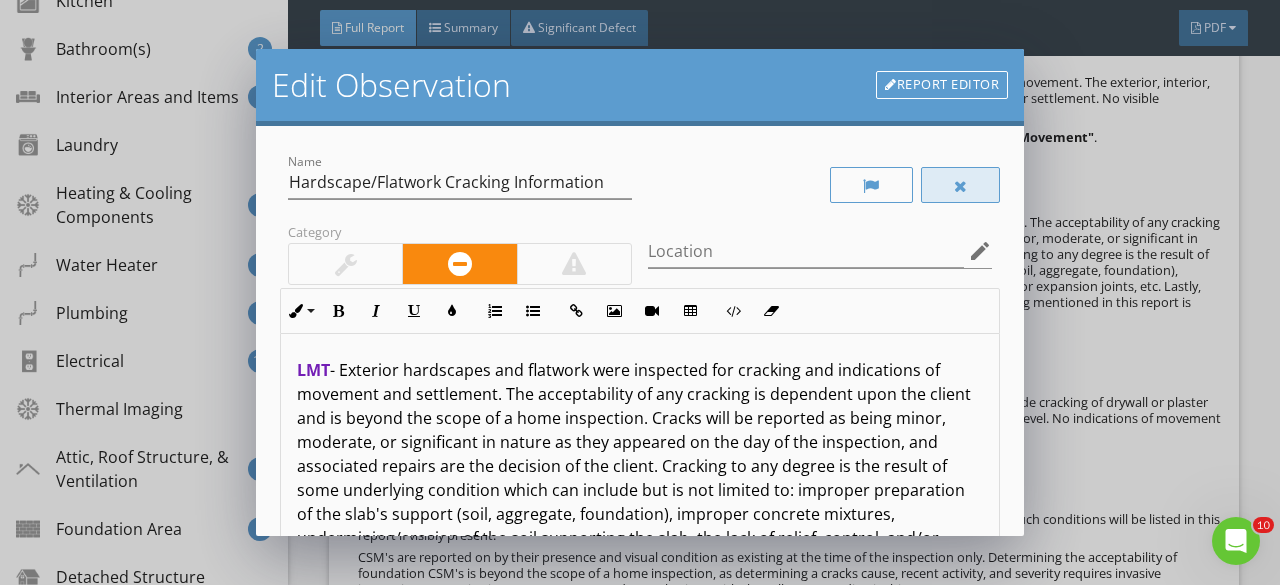 click at bounding box center [961, 185] 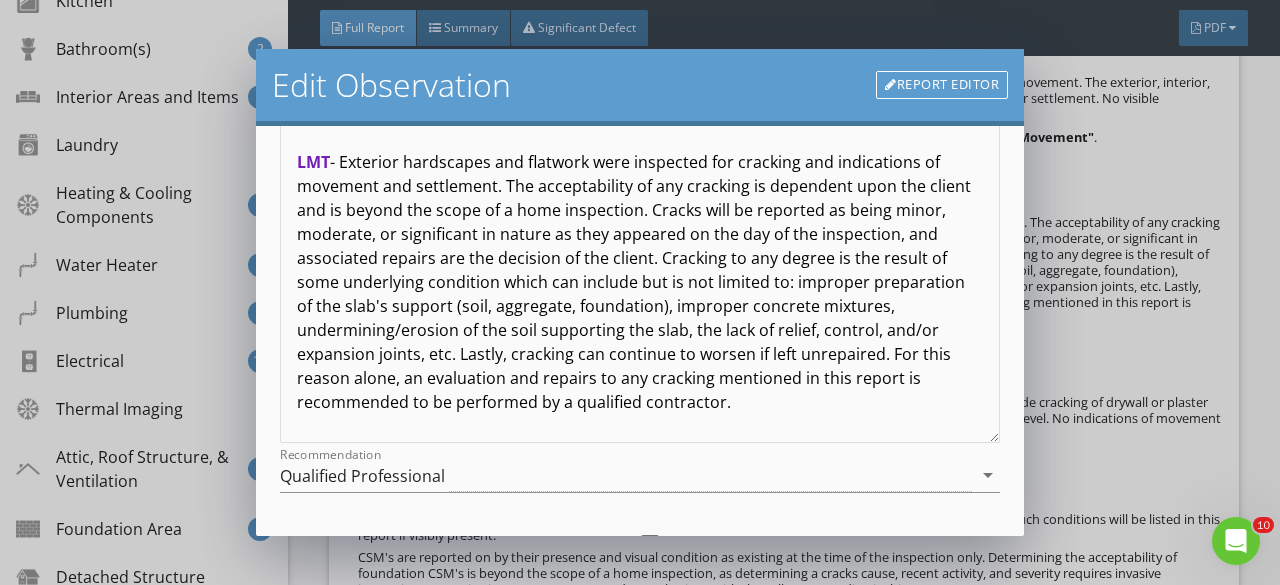 scroll, scrollTop: 375, scrollLeft: 0, axis: vertical 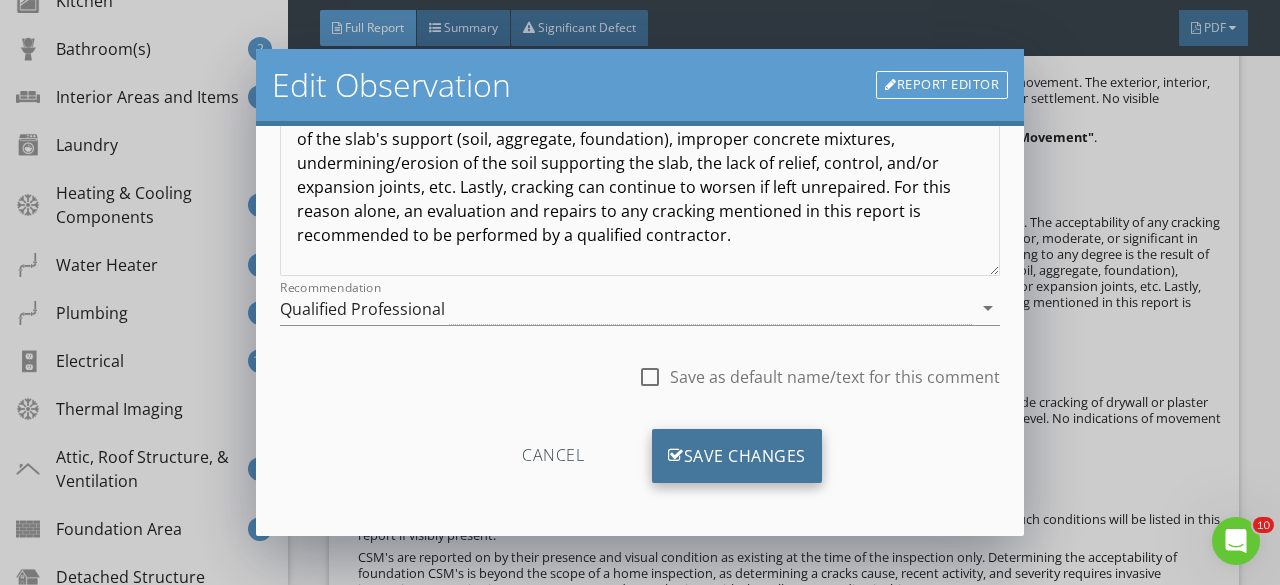 click on "Save Changes" at bounding box center [737, 456] 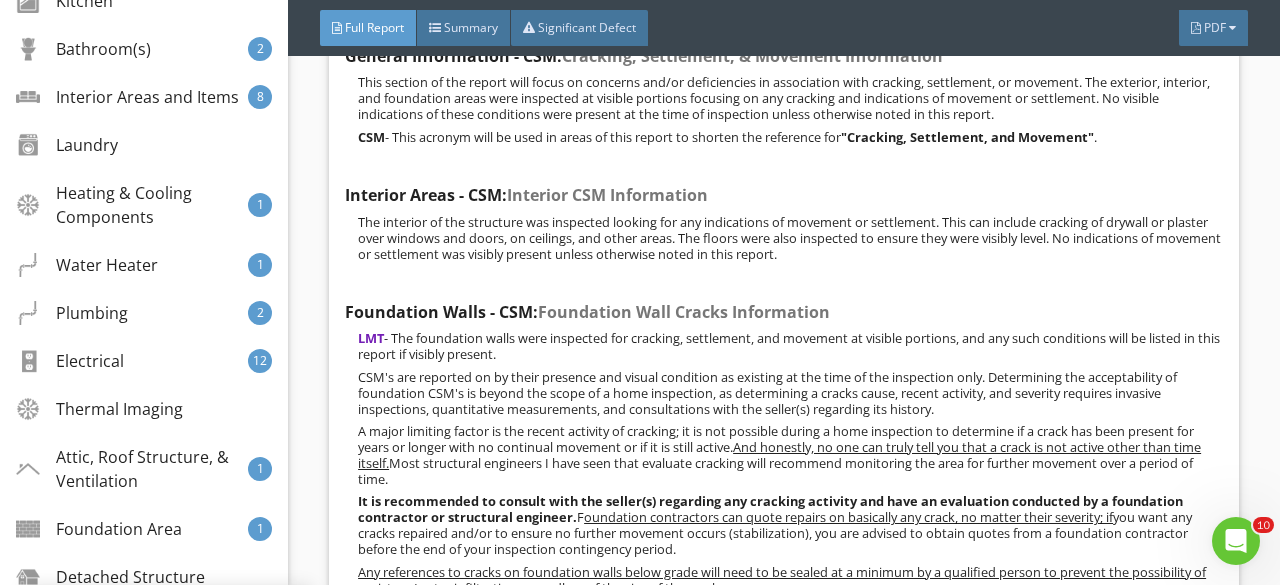 scroll, scrollTop: 139, scrollLeft: 0, axis: vertical 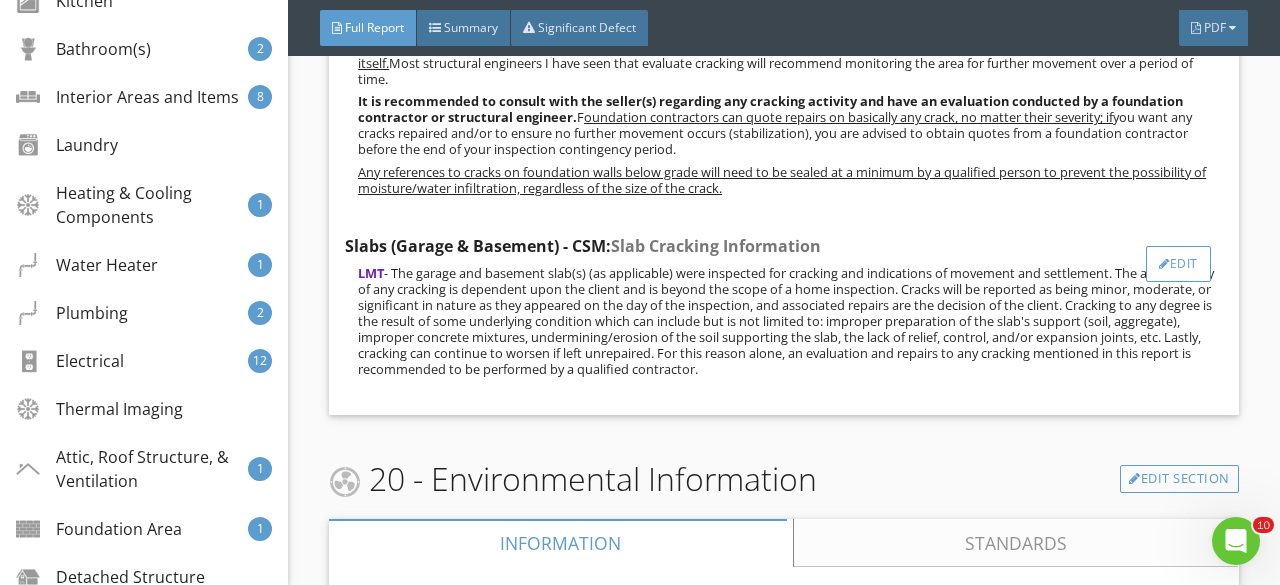 click on "Edit" at bounding box center (1178, 264) 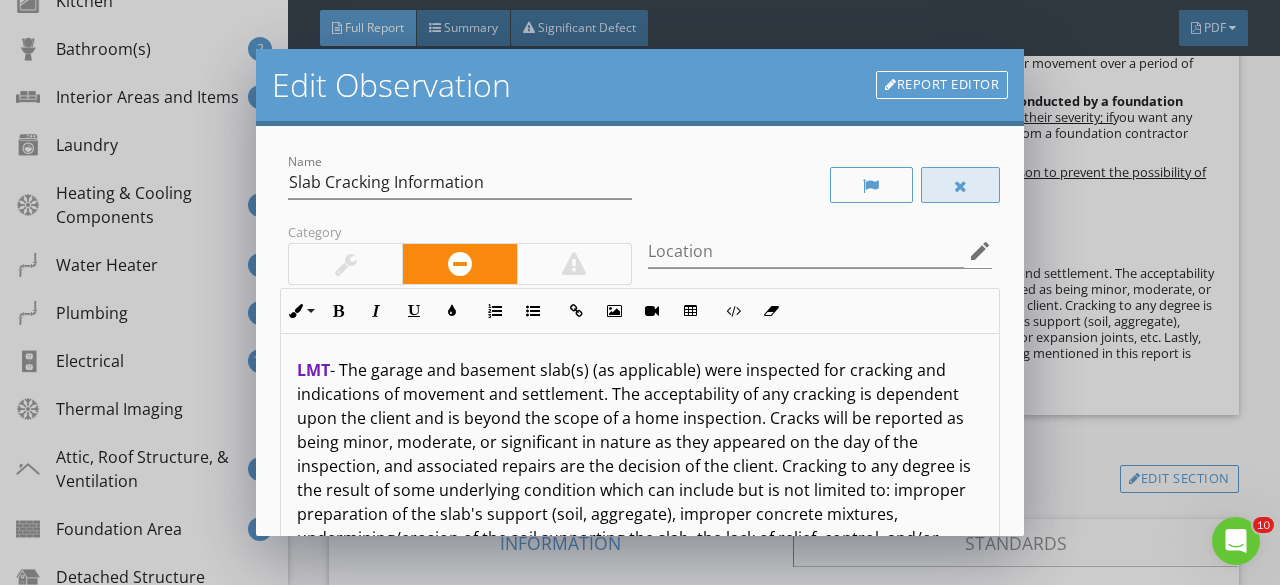 click at bounding box center [961, 185] 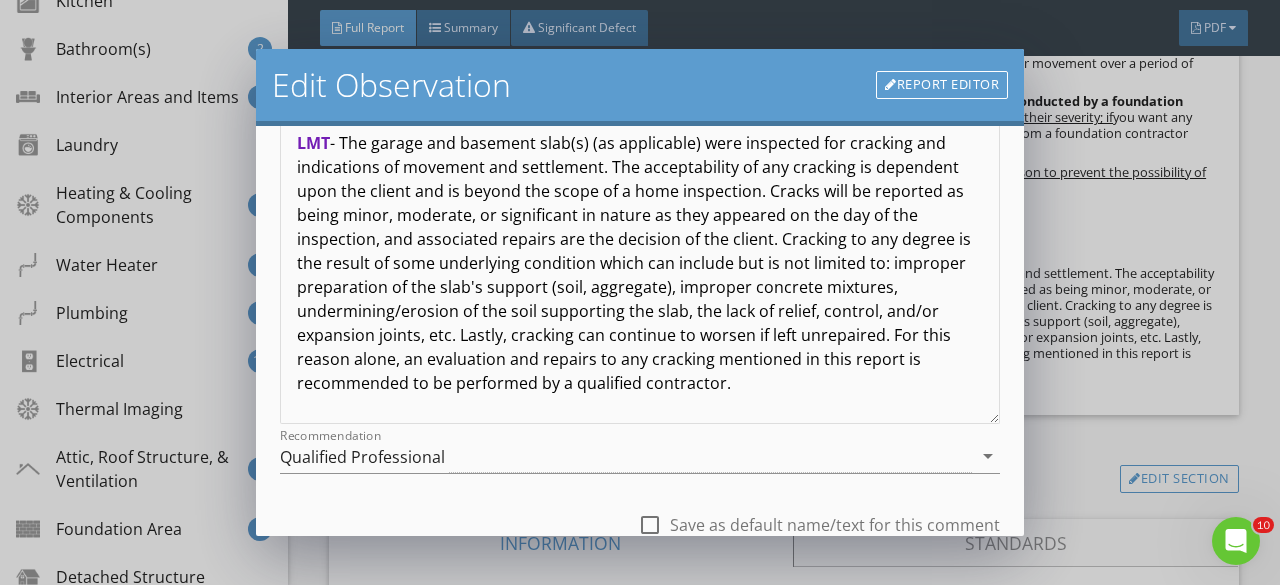 scroll, scrollTop: 375, scrollLeft: 0, axis: vertical 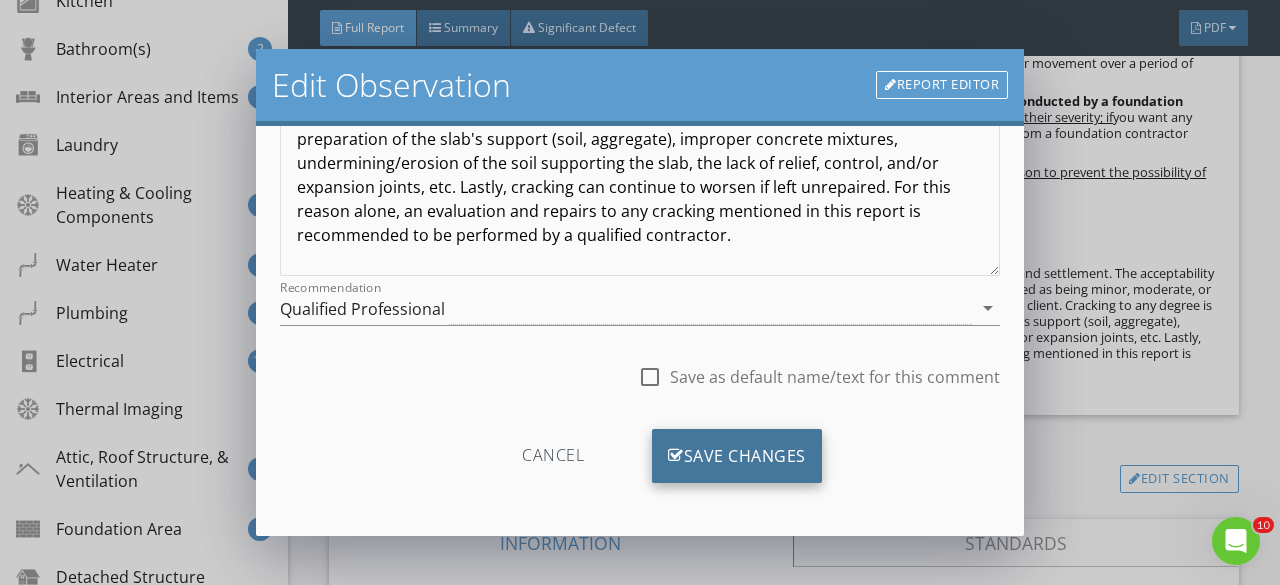 click on "Save Changes" at bounding box center [737, 456] 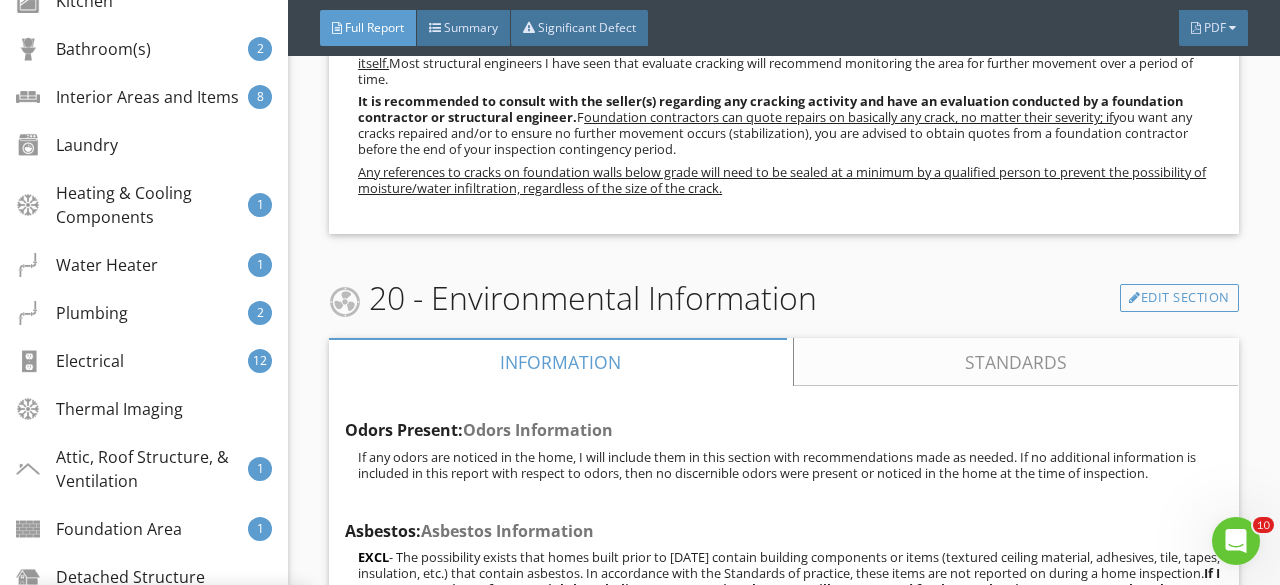 scroll, scrollTop: 139, scrollLeft: 0, axis: vertical 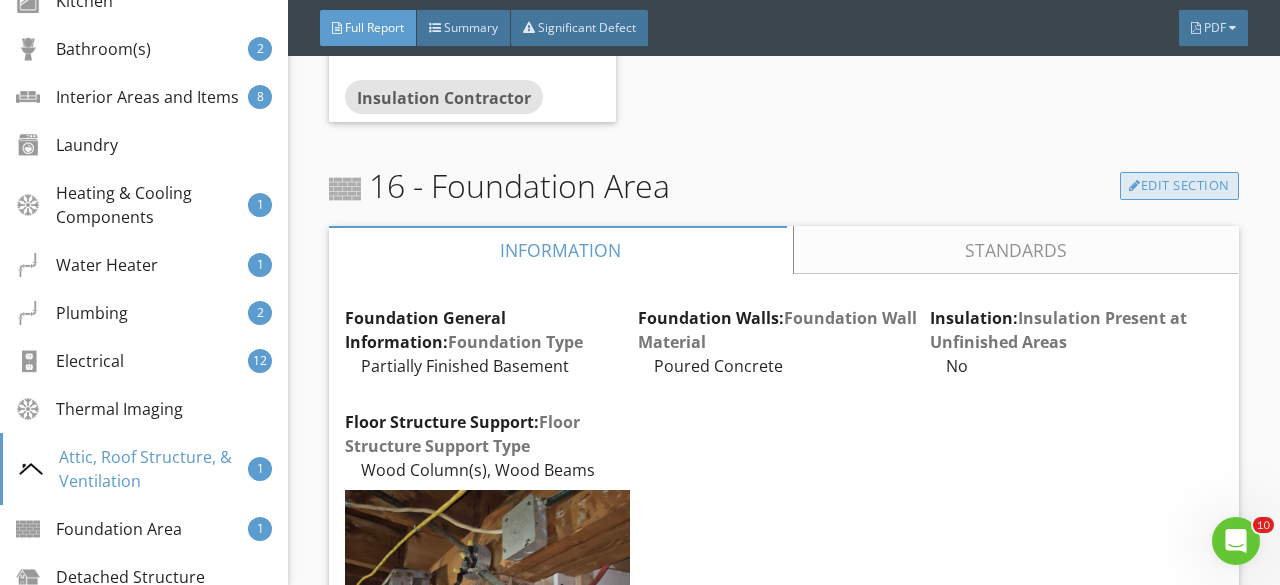 click at bounding box center [1135, 186] 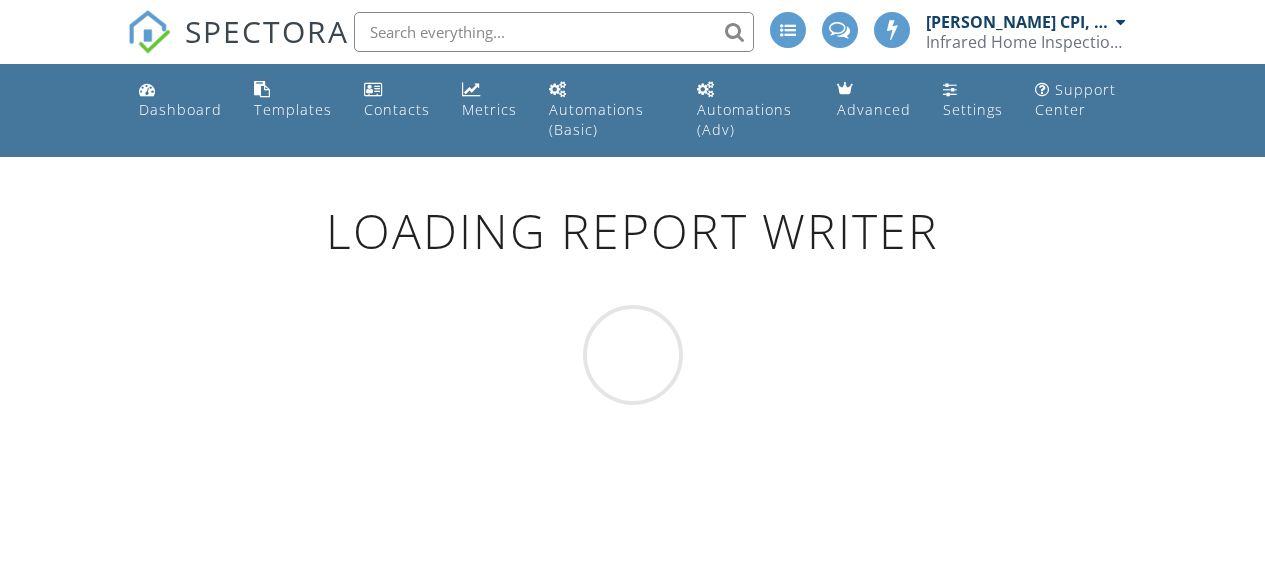 scroll, scrollTop: 0, scrollLeft: 0, axis: both 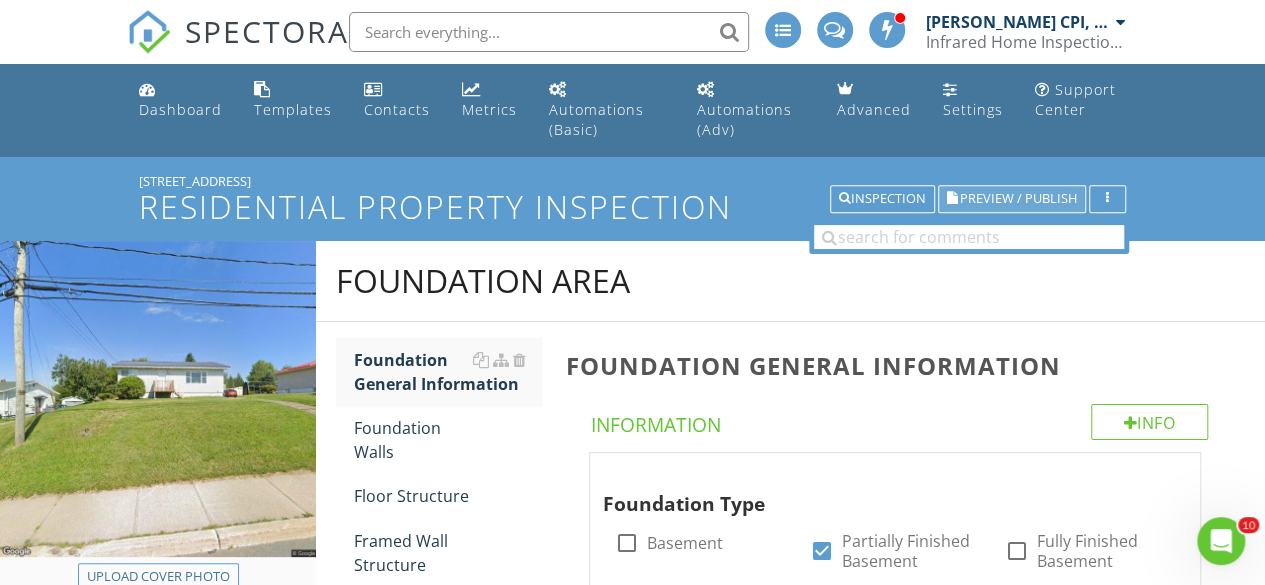 click on "Preview / Publish" at bounding box center [1018, 199] 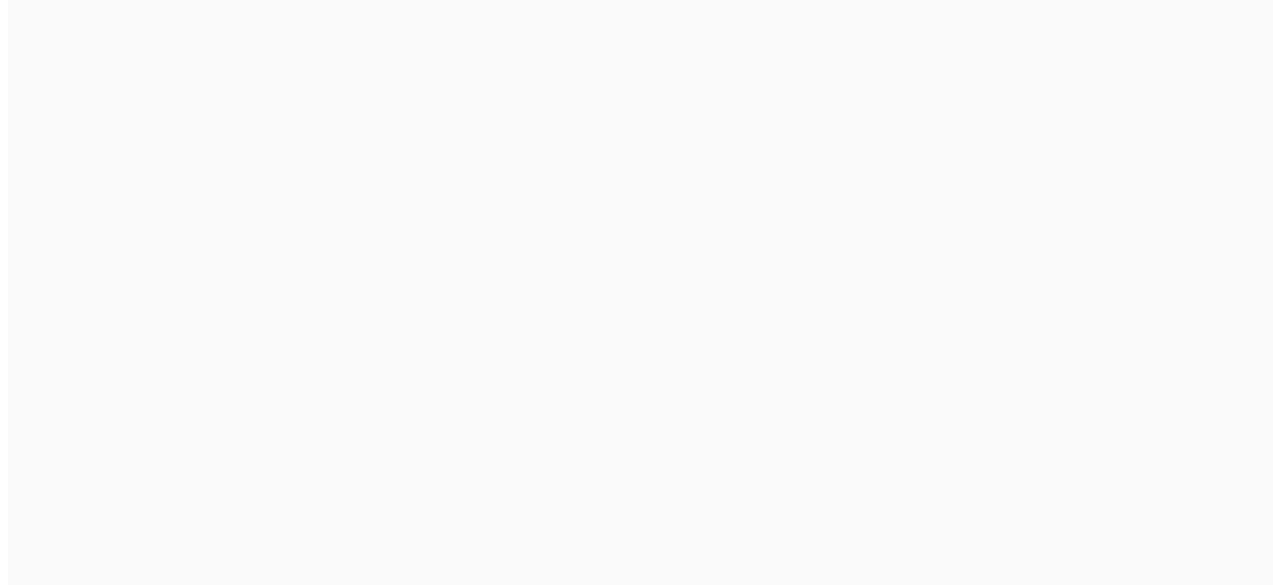 scroll, scrollTop: 0, scrollLeft: 0, axis: both 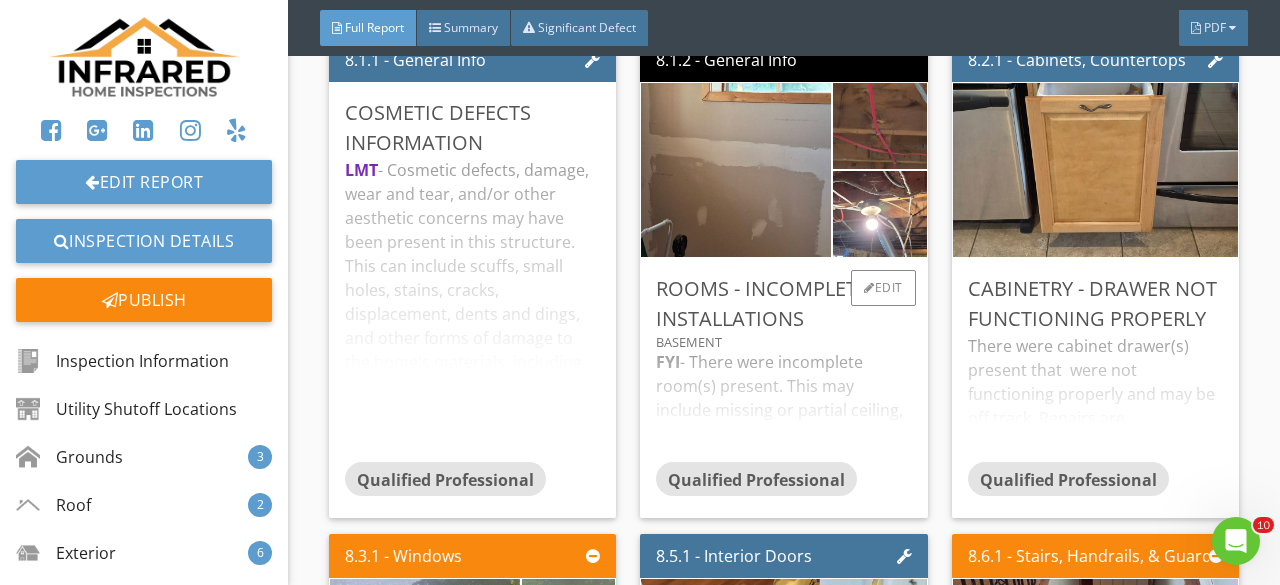 click on "FYI  - There were incomplete room(s) present. This may include missing or partial ceiling, floor, and/or wall coverings; missing or incomplete electrical installations etc. Quotes should be obtained from qualified tradespeople to ascertain "finishing" costs." at bounding box center [783, 406] 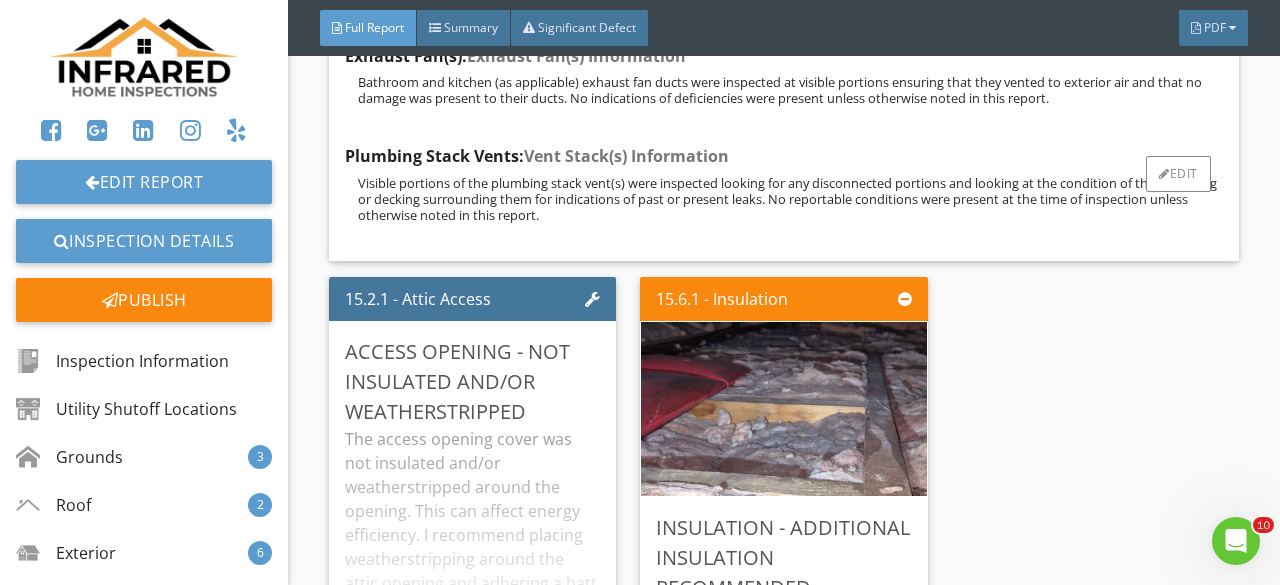 scroll, scrollTop: 38300, scrollLeft: 0, axis: vertical 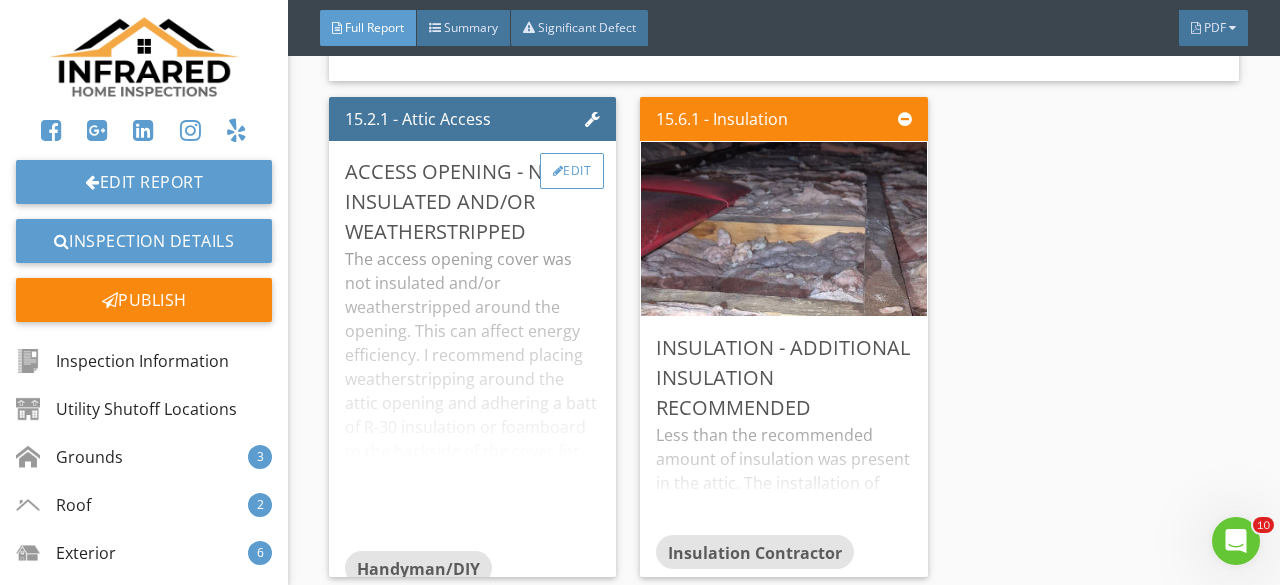 click on "Edit" at bounding box center [572, 171] 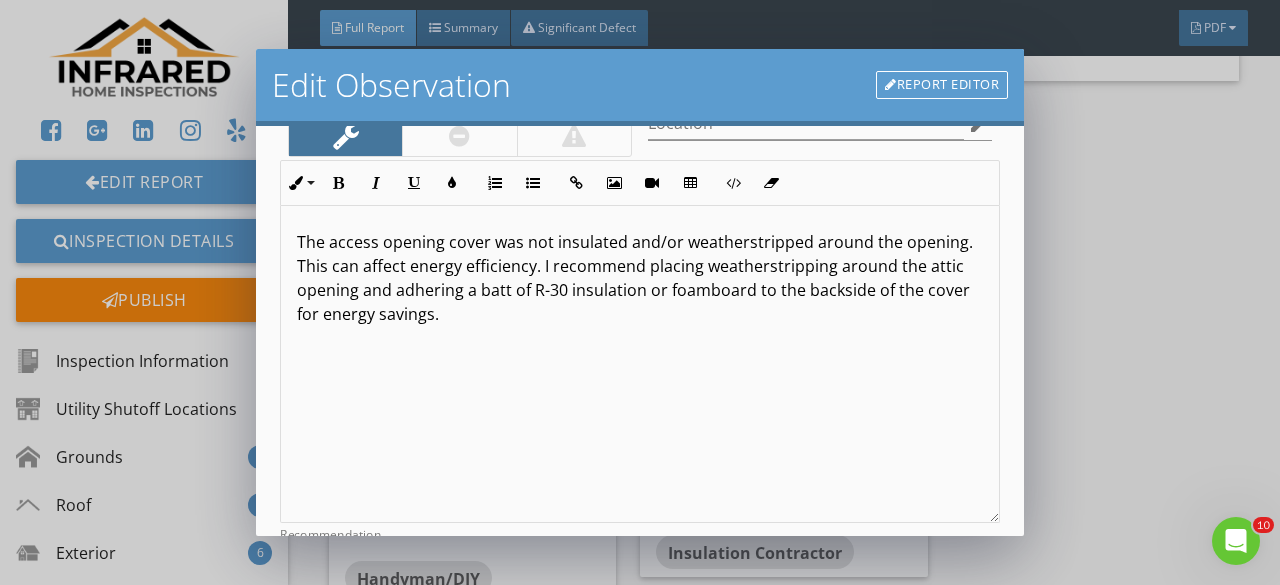scroll, scrollTop: 200, scrollLeft: 0, axis: vertical 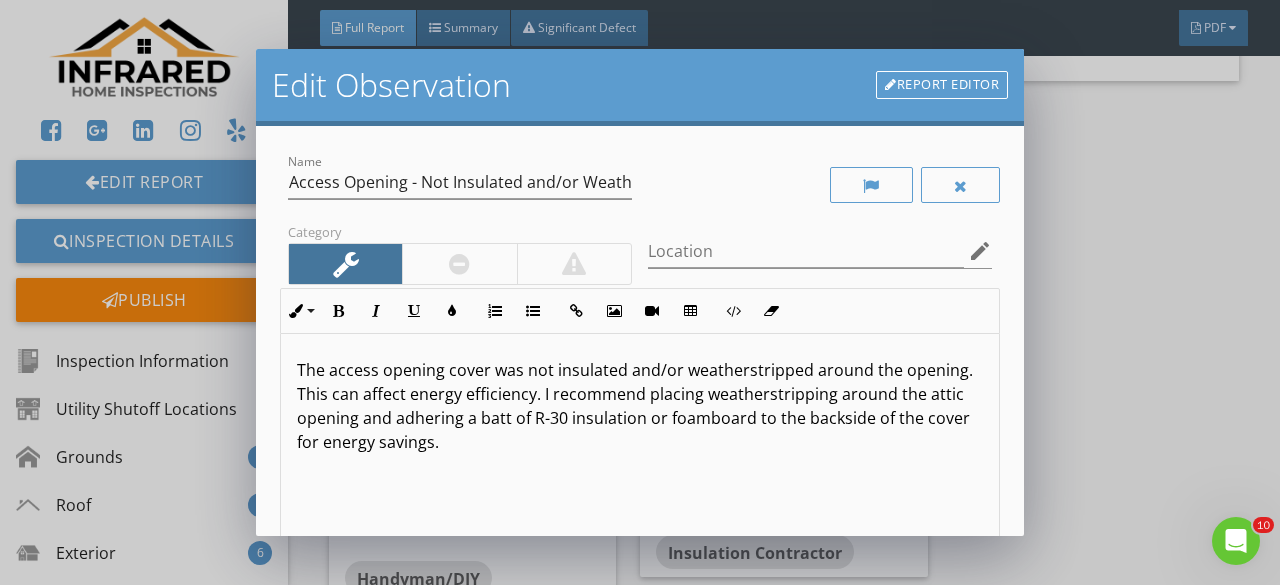 click on "Report Editor" at bounding box center [942, 85] 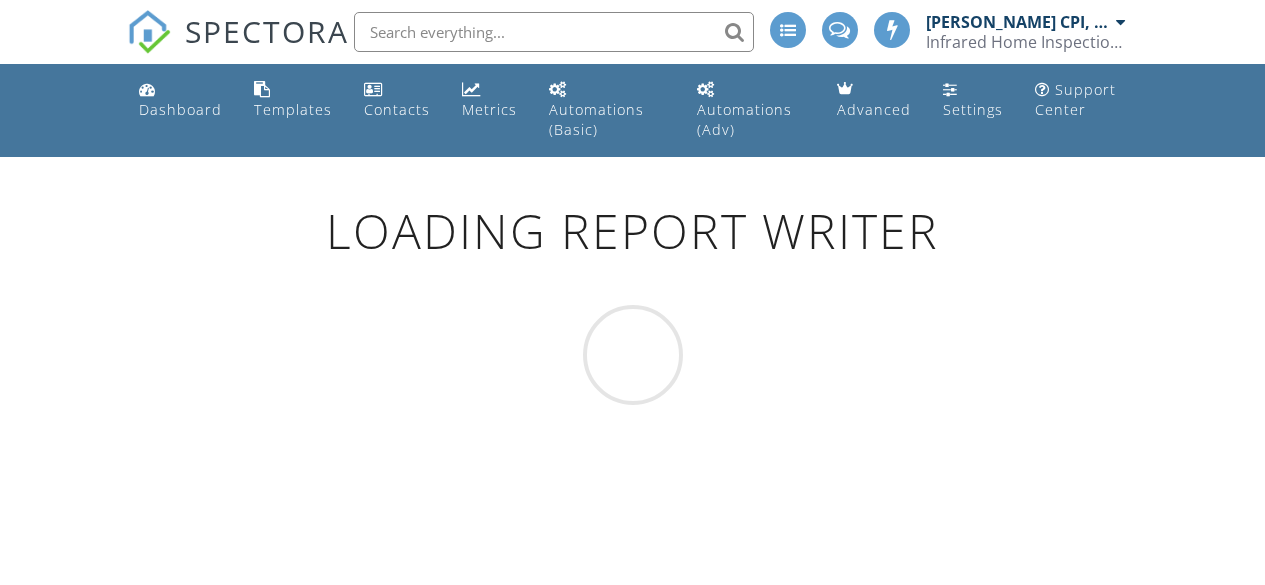 scroll, scrollTop: 0, scrollLeft: 0, axis: both 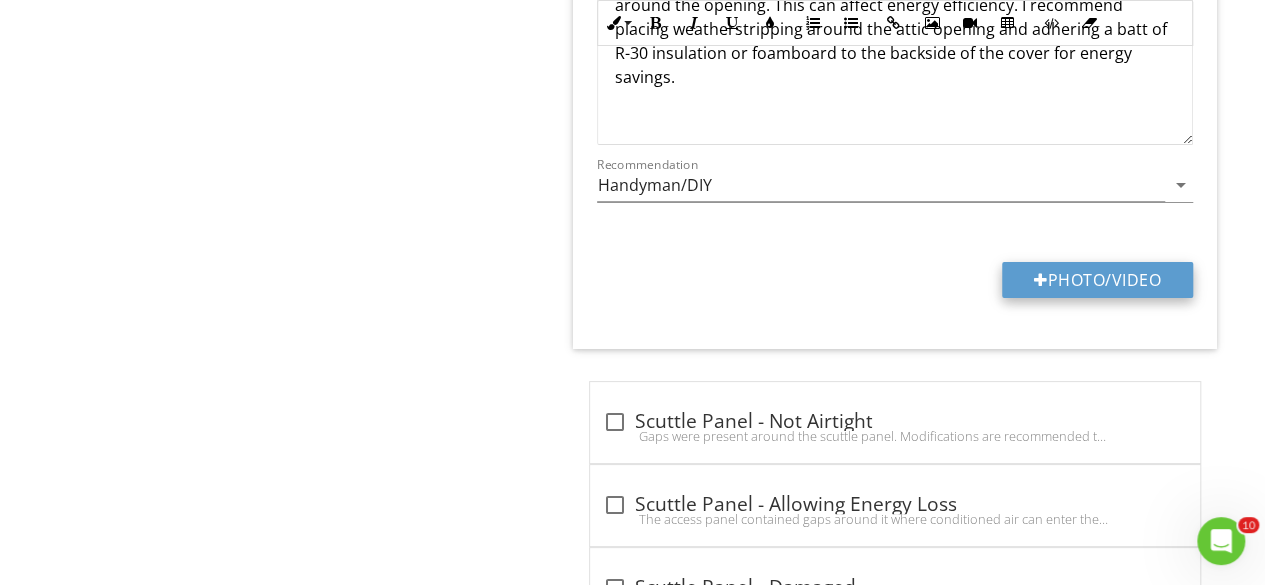 click on "Photo/Video" at bounding box center (1097, 280) 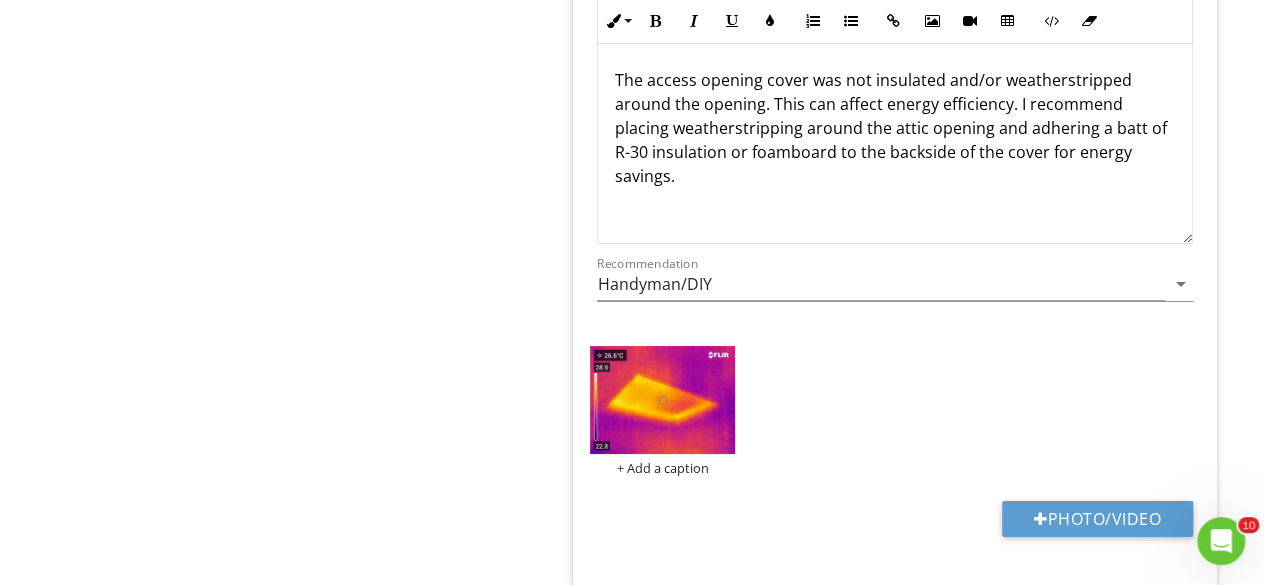scroll, scrollTop: 3590, scrollLeft: 0, axis: vertical 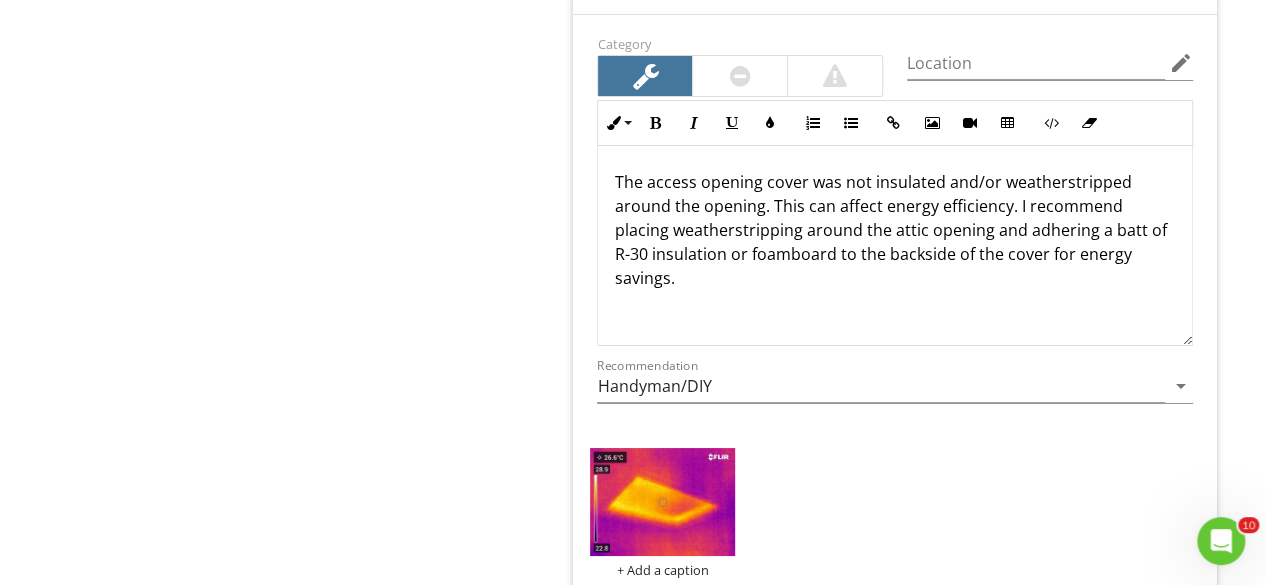 click on "The access opening cover was not insulated and/or weatherstripped around the opening. This can affect energy efficiency. I recommend placing weatherstripping around the attic opening and adhering a batt of R-30 insulation or foamboard to the backside of the cover for energy savings." at bounding box center (895, 230) 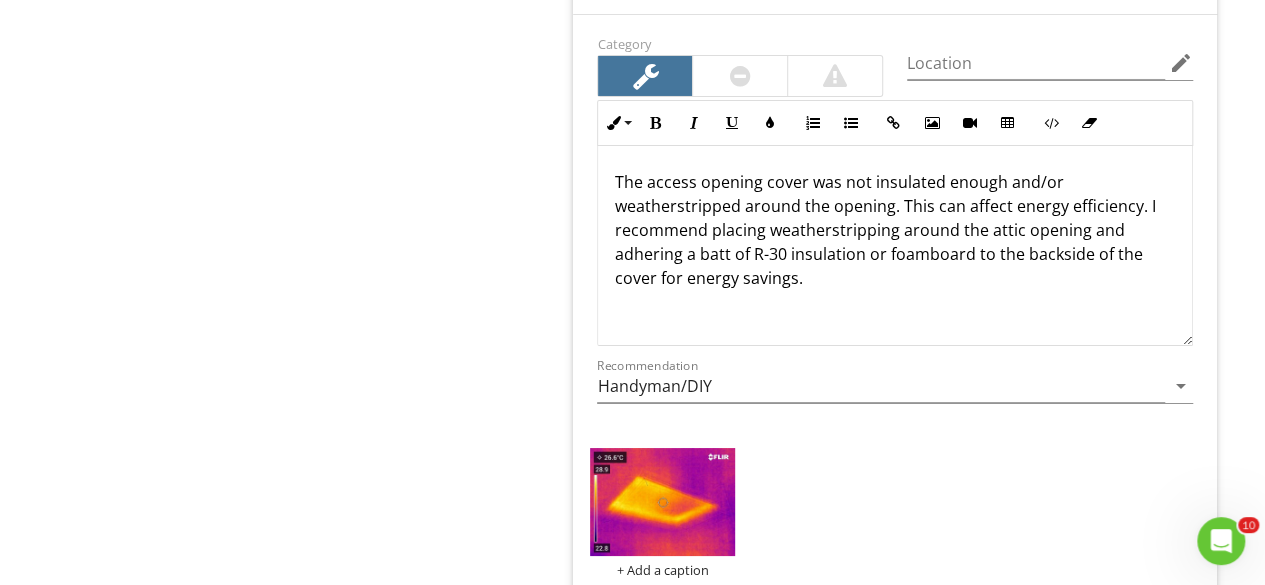 click on "The access opening cover was not insulated enough and/or weatherstripped around the opening. This can affect energy efficiency. I recommend placing weatherstripping around the attic opening and adhering a batt of R-30 insulation or foamboard to the backside of the cover for energy savings." at bounding box center (895, 230) 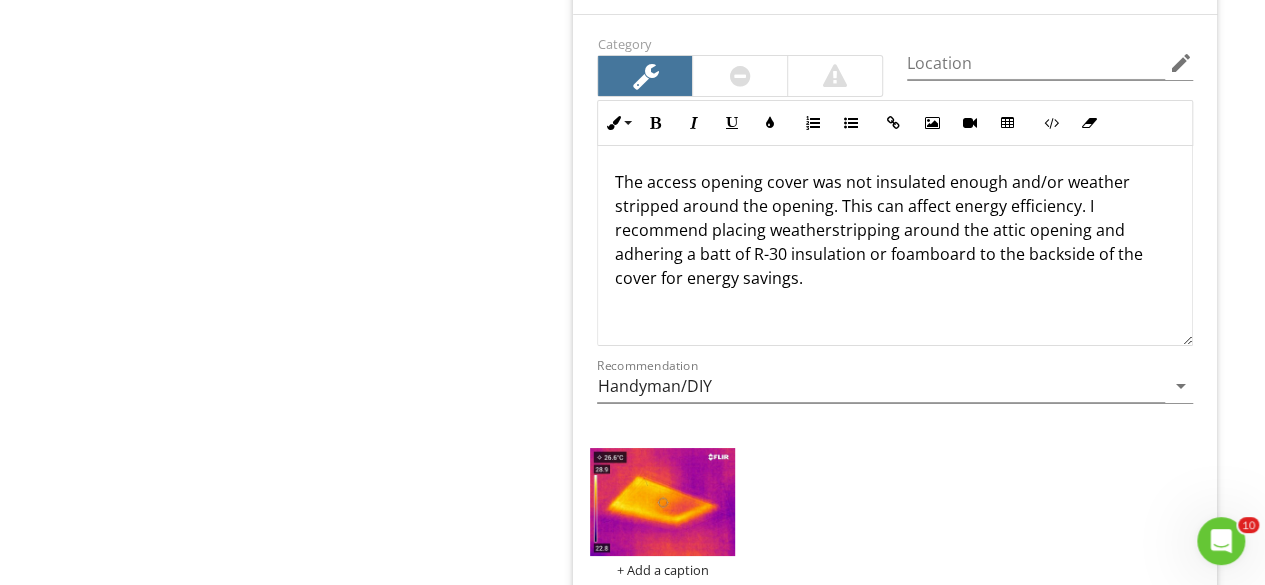 scroll, scrollTop: 0, scrollLeft: 0, axis: both 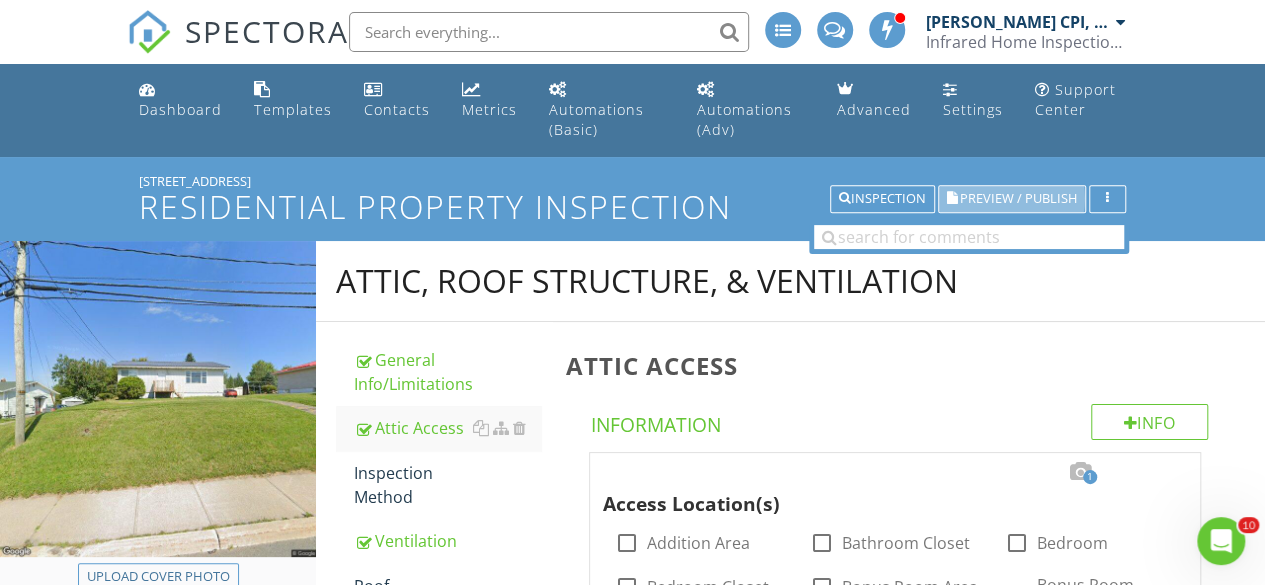 click on "Preview / Publish" at bounding box center [1018, 199] 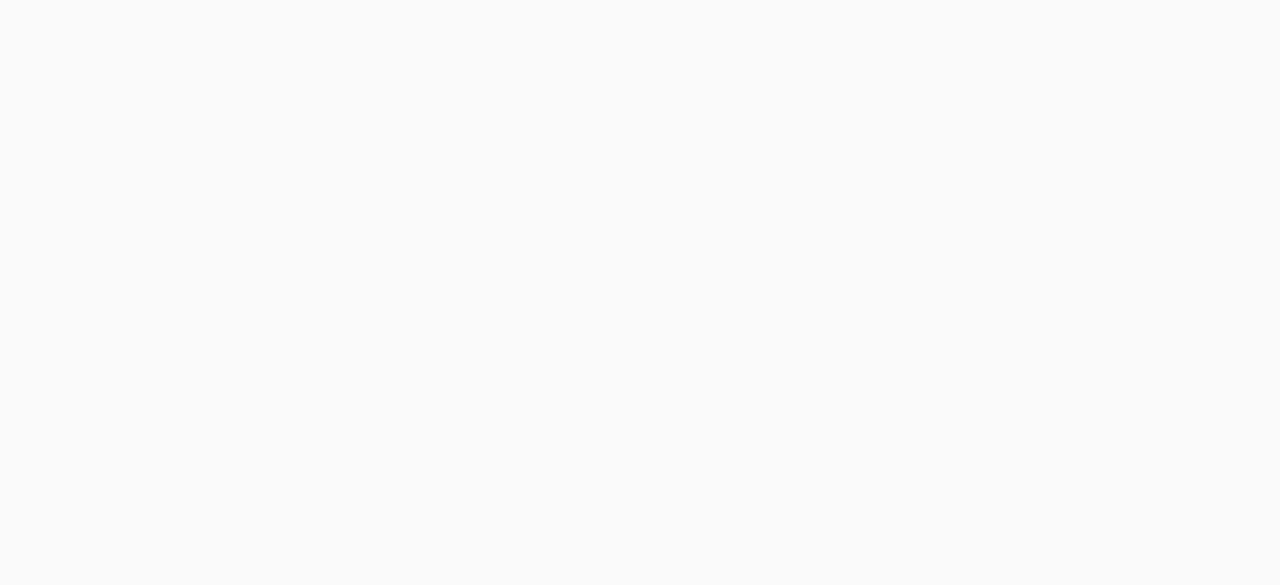 scroll, scrollTop: 0, scrollLeft: 0, axis: both 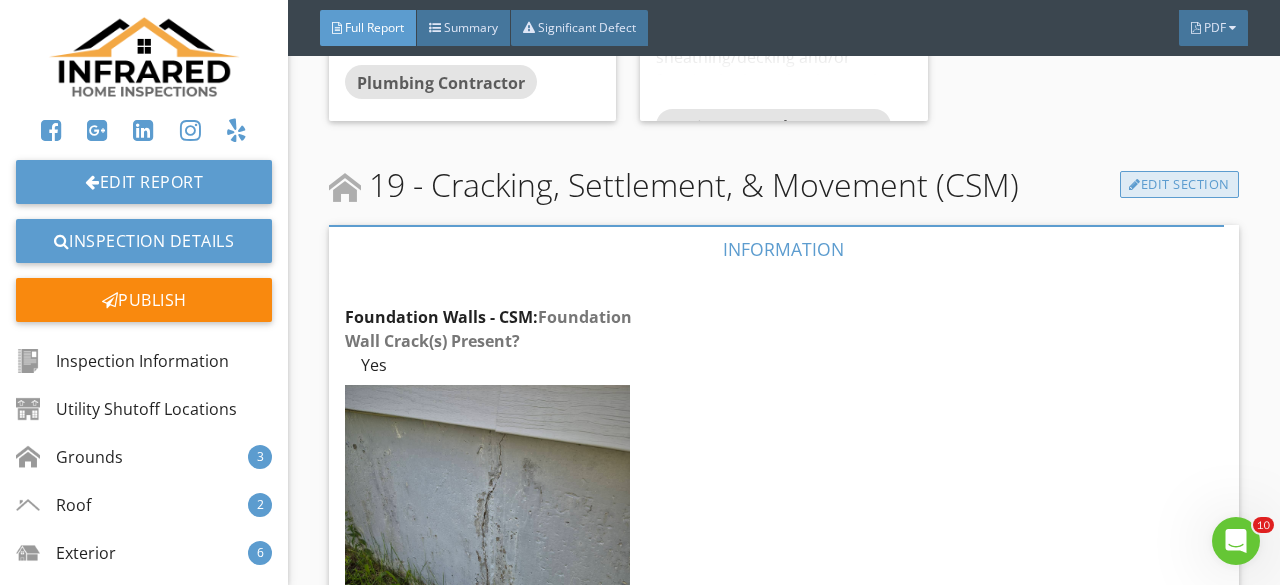click on "Edit Section" at bounding box center (1179, 185) 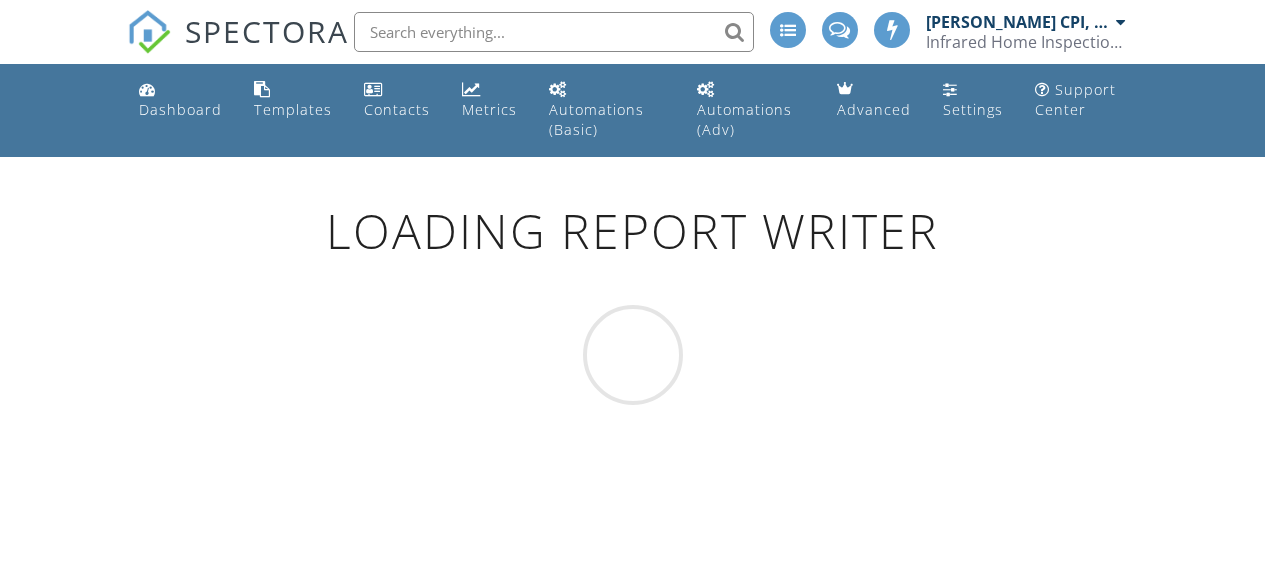 scroll, scrollTop: 0, scrollLeft: 0, axis: both 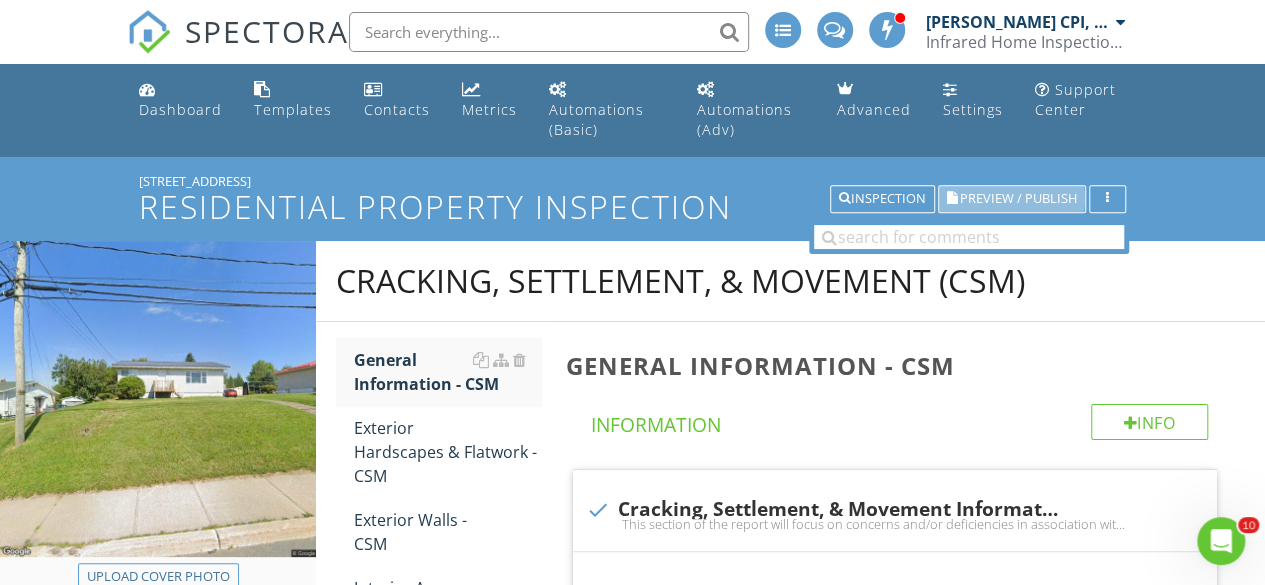 click on "Preview / Publish" at bounding box center (1018, 199) 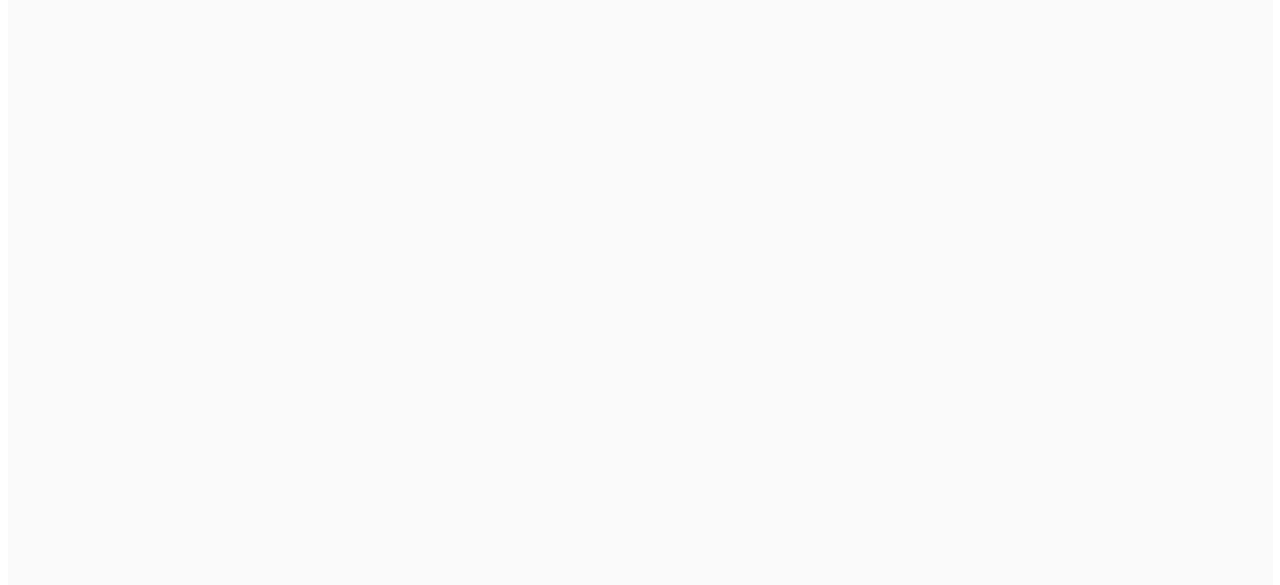 scroll, scrollTop: 0, scrollLeft: 0, axis: both 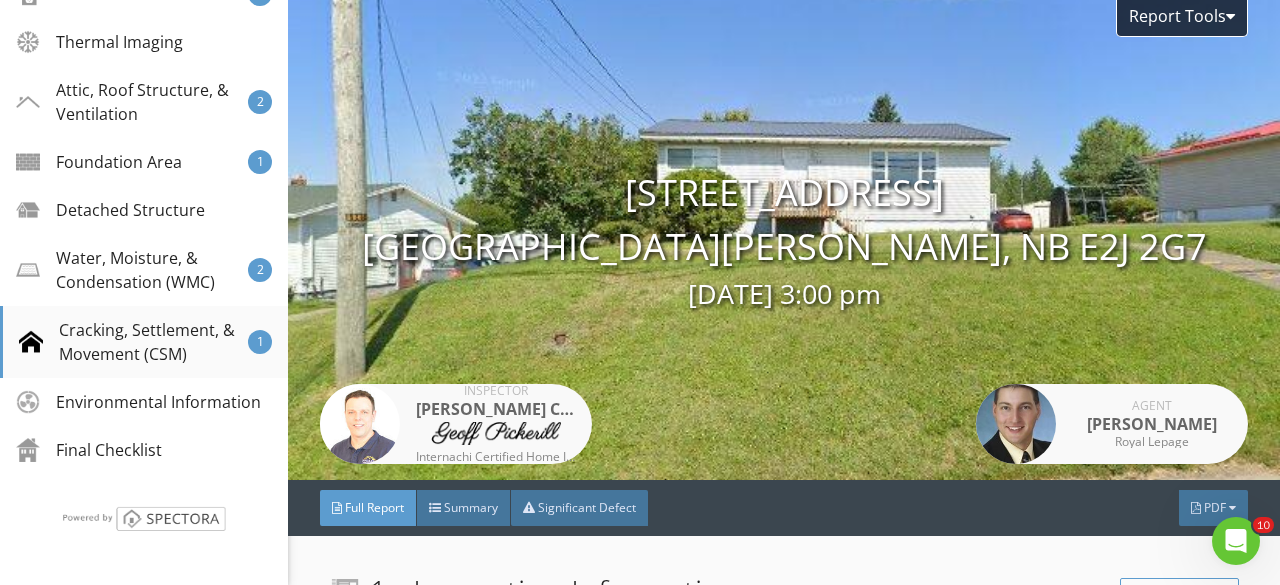 click on "Cracking, Settlement, & Movement (CSM)" at bounding box center [133, 342] 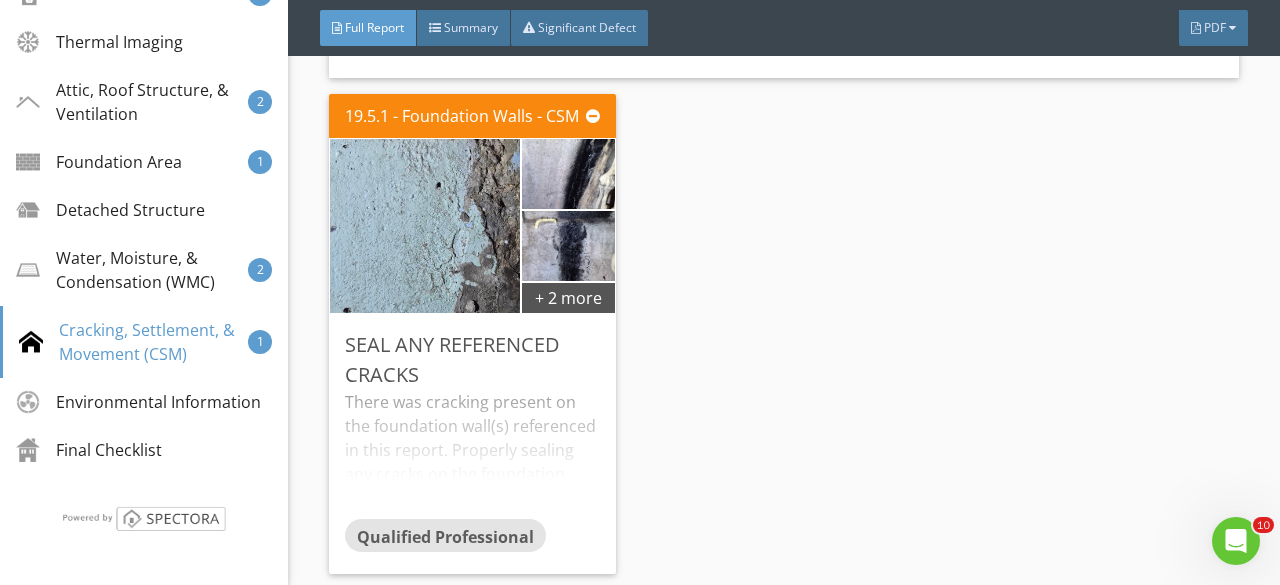 scroll, scrollTop: 43827, scrollLeft: 0, axis: vertical 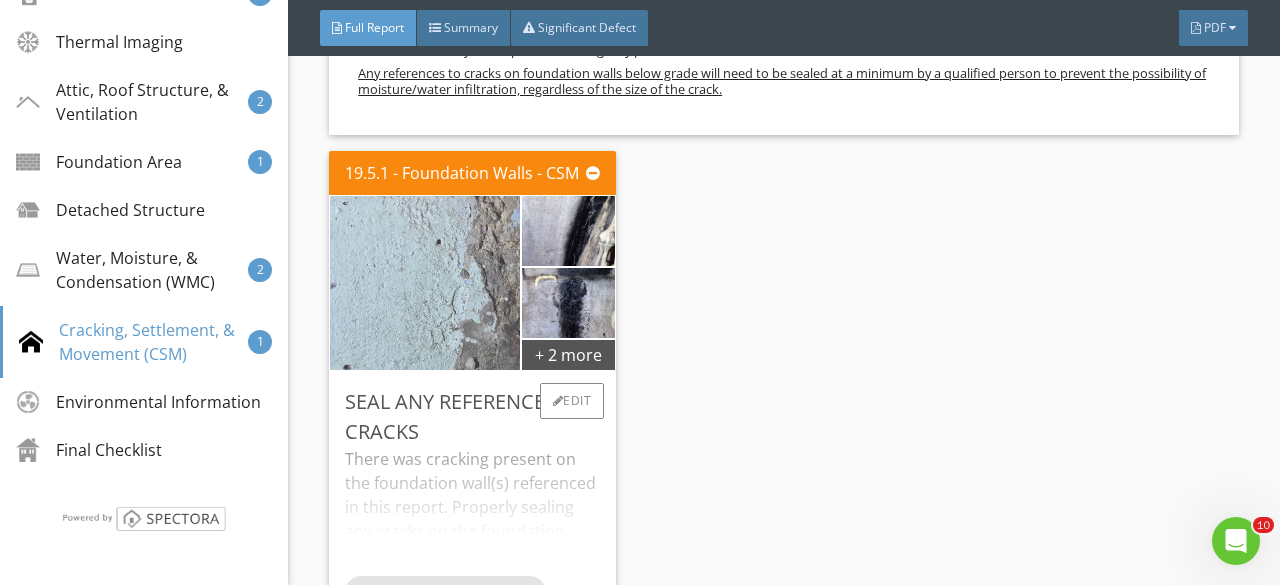 click at bounding box center [425, 283] 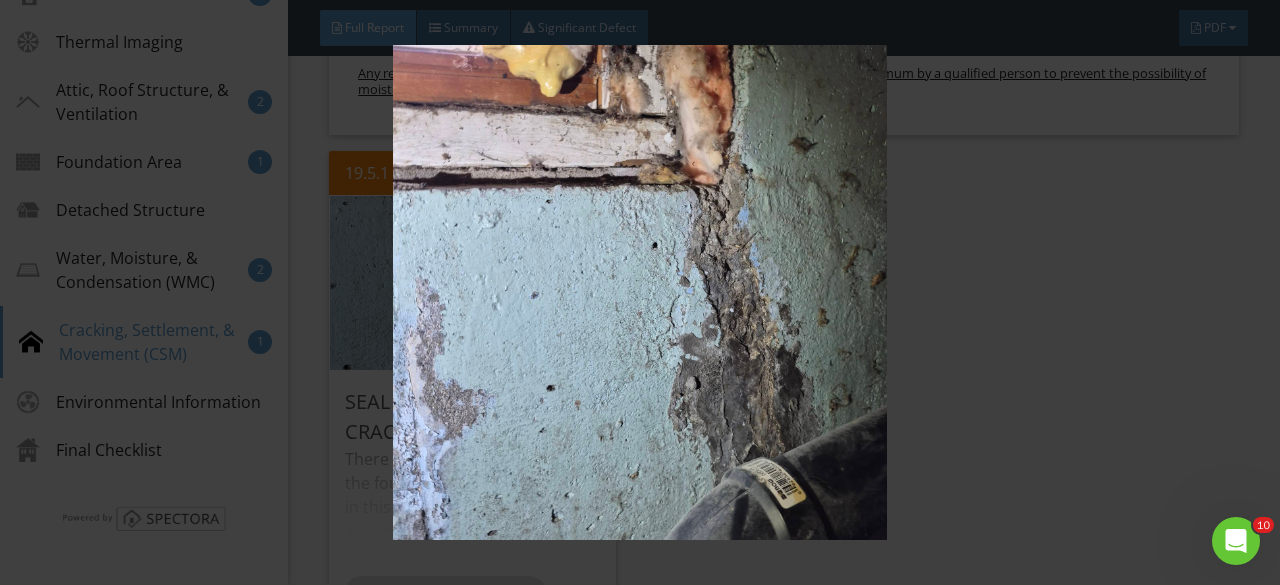 click at bounding box center (639, 292) 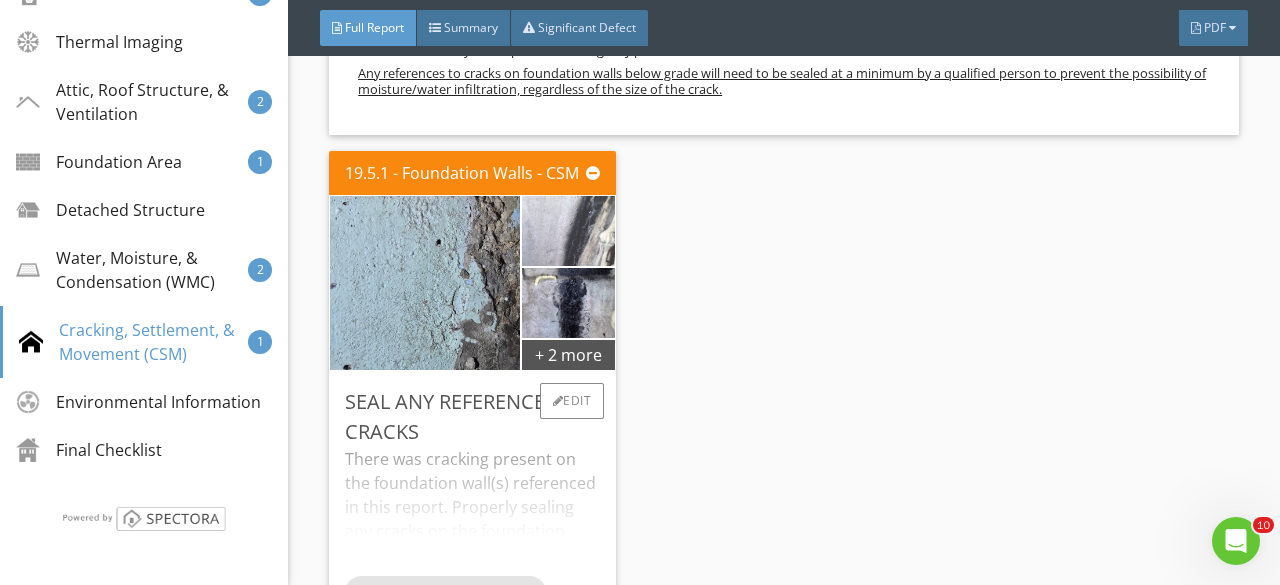 click at bounding box center [568, 231] 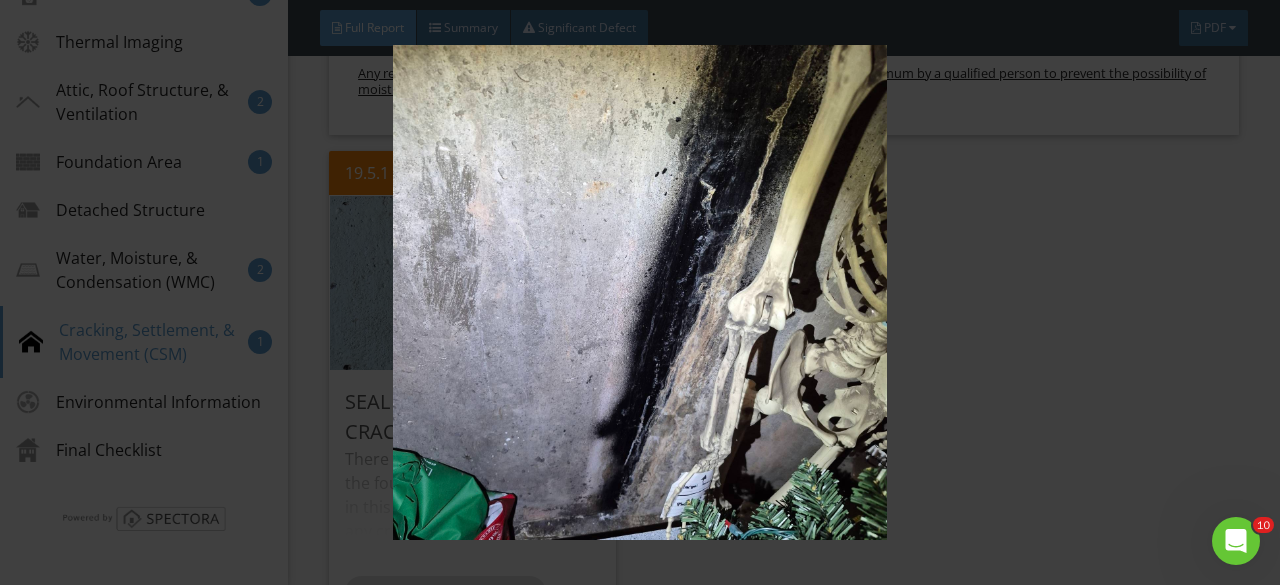 click at bounding box center [639, 292] 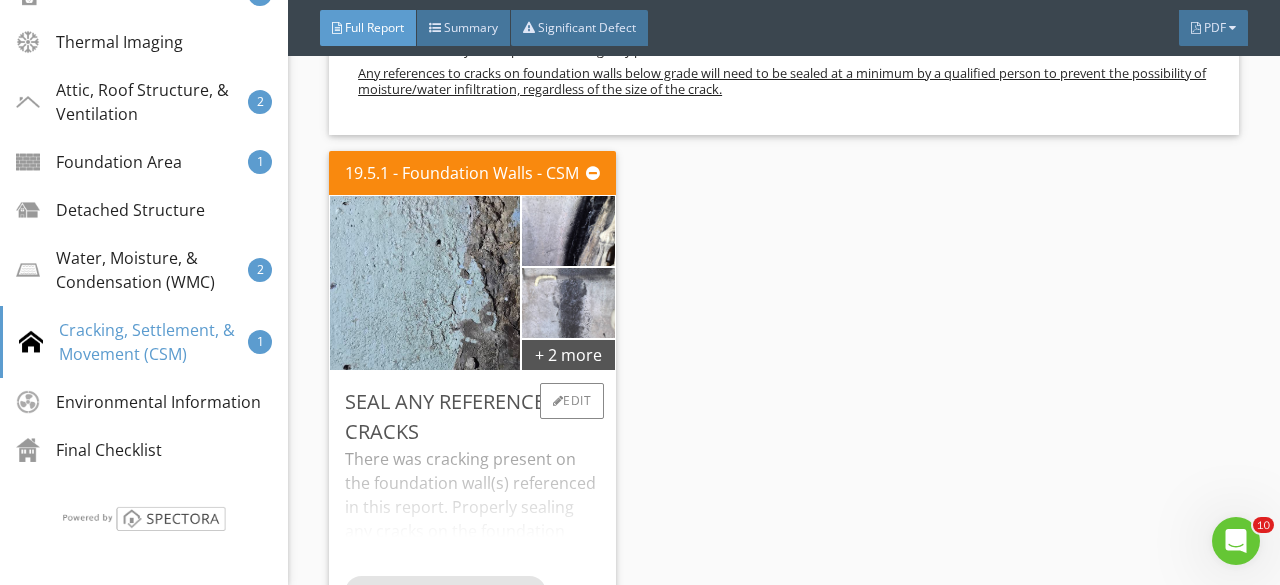 click at bounding box center [568, 303] 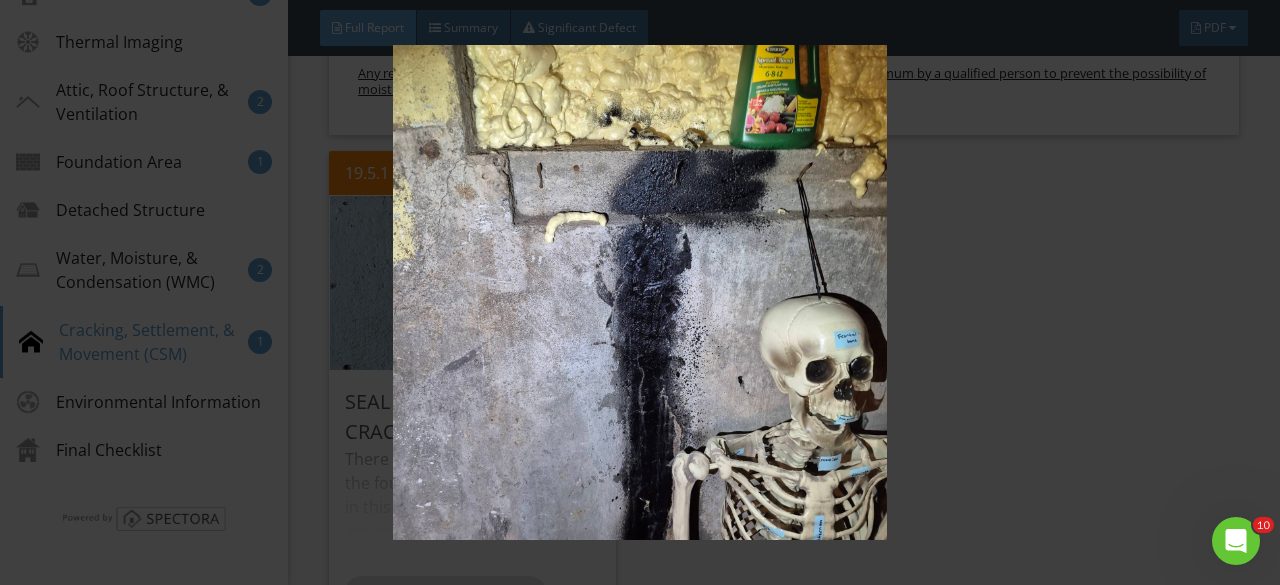 click at bounding box center (639, 292) 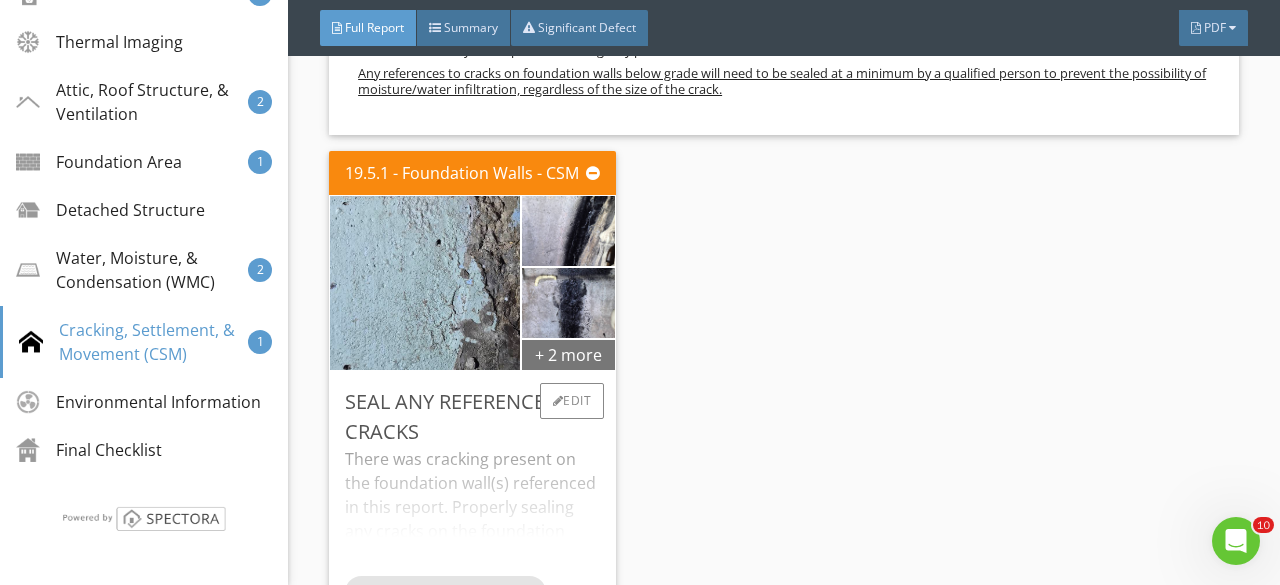 click on "+ 2 more" at bounding box center (568, 354) 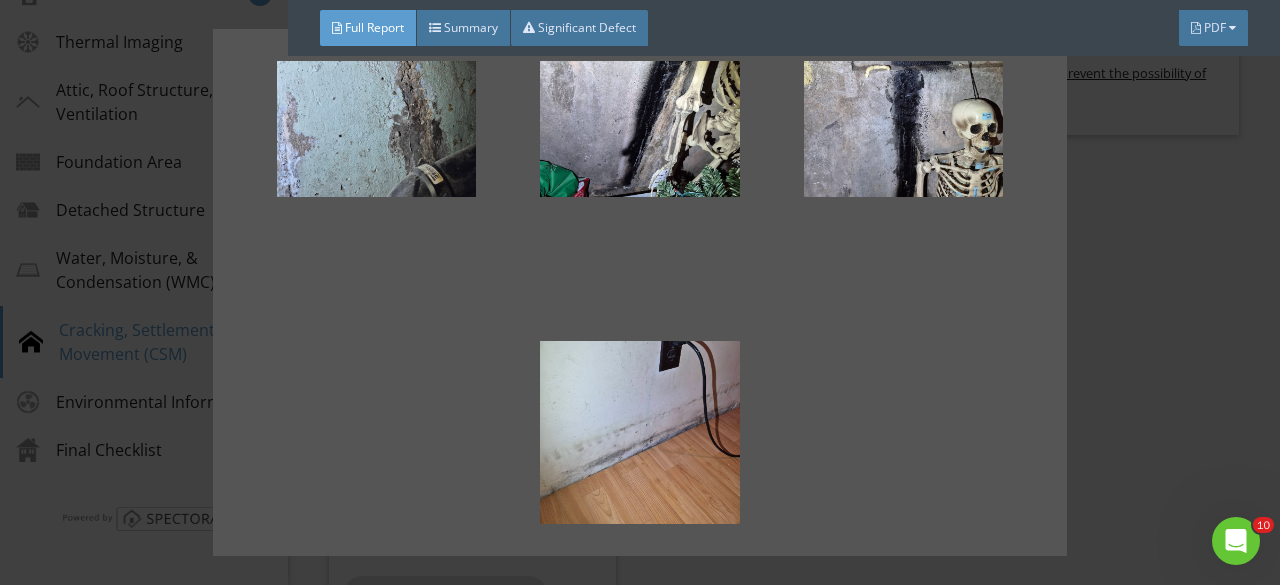 scroll, scrollTop: 200, scrollLeft: 0, axis: vertical 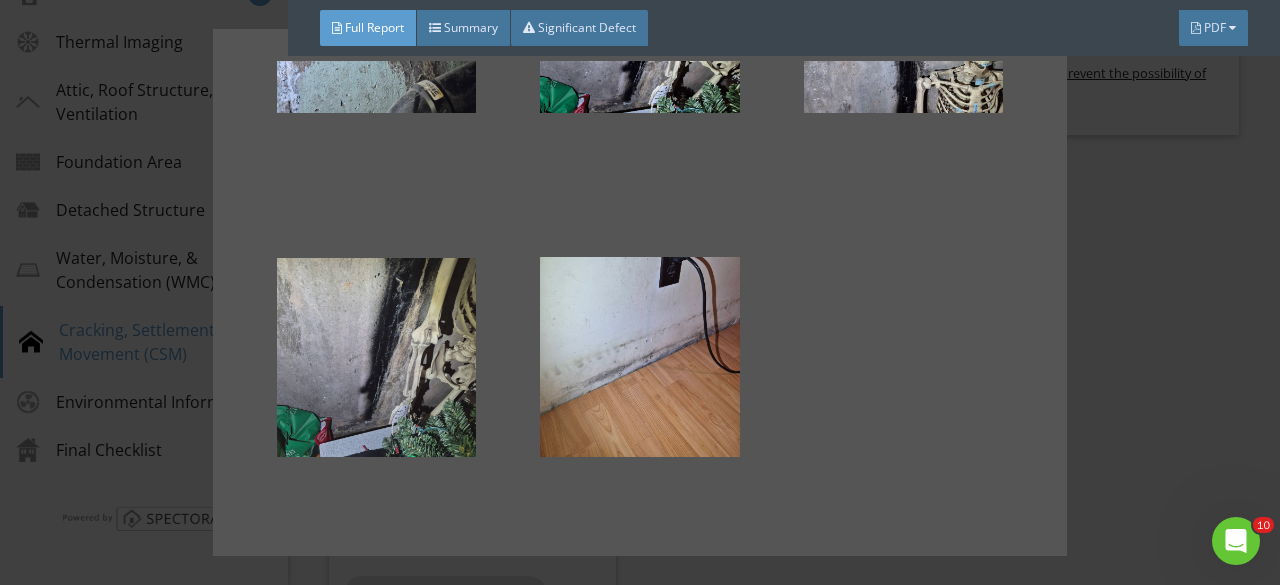 click at bounding box center [376, 357] 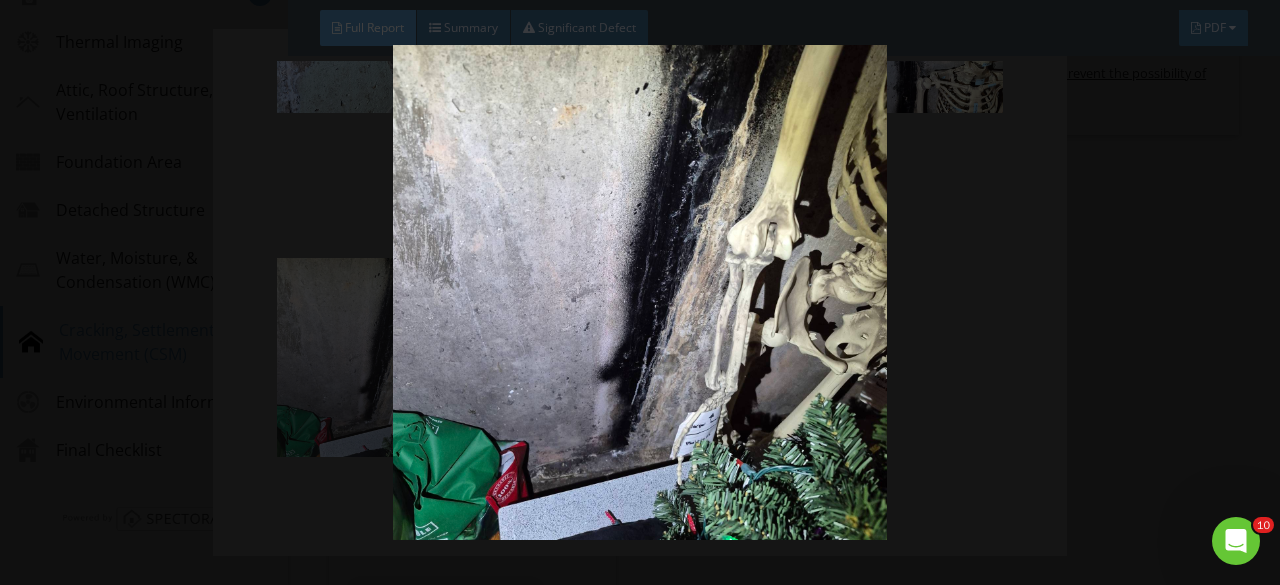click at bounding box center [639, 292] 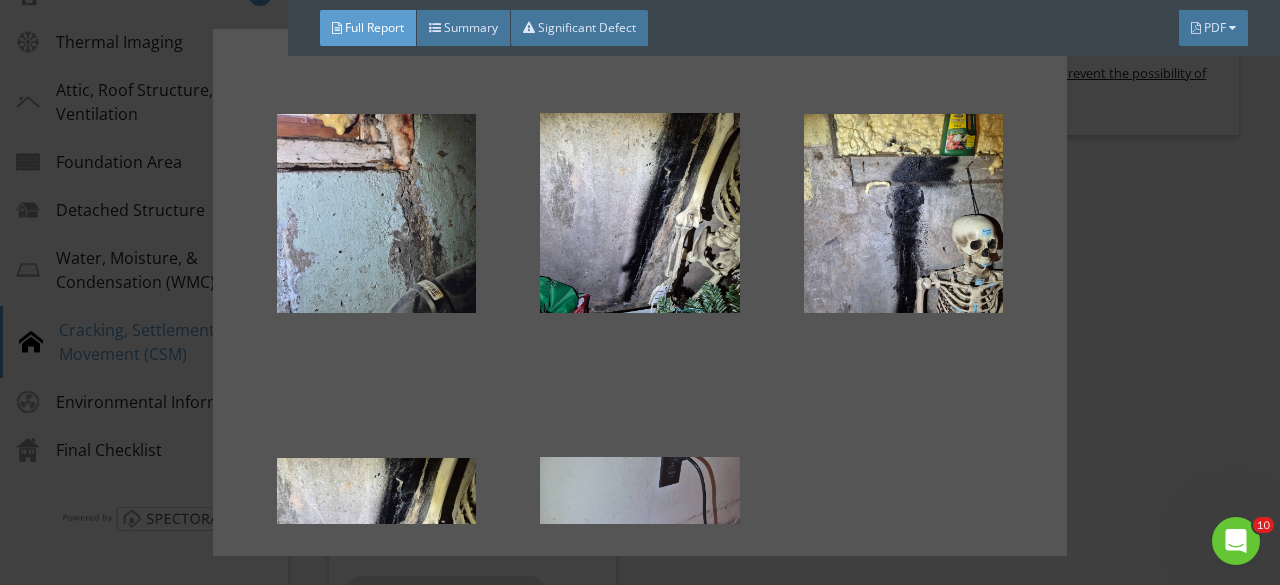 scroll, scrollTop: 225, scrollLeft: 0, axis: vertical 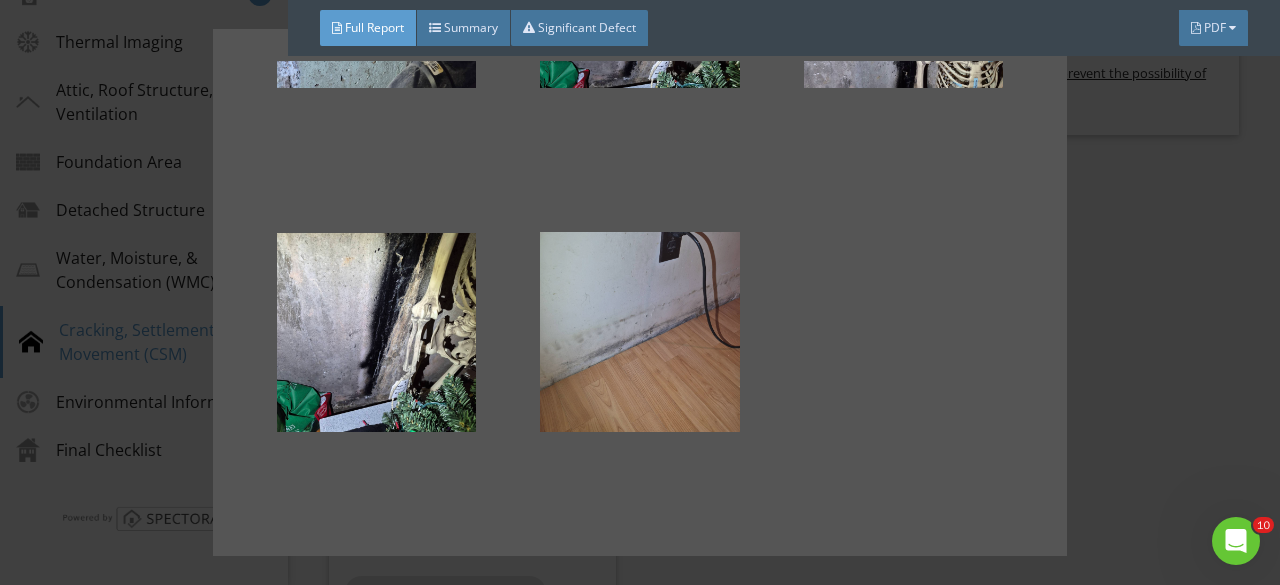 click at bounding box center (639, 332) 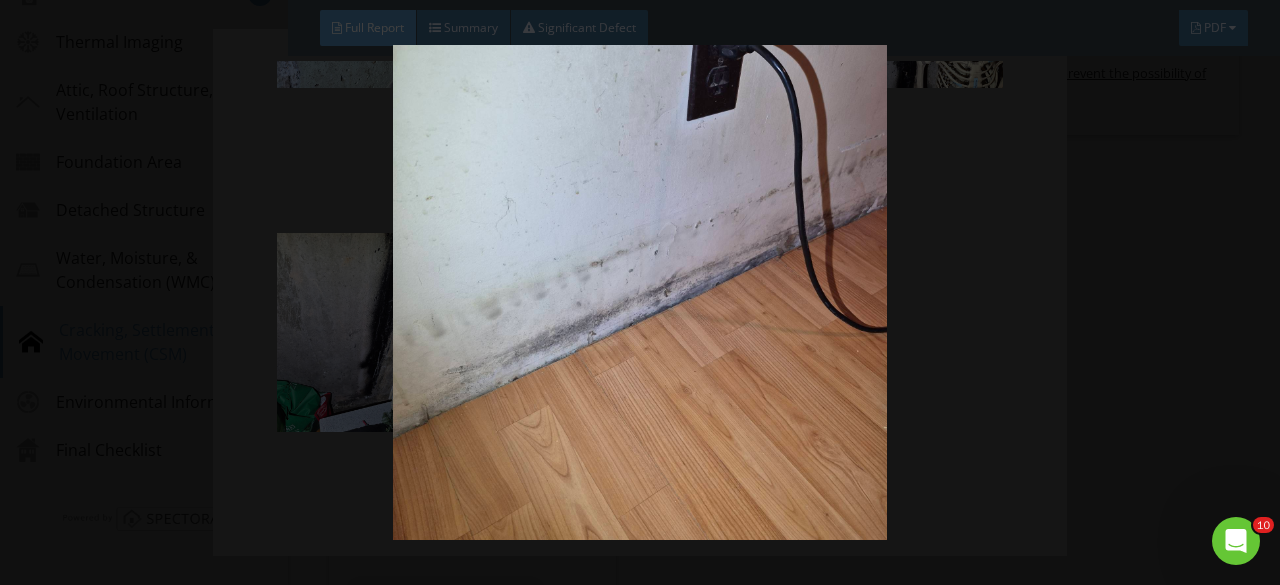 click at bounding box center (639, 292) 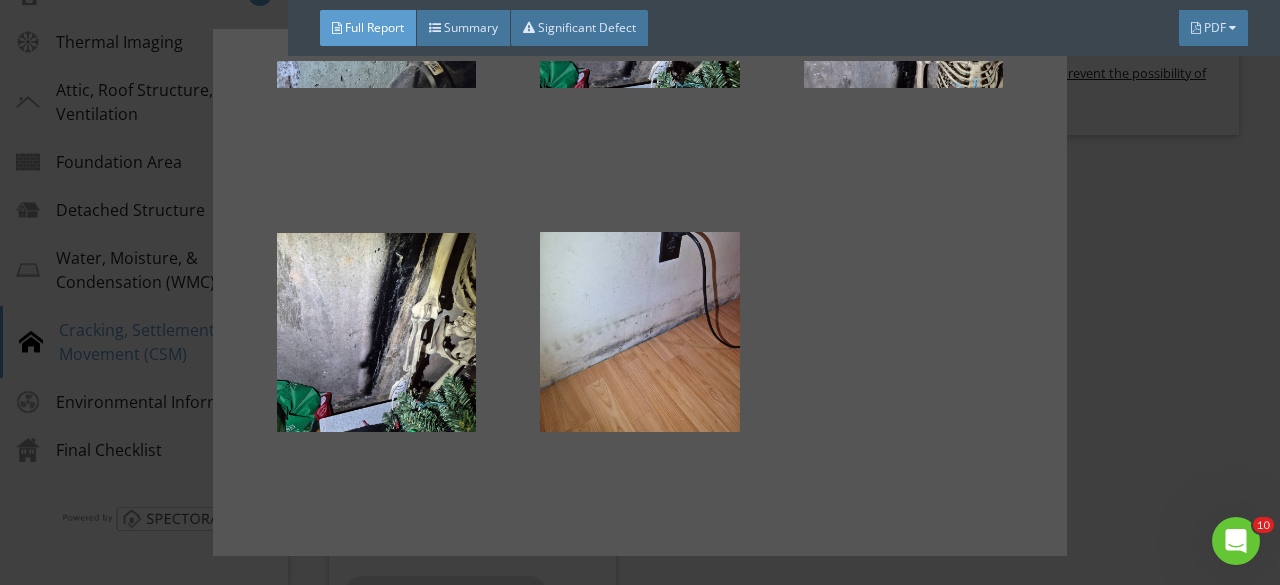 click at bounding box center (640, 292) 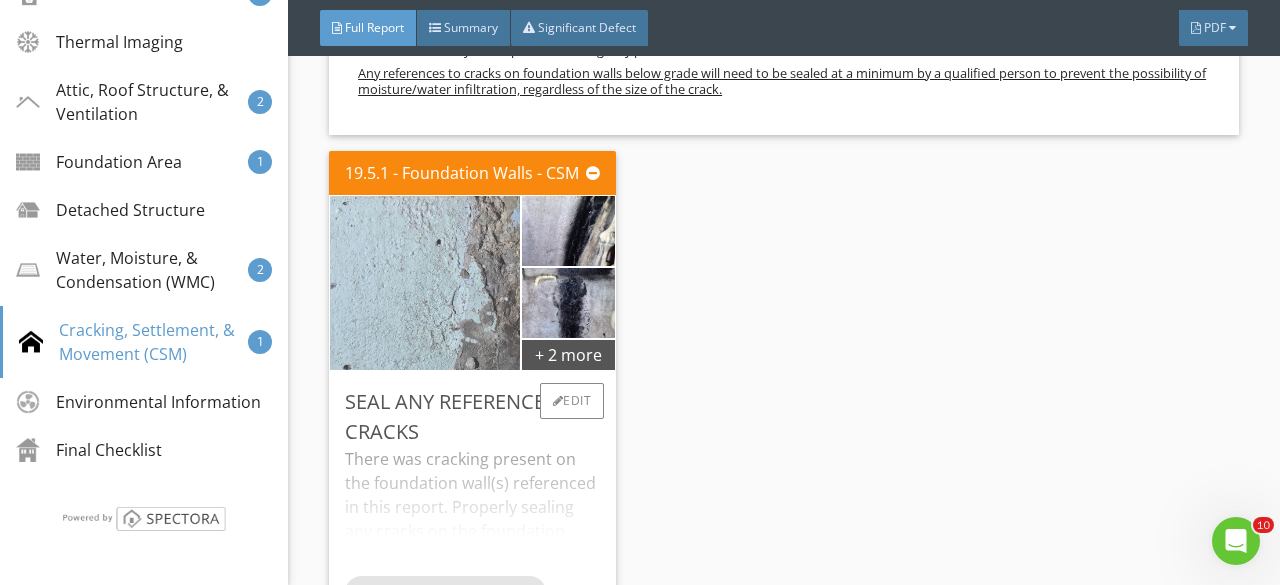 click at bounding box center [425, 283] 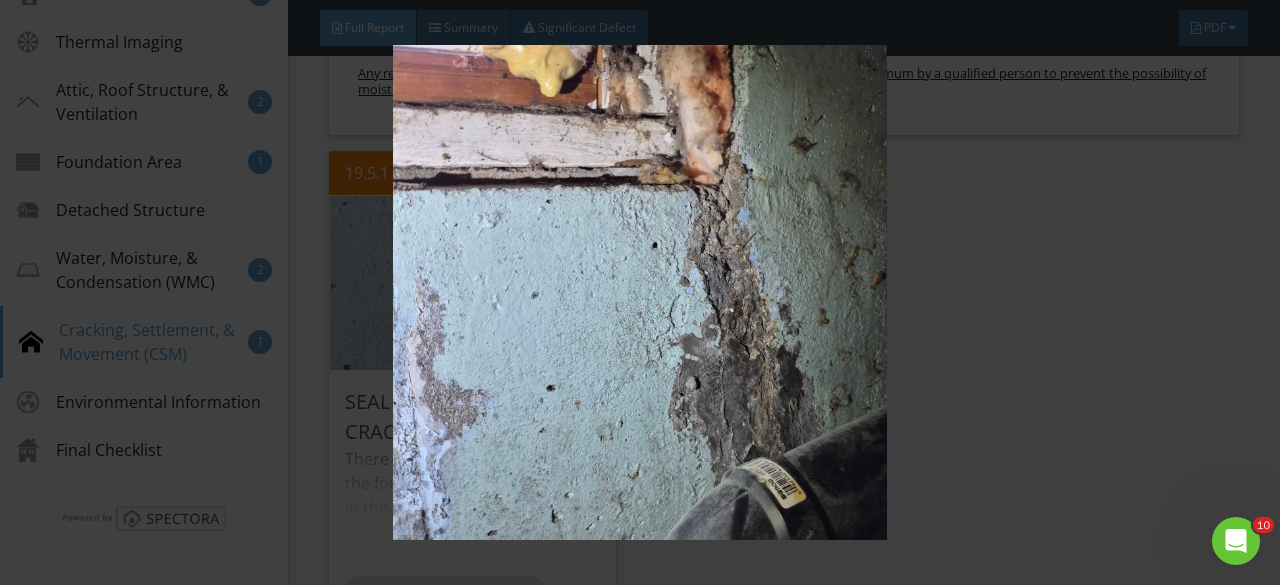 click at bounding box center (639, 292) 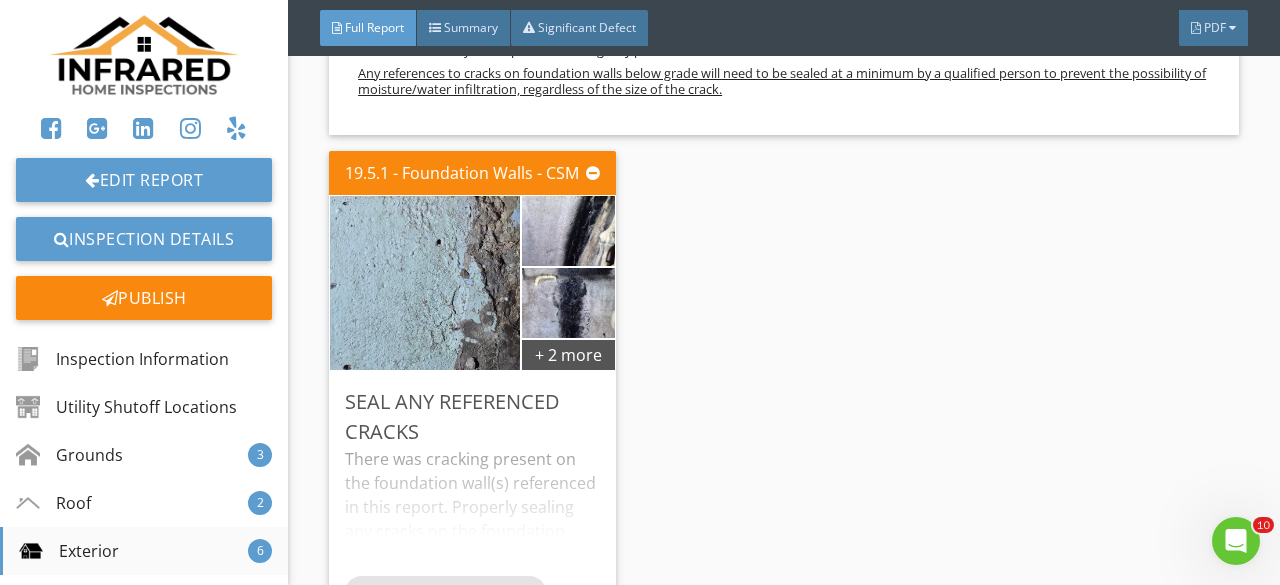 scroll, scrollTop: 0, scrollLeft: 0, axis: both 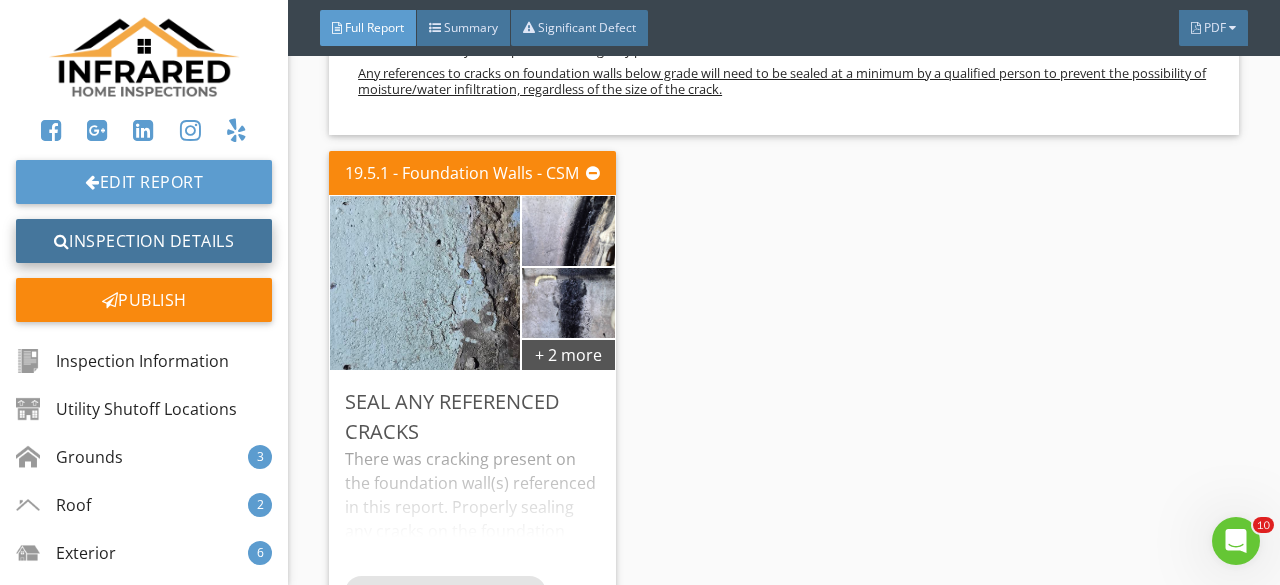 click on "Inspection Details" at bounding box center [144, 241] 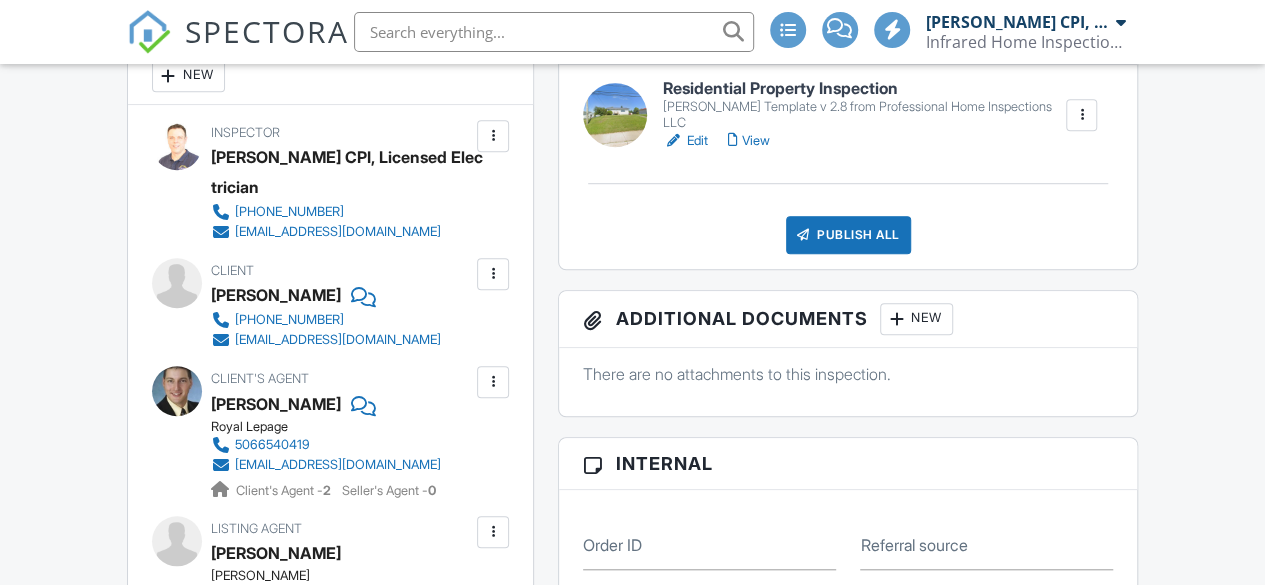scroll, scrollTop: 600, scrollLeft: 0, axis: vertical 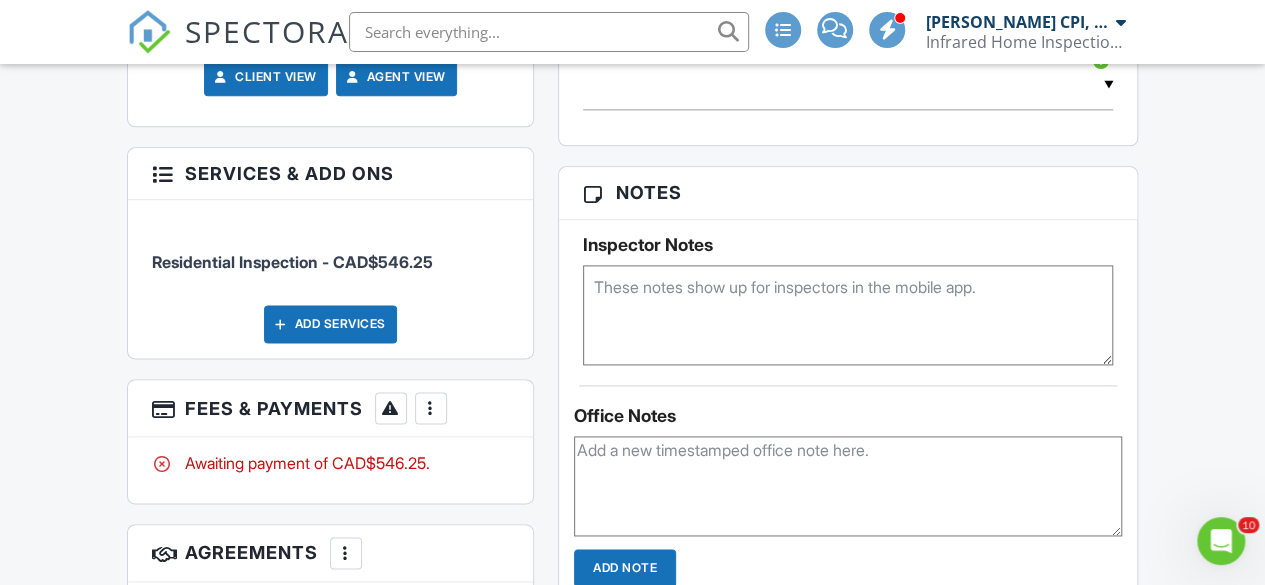 click at bounding box center (431, 408) 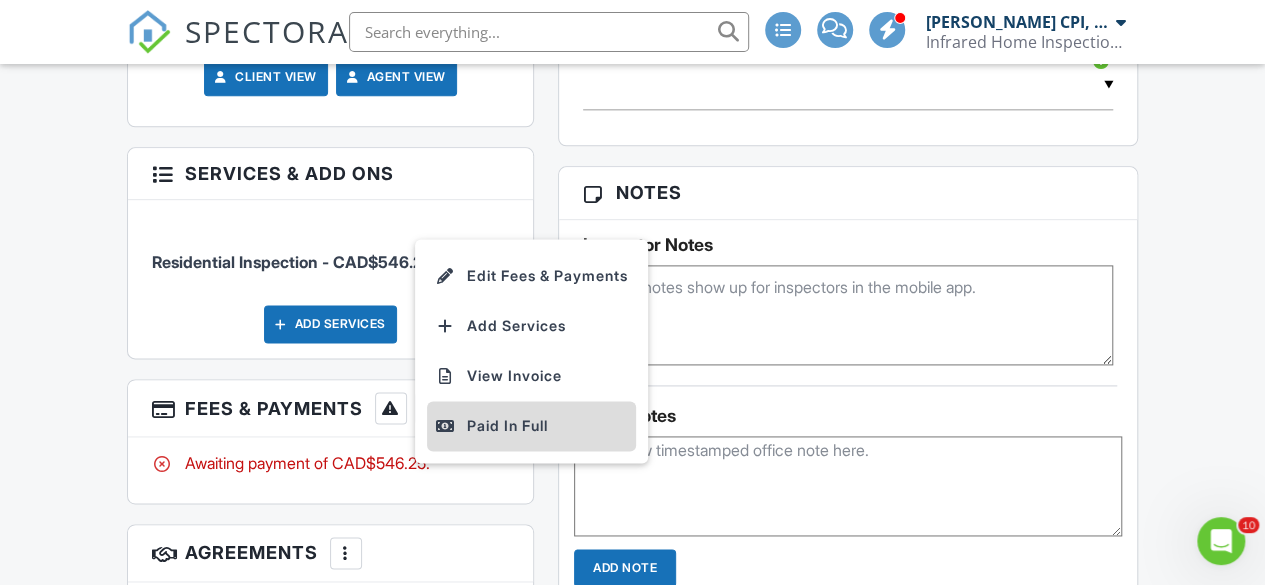 click on "Paid In Full" at bounding box center [531, 426] 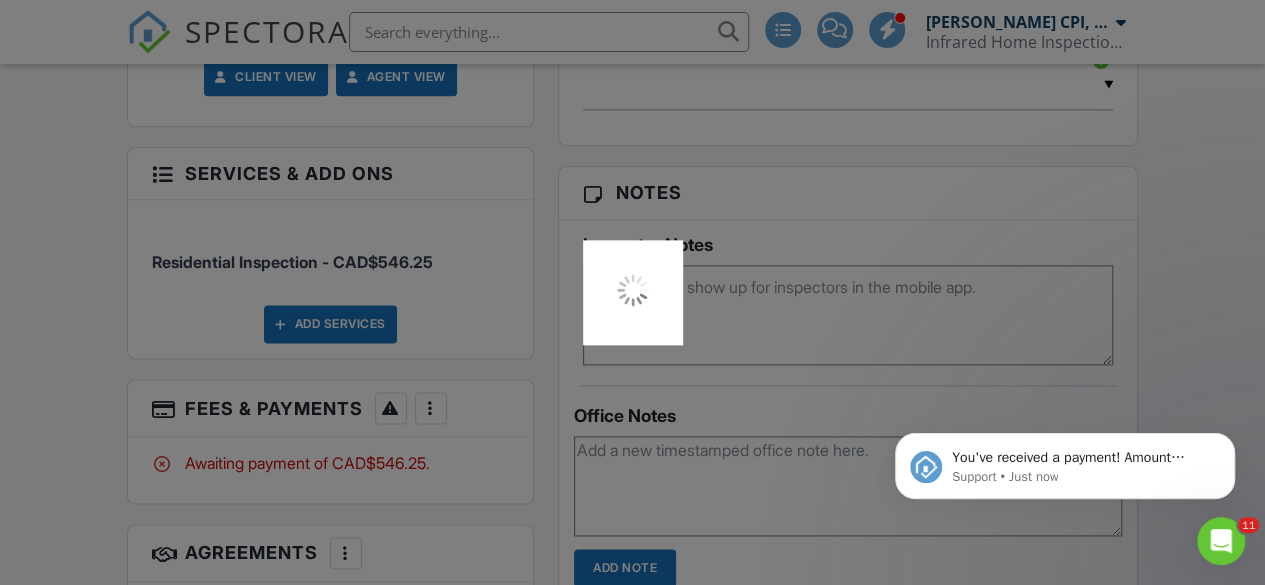 scroll, scrollTop: 0, scrollLeft: 0, axis: both 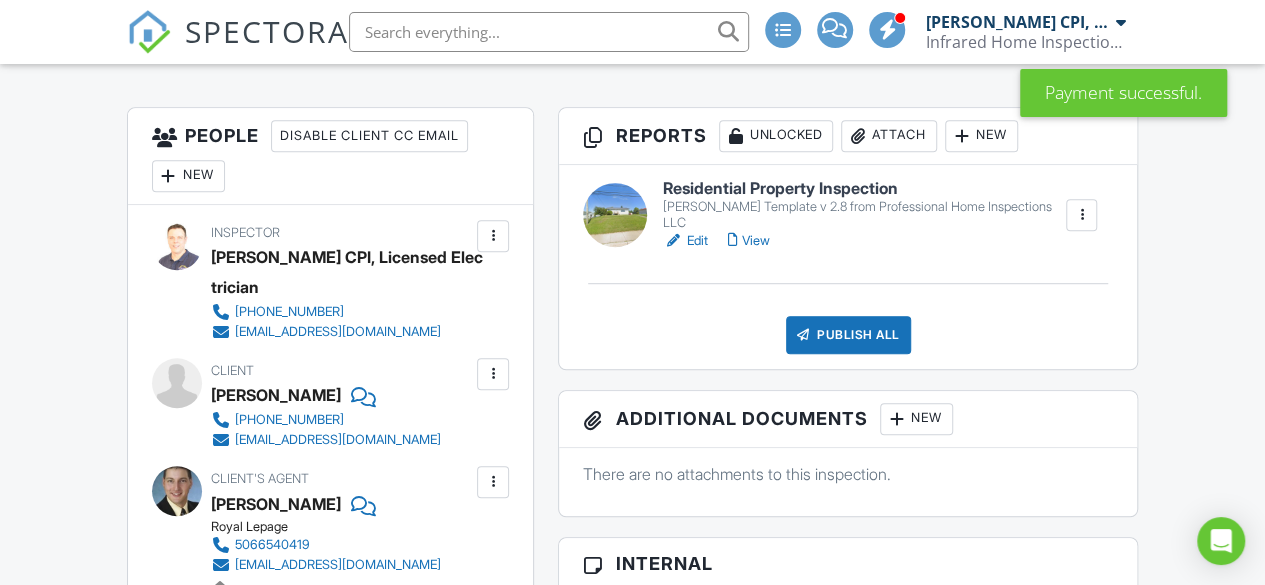 click on "Publish All" at bounding box center (848, 335) 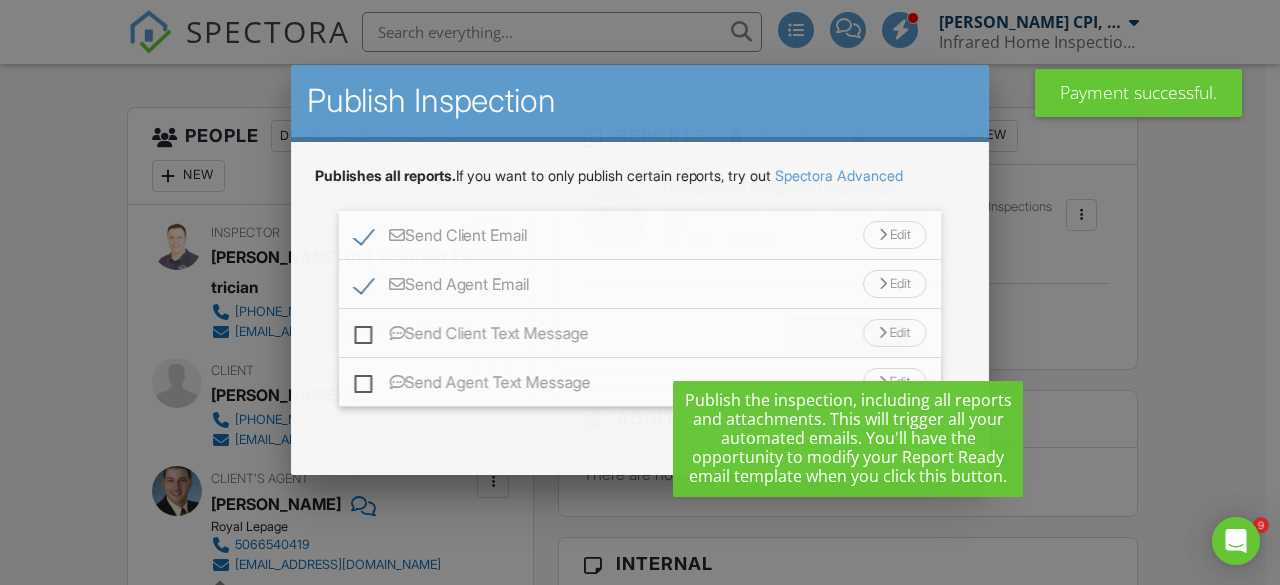 scroll, scrollTop: 0, scrollLeft: 0, axis: both 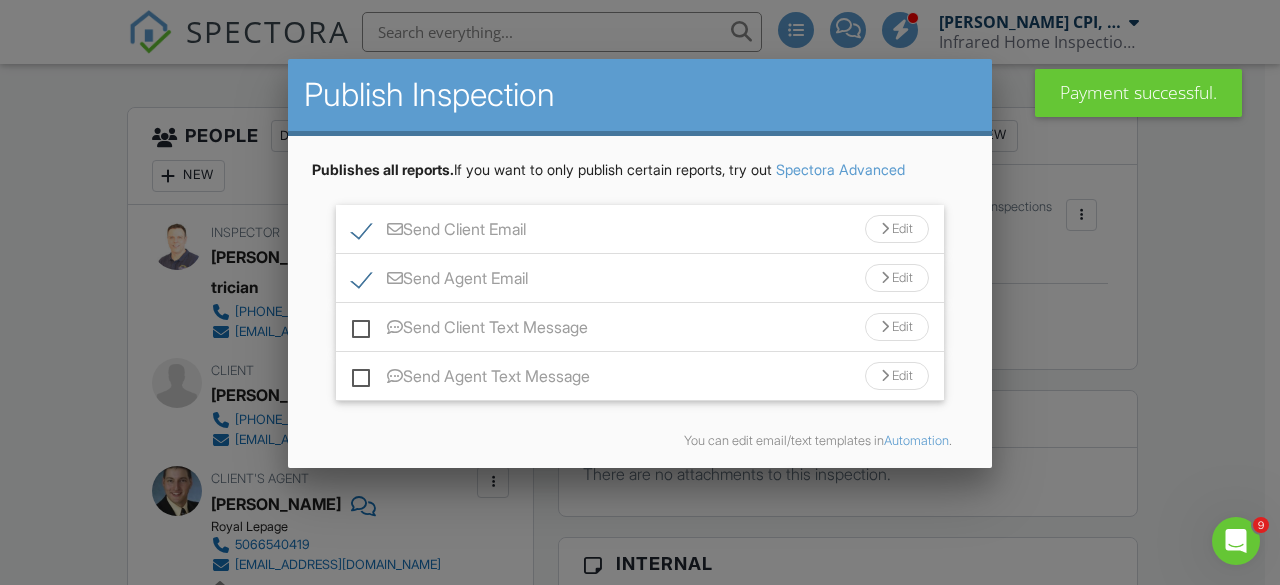 click on "Send Agent Email" at bounding box center [440, 281] 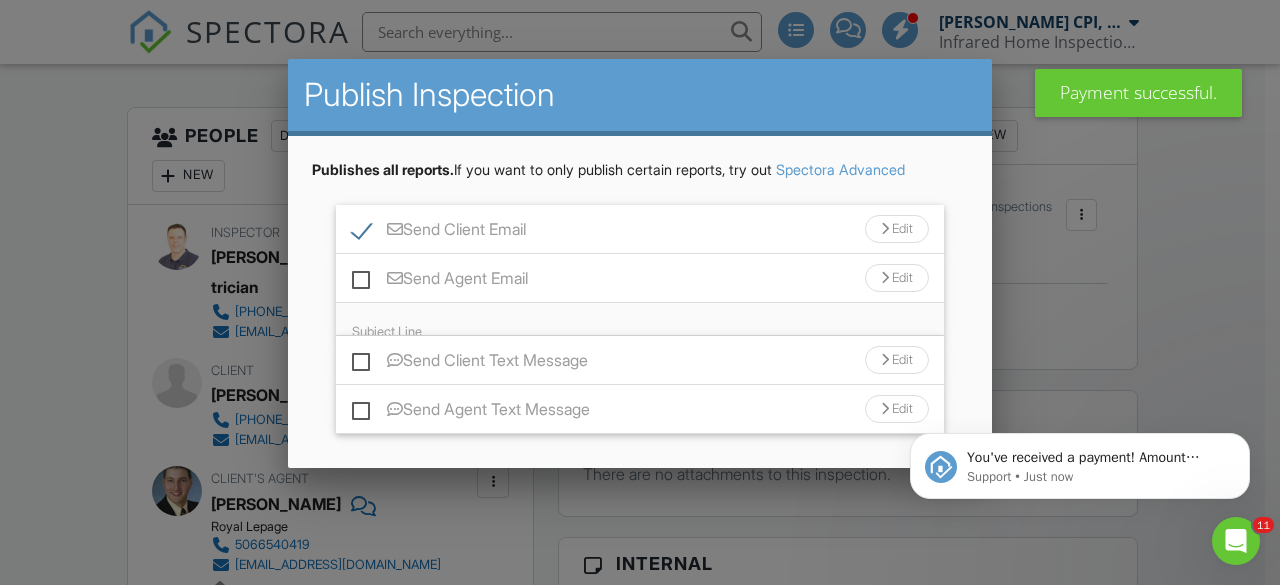 scroll, scrollTop: 0, scrollLeft: 0, axis: both 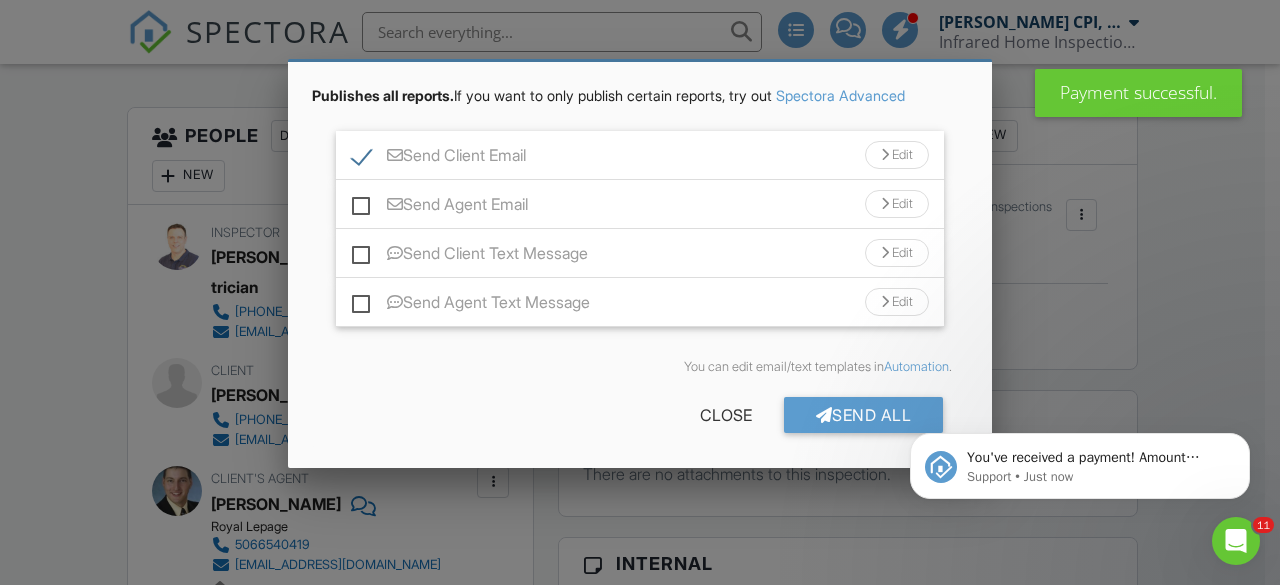 click on "Send All" at bounding box center (864, 415) 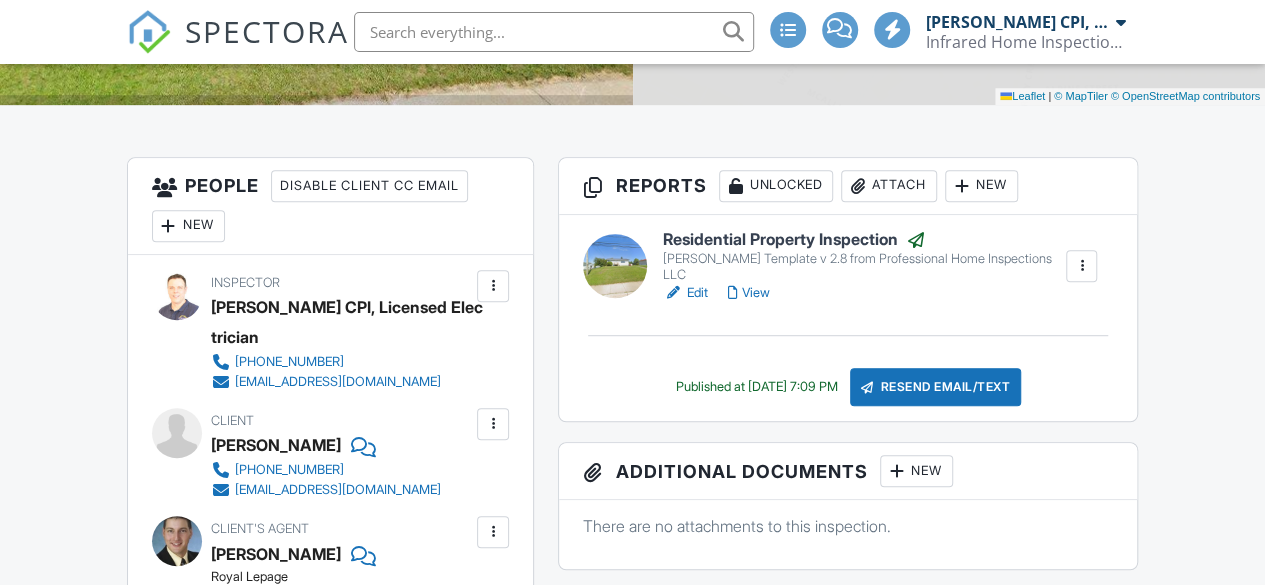 scroll, scrollTop: 450, scrollLeft: 0, axis: vertical 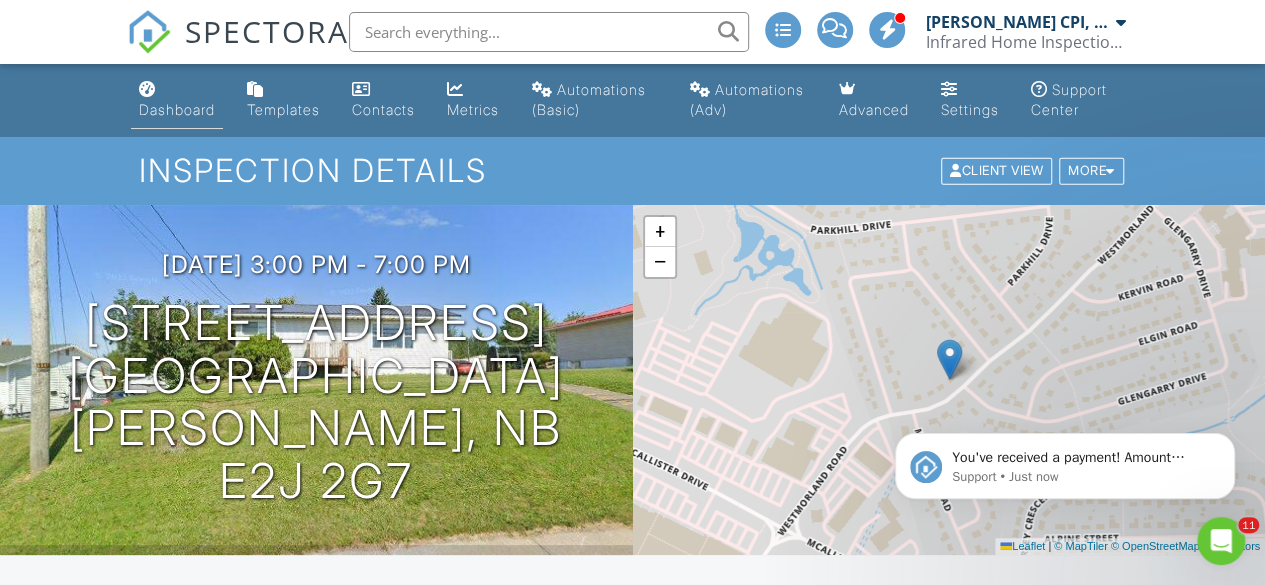 click on "Dashboard" at bounding box center [177, 109] 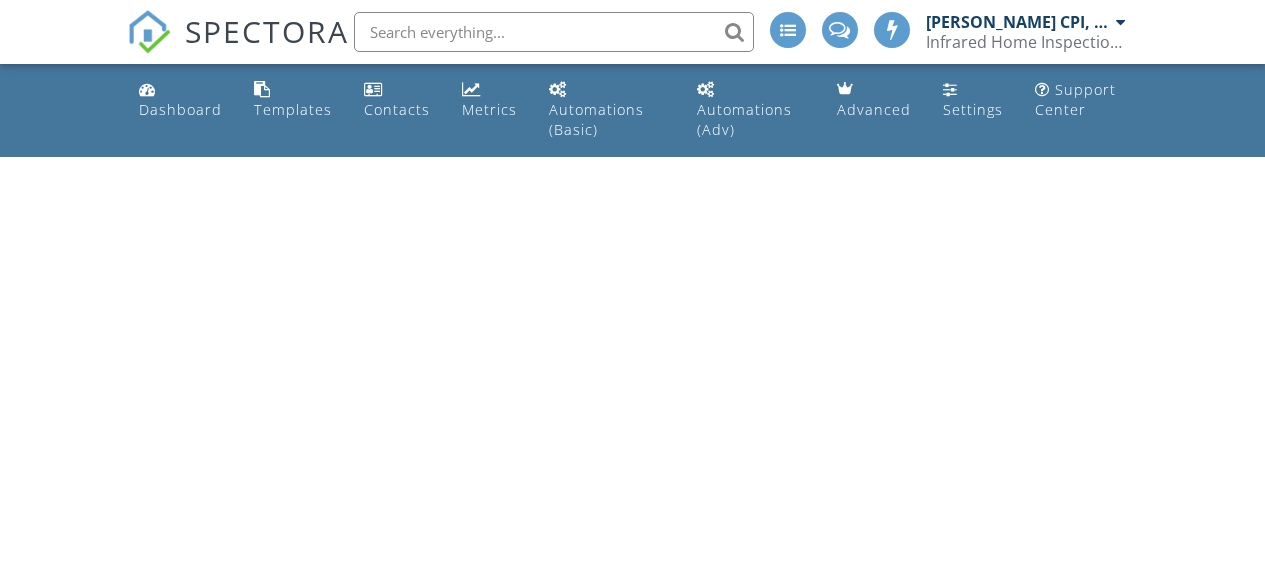 scroll, scrollTop: 0, scrollLeft: 0, axis: both 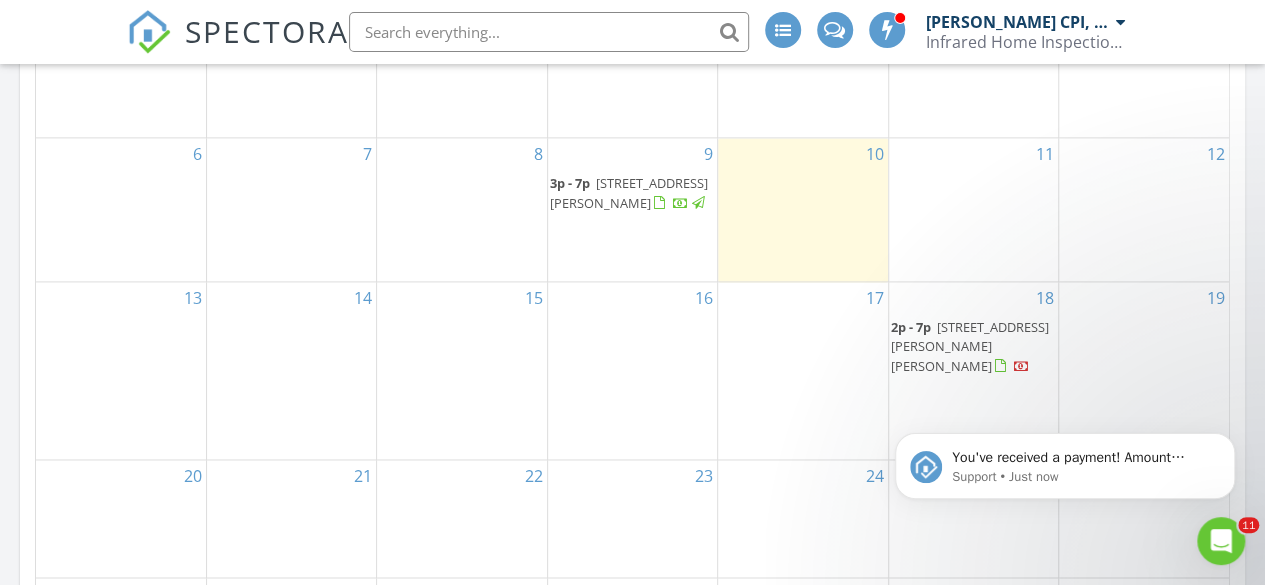 click on "17" at bounding box center [802, 370] 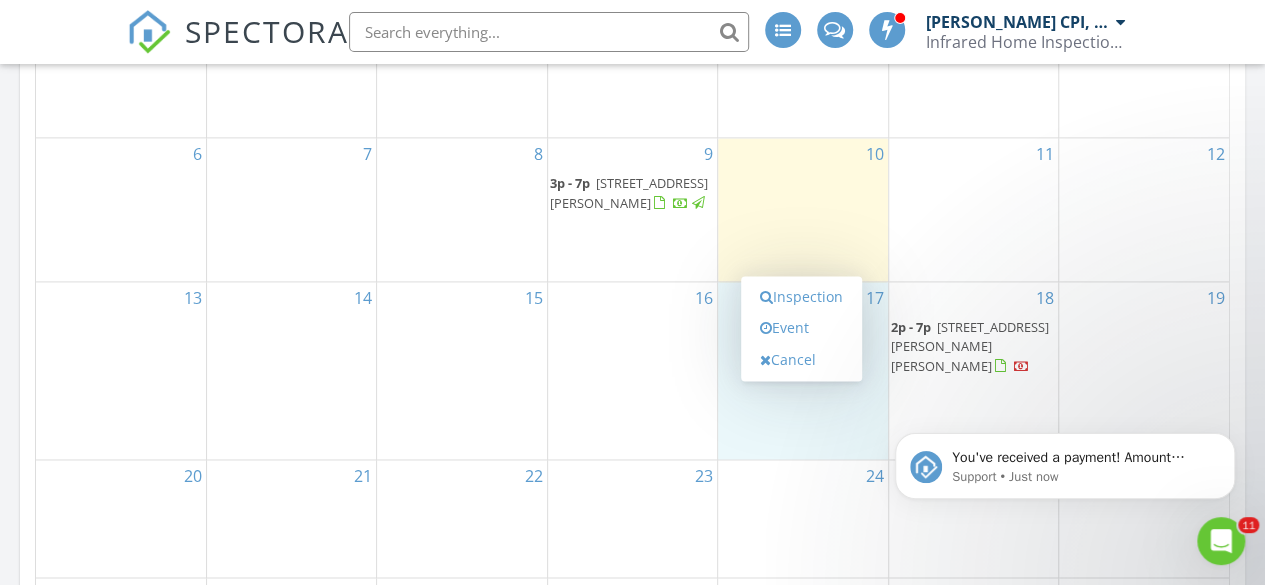 click on "10" at bounding box center (802, 209) 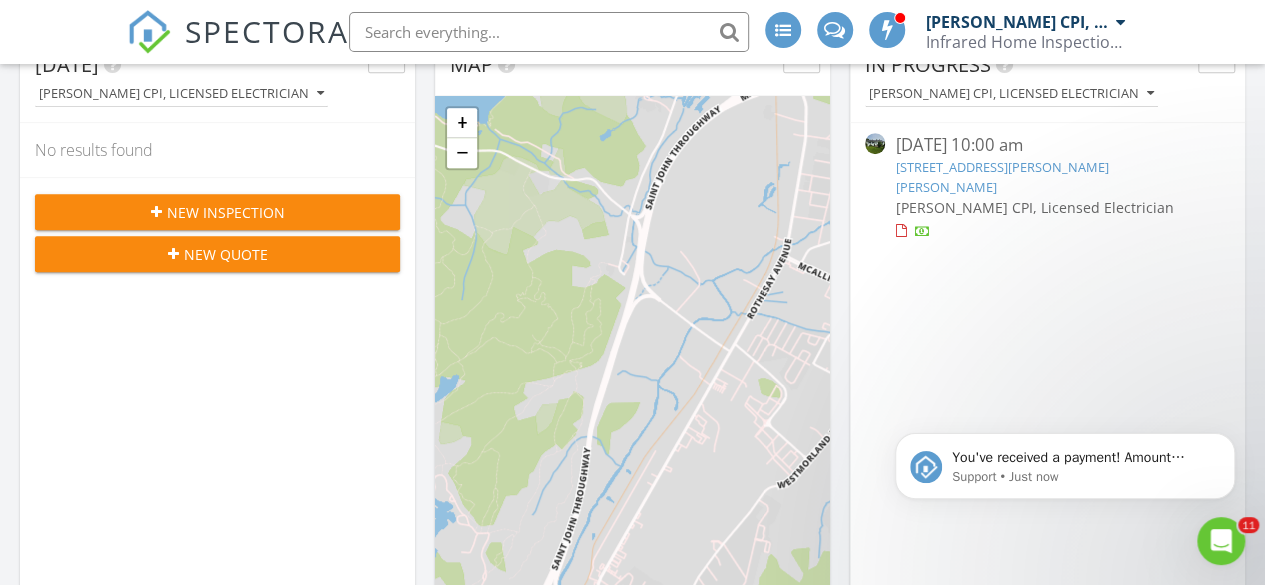 scroll, scrollTop: 200, scrollLeft: 0, axis: vertical 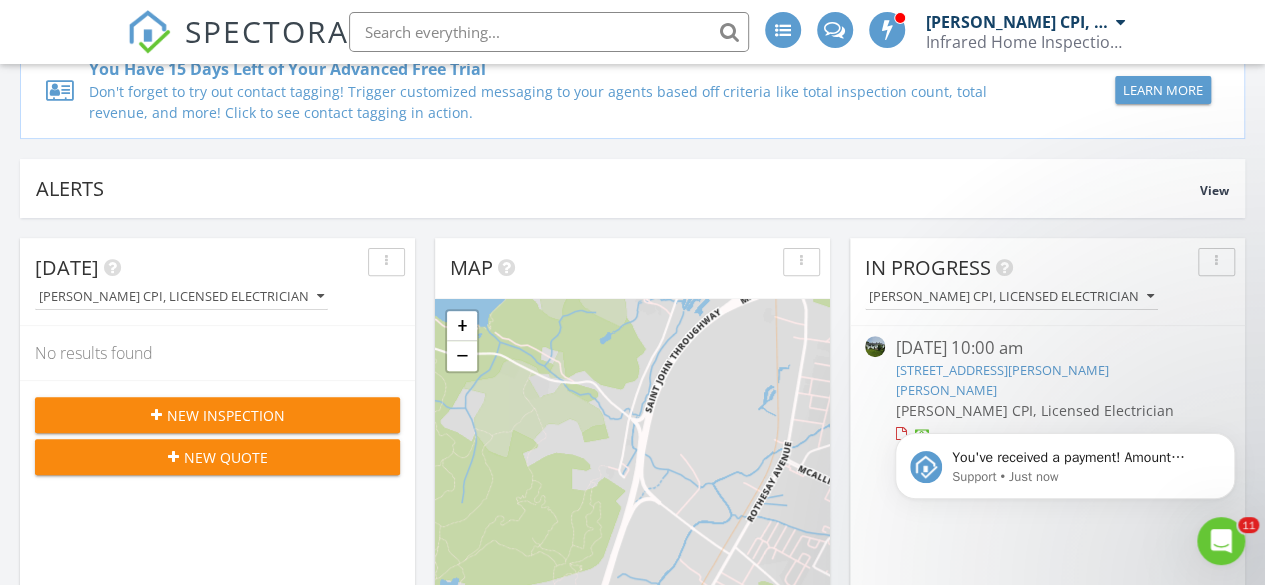 click at bounding box center (156, 415) 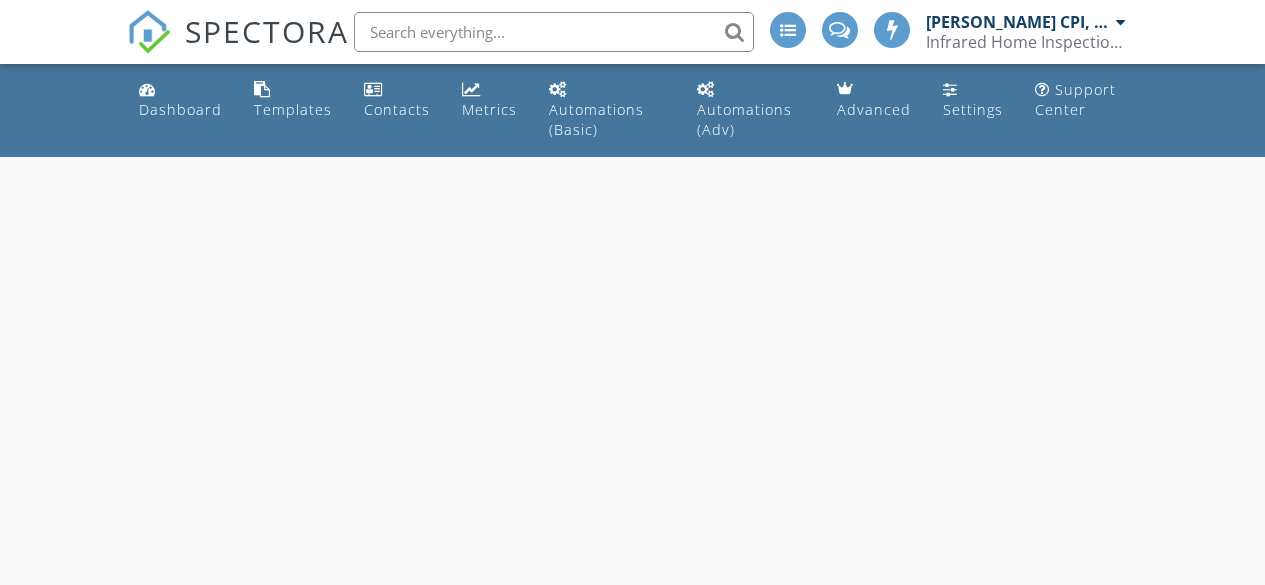 scroll, scrollTop: 0, scrollLeft: 0, axis: both 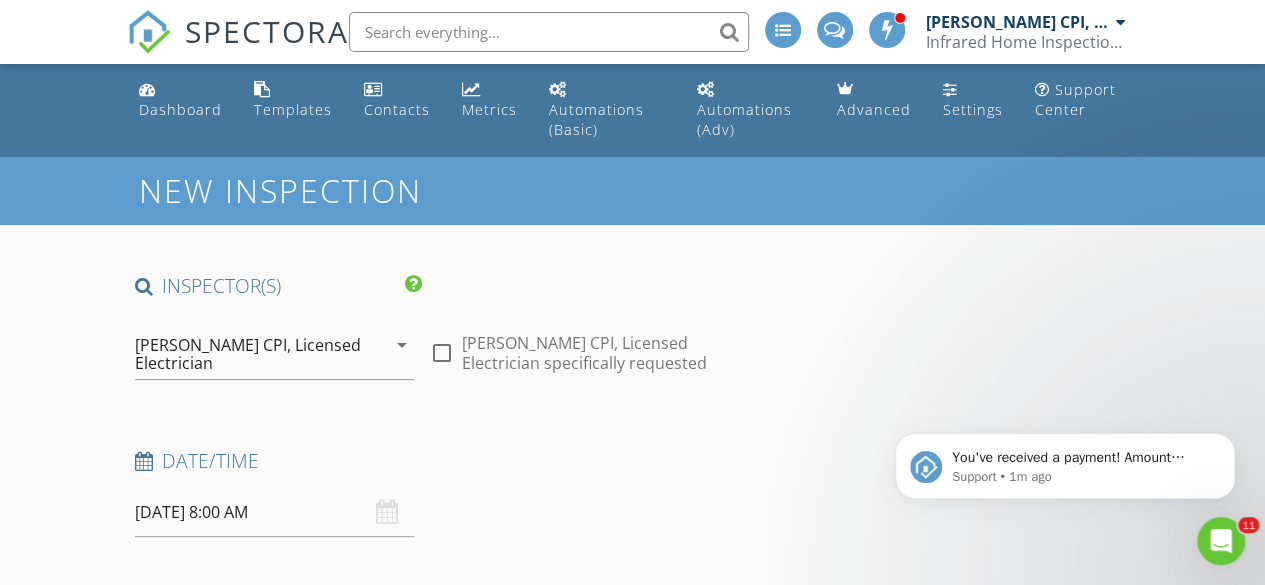 click on "[DATE] 8:00 AM" at bounding box center [274, 512] 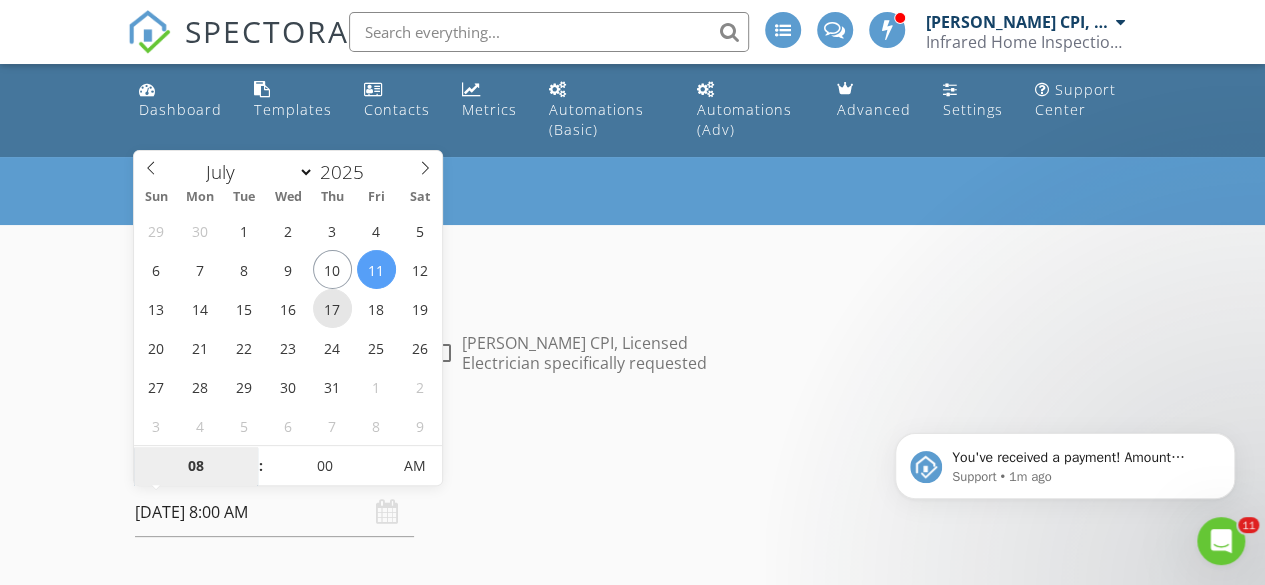 type on "[DATE] 8:00 AM" 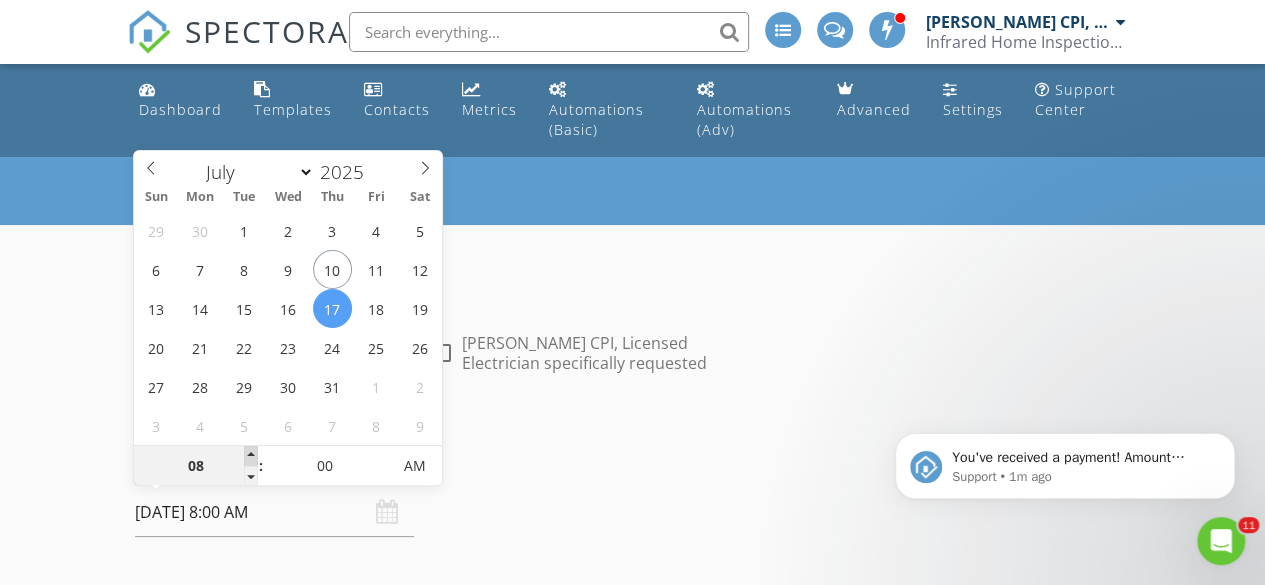 type on "09" 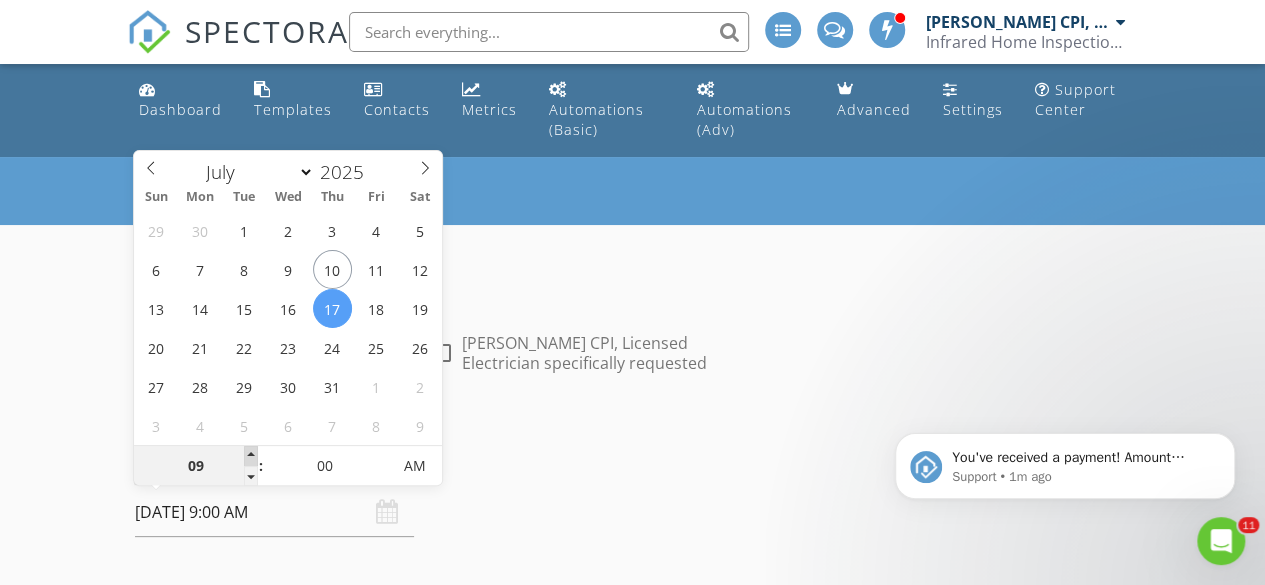 click at bounding box center (251, 456) 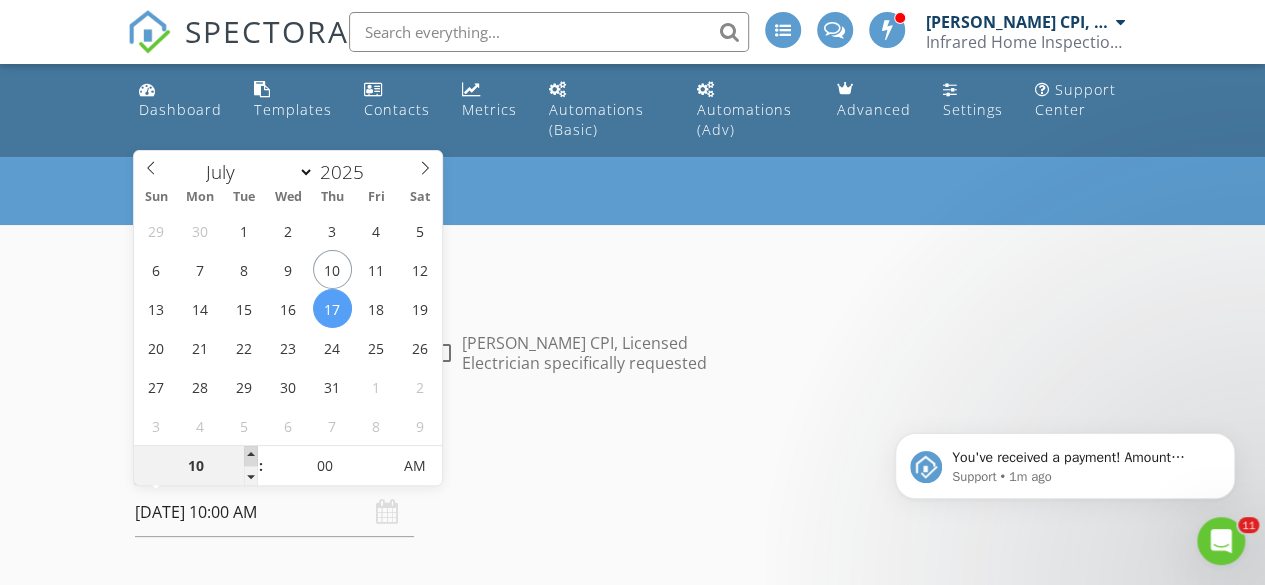 click at bounding box center [251, 456] 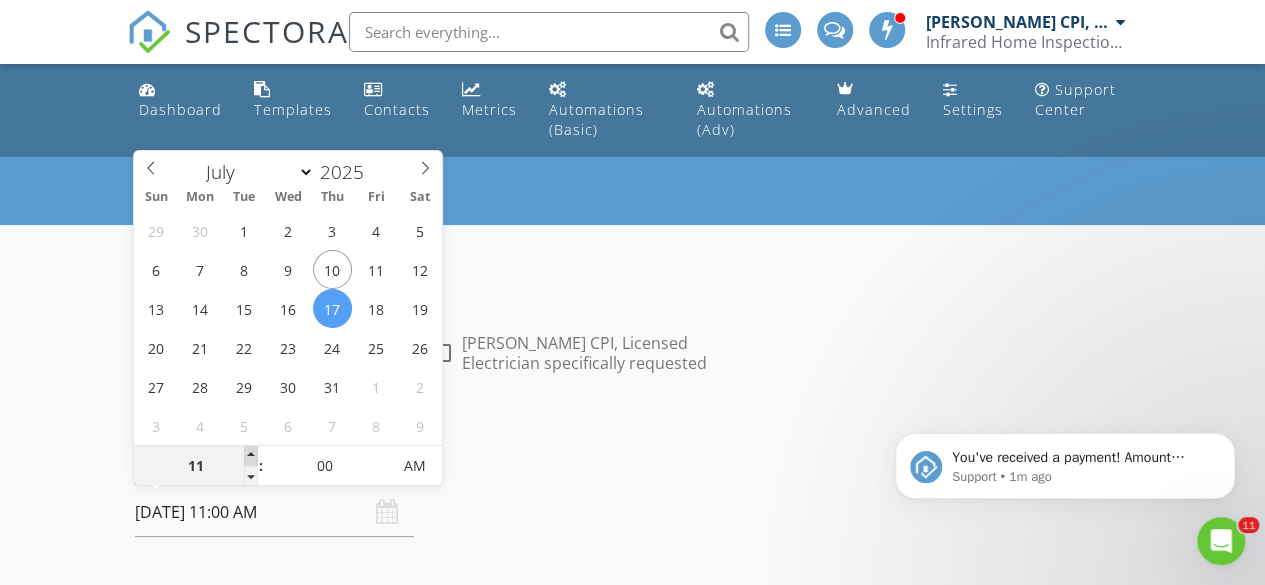click at bounding box center [251, 456] 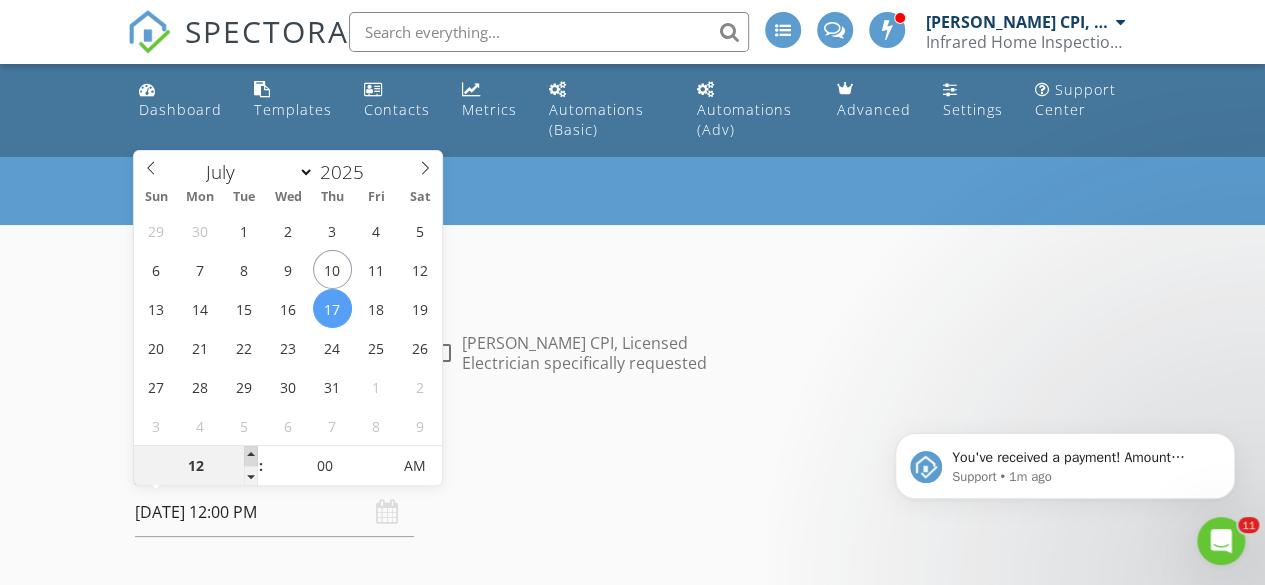 click at bounding box center [251, 456] 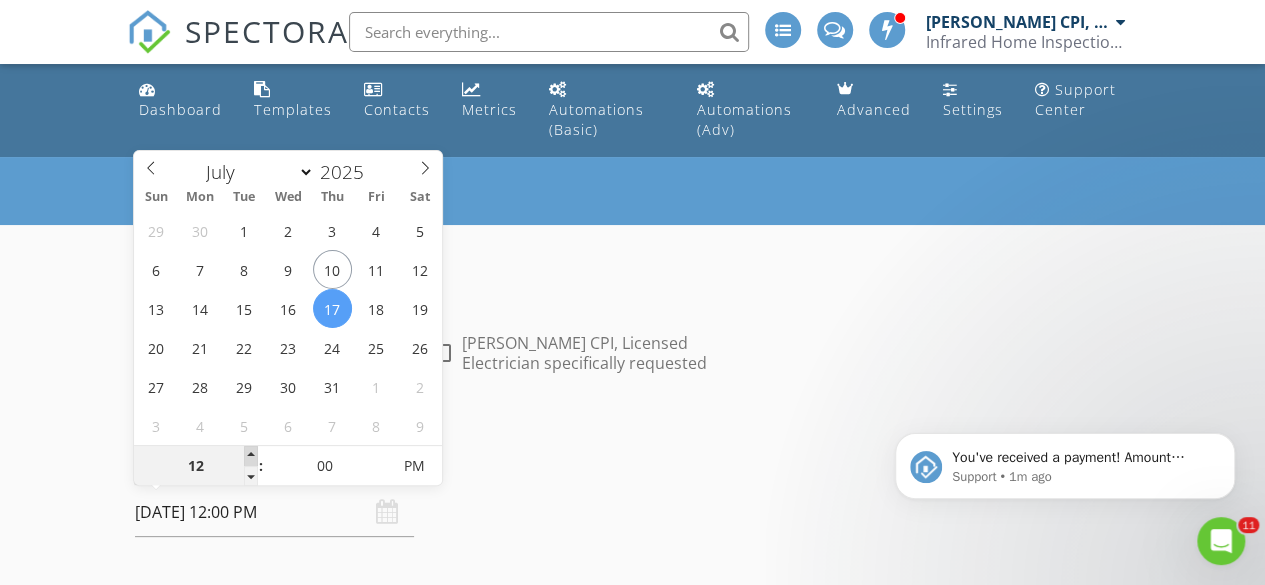 type on "01" 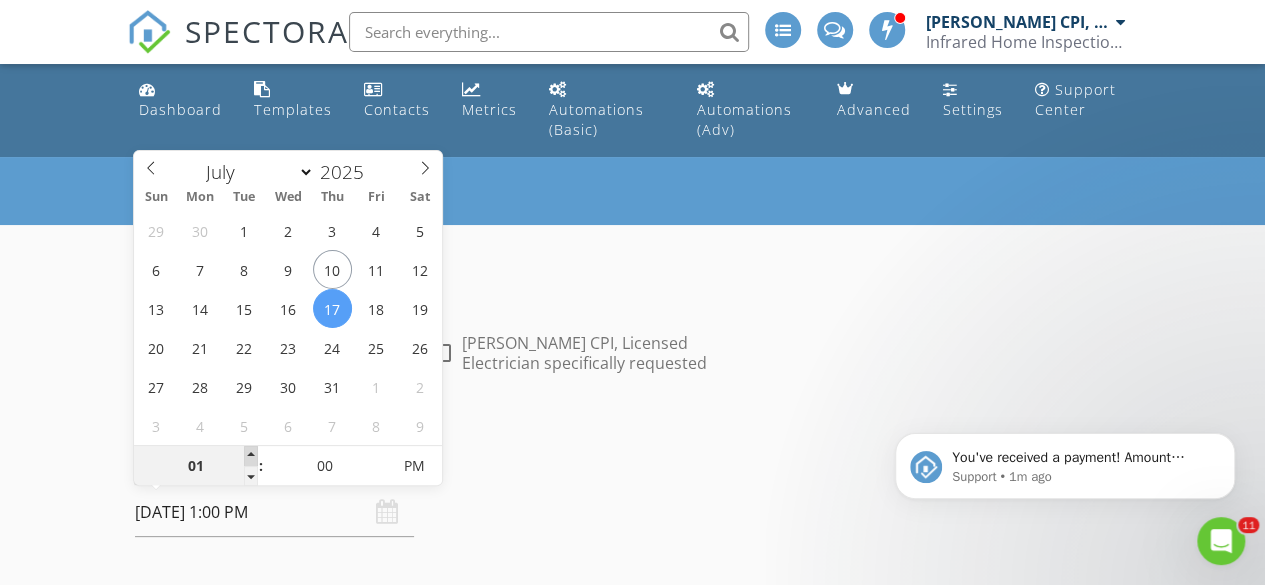 click at bounding box center (251, 456) 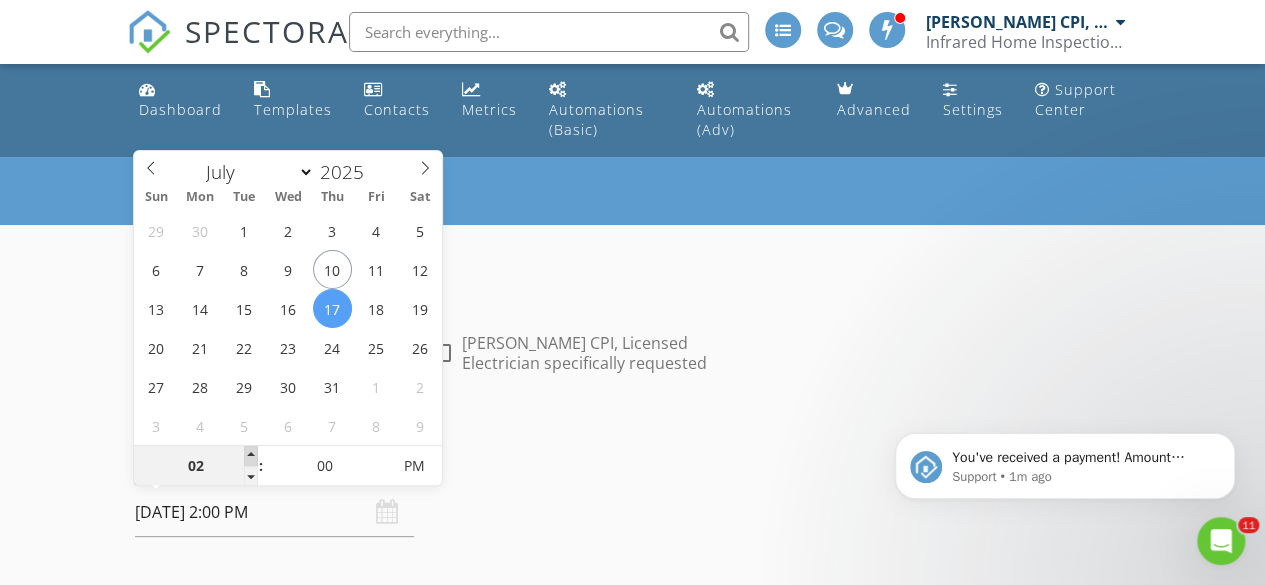 click at bounding box center [251, 456] 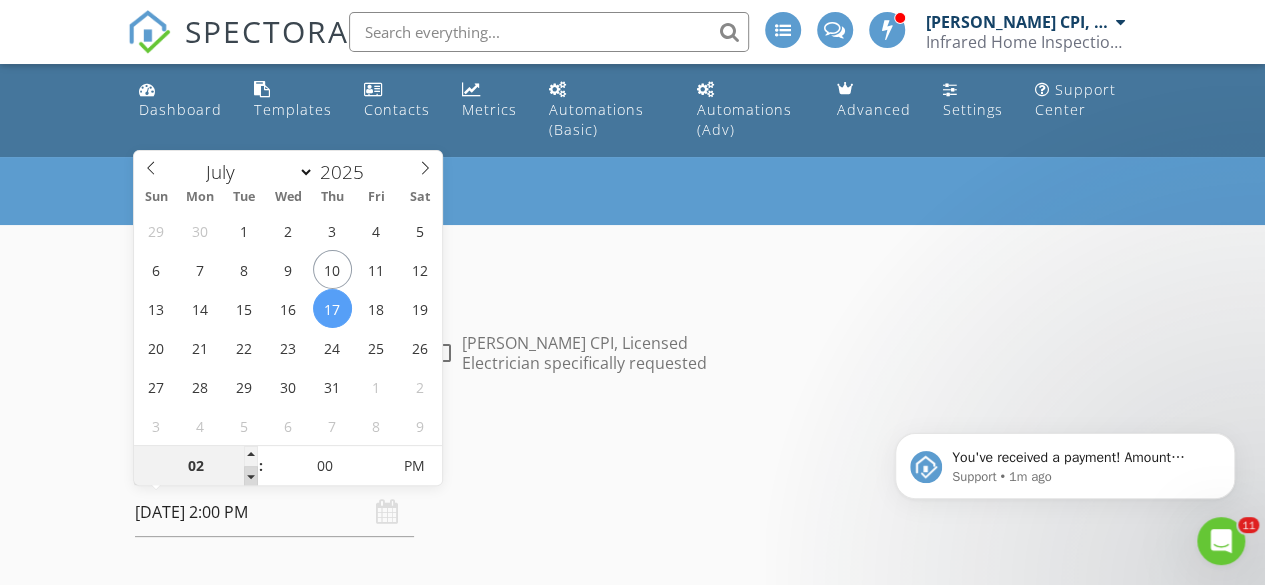 type on "01" 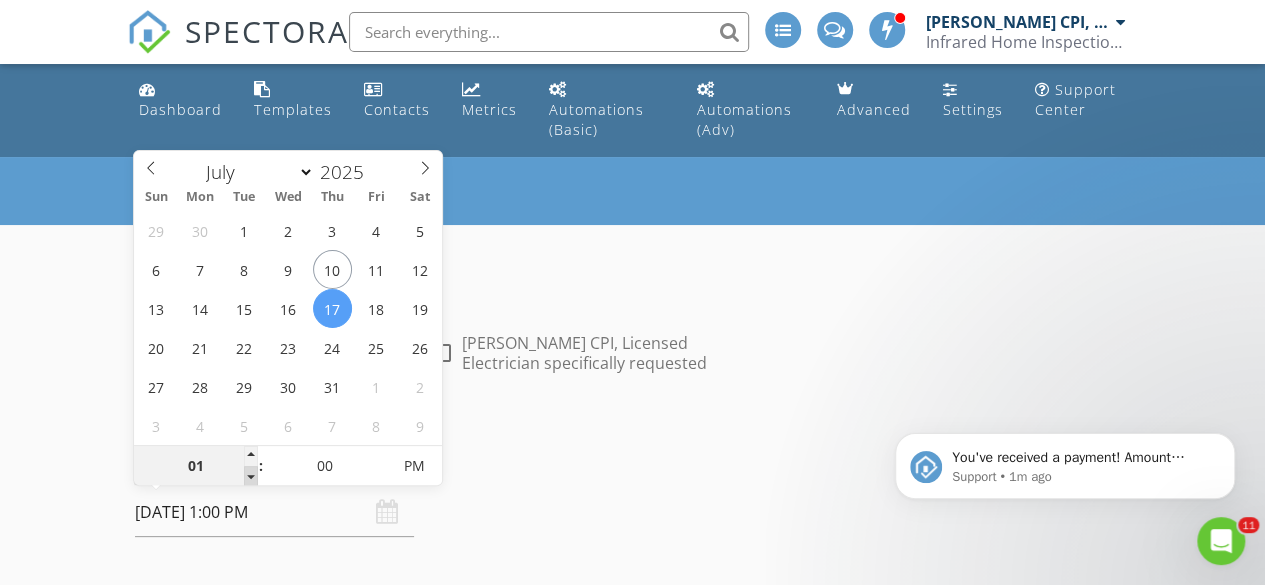 click at bounding box center (251, 476) 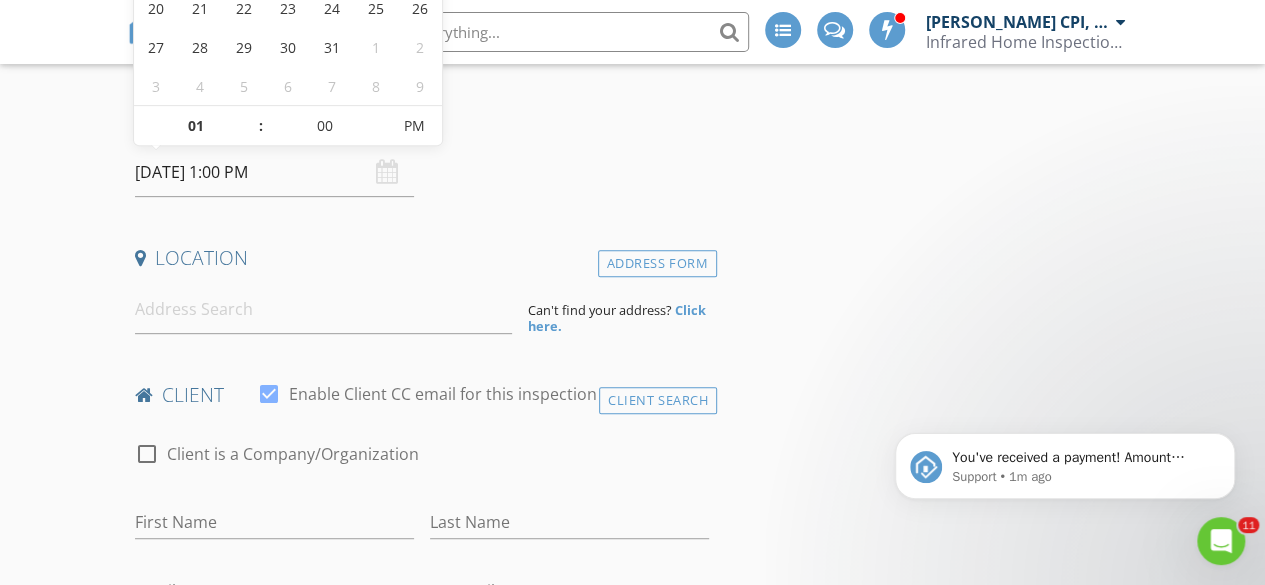 scroll, scrollTop: 400, scrollLeft: 0, axis: vertical 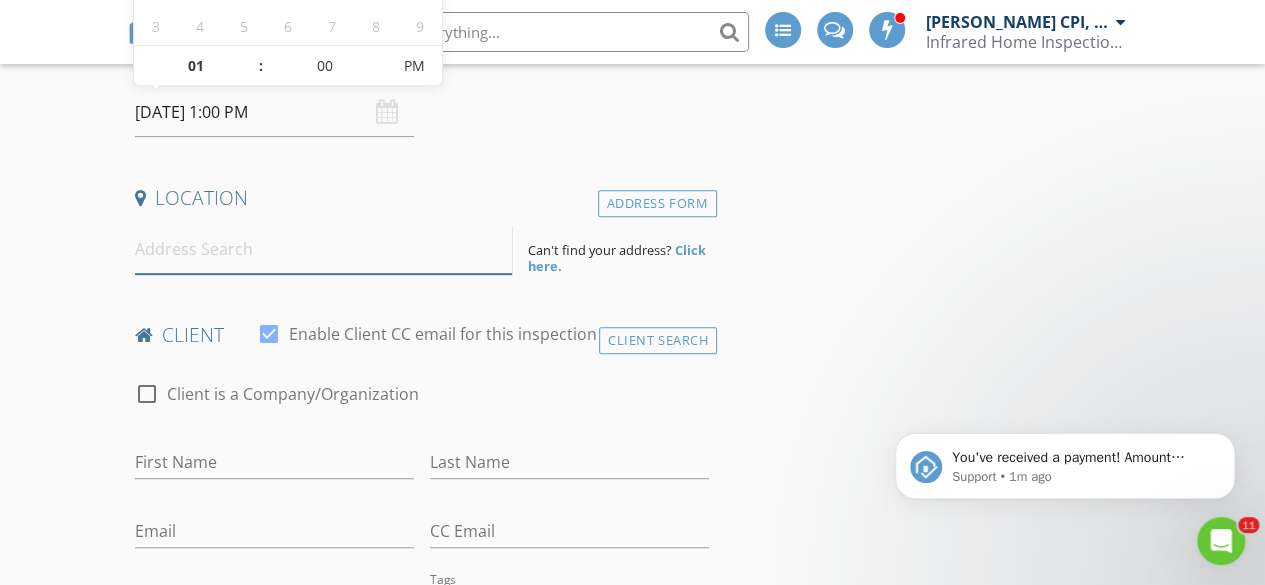 click at bounding box center (324, 249) 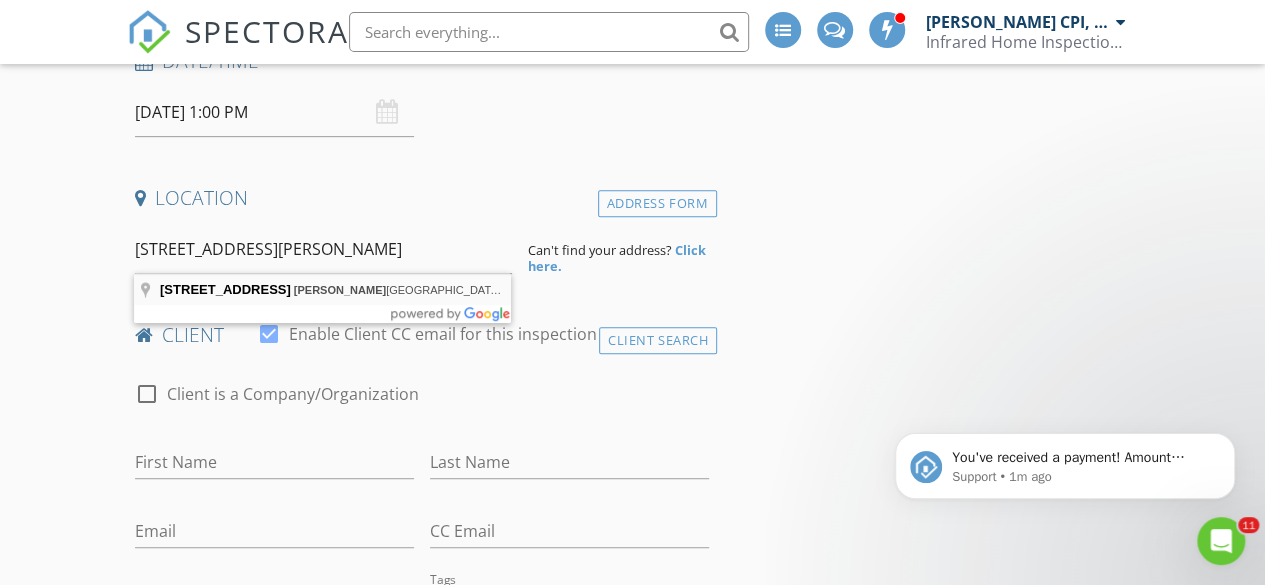type on "[STREET_ADDRESS]" 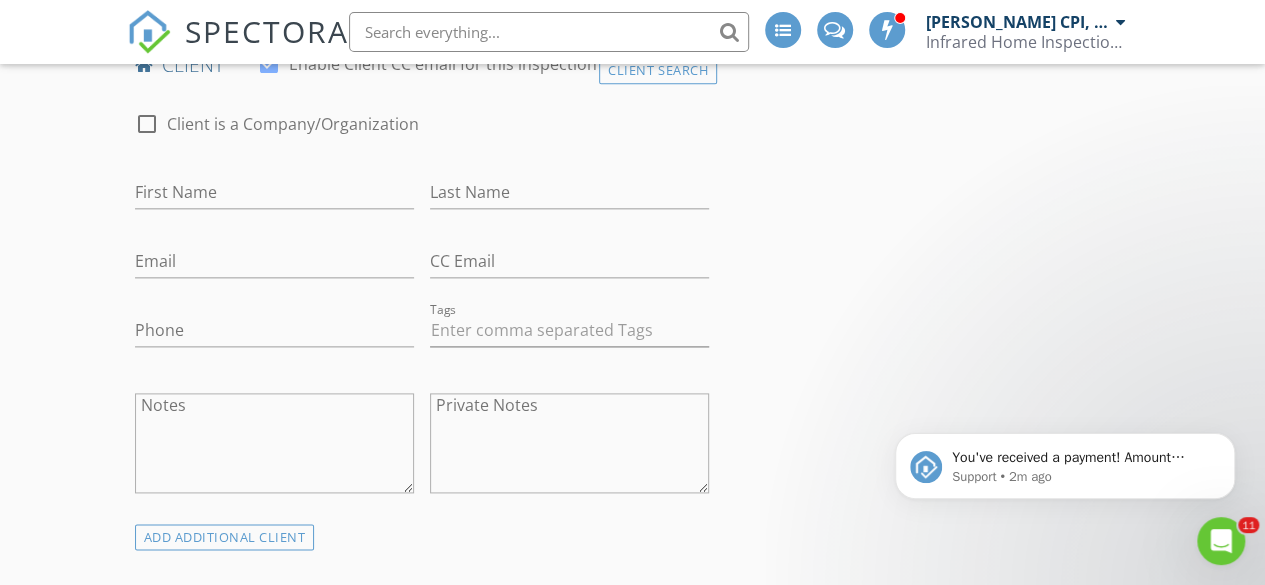 scroll, scrollTop: 1000, scrollLeft: 0, axis: vertical 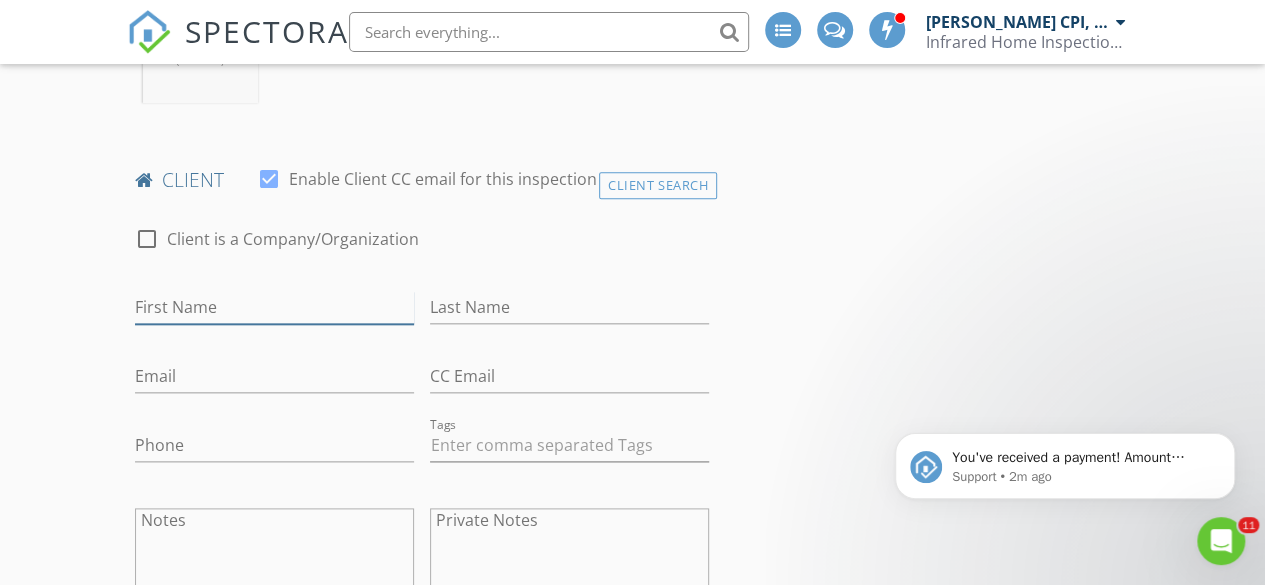 click on "First Name" at bounding box center (274, 307) 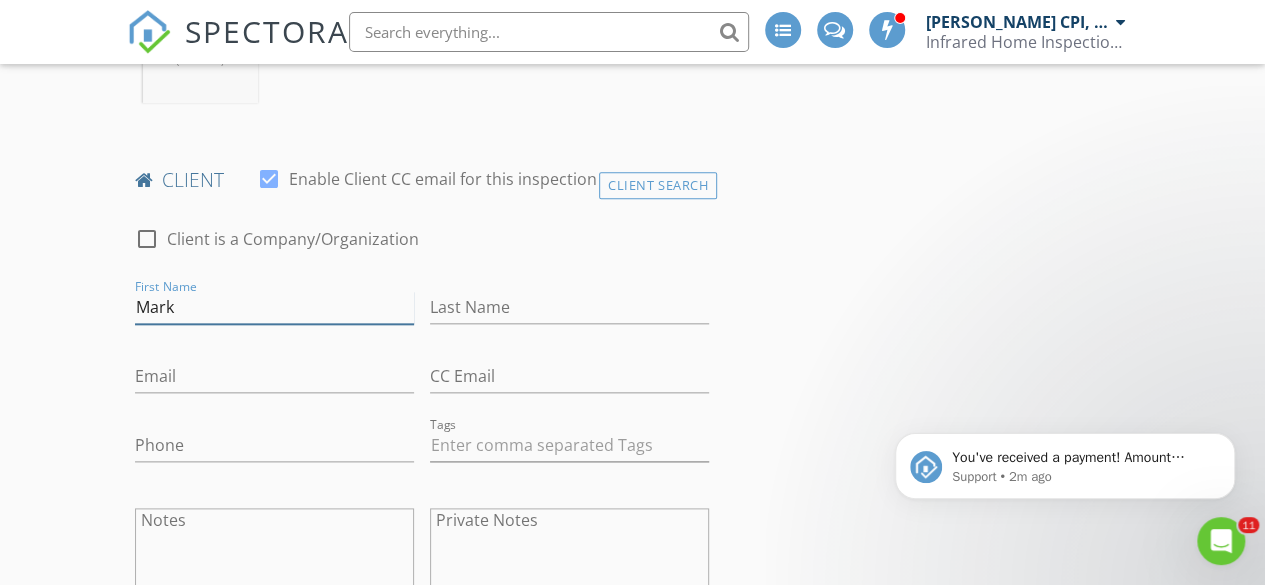 type on "Mark" 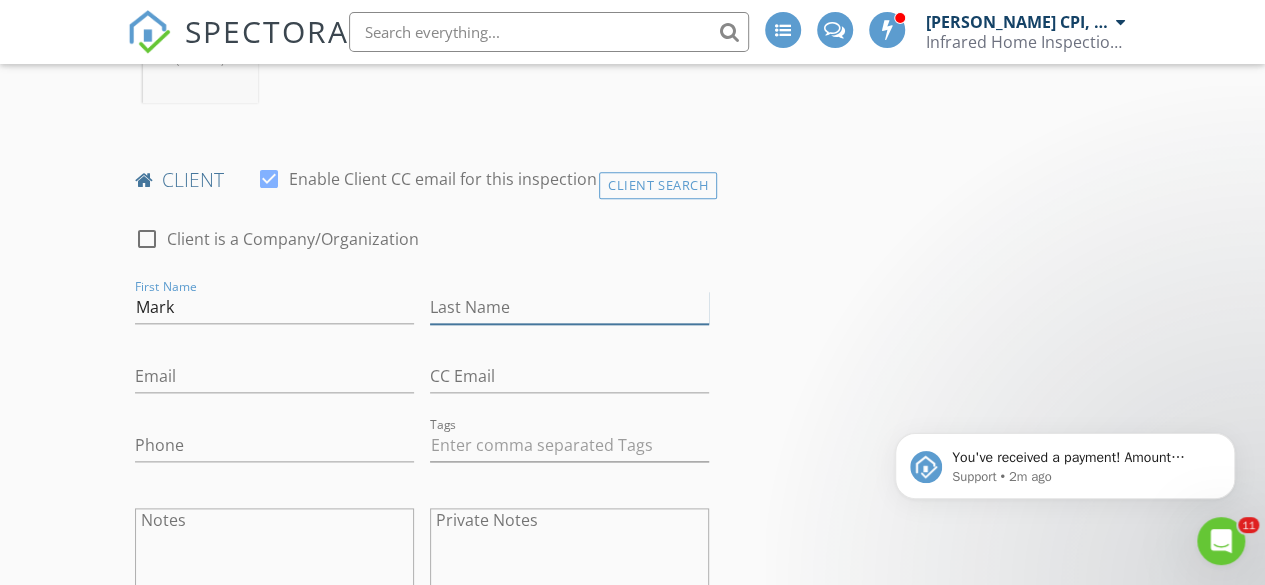 click on "Last Name" at bounding box center (569, 307) 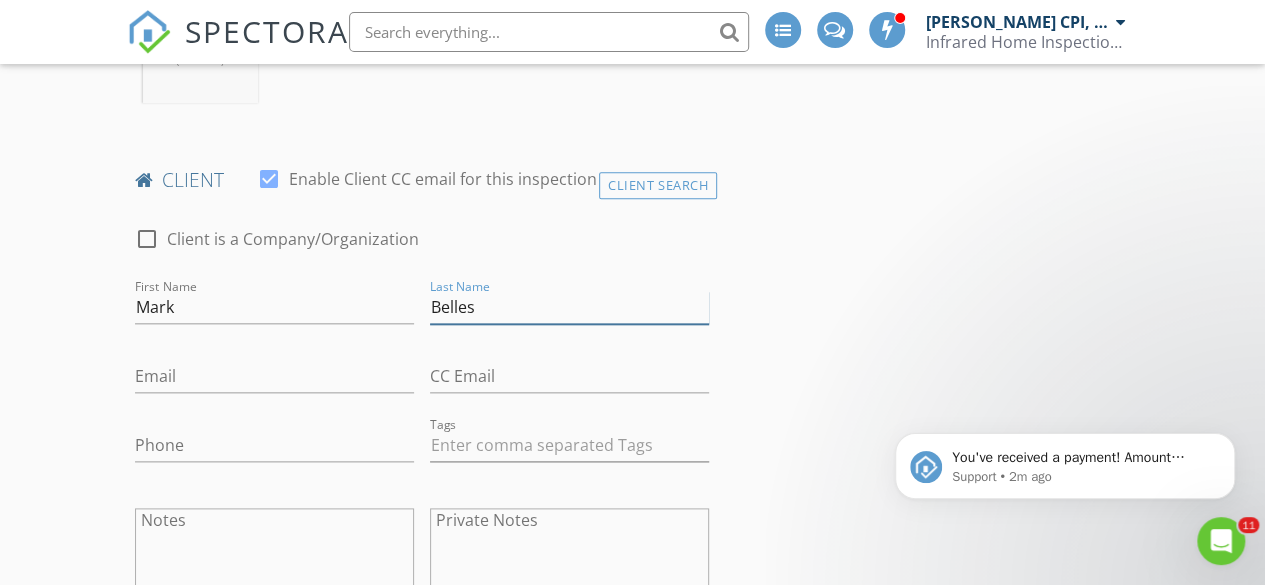 type on "Belles" 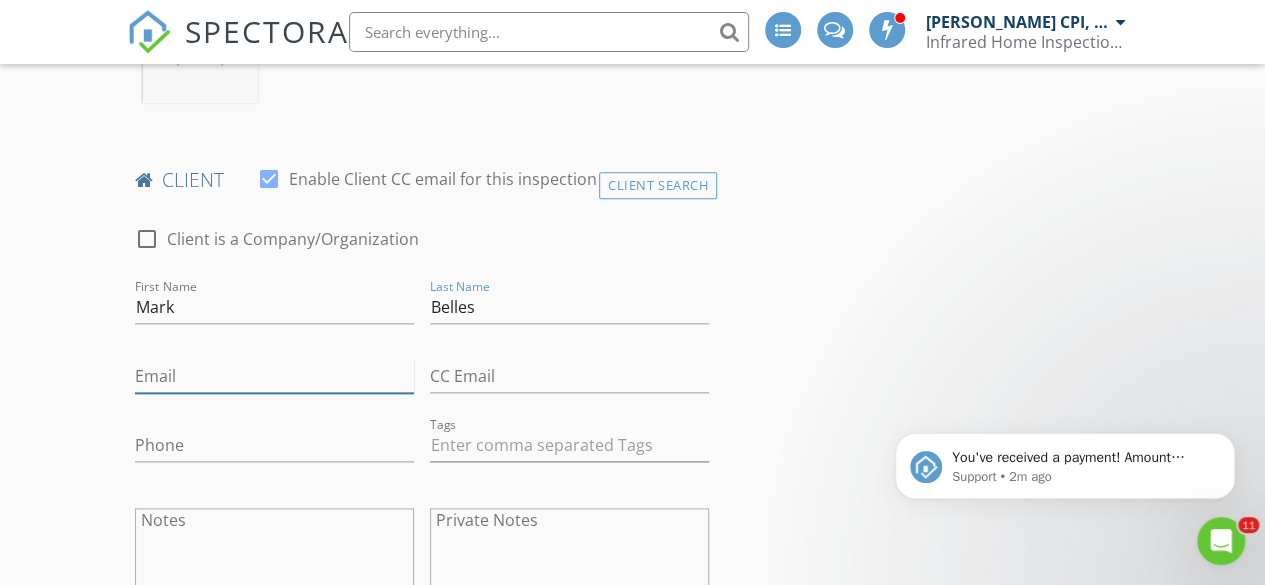 click on "Email" at bounding box center [274, 376] 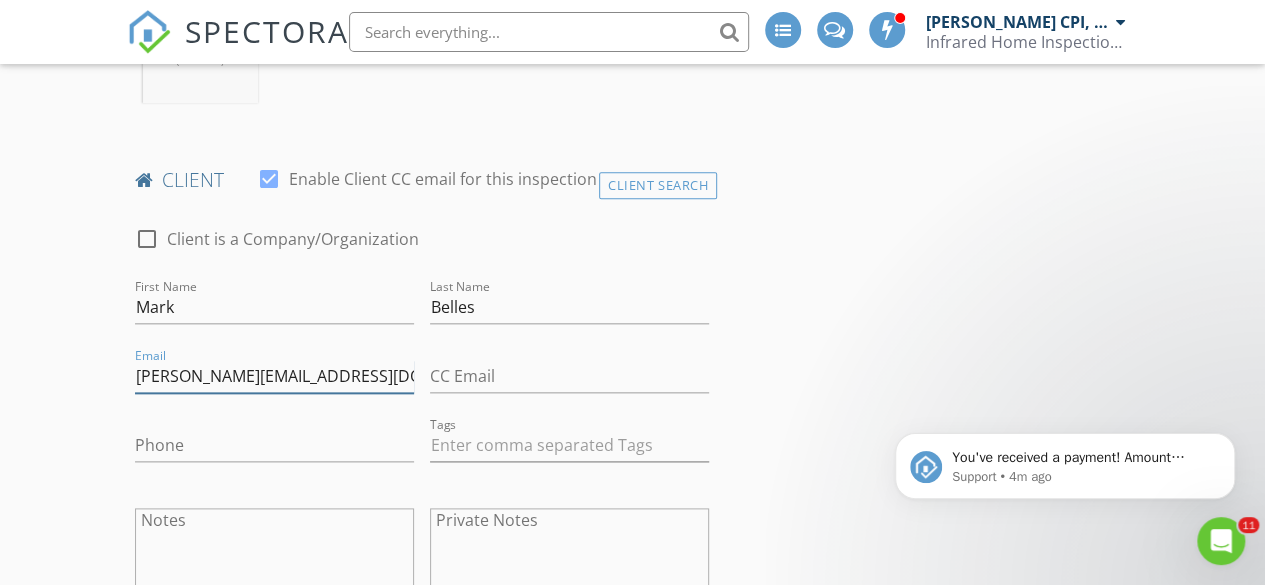 type on "[PERSON_NAME][EMAIL_ADDRESS][DOMAIN_NAME]" 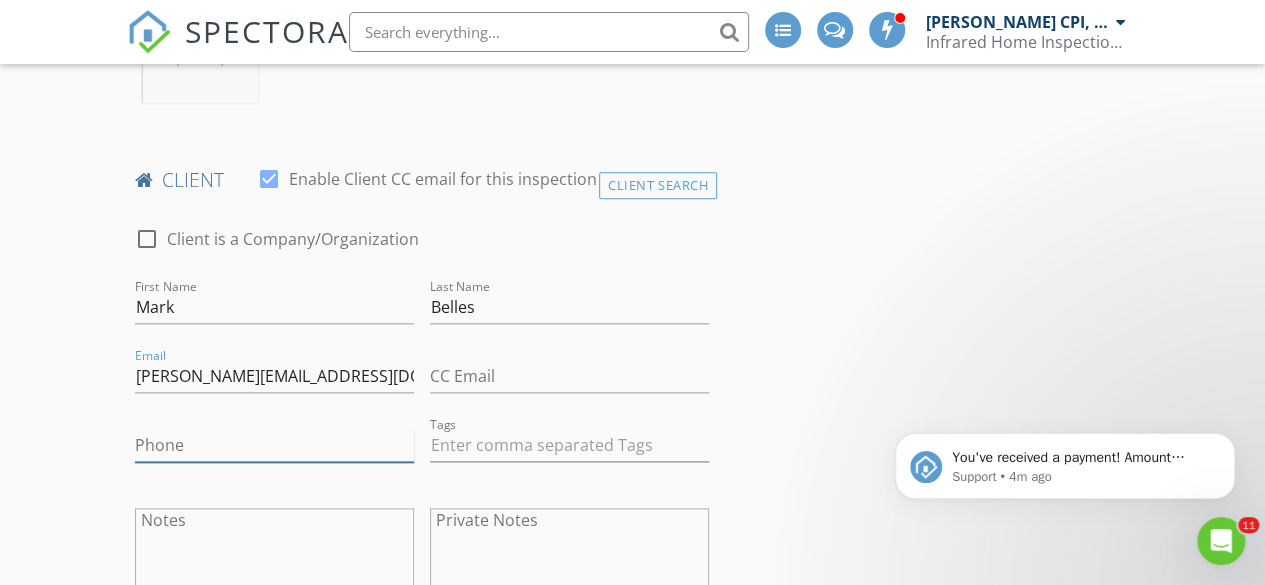 click on "Phone" at bounding box center (274, 445) 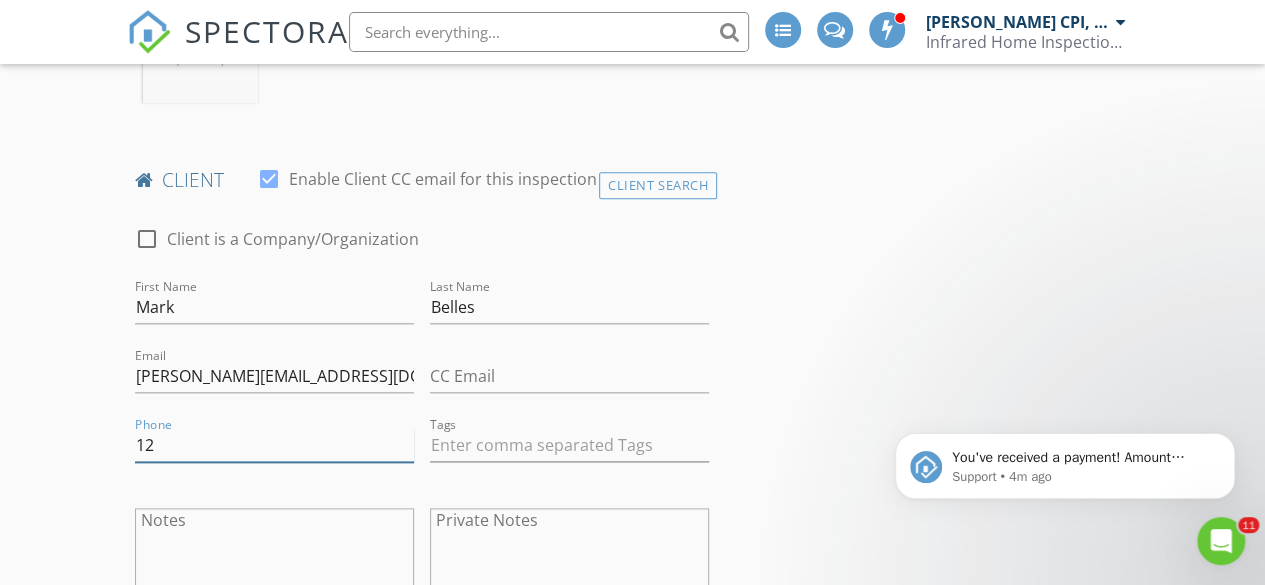 type on "1" 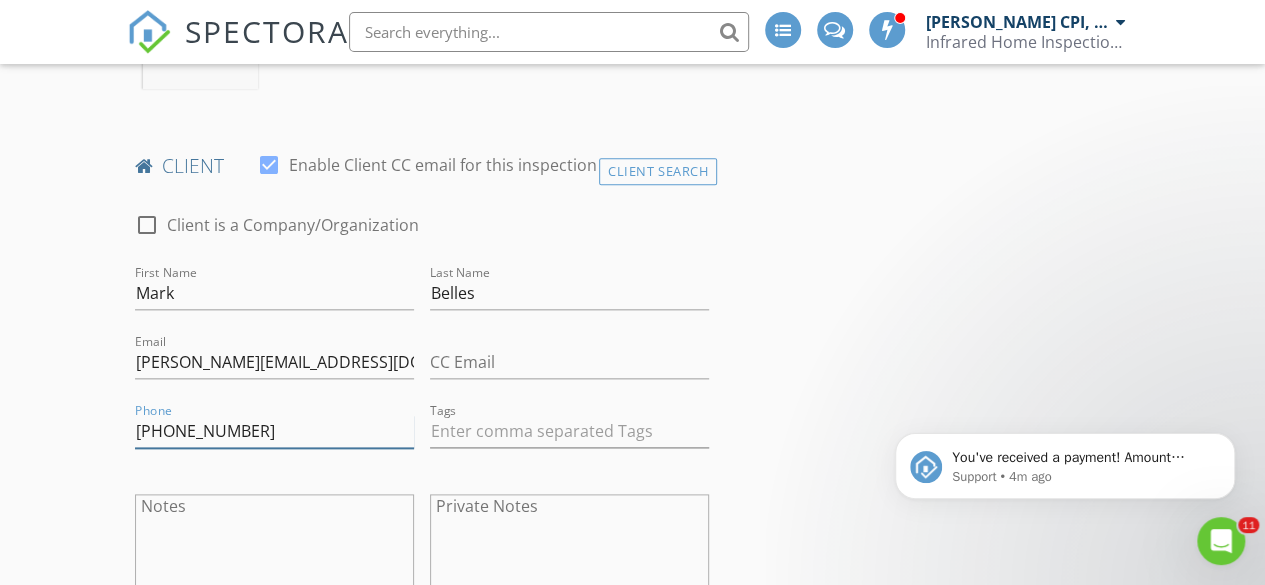 scroll, scrollTop: 1200, scrollLeft: 0, axis: vertical 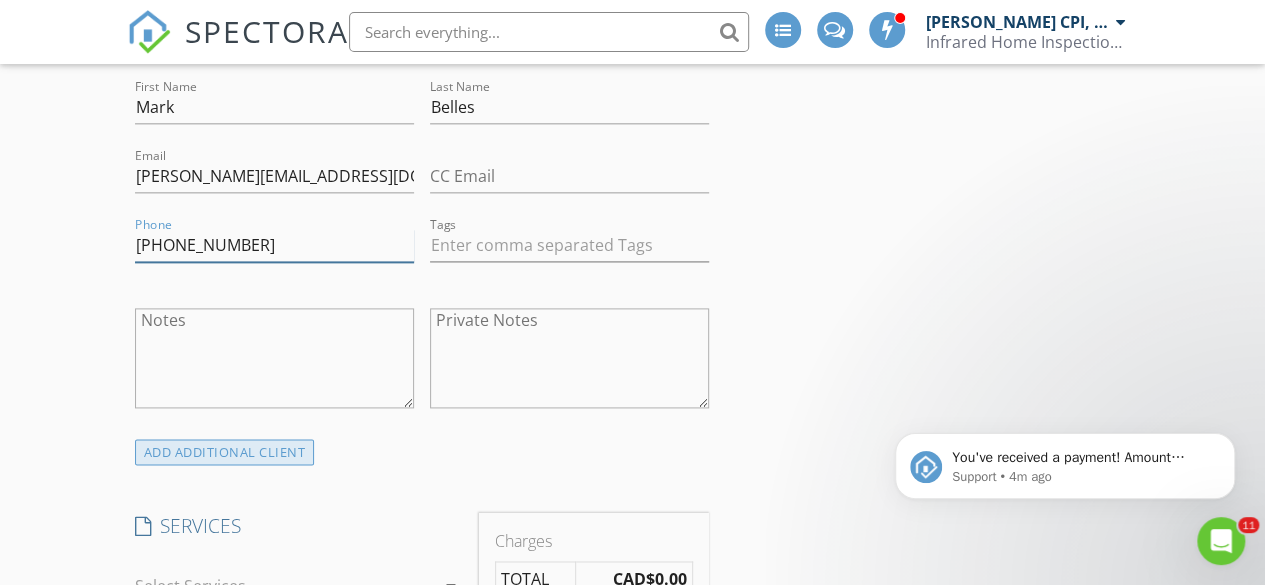 type on "[PHONE_NUMBER]" 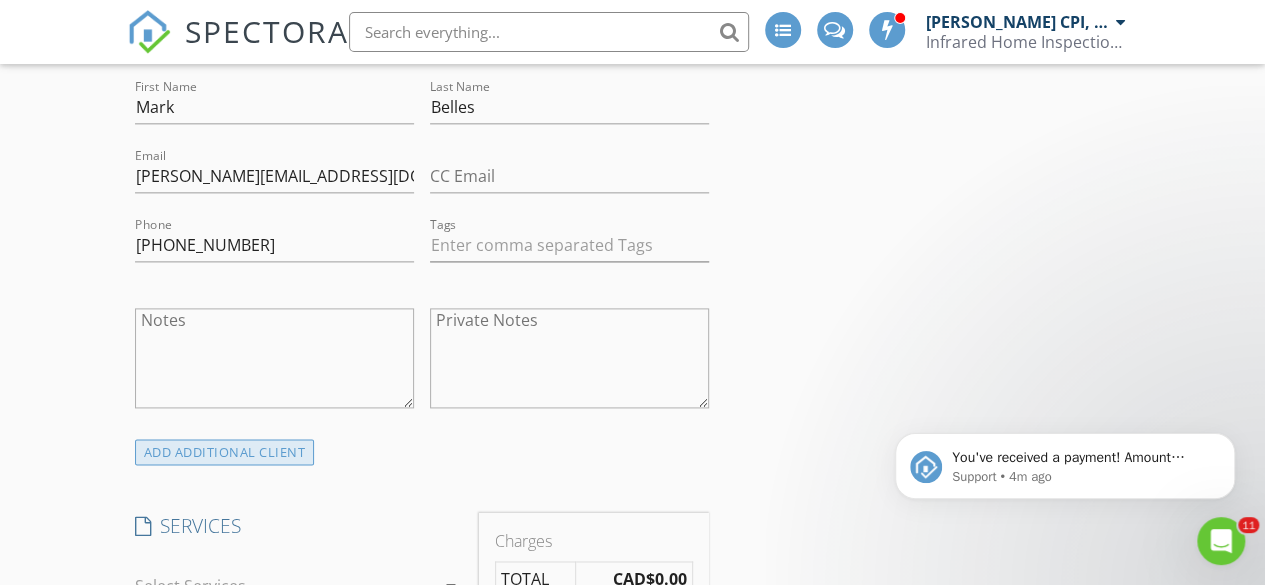 click on "ADD ADDITIONAL client" at bounding box center [225, 452] 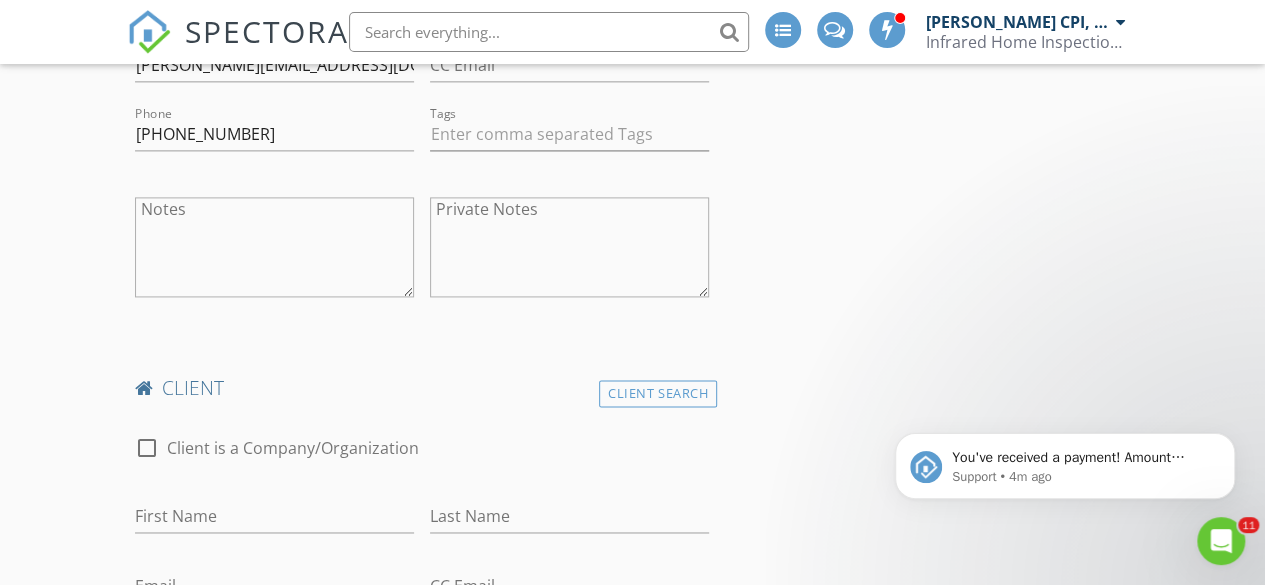 scroll, scrollTop: 1400, scrollLeft: 0, axis: vertical 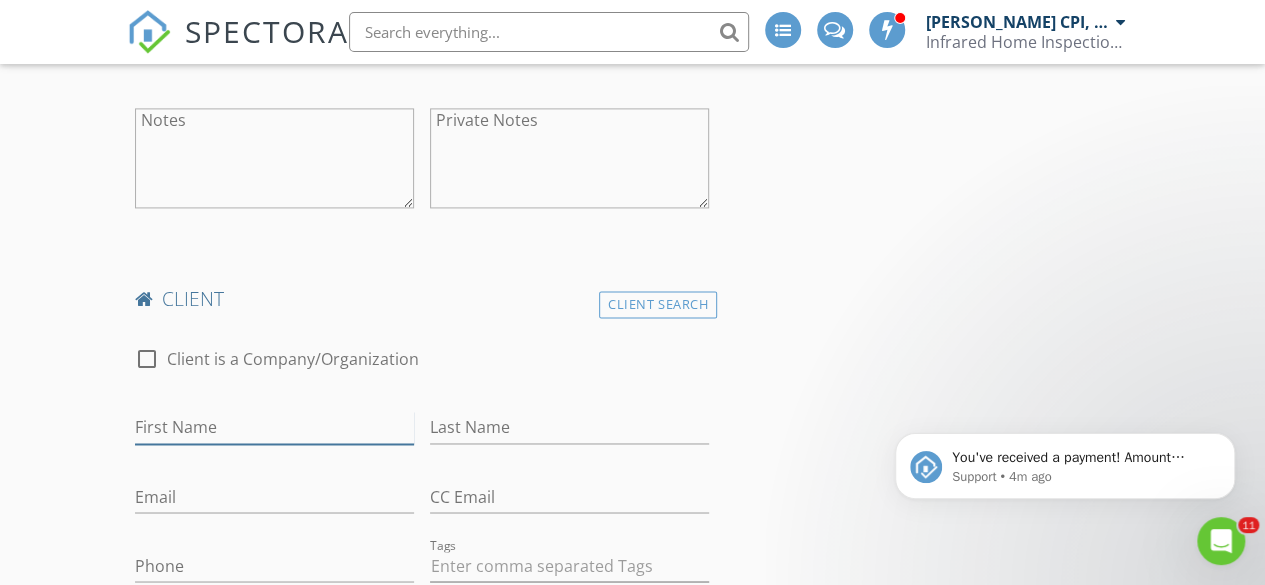 click on "First Name" at bounding box center (274, 427) 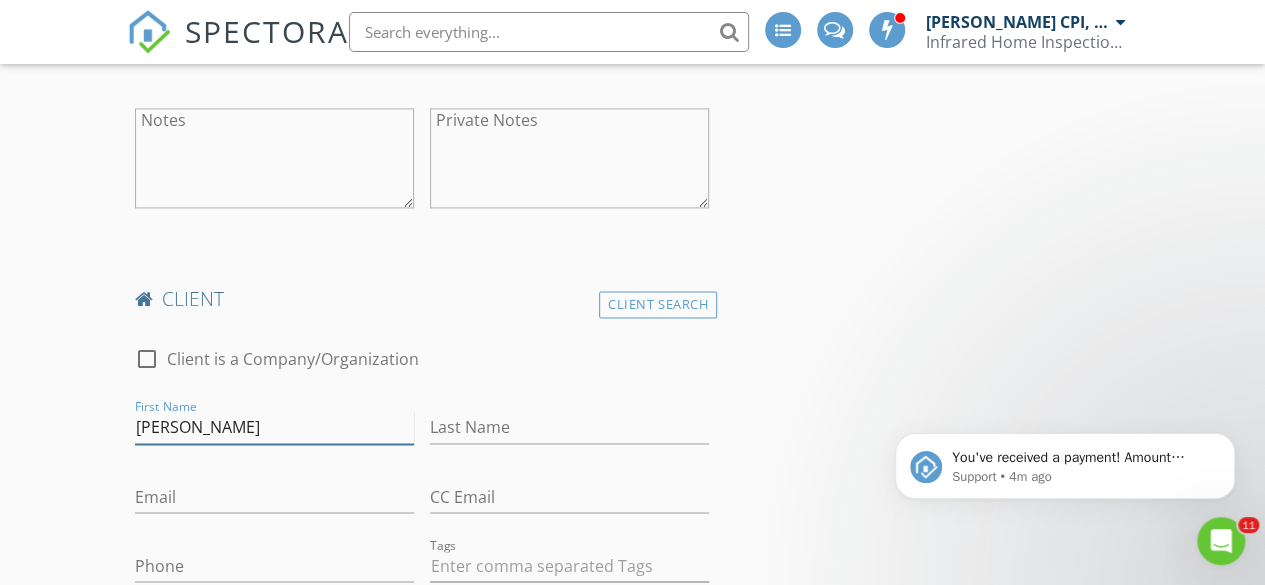 type on "[PERSON_NAME]" 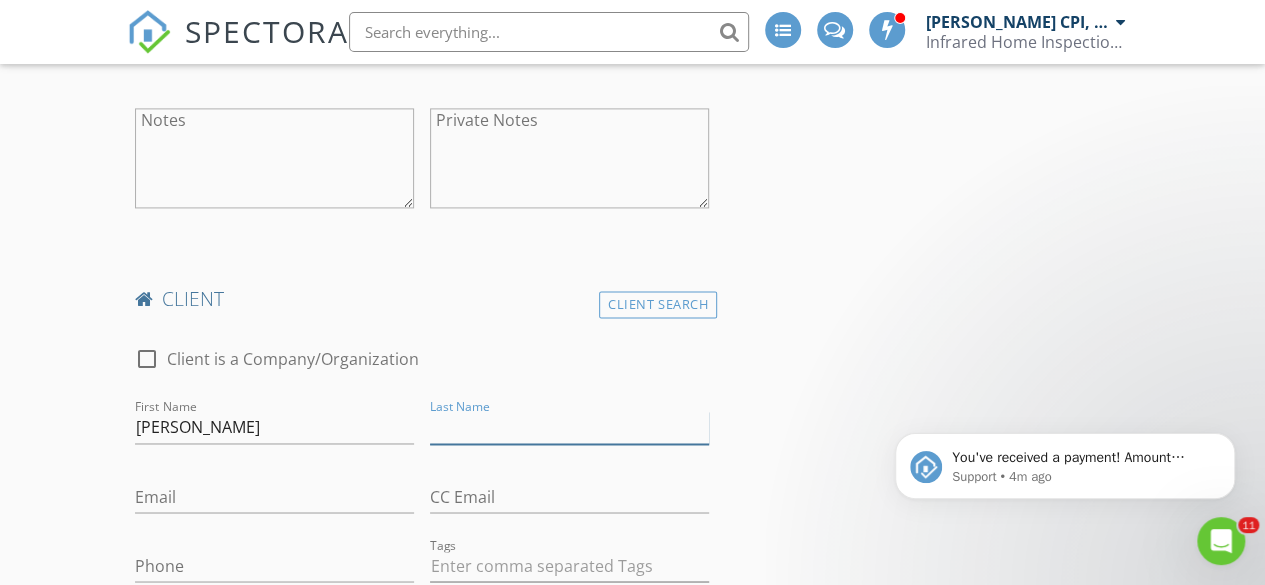 click on "Last Name" at bounding box center (569, 427) 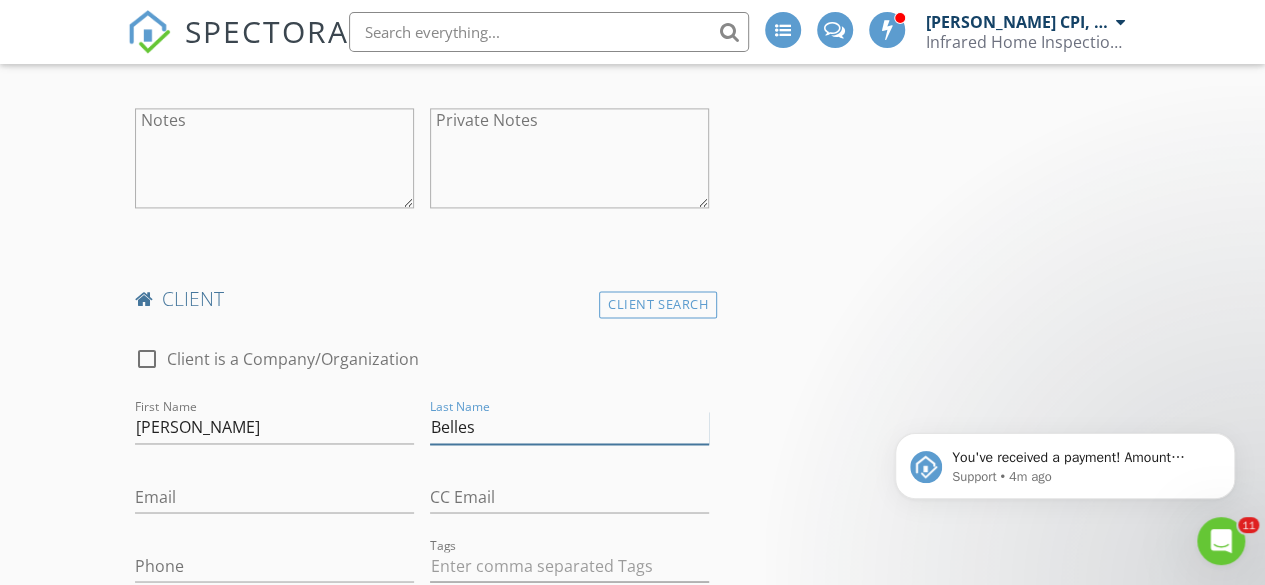 type on "Belles" 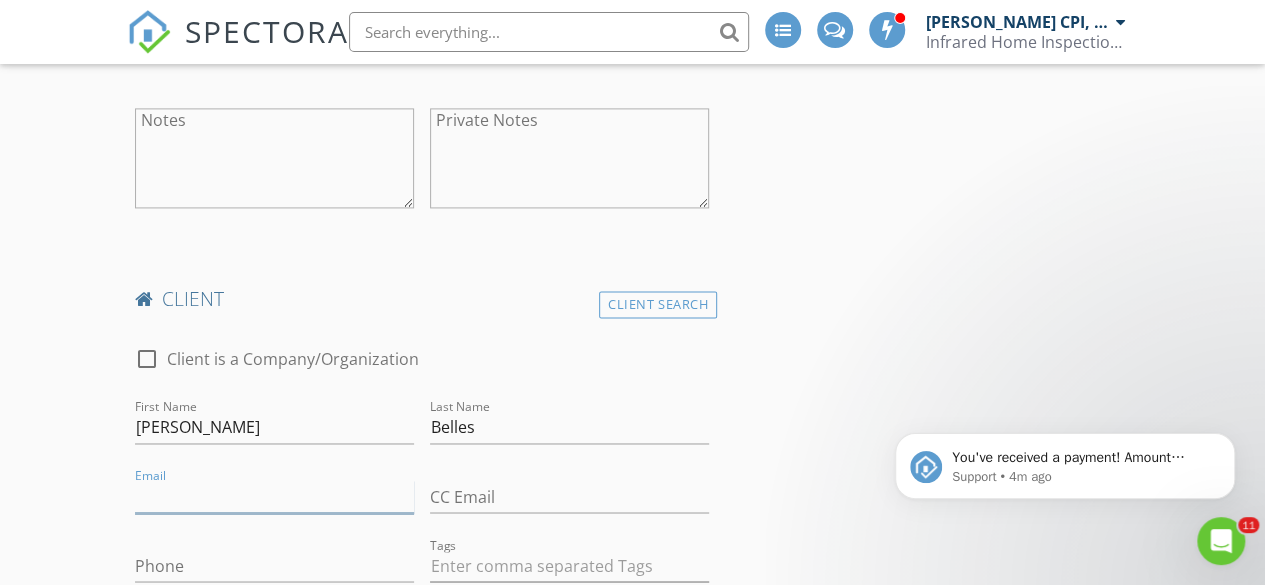click on "Email" at bounding box center (274, 496) 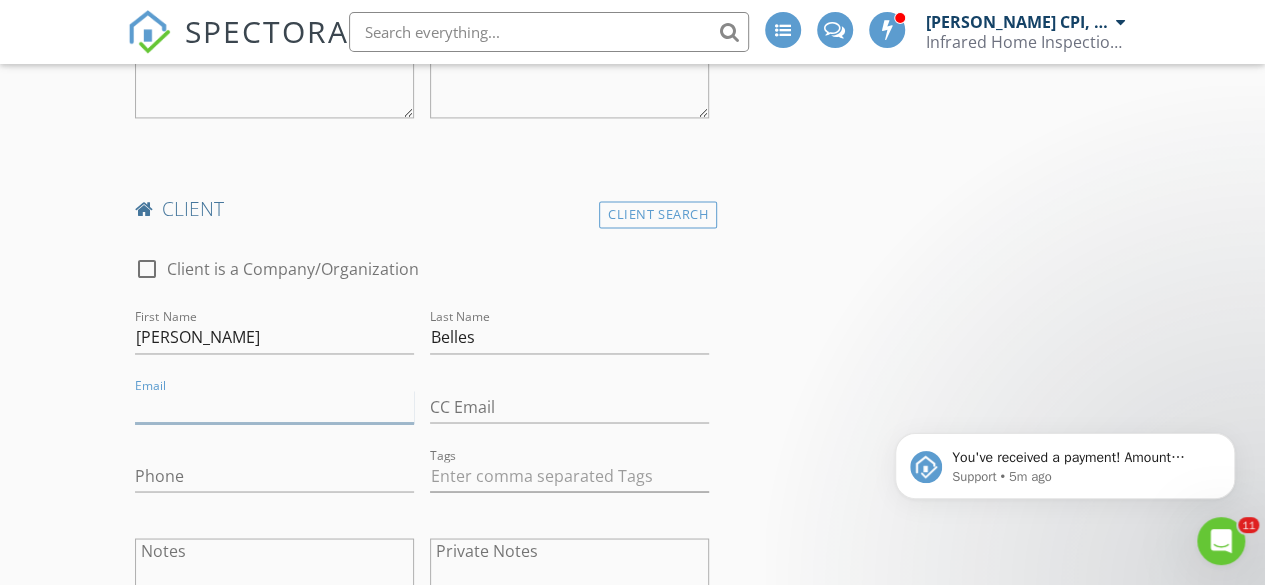 scroll, scrollTop: 1500, scrollLeft: 0, axis: vertical 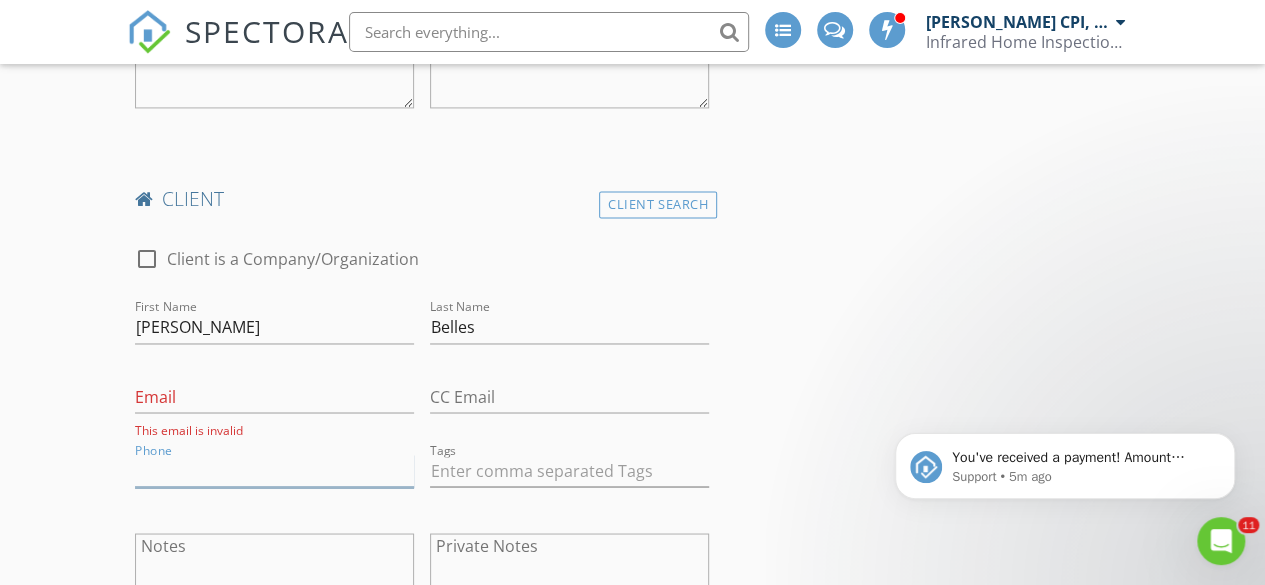 click on "Phone" at bounding box center (274, 470) 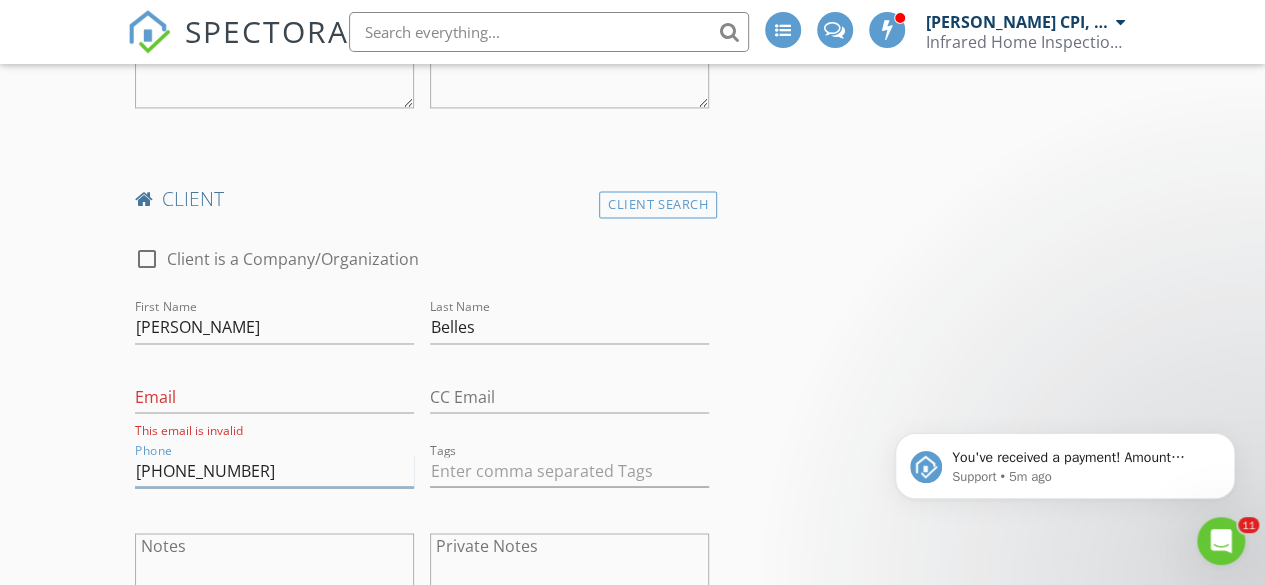 type on "[PHONE_NUMBER]" 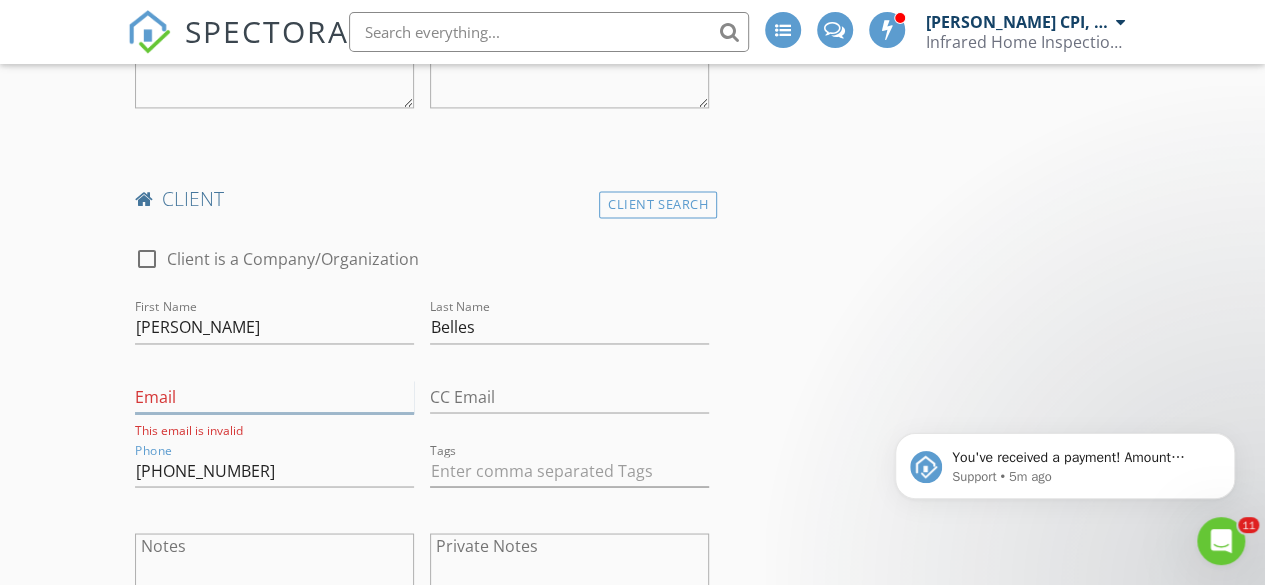 click on "Email" at bounding box center [274, 396] 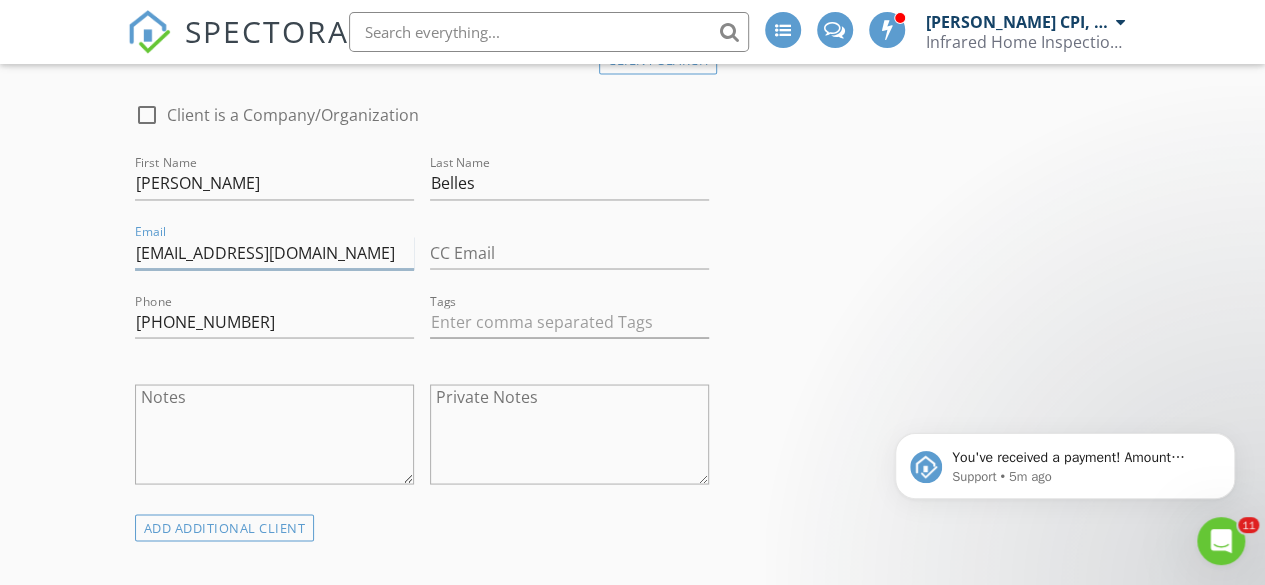 scroll, scrollTop: 1800, scrollLeft: 0, axis: vertical 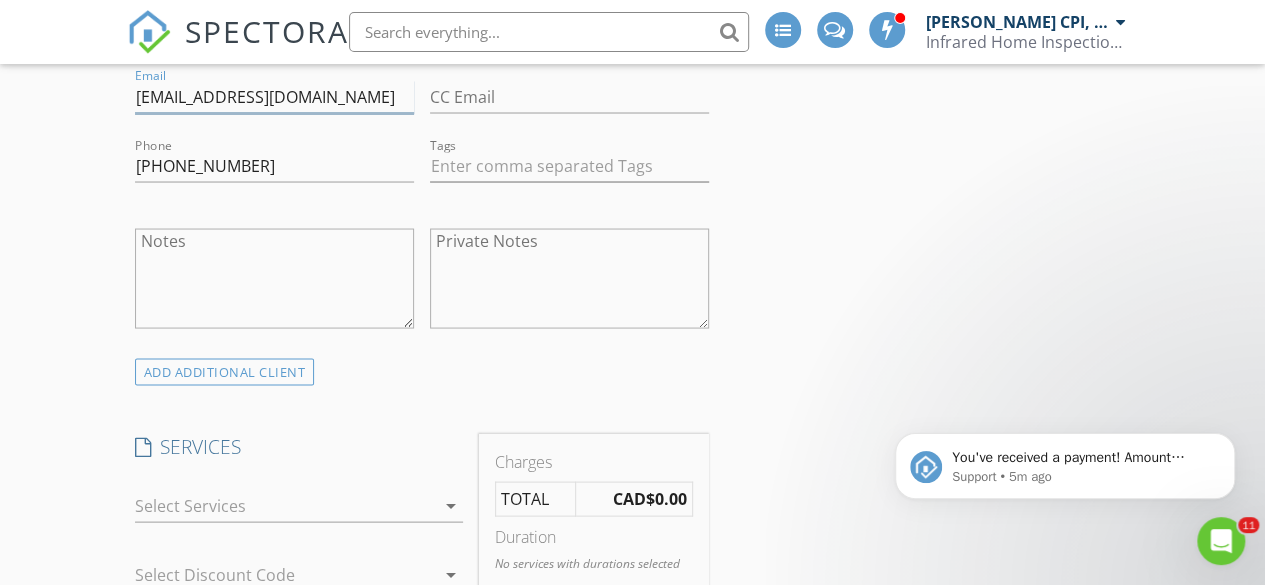 type on "[EMAIL_ADDRESS][DOMAIN_NAME]" 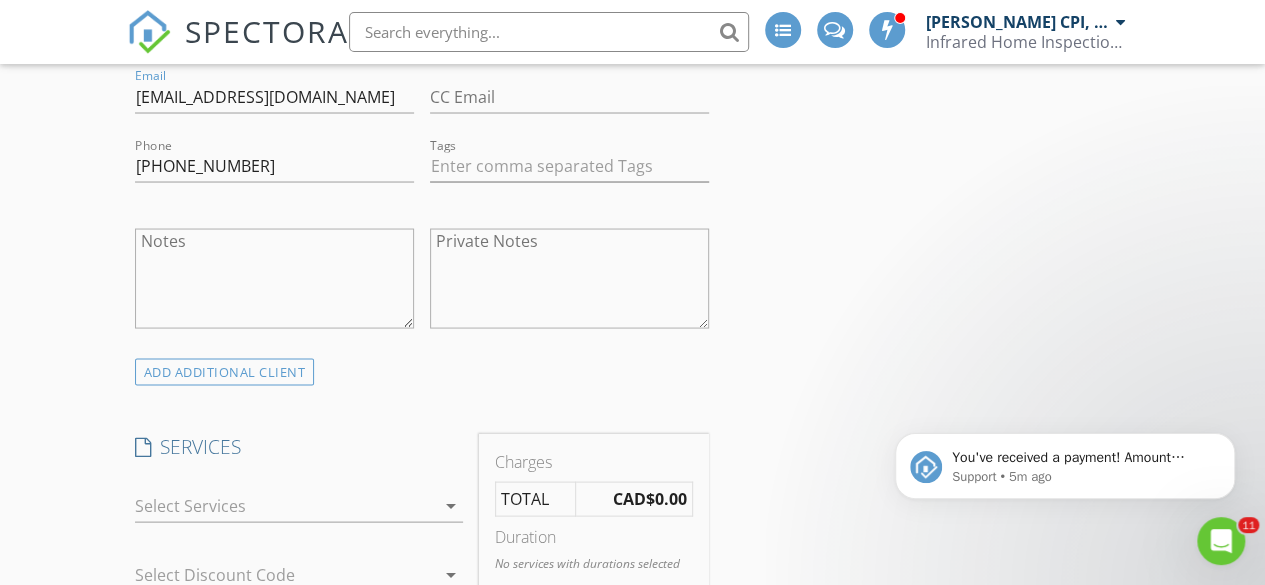 click on "arrow_drop_down" at bounding box center (451, 505) 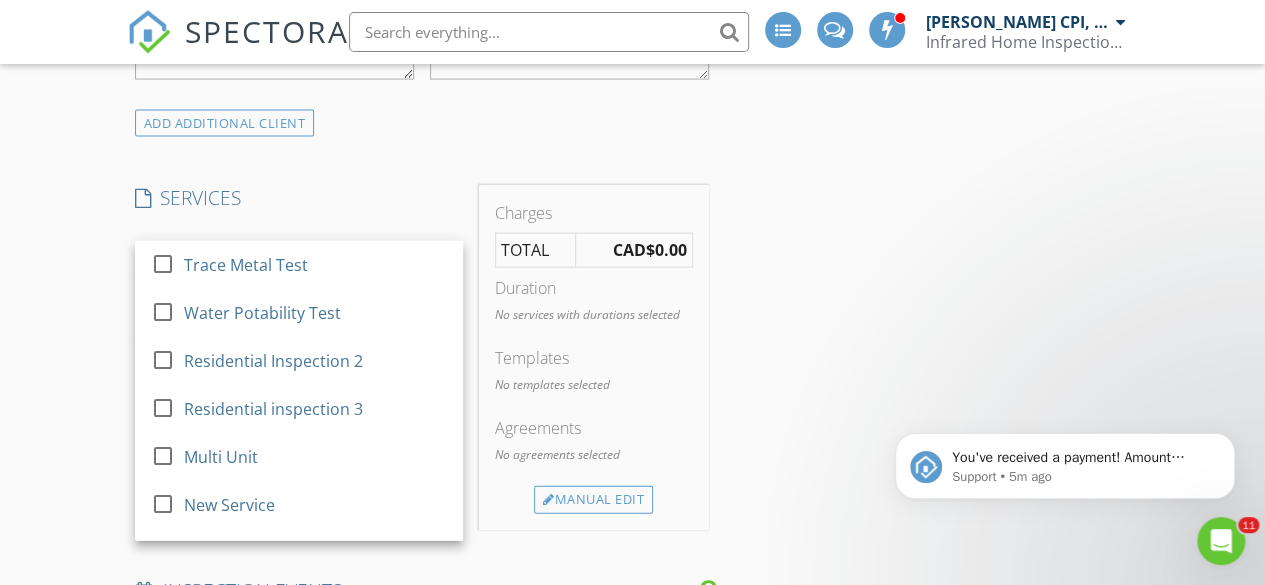 scroll, scrollTop: 2100, scrollLeft: 0, axis: vertical 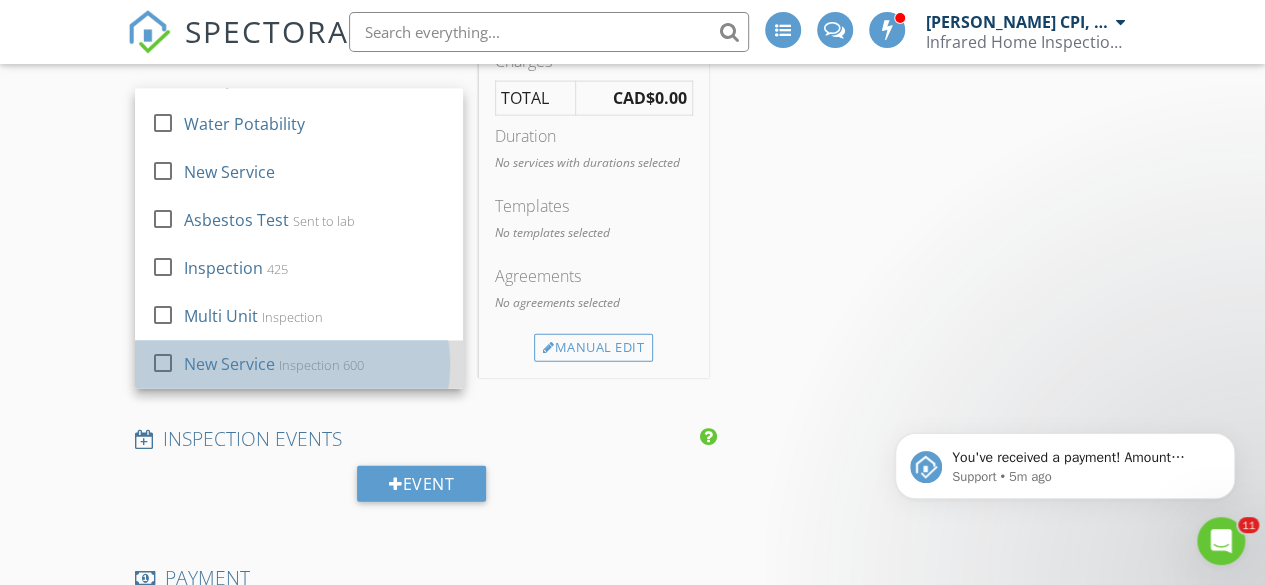 click on "New Service   Inspection 600" at bounding box center (314, 365) 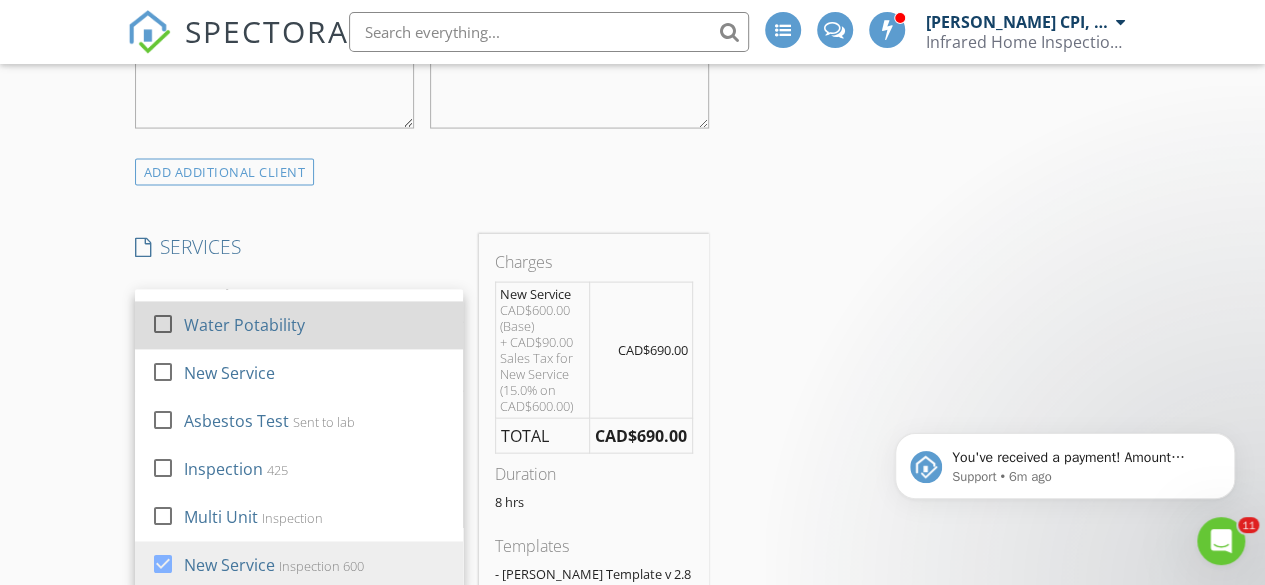 scroll, scrollTop: 2000, scrollLeft: 0, axis: vertical 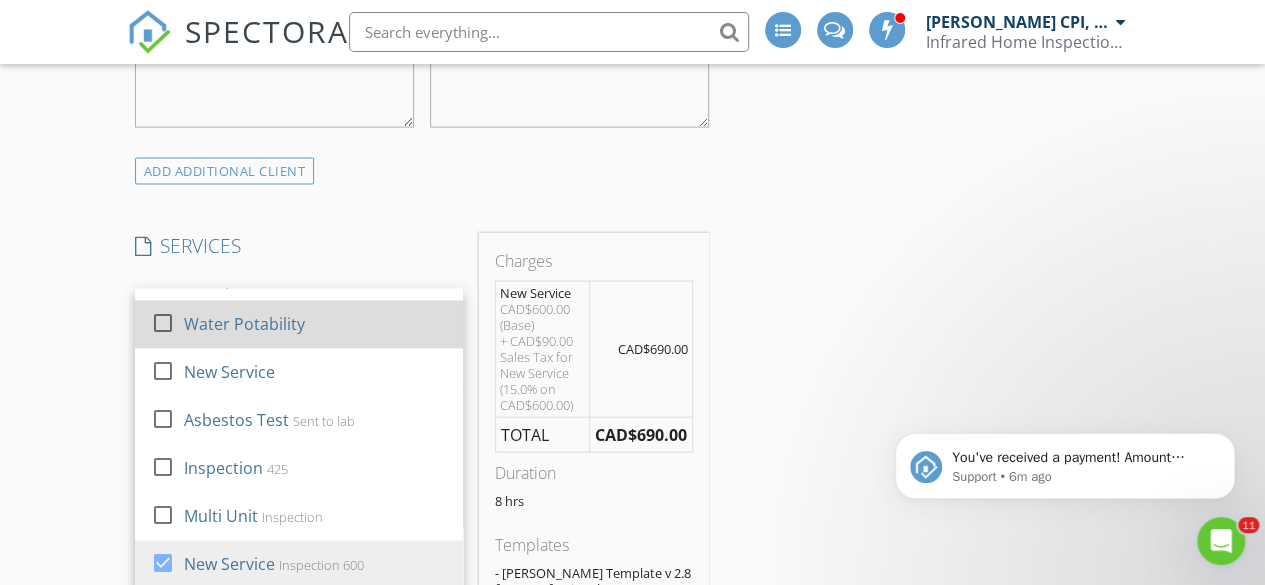 click on "Water Potability" at bounding box center [243, 325] 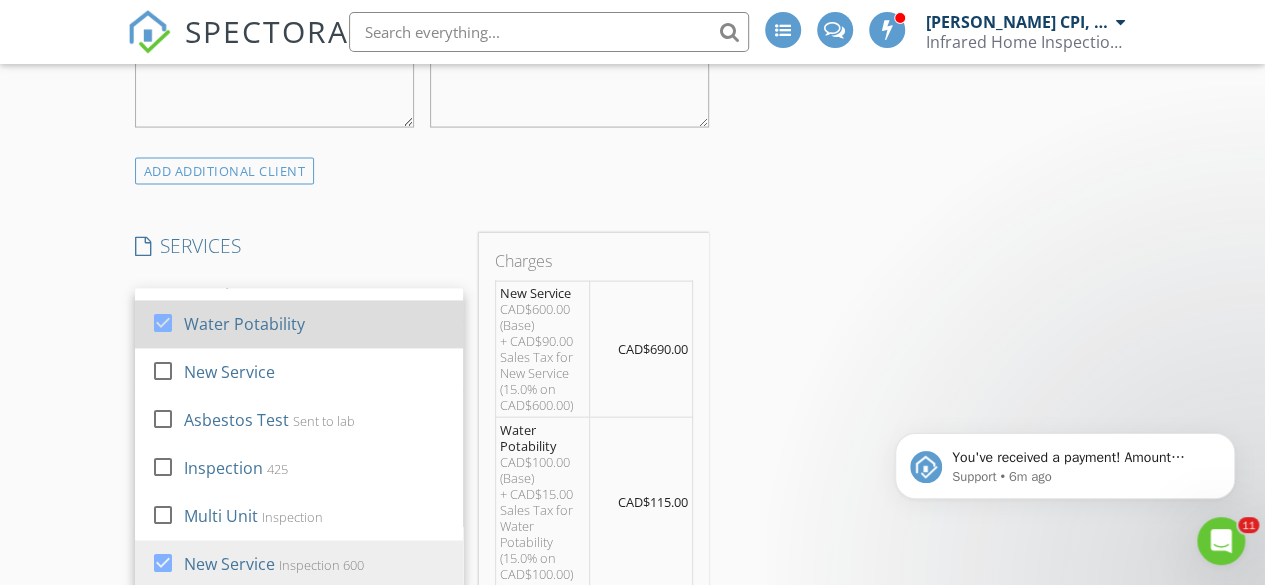 click at bounding box center [163, 323] 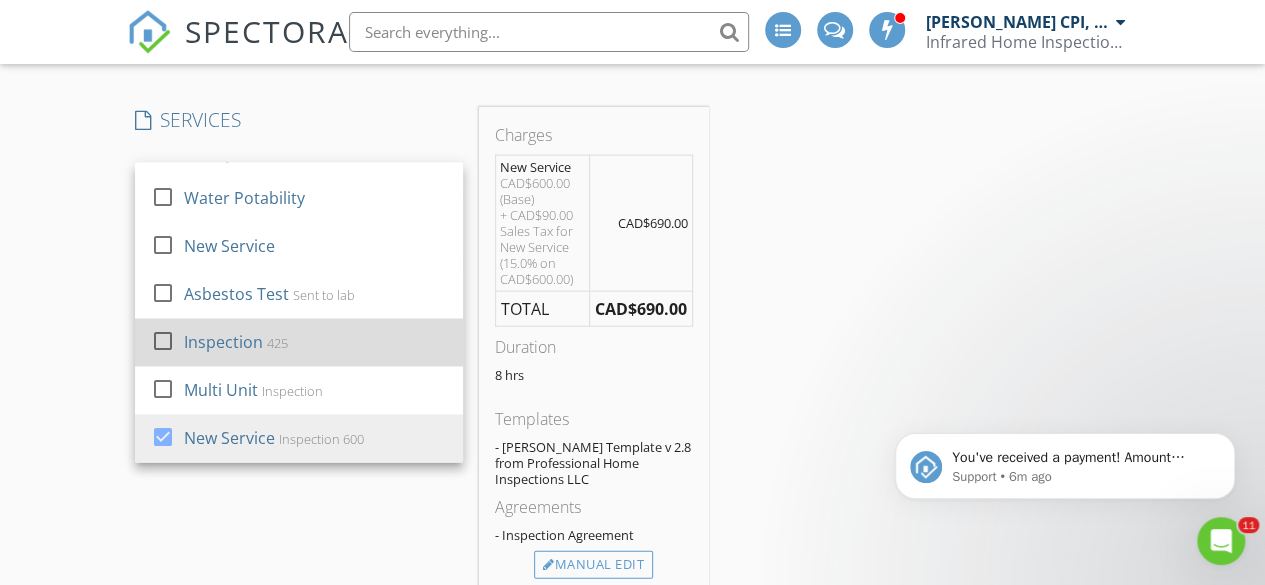 scroll, scrollTop: 2100, scrollLeft: 0, axis: vertical 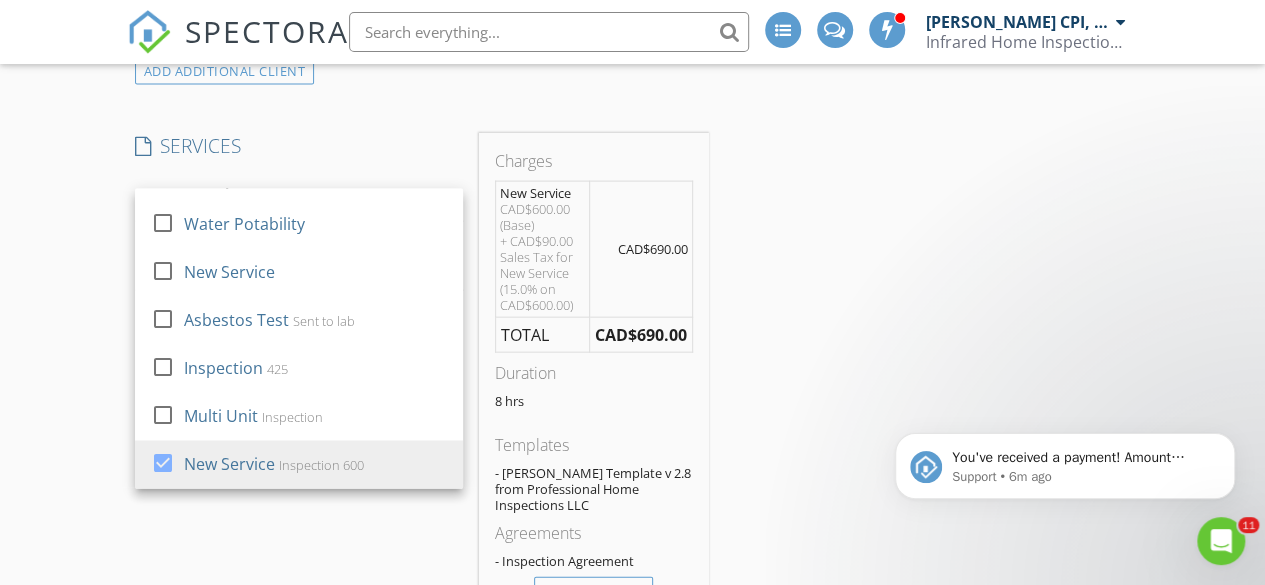 click on "check_box_outline_blank   Trace Metal Test   check_box_outline_blank   Water Potability Test   check_box_outline_blank   Residential Inspection 2   check_box_outline_blank   Residential inspection 3   check_box_outline_blank   Multi Unit   check_box_outline_blank   New Service   check_box_outline_blank   Residential Inspection   check_box_outline_blank   Walk Through   Inspection check_box_outline_blank   Multi Unit   Inspection check_box_outline_blank   New Service   check_box_outline_blank   Triplex   Inspection check_box_outline_blank   Mini Home   Inspection check_box_outline_blank   New Service   Residential 4 Unit check_box_outline_blank   New Service   Inspection 400 check_box_outline_blank   New Service   Condo Inspection check_box_outline_blank   Metals   Trace Metal and Potability check_box_outline_blank   6 Unit   Inspection check_box_outline_blank   5 Unit   Inspection check_box_outline_blank   Basement/Foundation   Inspection check_box_outline_blank   425   Inspection check_box_outline_blank" at bounding box center [299, 207] 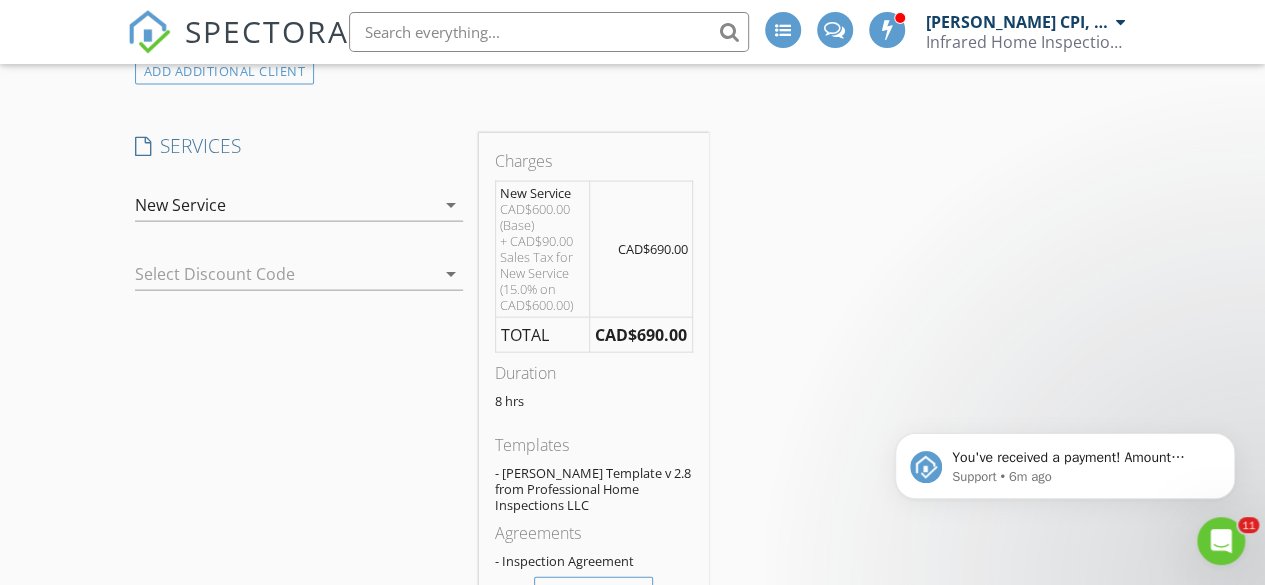 click on "arrow_drop_down" at bounding box center [451, 205] 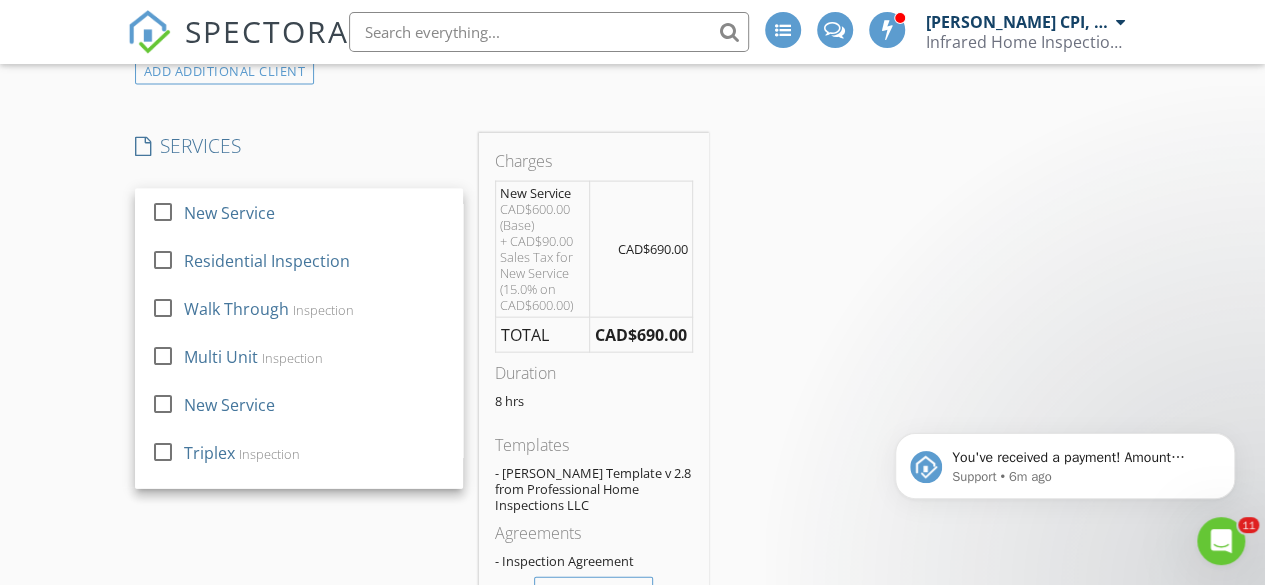 scroll, scrollTop: 0, scrollLeft: 0, axis: both 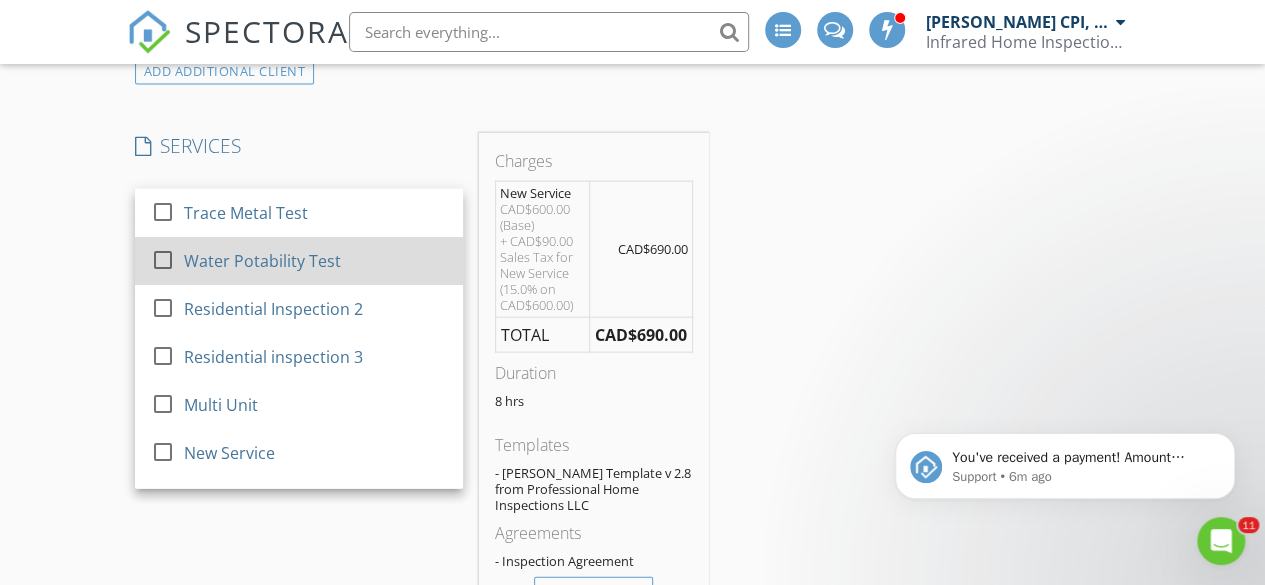 click on "Water Potability Test" at bounding box center [261, 261] 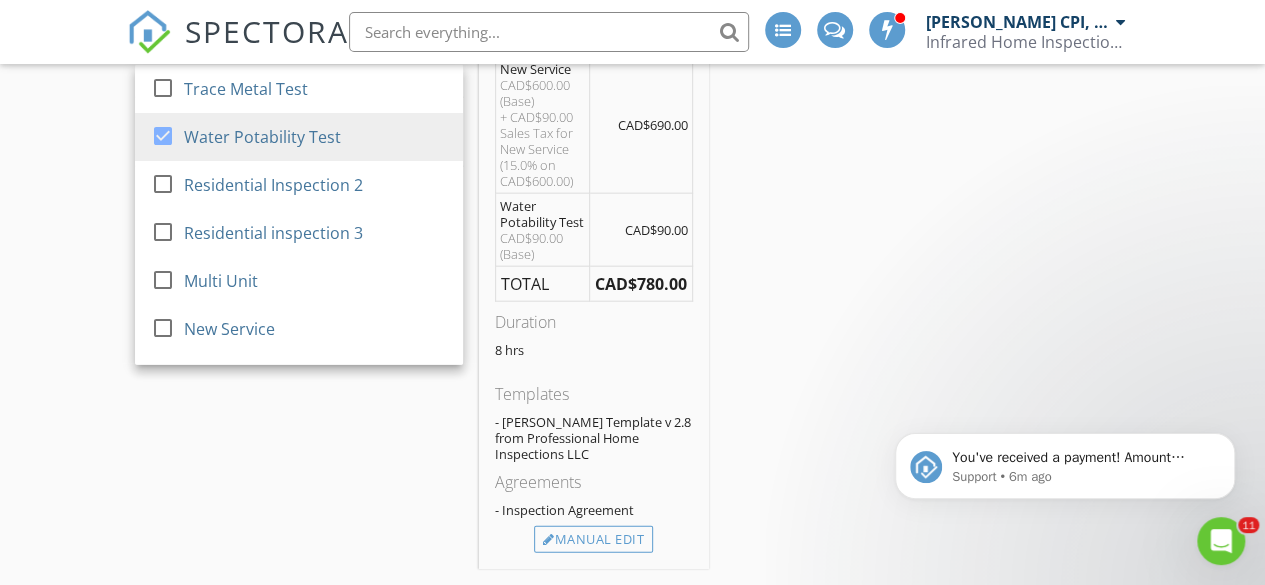 scroll, scrollTop: 2400, scrollLeft: 0, axis: vertical 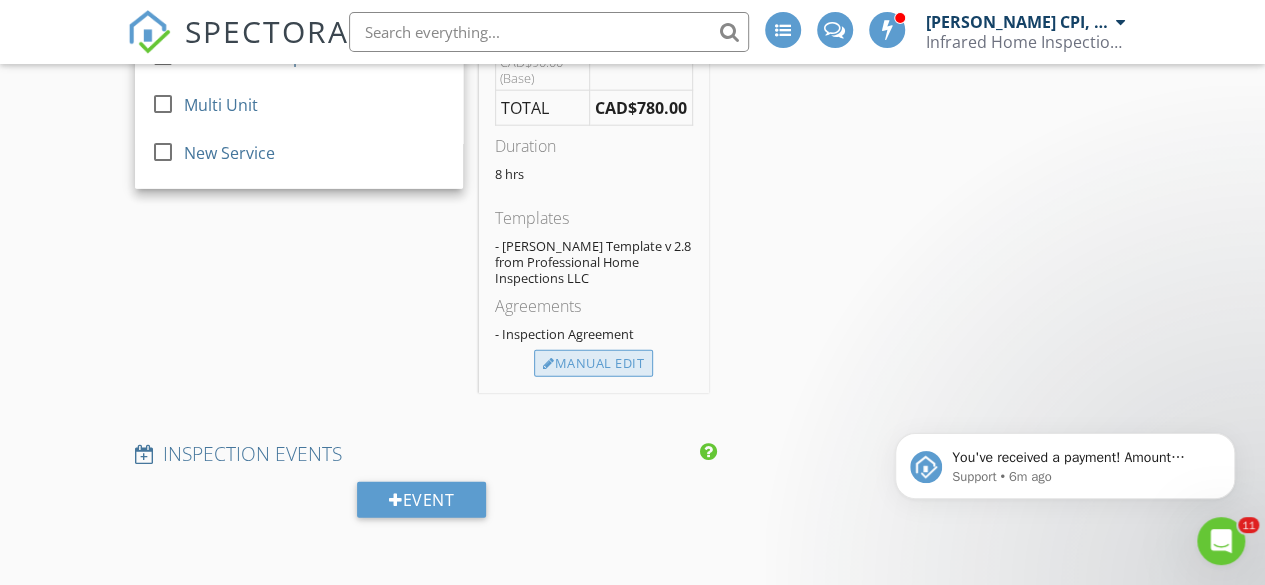 click on "Manual Edit" at bounding box center (593, 364) 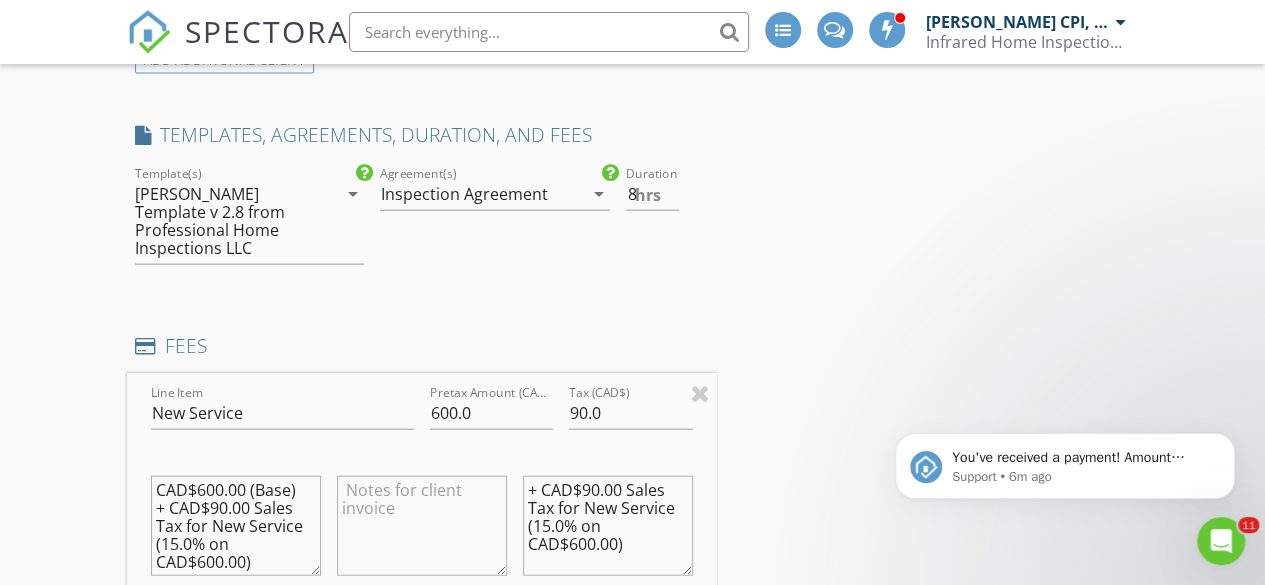 scroll, scrollTop: 2100, scrollLeft: 0, axis: vertical 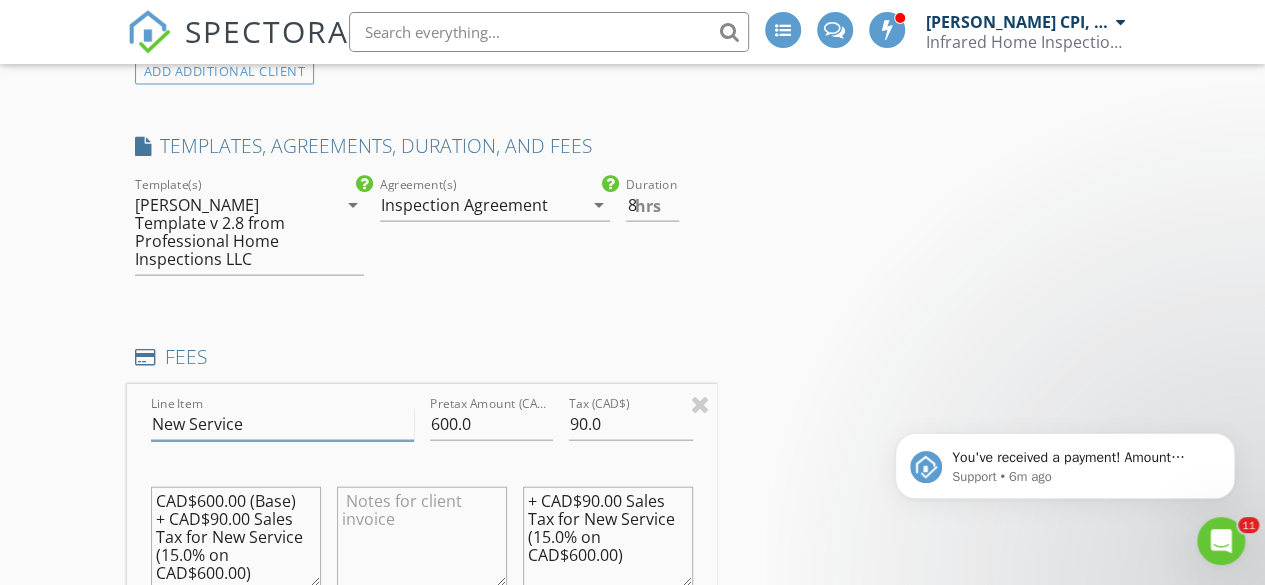 click on "New Service" at bounding box center [282, 424] 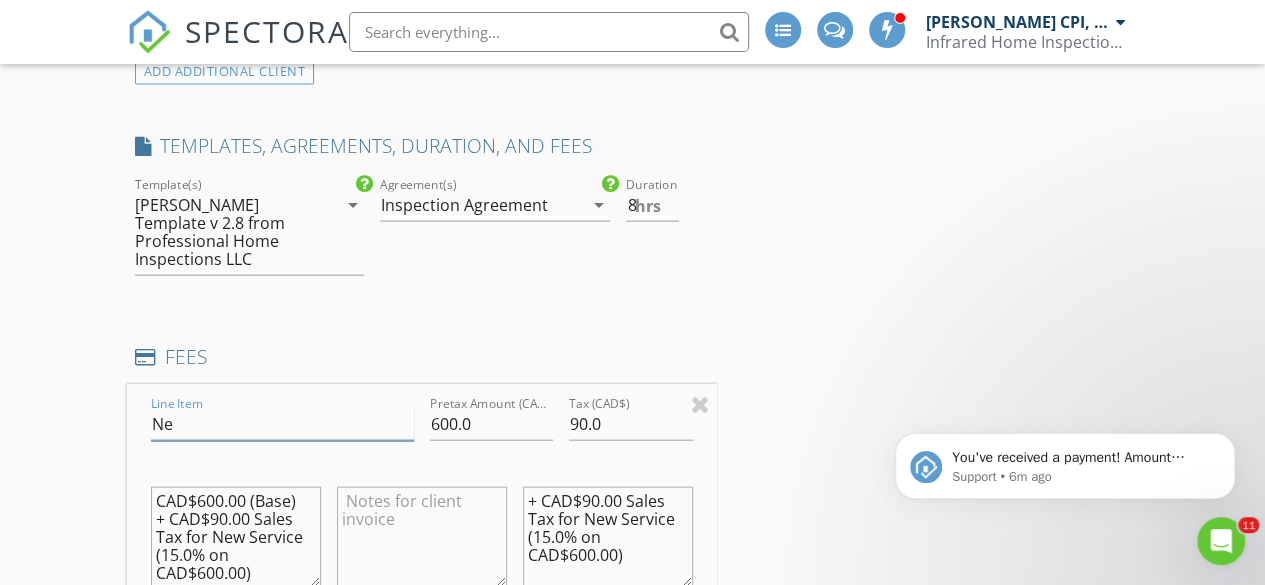 type on "N" 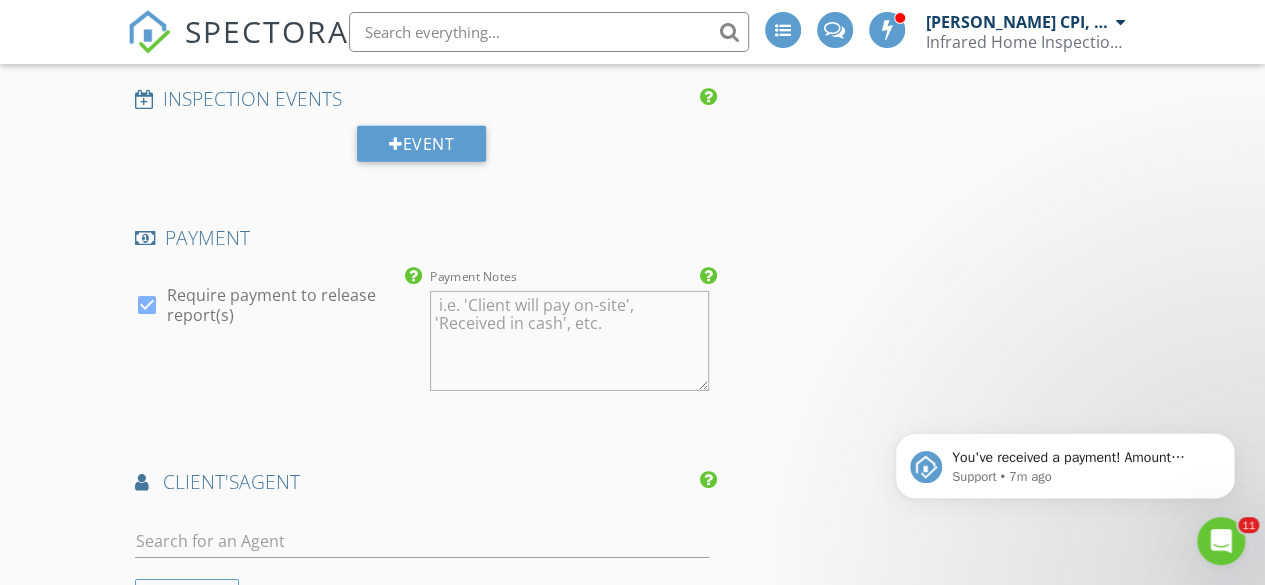 scroll, scrollTop: 3300, scrollLeft: 0, axis: vertical 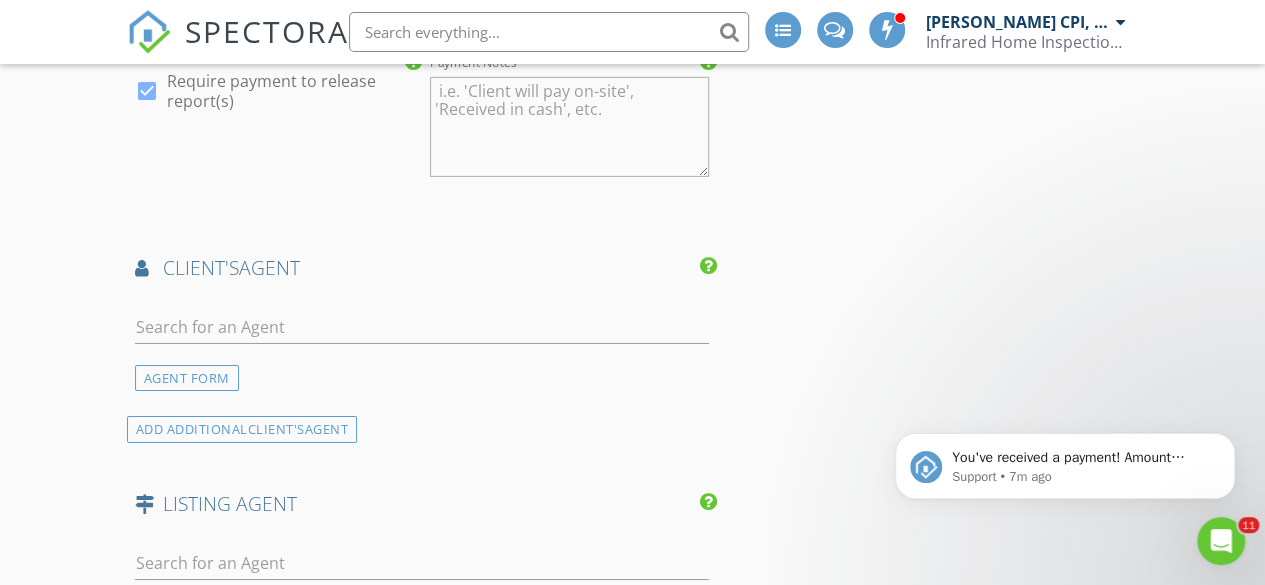 type on "Inspection Service" 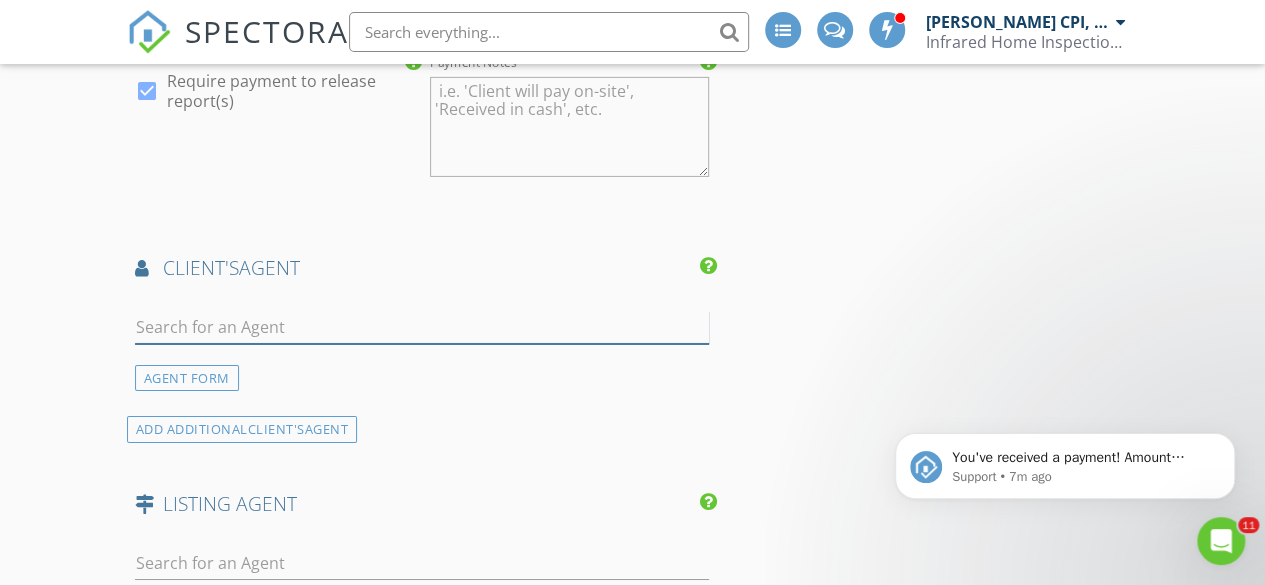click at bounding box center (422, 327) 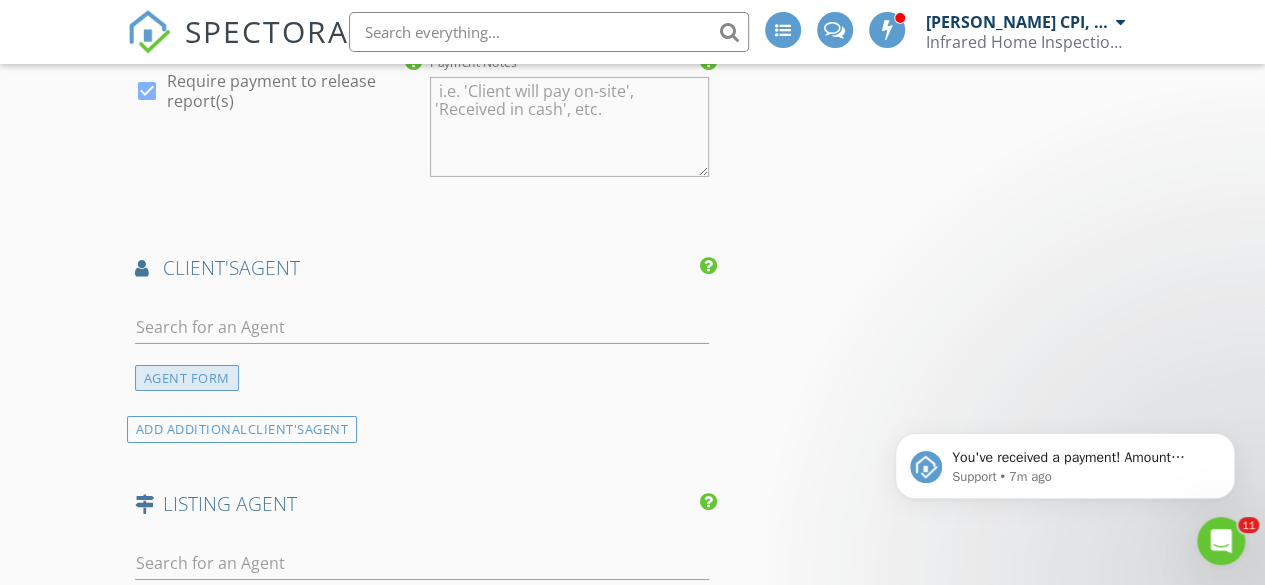 click on "AGENT FORM" at bounding box center (187, 378) 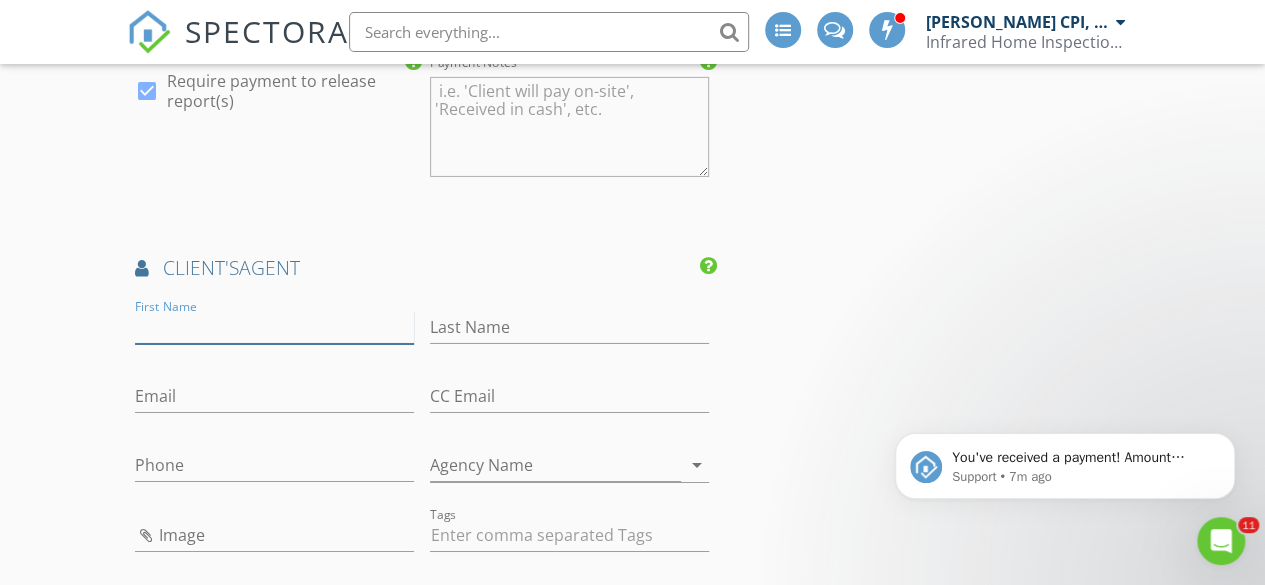 click on "First Name" at bounding box center [274, 327] 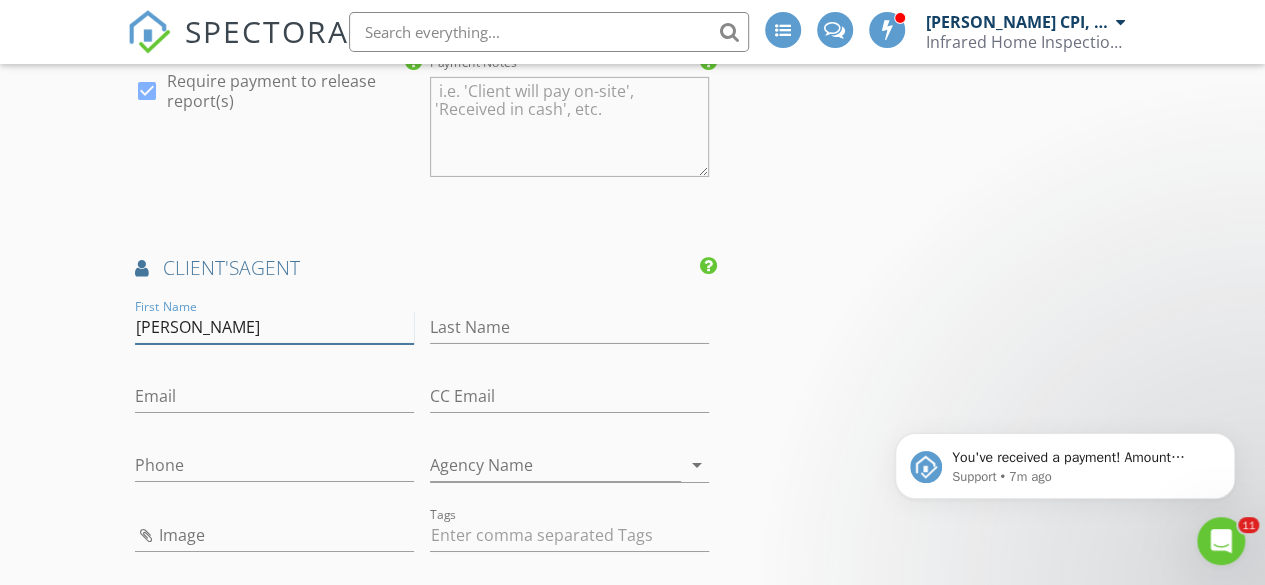 type on "[PERSON_NAME]" 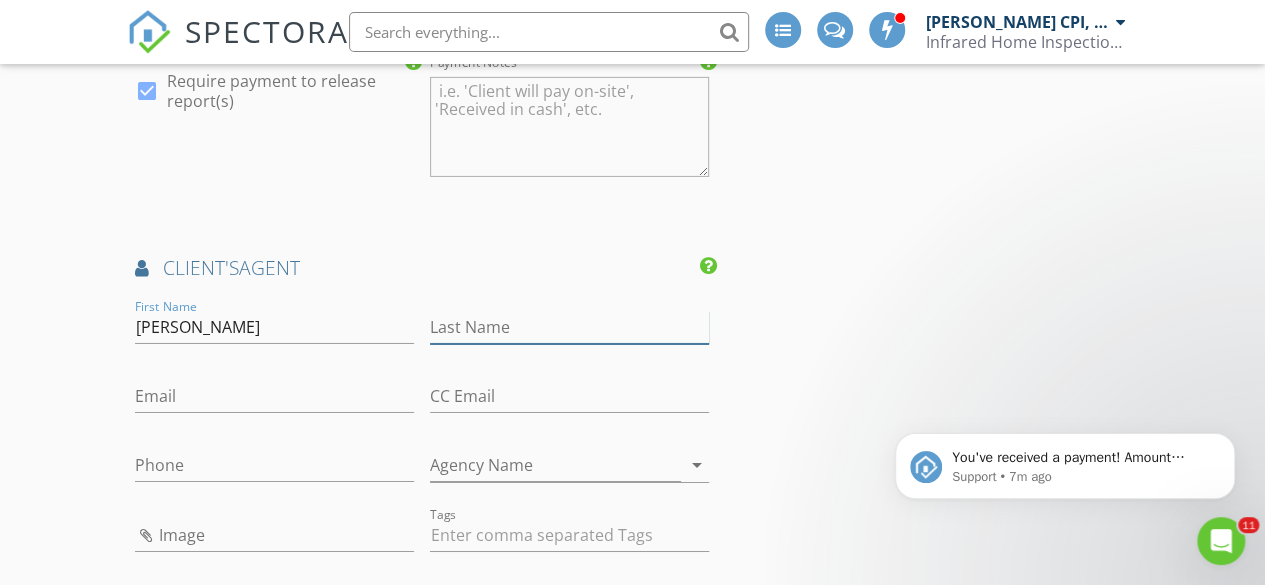click on "Last Name" at bounding box center [569, 327] 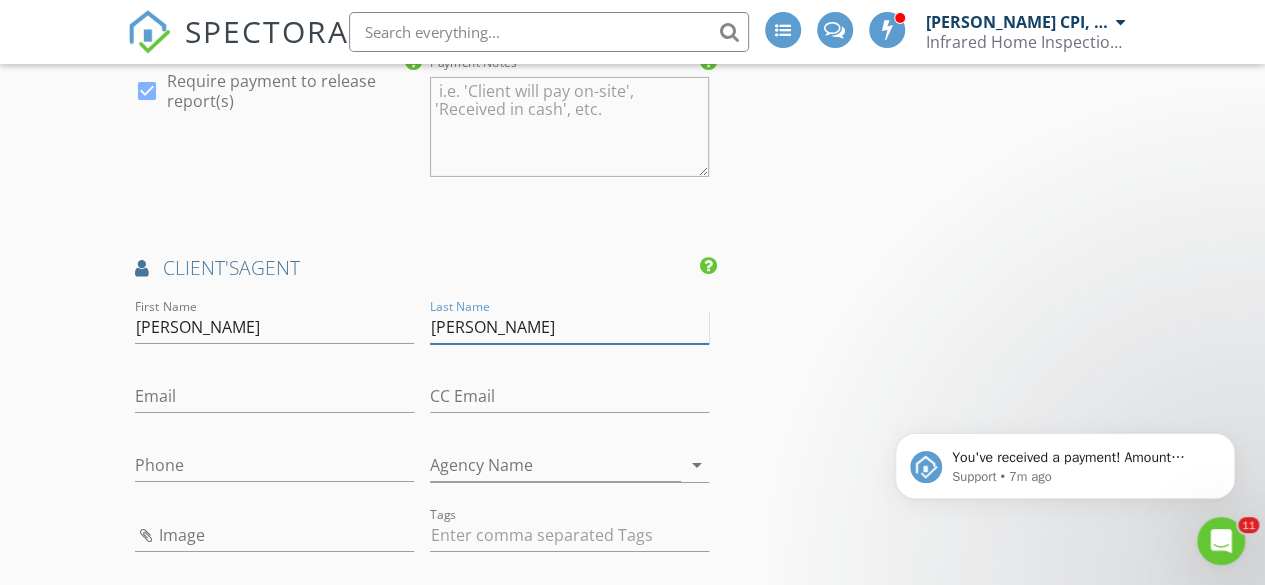 type on "[PERSON_NAME]" 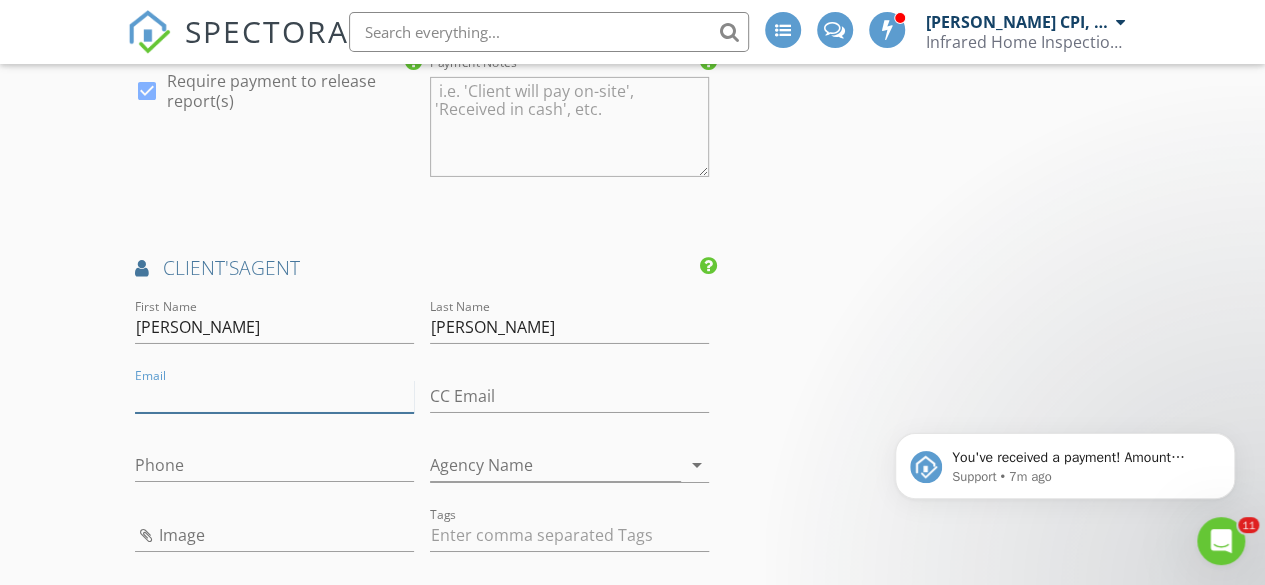 click on "Email" at bounding box center [274, 396] 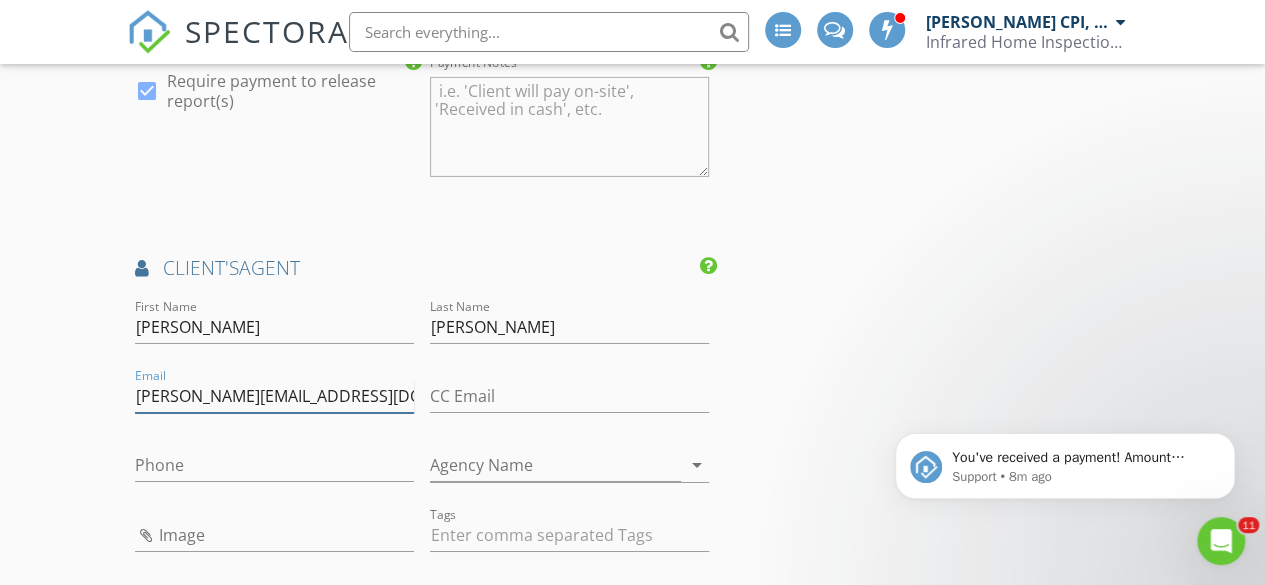 type on "[PERSON_NAME][EMAIL_ADDRESS][DOMAIN_NAME]" 